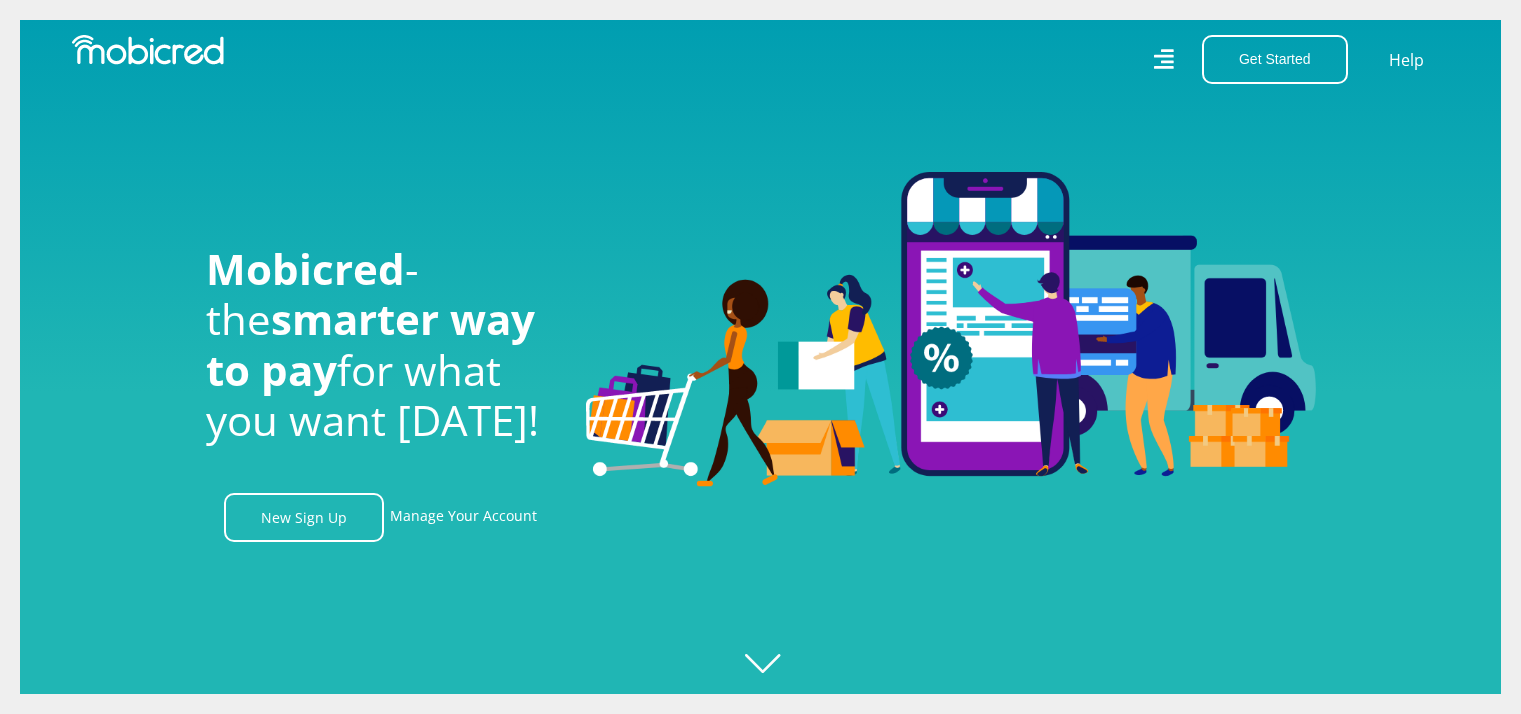scroll, scrollTop: 0, scrollLeft: 0, axis: both 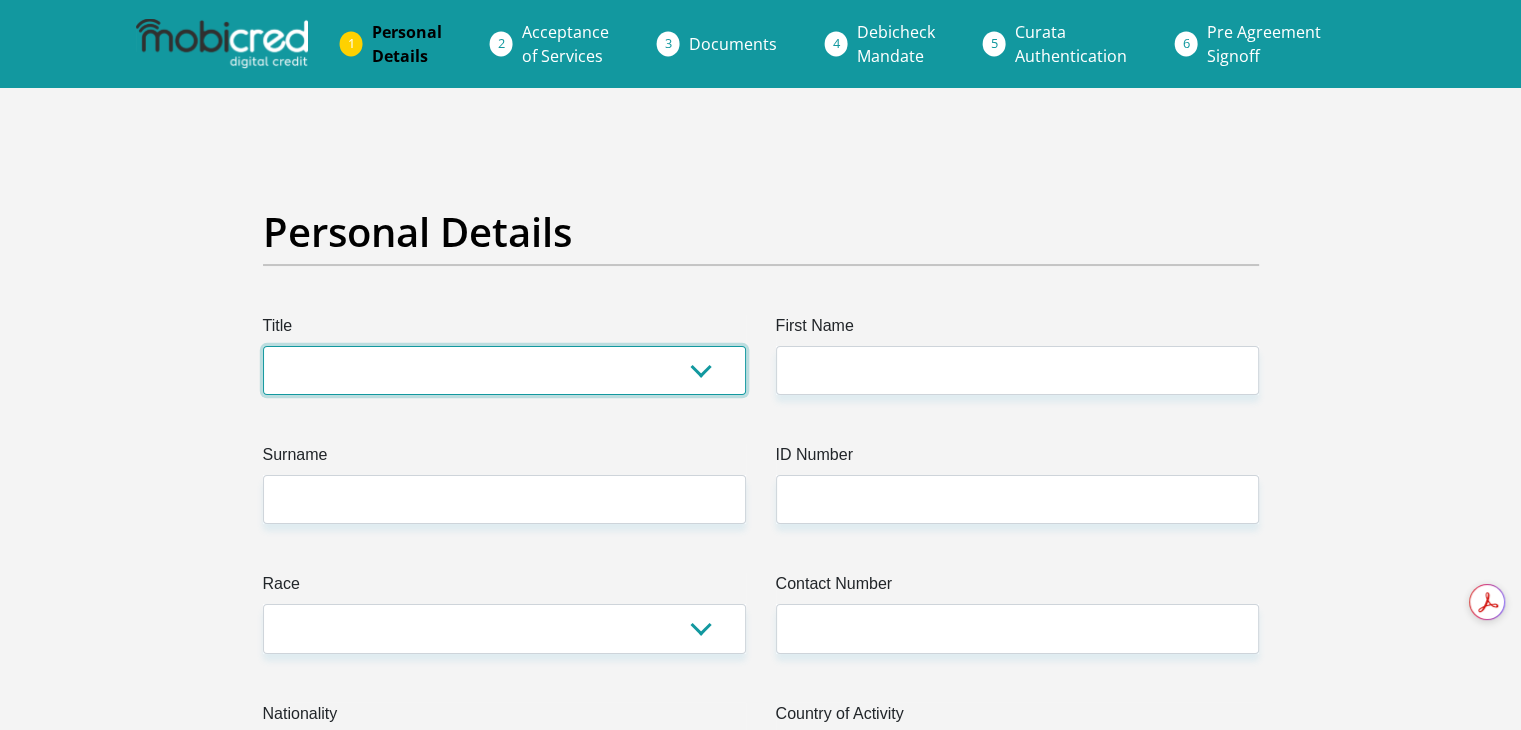 click on "Mr
Ms
Mrs
Dr
Other" at bounding box center (504, 370) 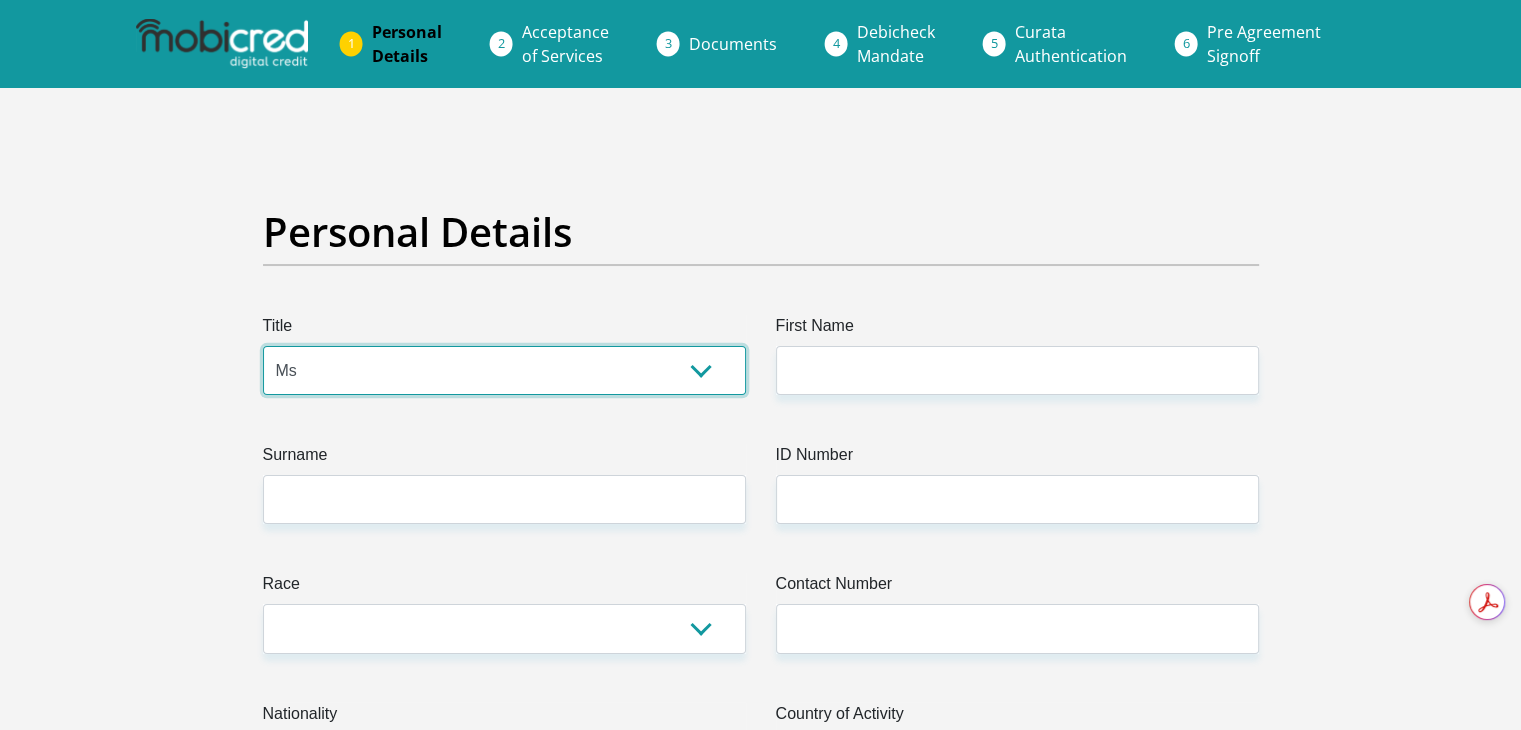 click on "Mr
Ms
Mrs
Dr
Other" at bounding box center [504, 370] 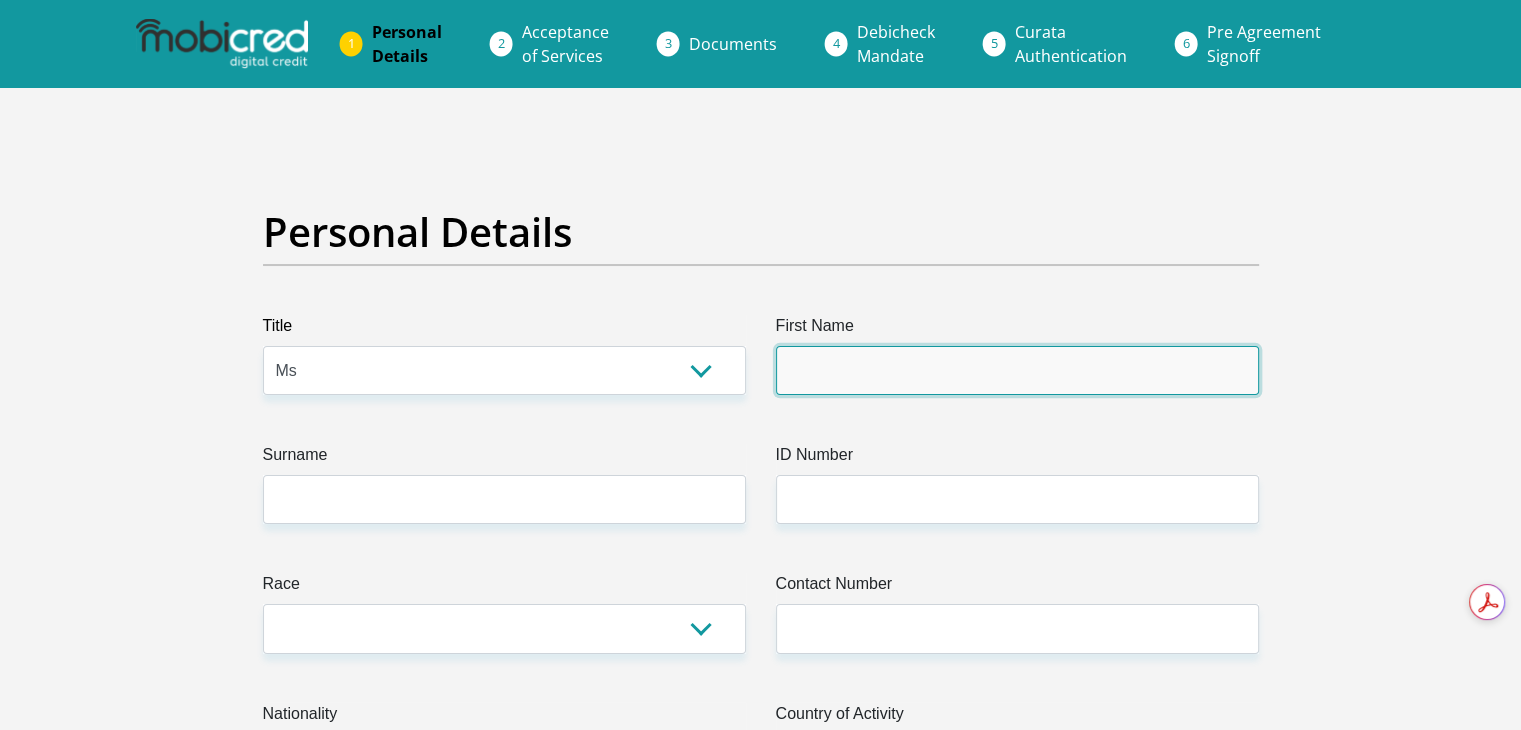 click on "First Name" at bounding box center (1017, 370) 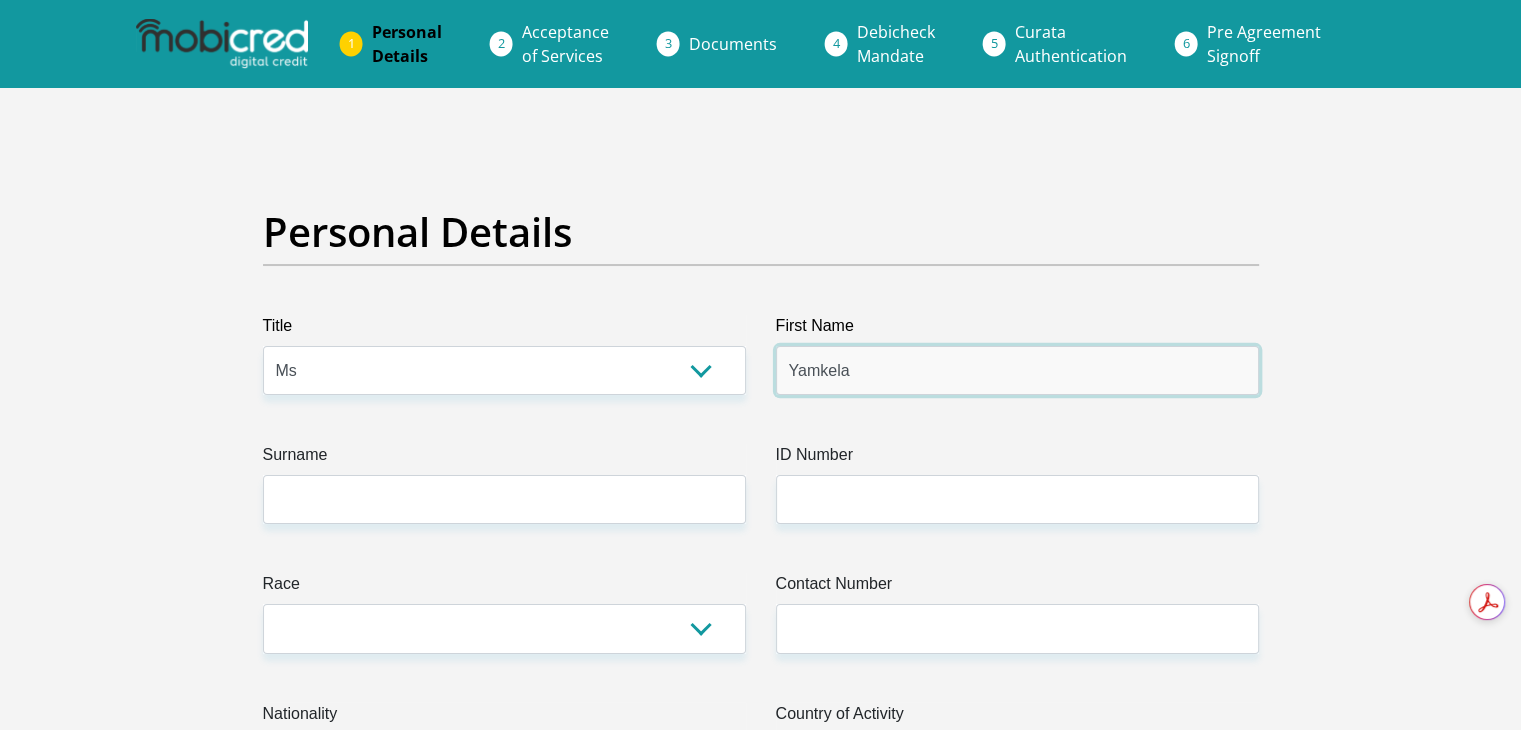 type on "Yamkela" 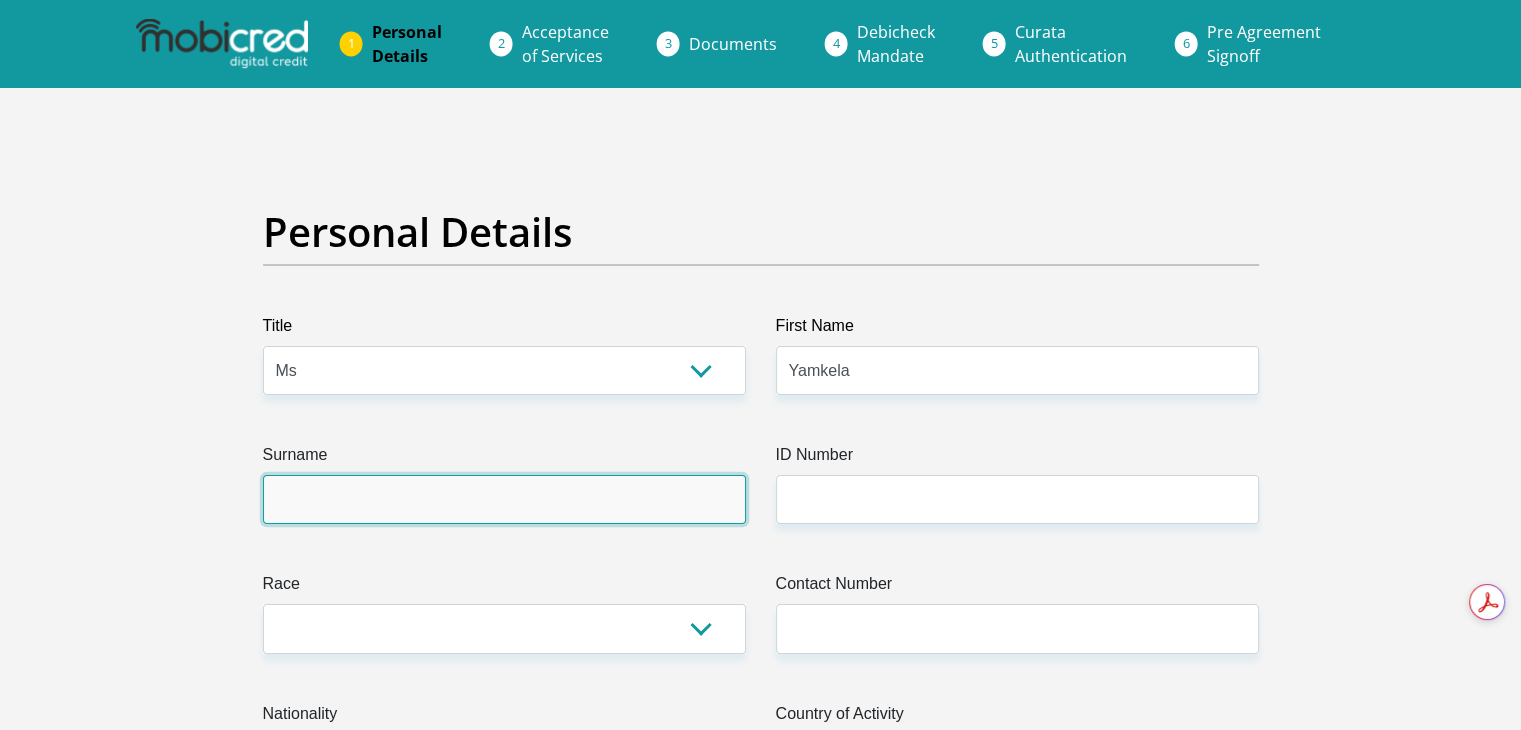 click on "Surname" at bounding box center [504, 499] 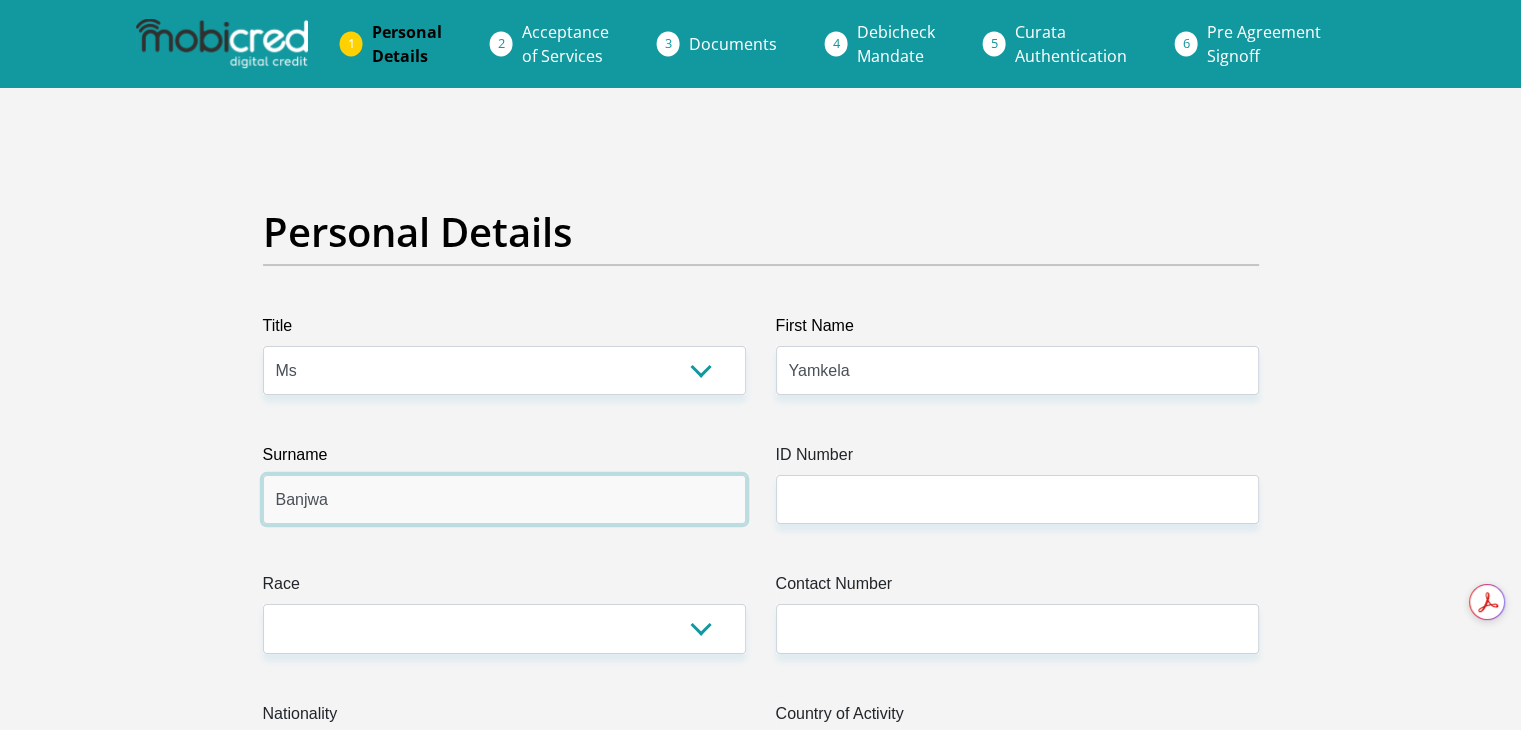 type on "Banjwa" 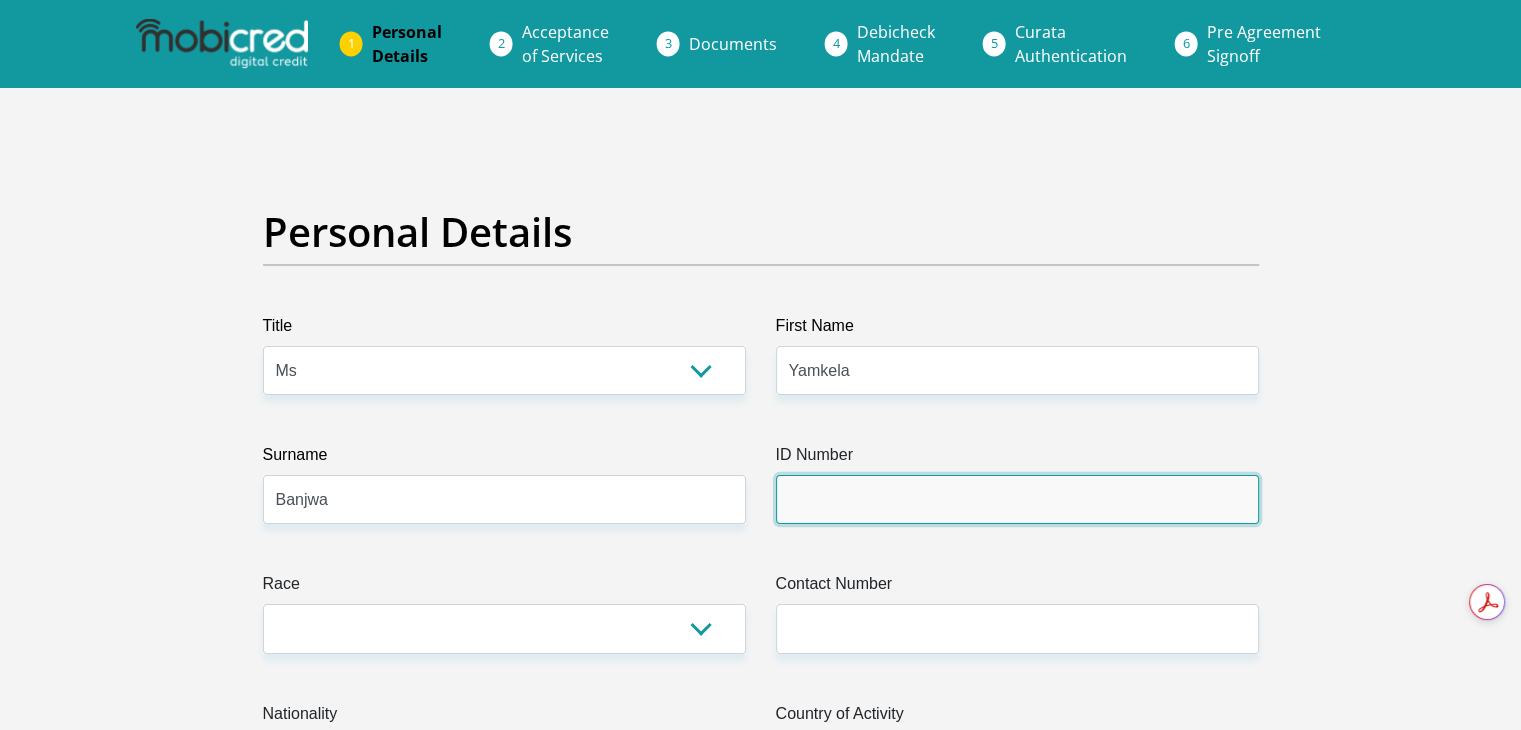 click on "ID Number" at bounding box center (1017, 499) 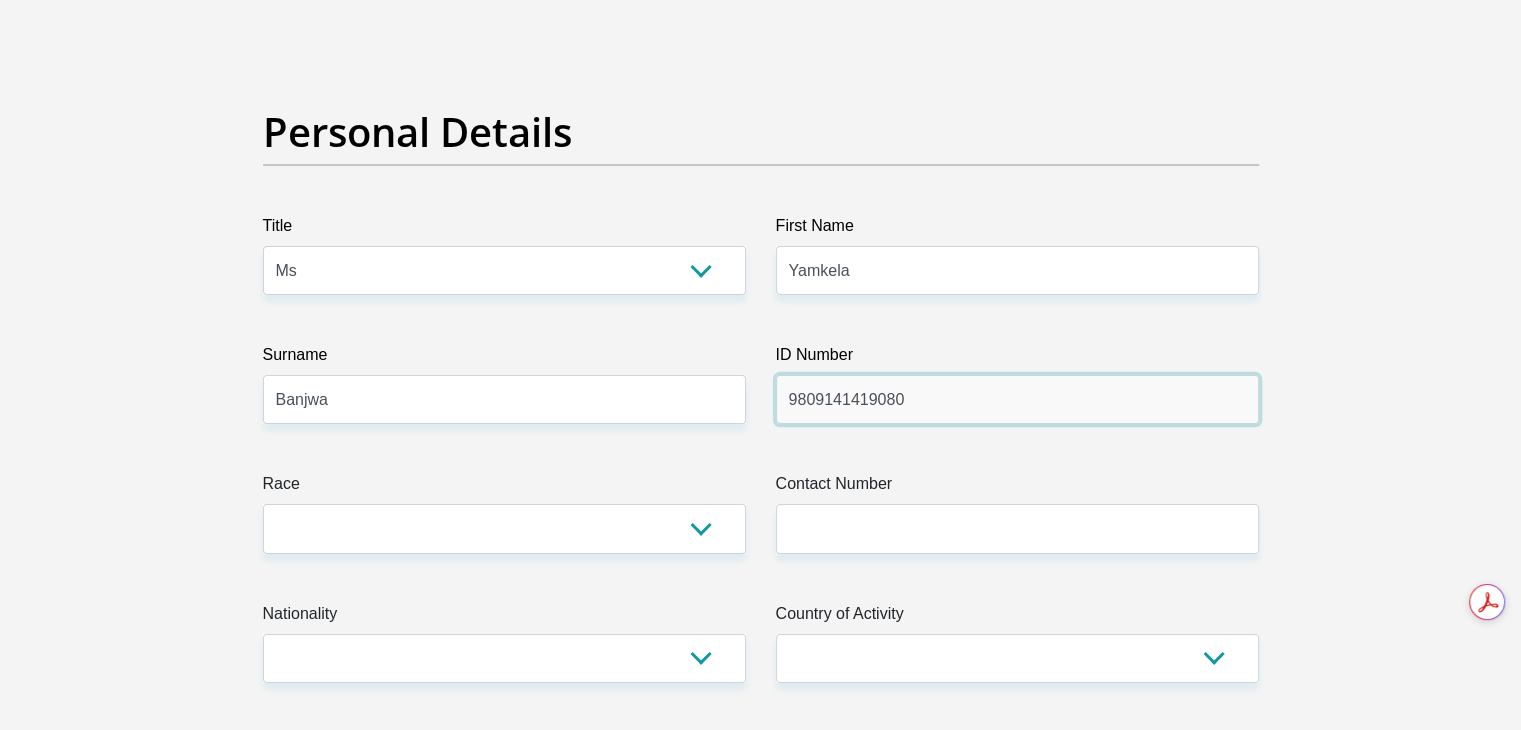 type on "9809141419080" 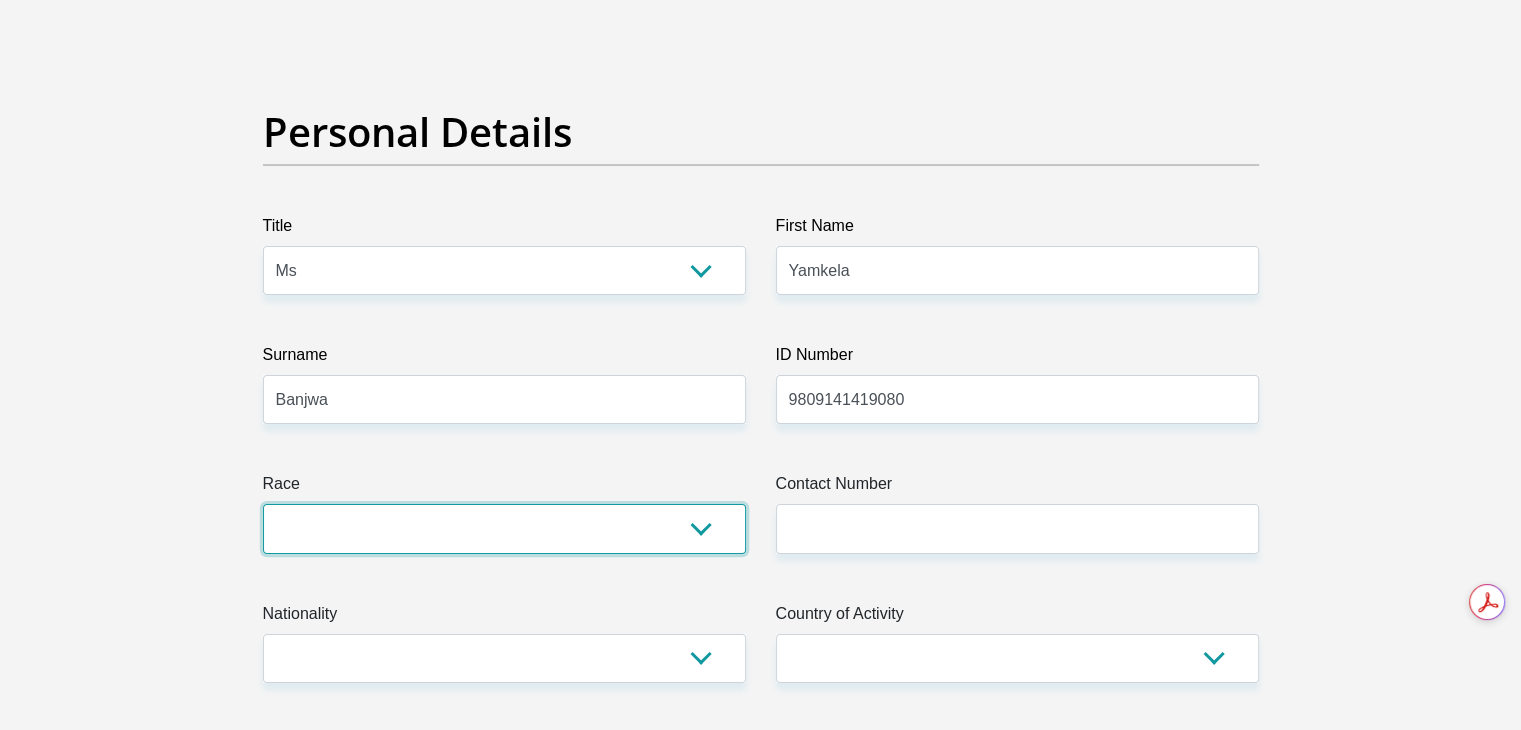 click on "Black
Coloured
Indian
White
Other" at bounding box center (504, 528) 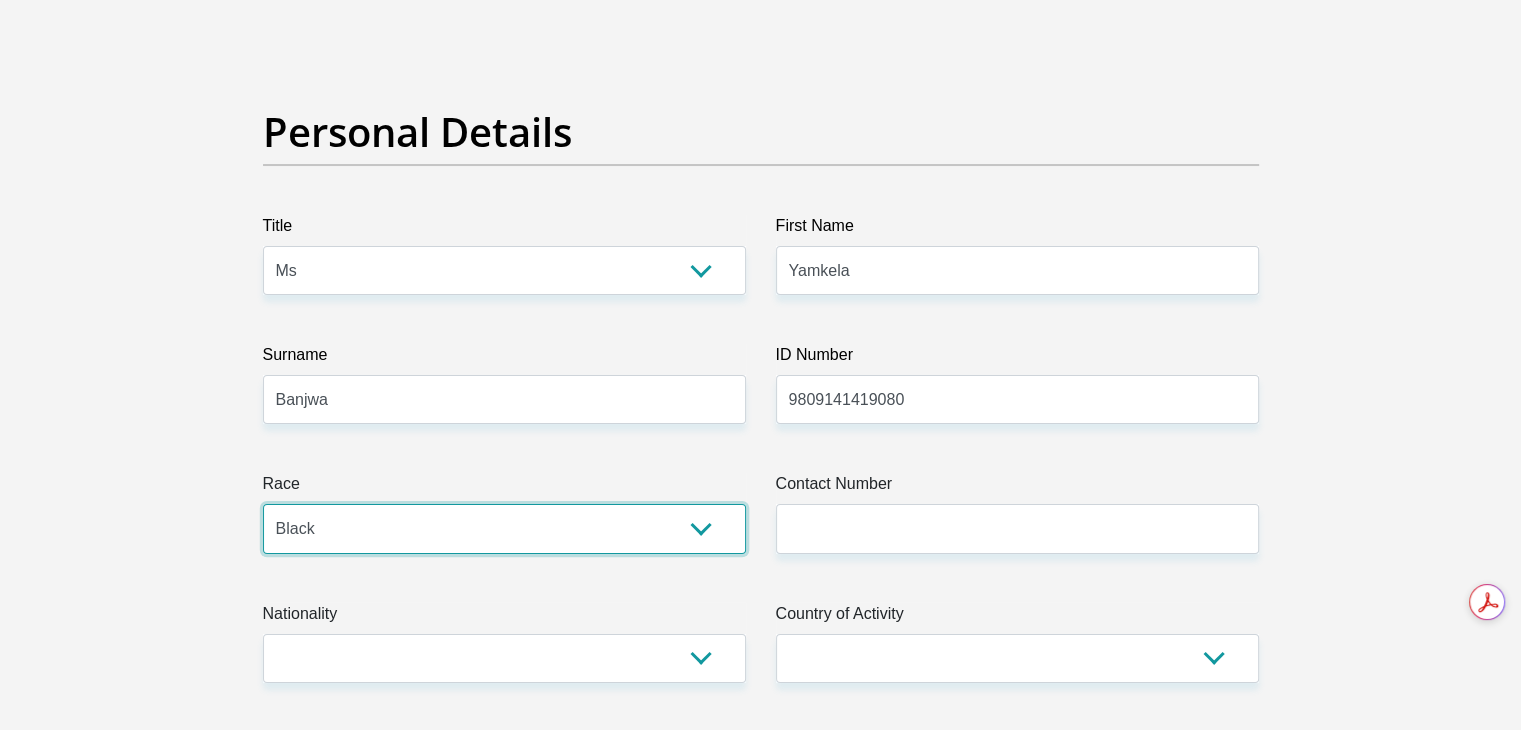 click on "Black
Coloured
Indian
White
Other" at bounding box center (504, 528) 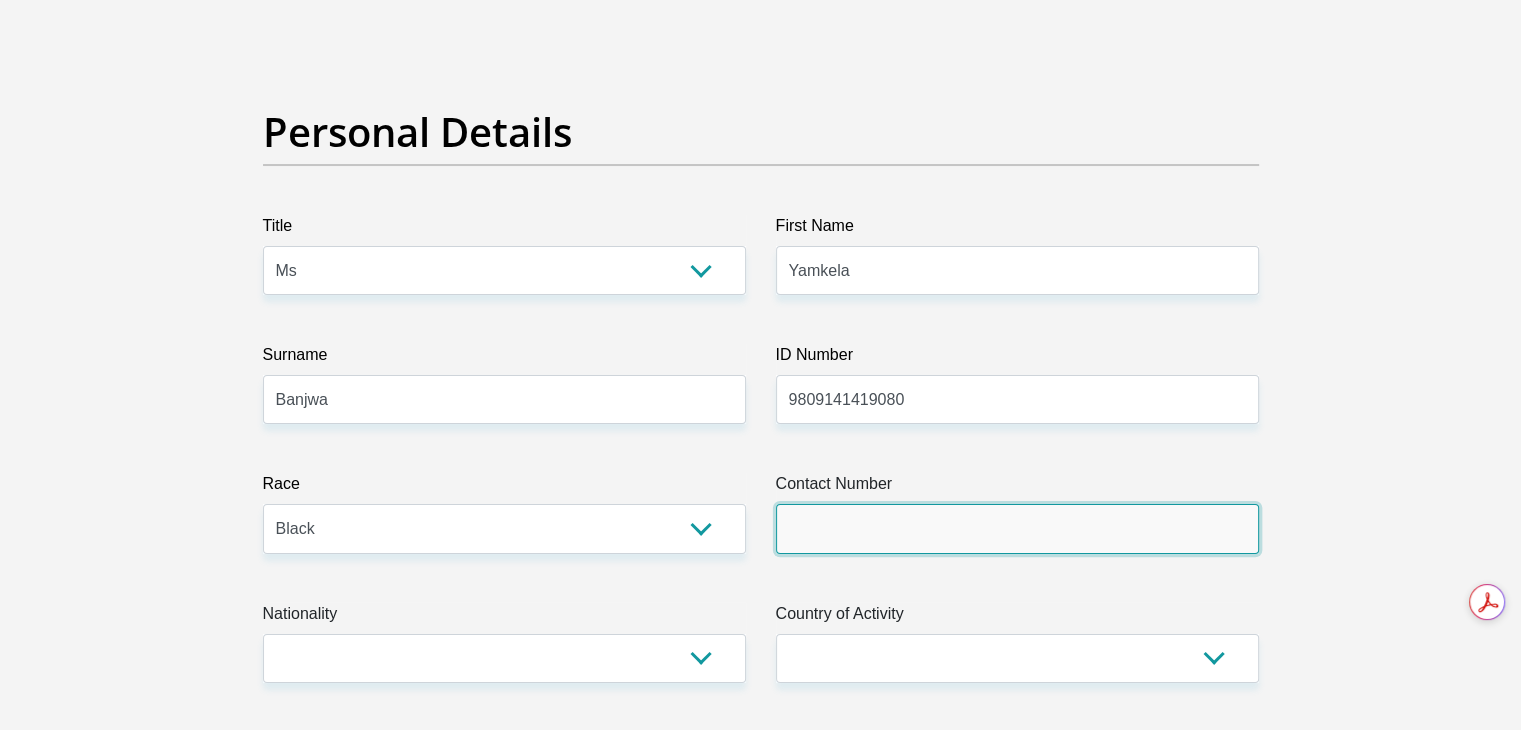 click on "Contact Number" at bounding box center (1017, 528) 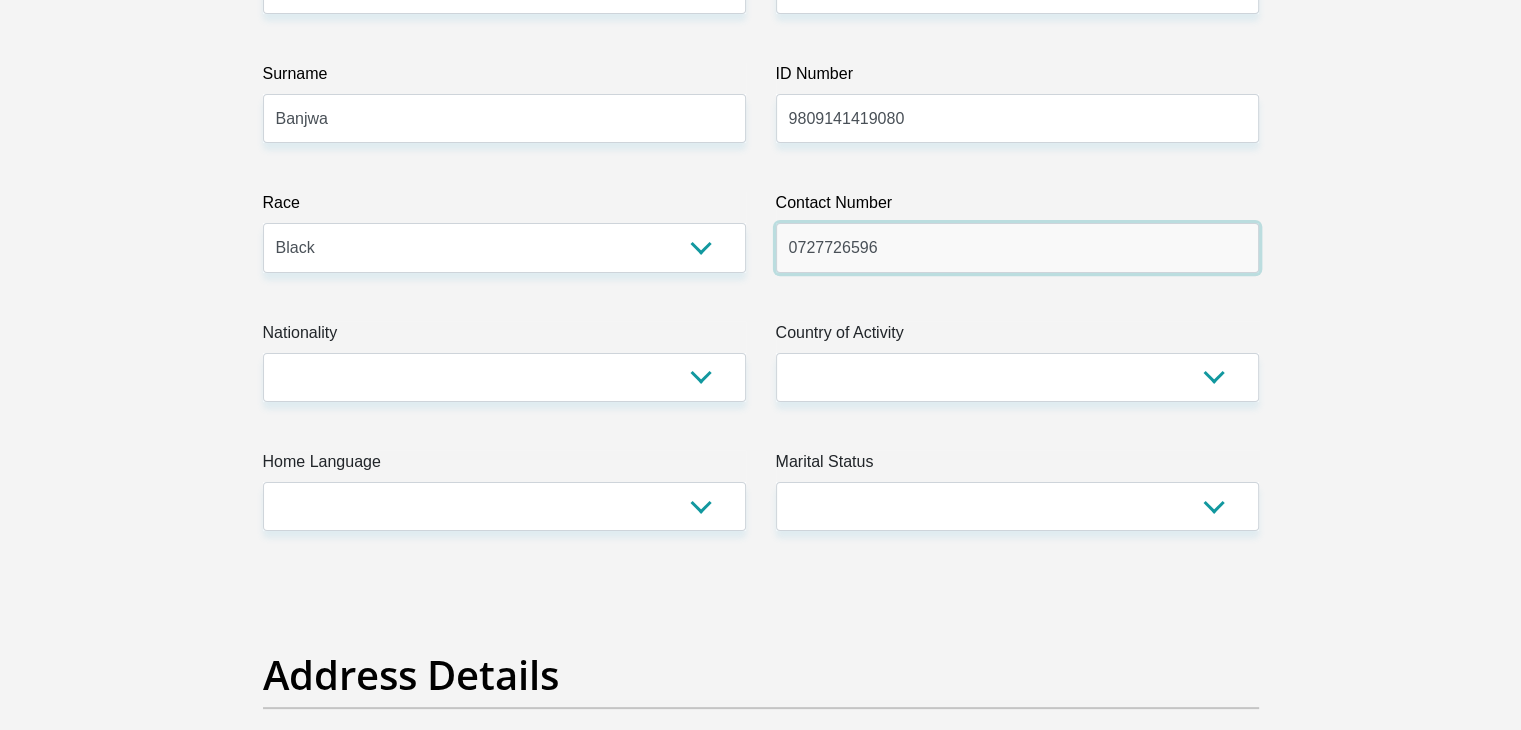 scroll, scrollTop: 400, scrollLeft: 0, axis: vertical 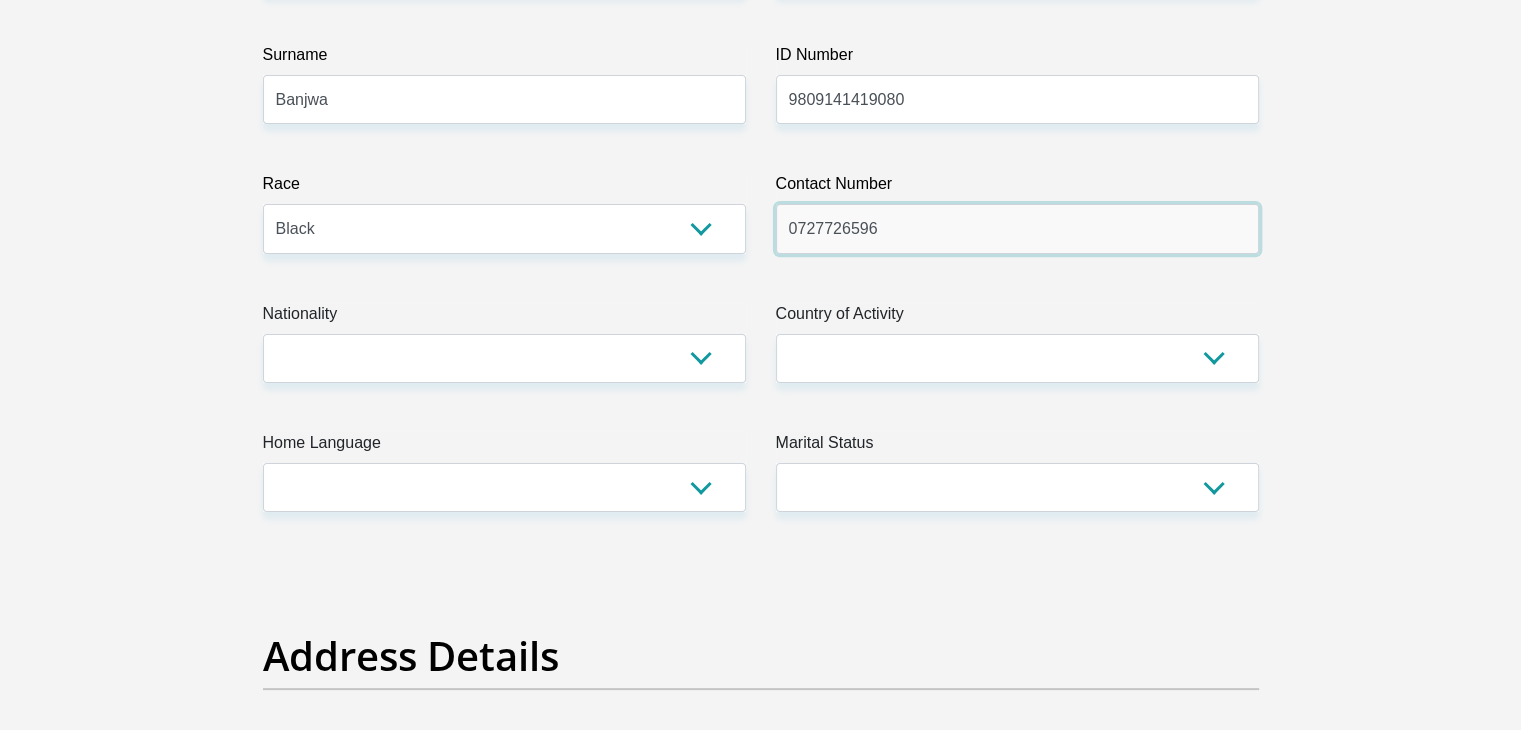 type on "0727726596" 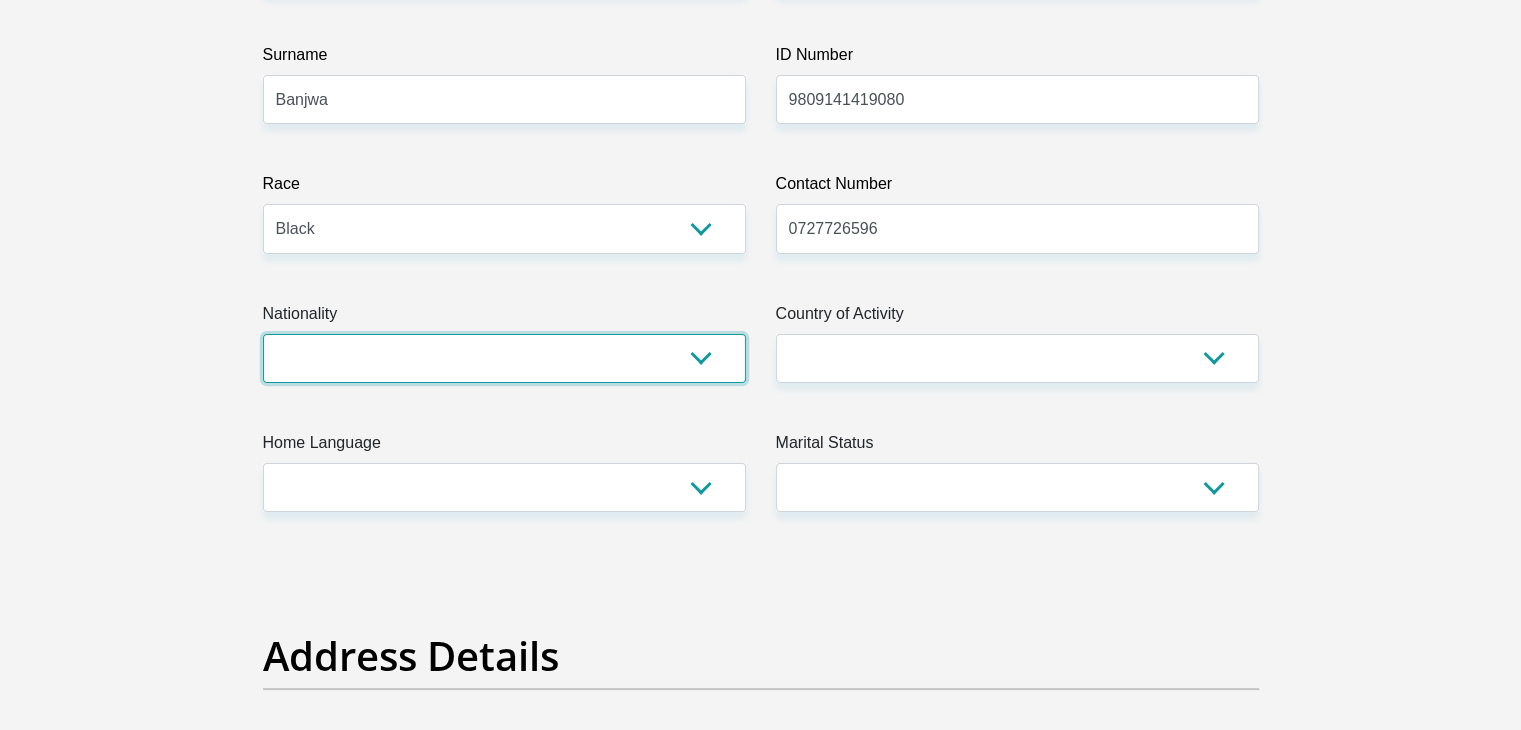 click on "South Africa
Afghanistan
Aland Islands
Albania
Algeria
America Samoa
American Virgin Islands
Andorra
Angola
Anguilla
Antarctica
Antigua and Barbuda
Argentina
Armenia
Aruba
Ascension Island
Australia
Austria
Azerbaijan
Bahamas
Bahrain
Bangladesh
Barbados
Chad" at bounding box center [504, 358] 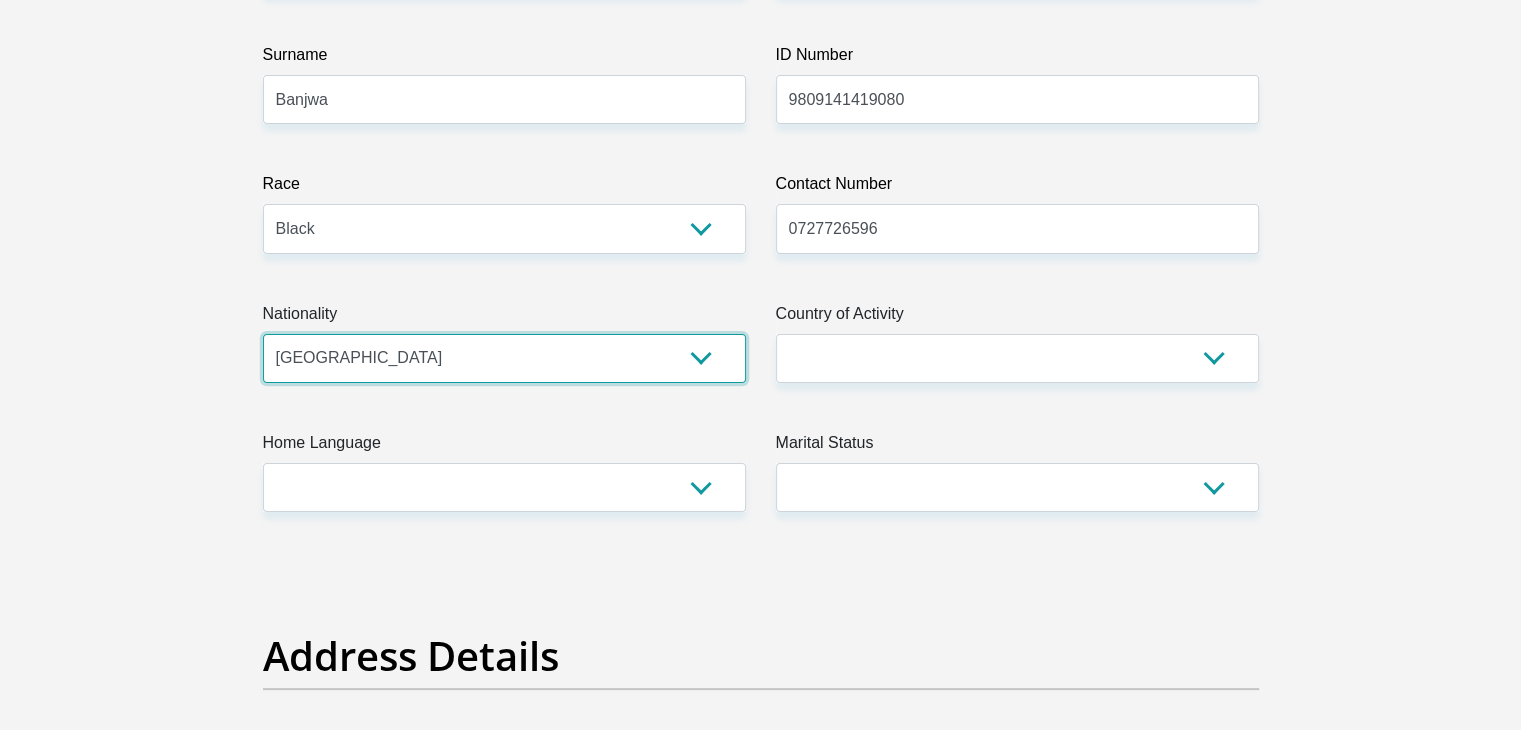 click on "South Africa
Afghanistan
Aland Islands
Albania
Algeria
America Samoa
American Virgin Islands
Andorra
Angola
Anguilla
Antarctica
Antigua and Barbuda
Argentina
Armenia
Aruba
Ascension Island
Australia
Austria
Azerbaijan
Bahamas
Bahrain
Bangladesh
Barbados
Chad" at bounding box center [504, 358] 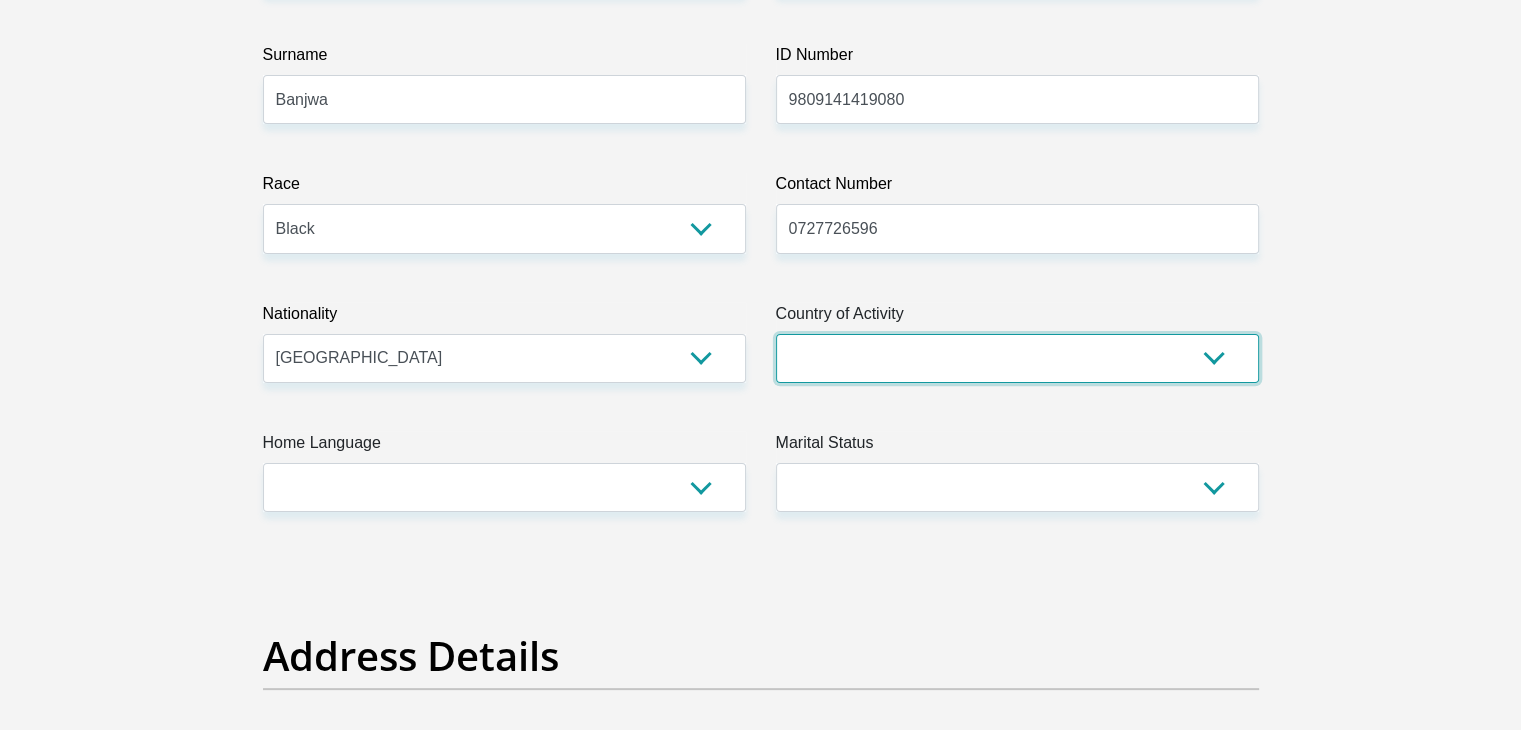 click on "South Africa
Afghanistan
Aland Islands
Albania
Algeria
America Samoa
American Virgin Islands
Andorra
Angola
Anguilla
Antarctica
Antigua and Barbuda
Argentina
Armenia
Aruba
Ascension Island
Australia
Austria
Azerbaijan
Chad" at bounding box center [1017, 358] 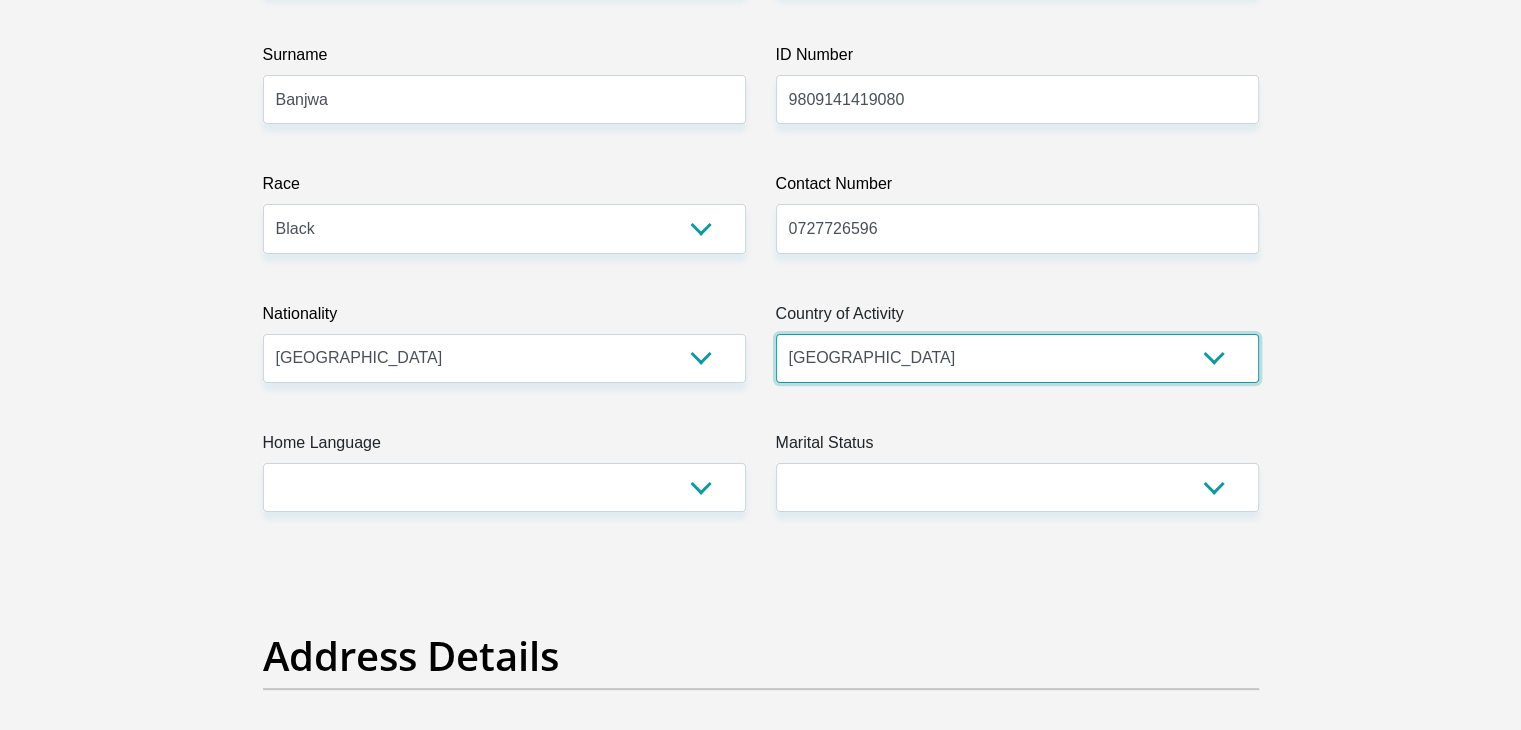 click on "South Africa
Afghanistan
Aland Islands
Albania
Algeria
America Samoa
American Virgin Islands
Andorra
Angola
Anguilla
Antarctica
Antigua and Barbuda
Argentina
Armenia
Aruba
Ascension Island
Australia
Austria
Azerbaijan
Chad" at bounding box center [1017, 358] 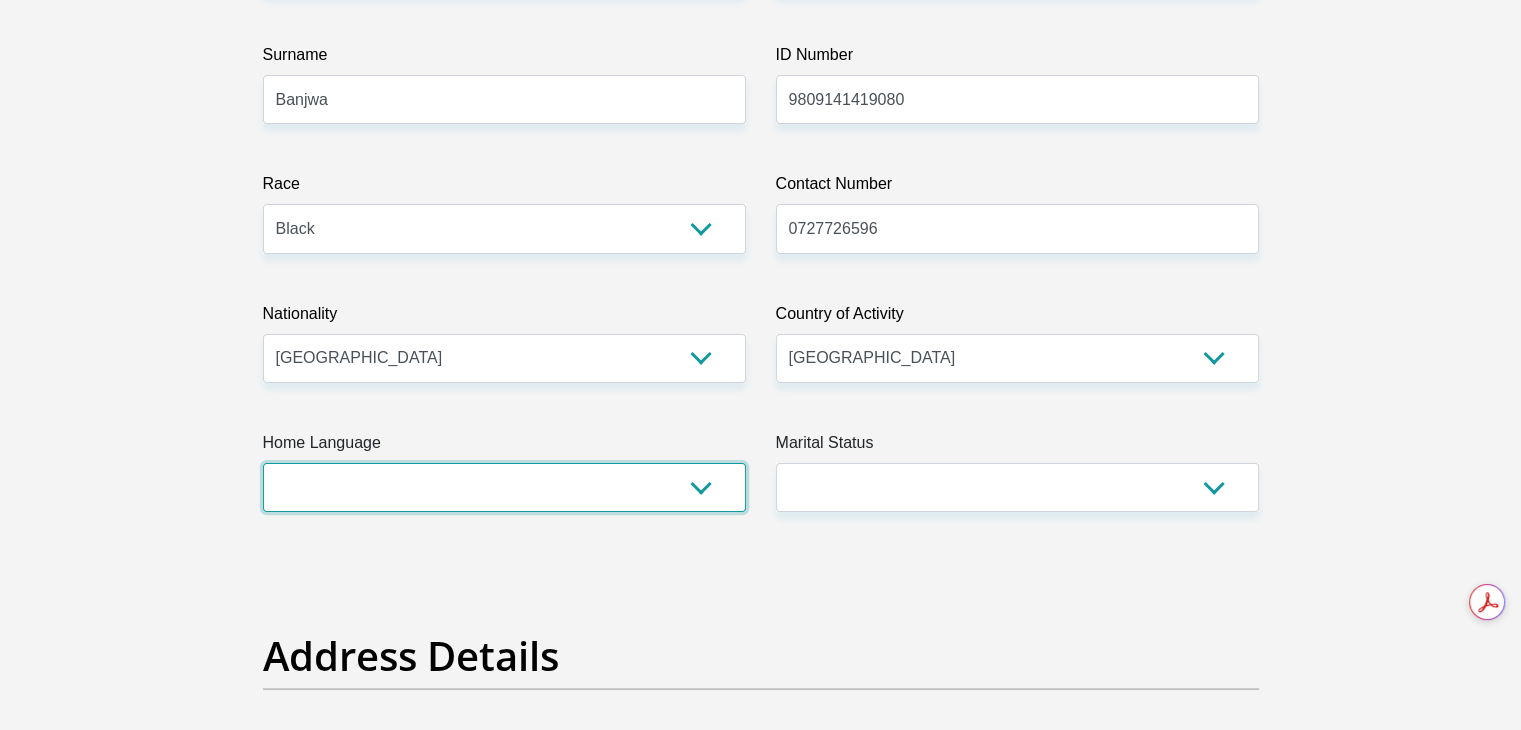 click on "Afrikaans
English
Sepedi
South Ndebele
Southern Sotho
Swati
Tsonga
Tswana
Venda
Xhosa
Zulu
Other" at bounding box center [504, 487] 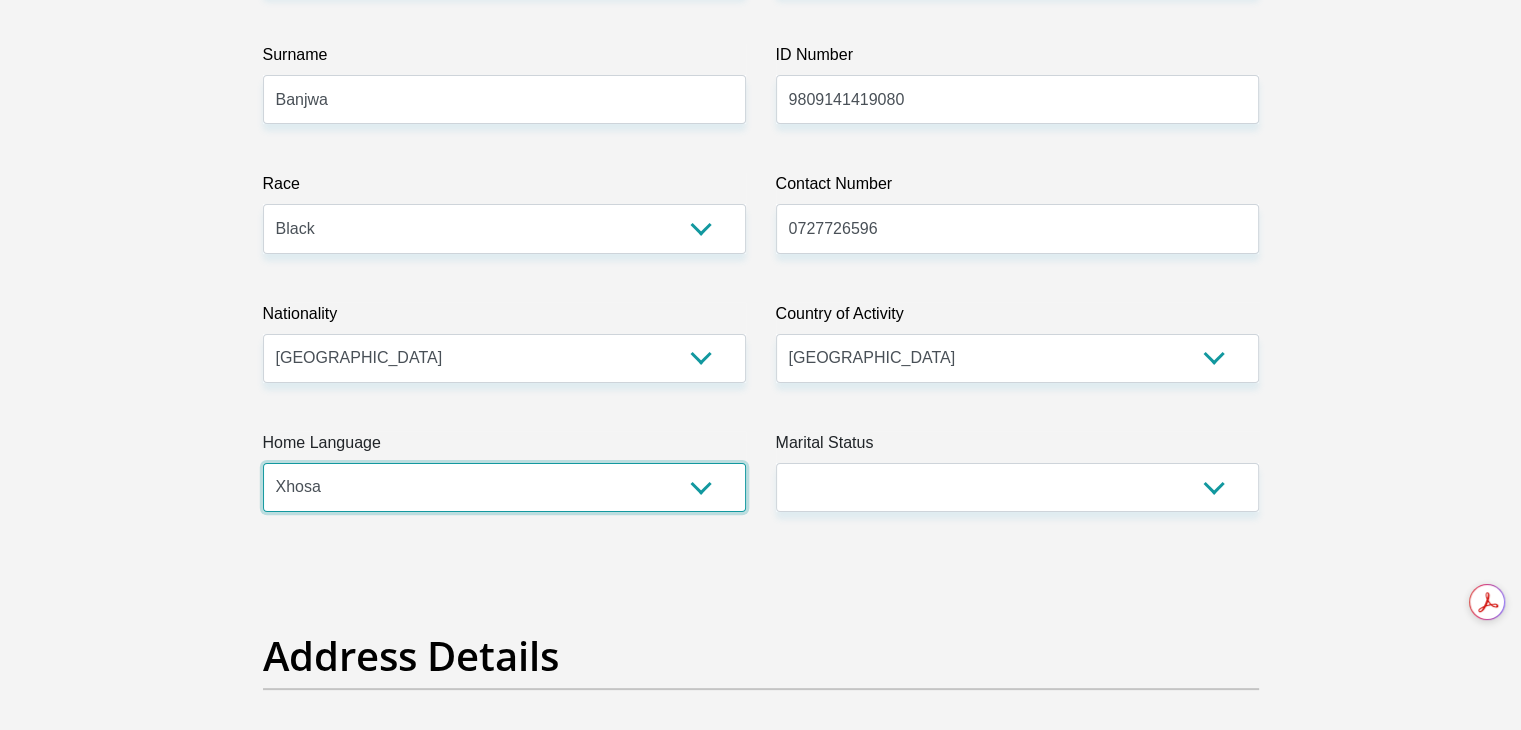 click on "Afrikaans
English
Sepedi
South Ndebele
Southern Sotho
Swati
Tsonga
Tswana
Venda
Xhosa
Zulu
Other" at bounding box center [504, 487] 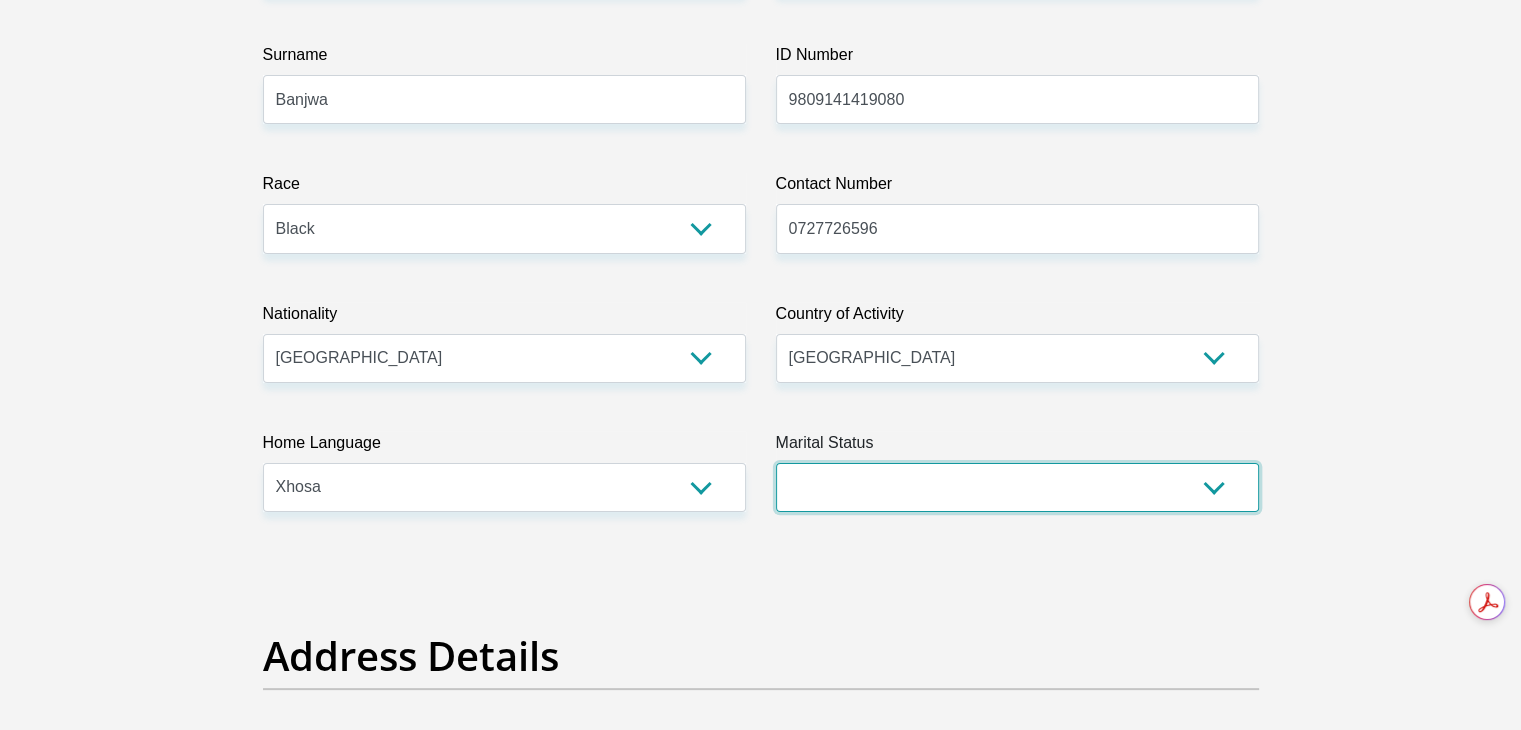 click on "Married ANC
Single
Divorced
Widowed
Married COP or Customary Law" at bounding box center [1017, 487] 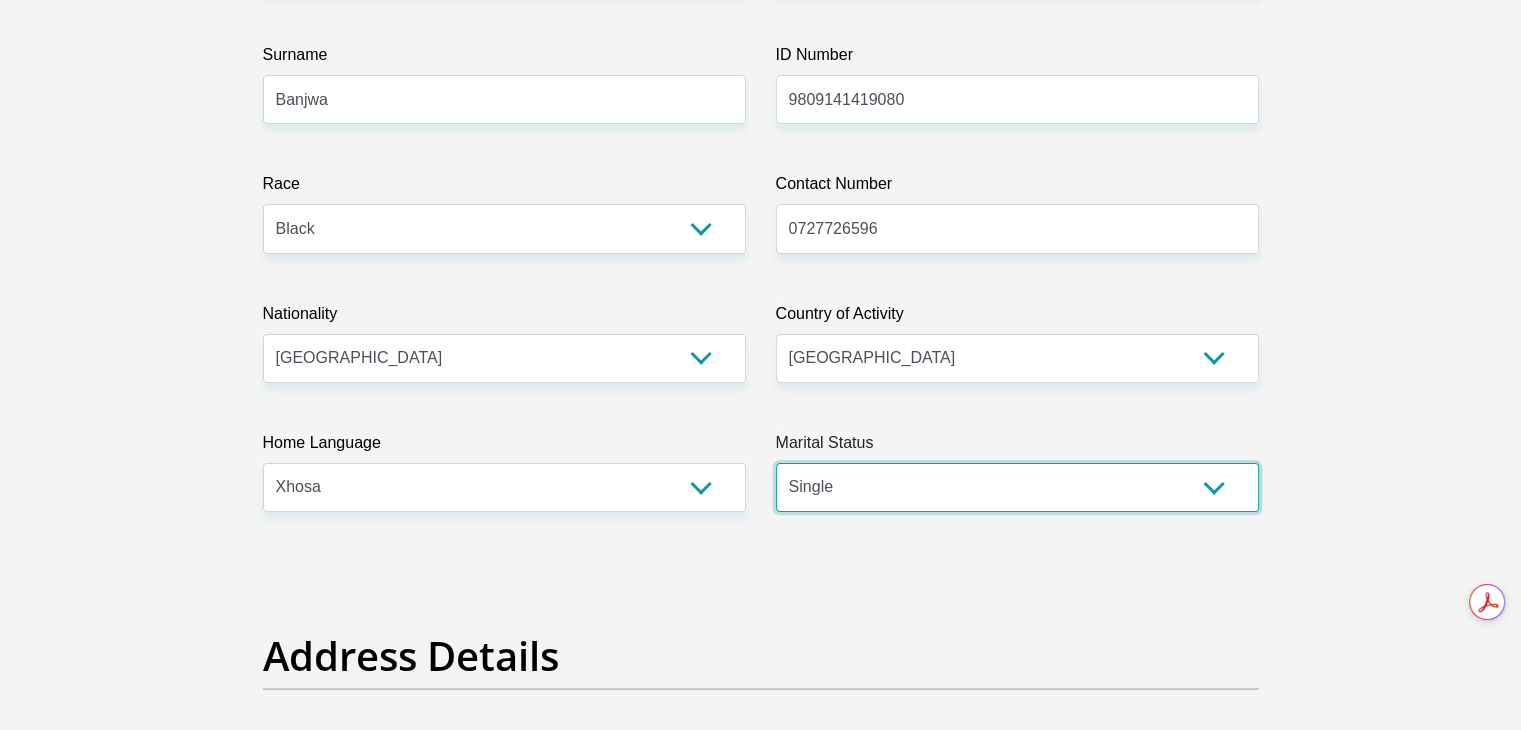 click on "Married ANC
Single
Divorced
Widowed
Married COP or Customary Law" at bounding box center (1017, 487) 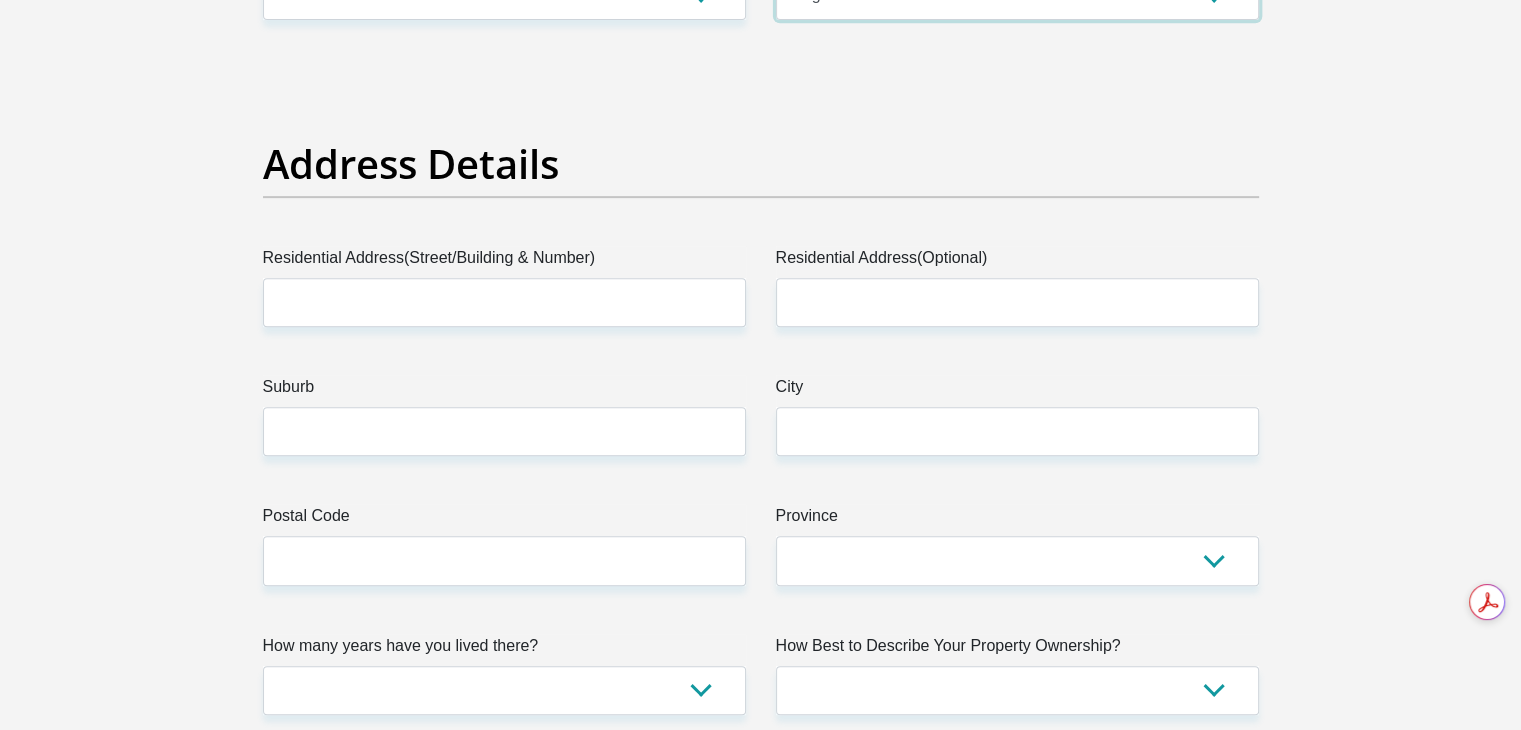 scroll, scrollTop: 900, scrollLeft: 0, axis: vertical 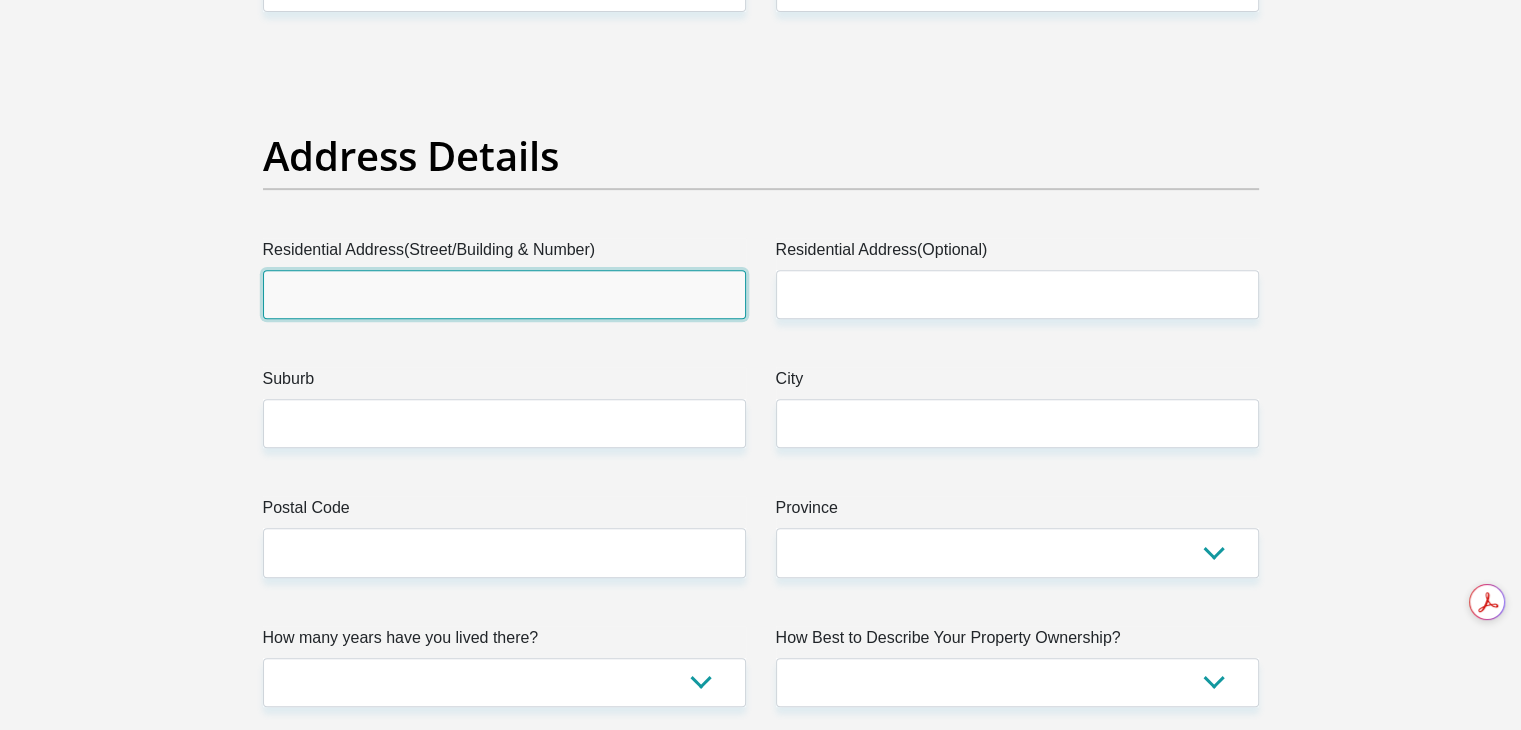 click on "Residential Address(Street/Building & Number)" at bounding box center [504, 294] 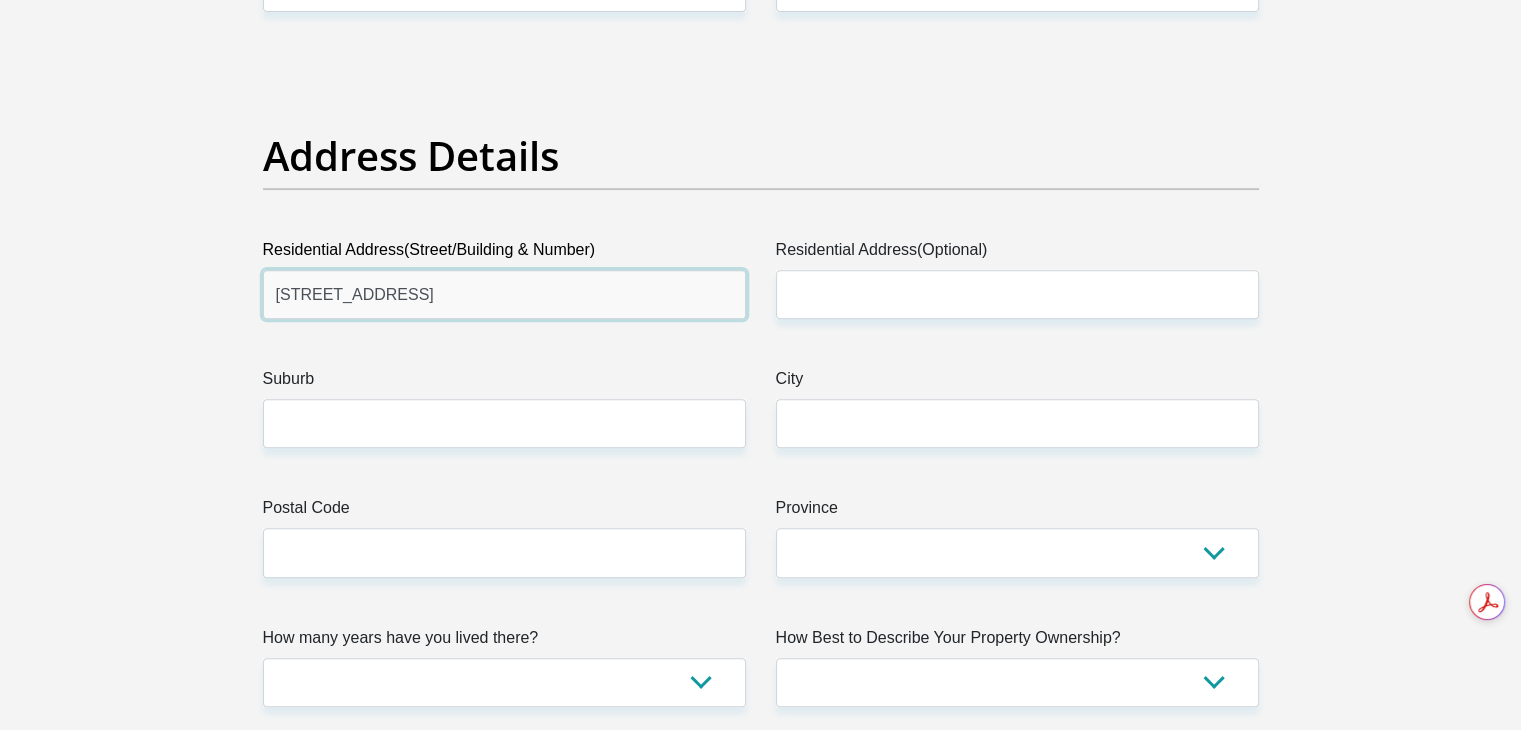 type on "615 Lievaart Street" 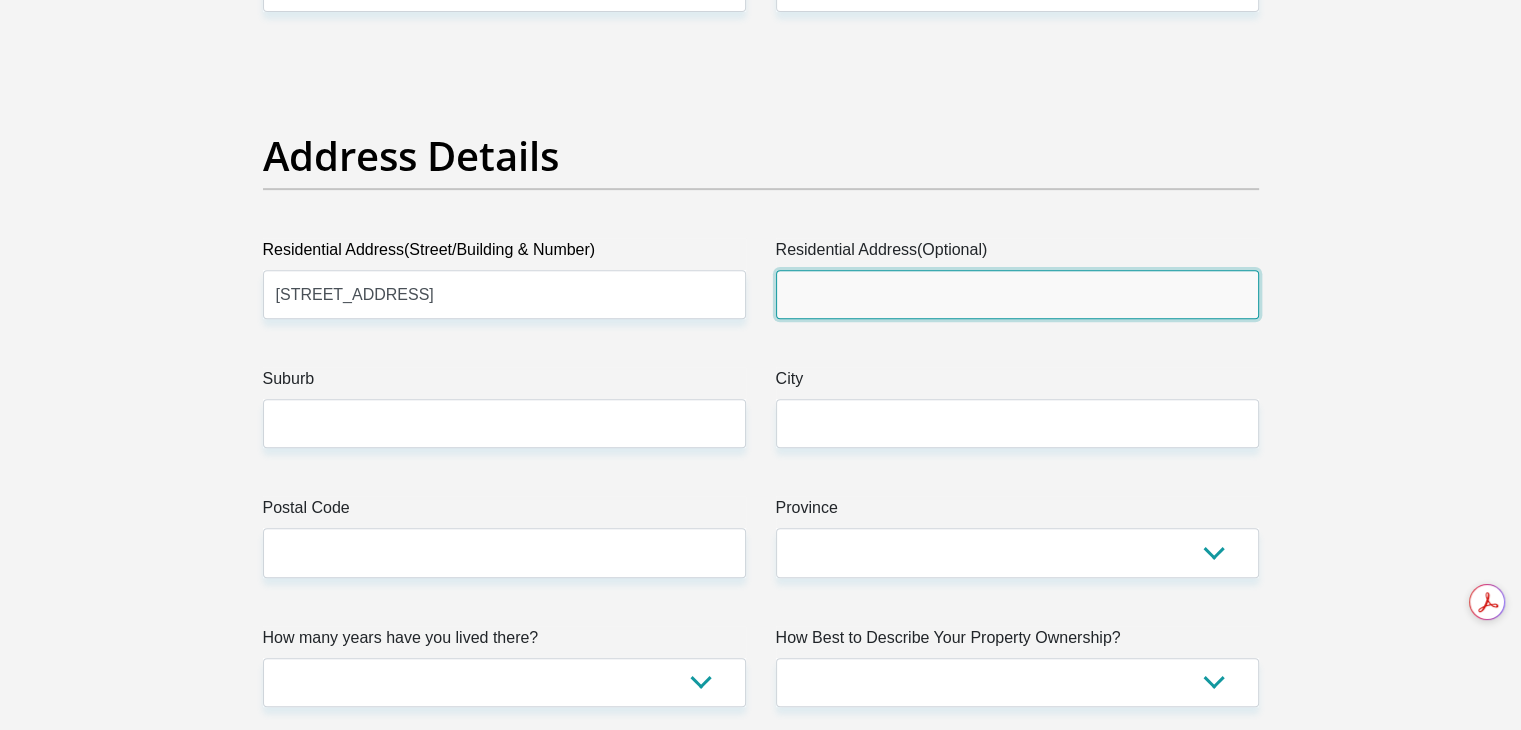 click on "Residential Address(Optional)" at bounding box center [1017, 294] 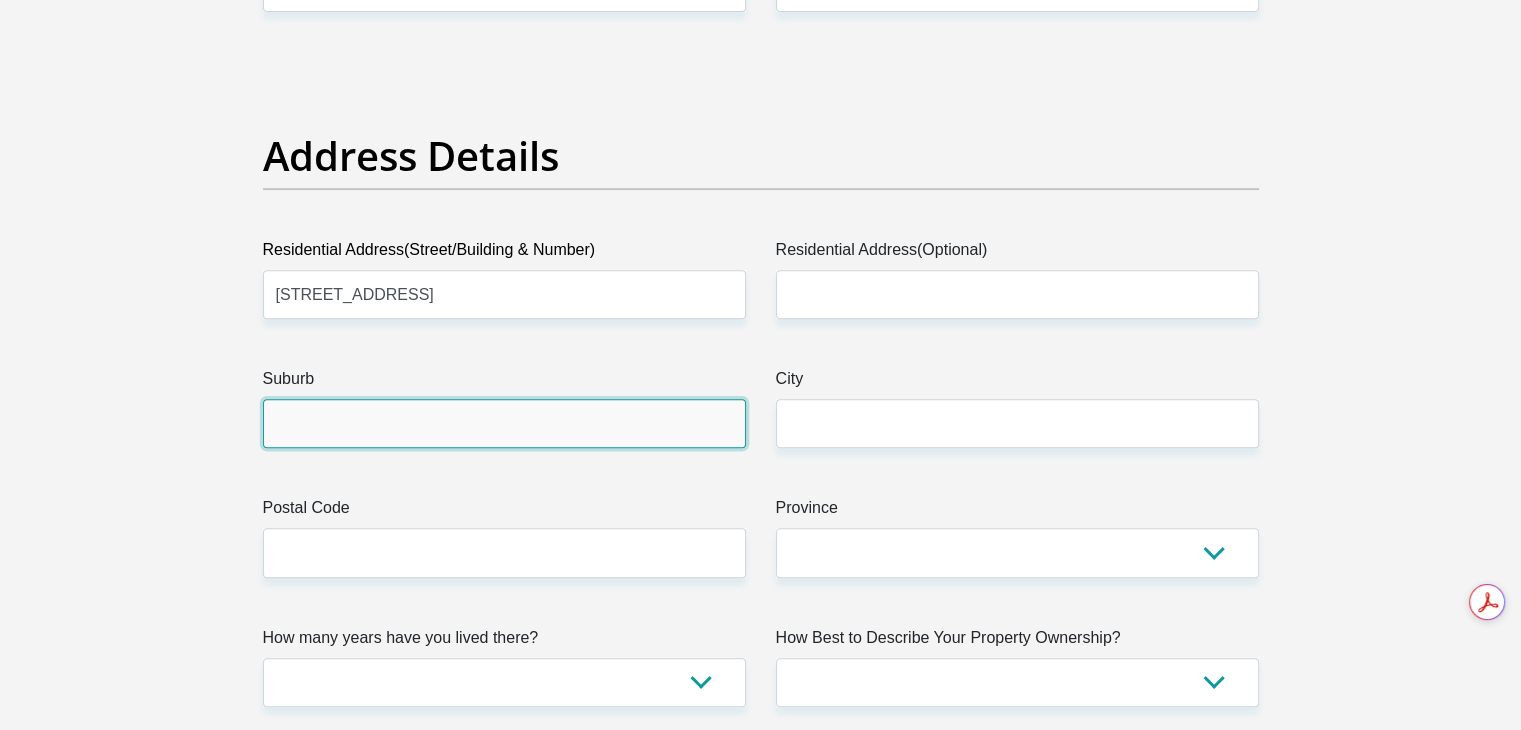 click on "Suburb" at bounding box center (504, 423) 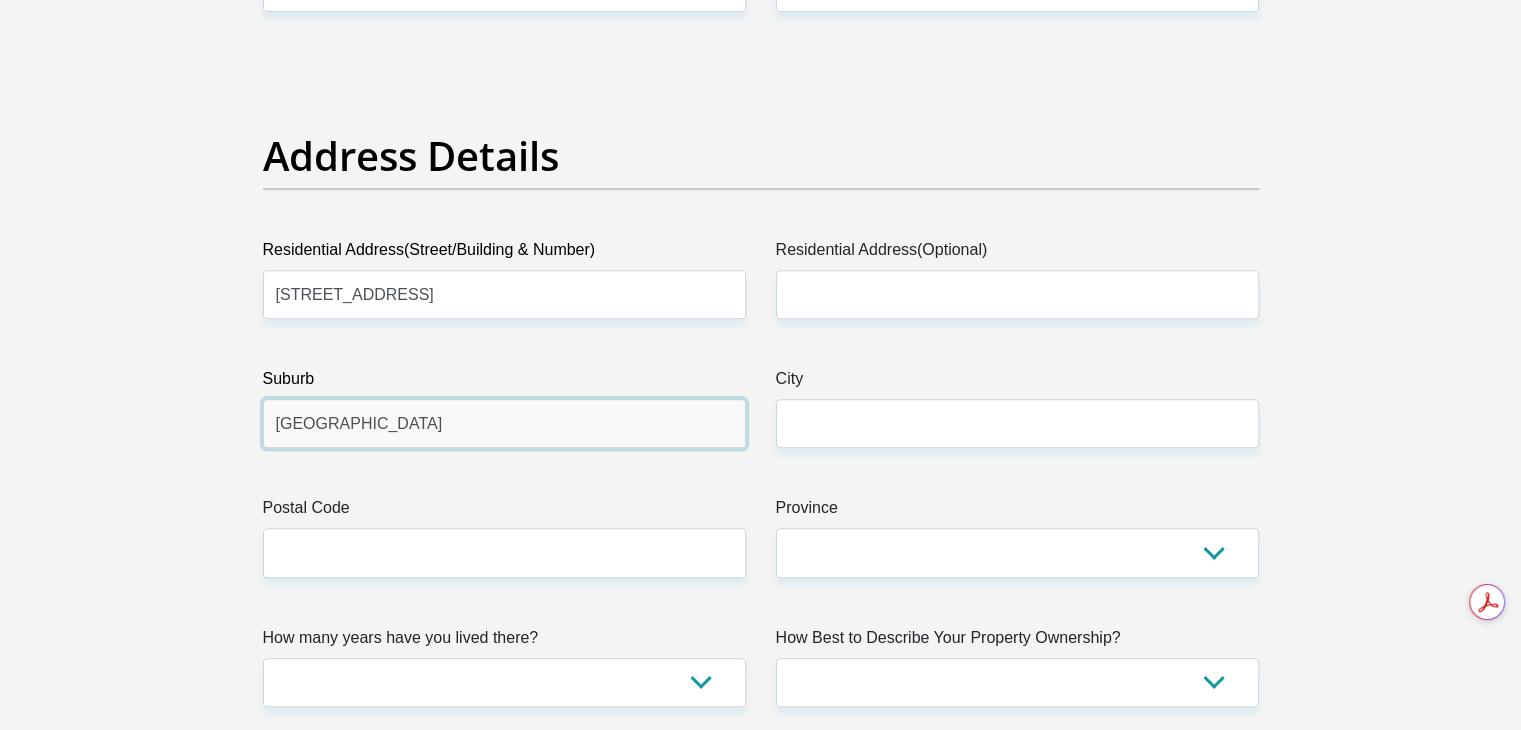 type on "Pretoria West" 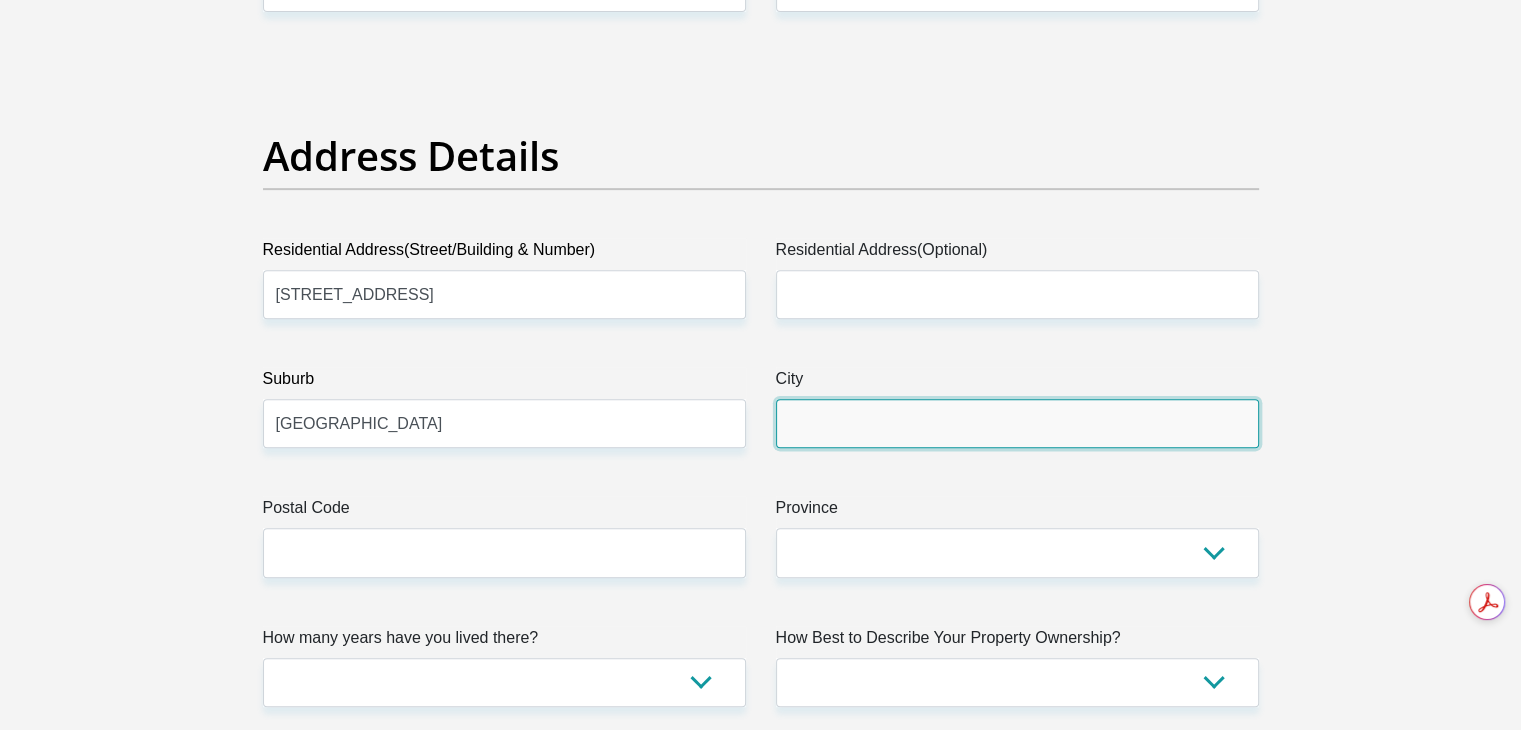 click on "City" at bounding box center [1017, 423] 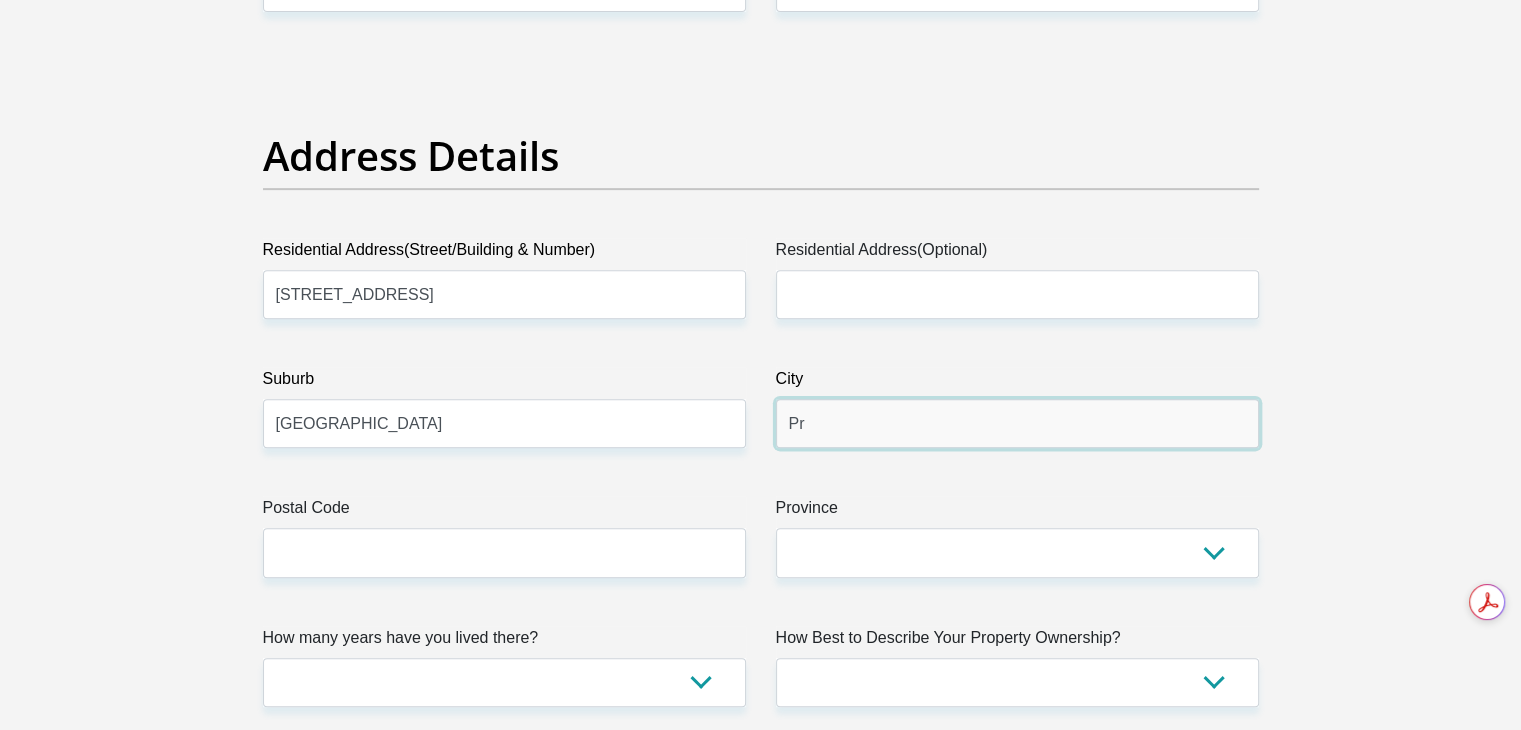 type on "Pretoria" 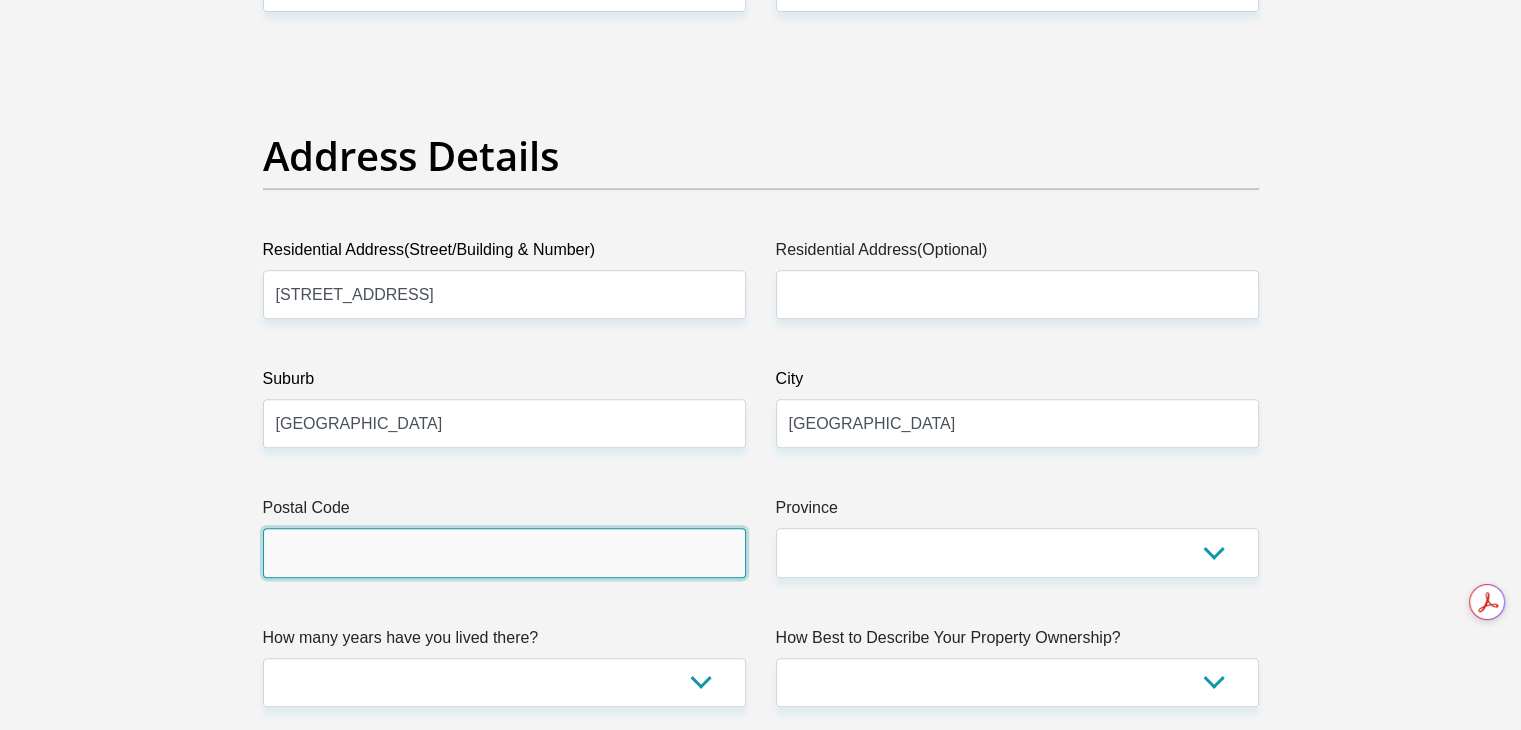 click on "Postal Code" at bounding box center (504, 552) 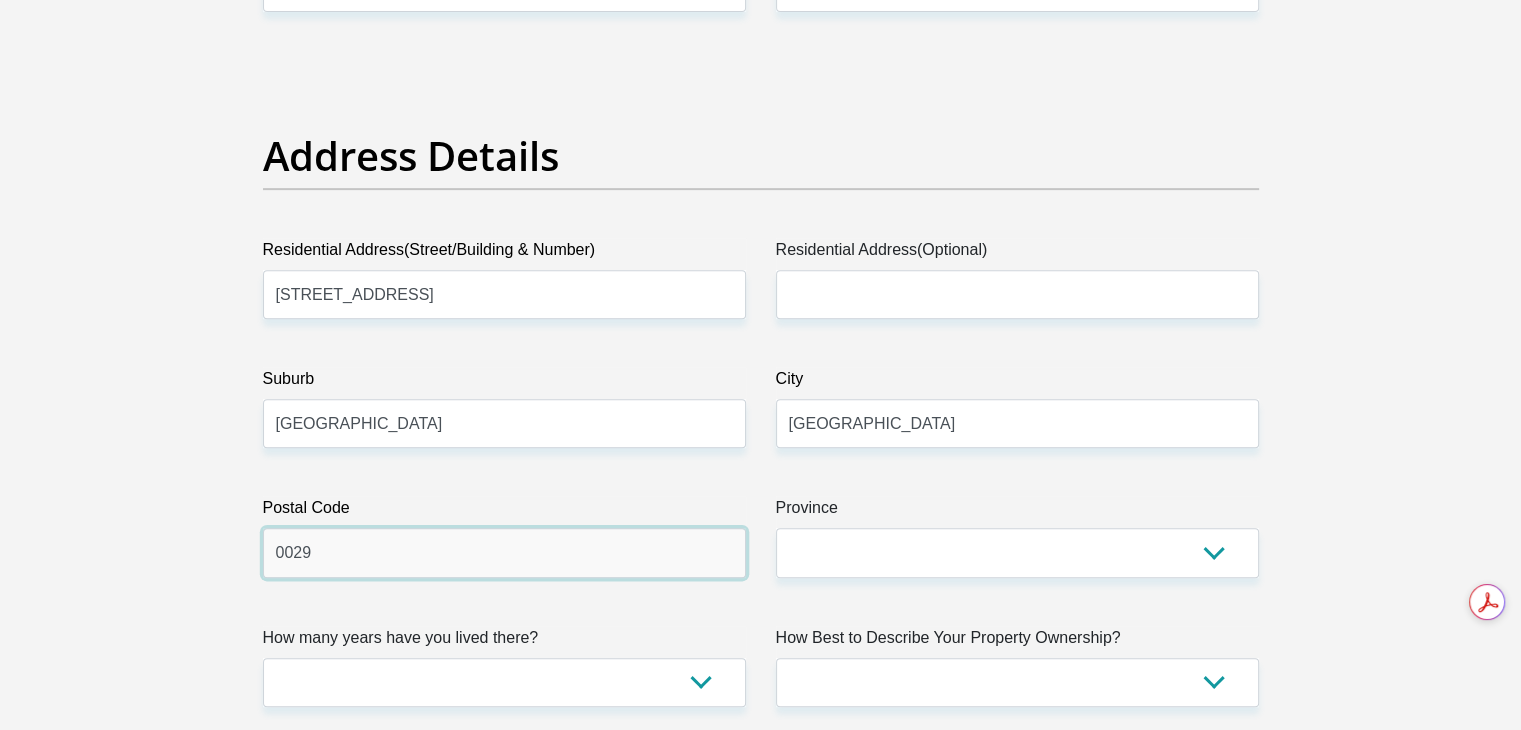 type on "0029" 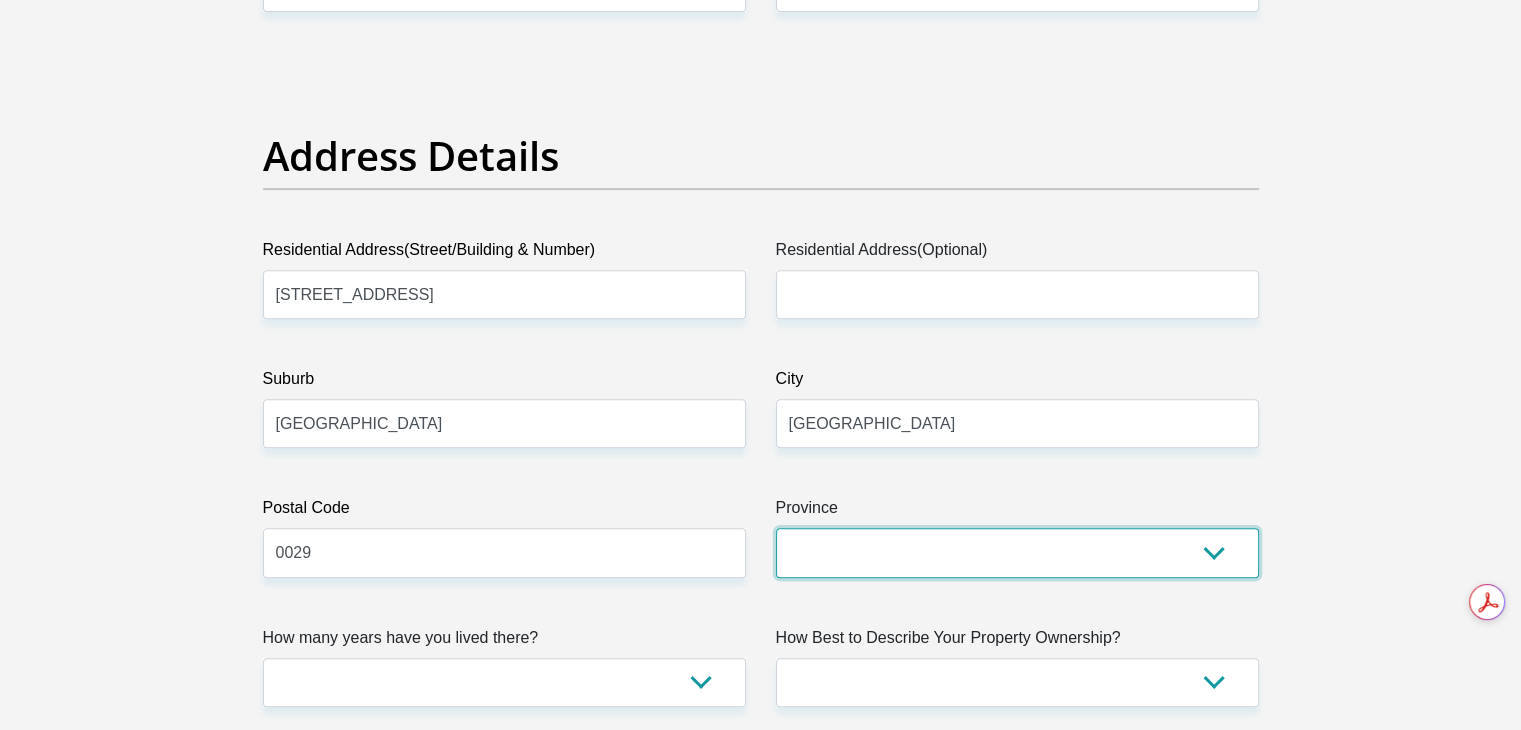 click on "Eastern Cape
Free State
Gauteng
KwaZulu-Natal
Limpopo
Mpumalanga
Northern Cape
North West
Western Cape" at bounding box center [1017, 552] 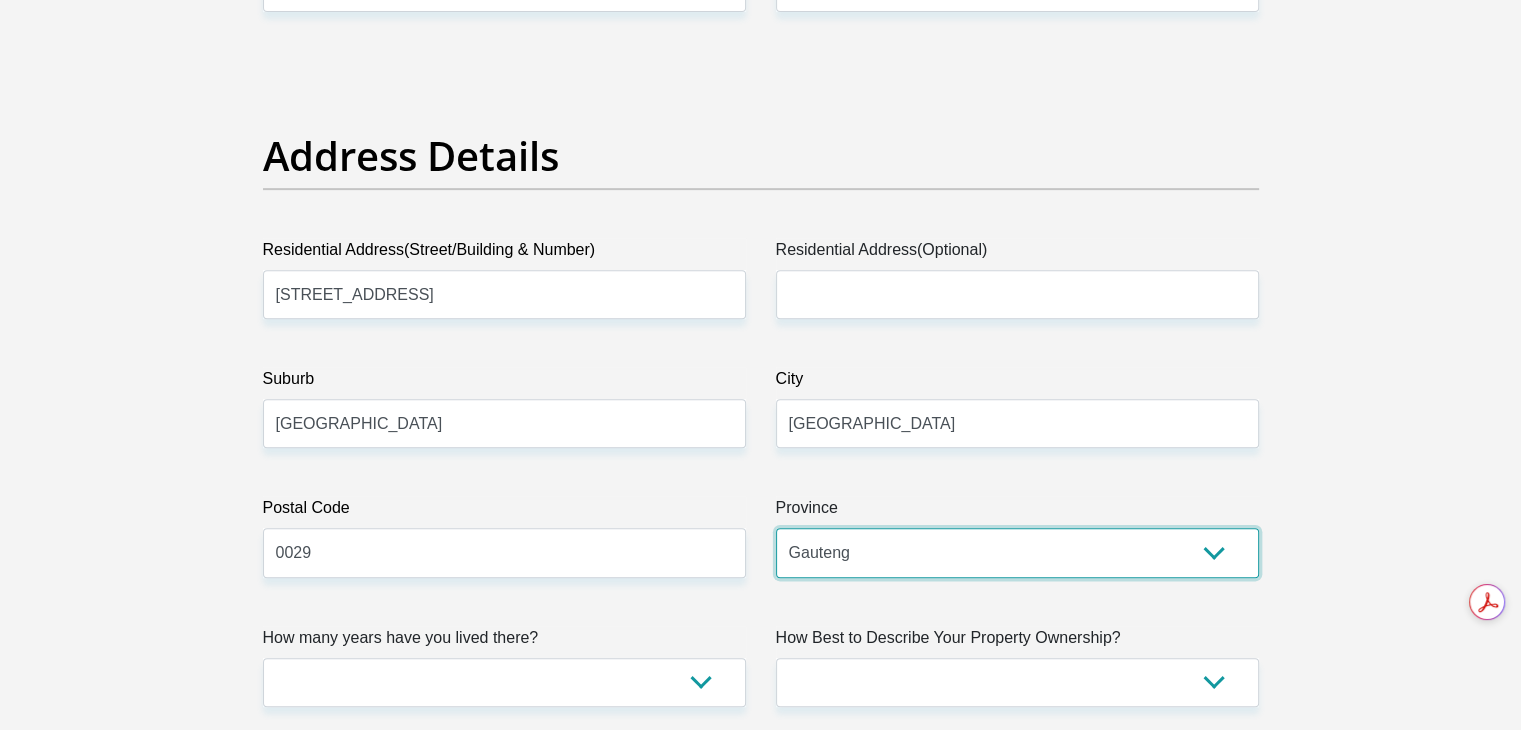 click on "Eastern Cape
Free State
Gauteng
KwaZulu-Natal
Limpopo
Mpumalanga
Northern Cape
North West
Western Cape" at bounding box center [1017, 552] 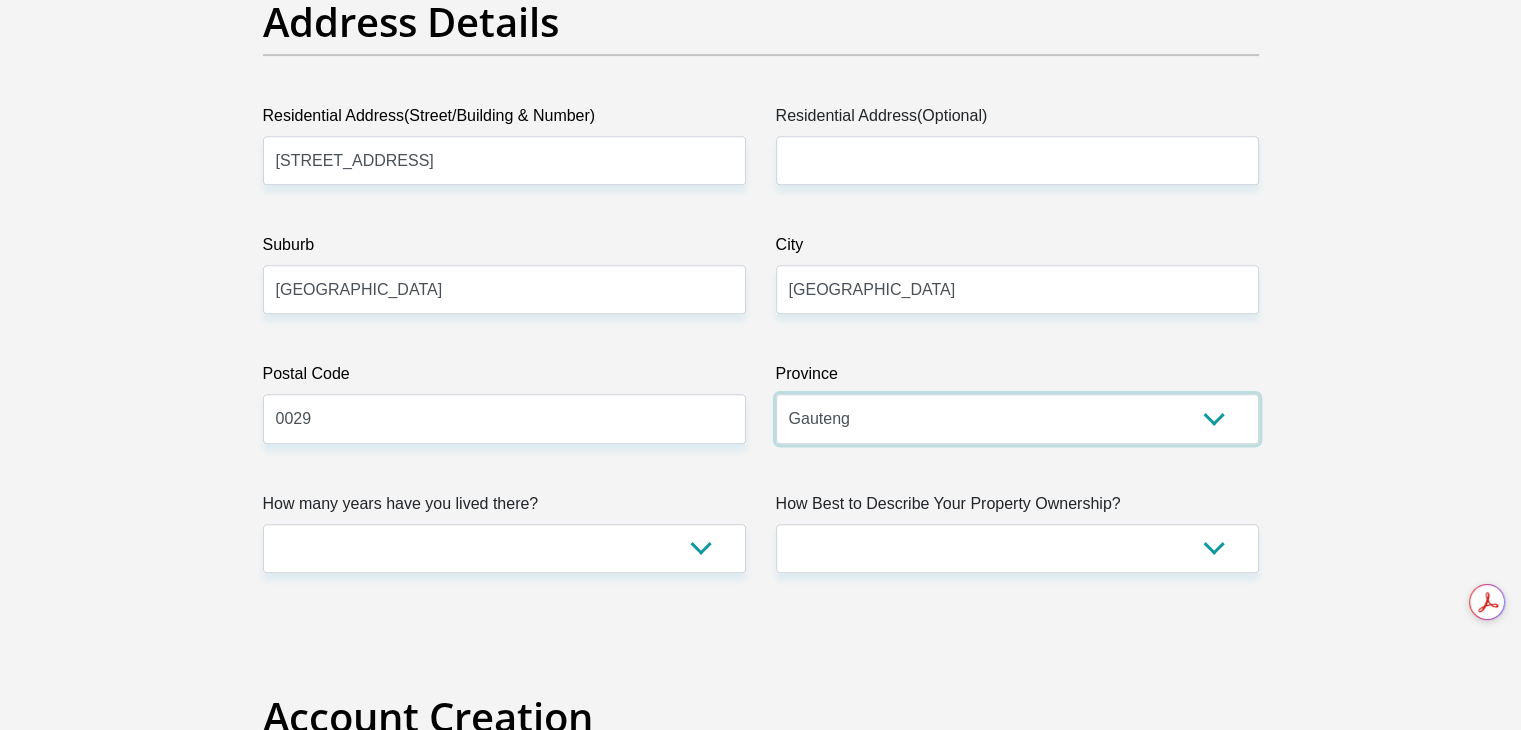 scroll, scrollTop: 1100, scrollLeft: 0, axis: vertical 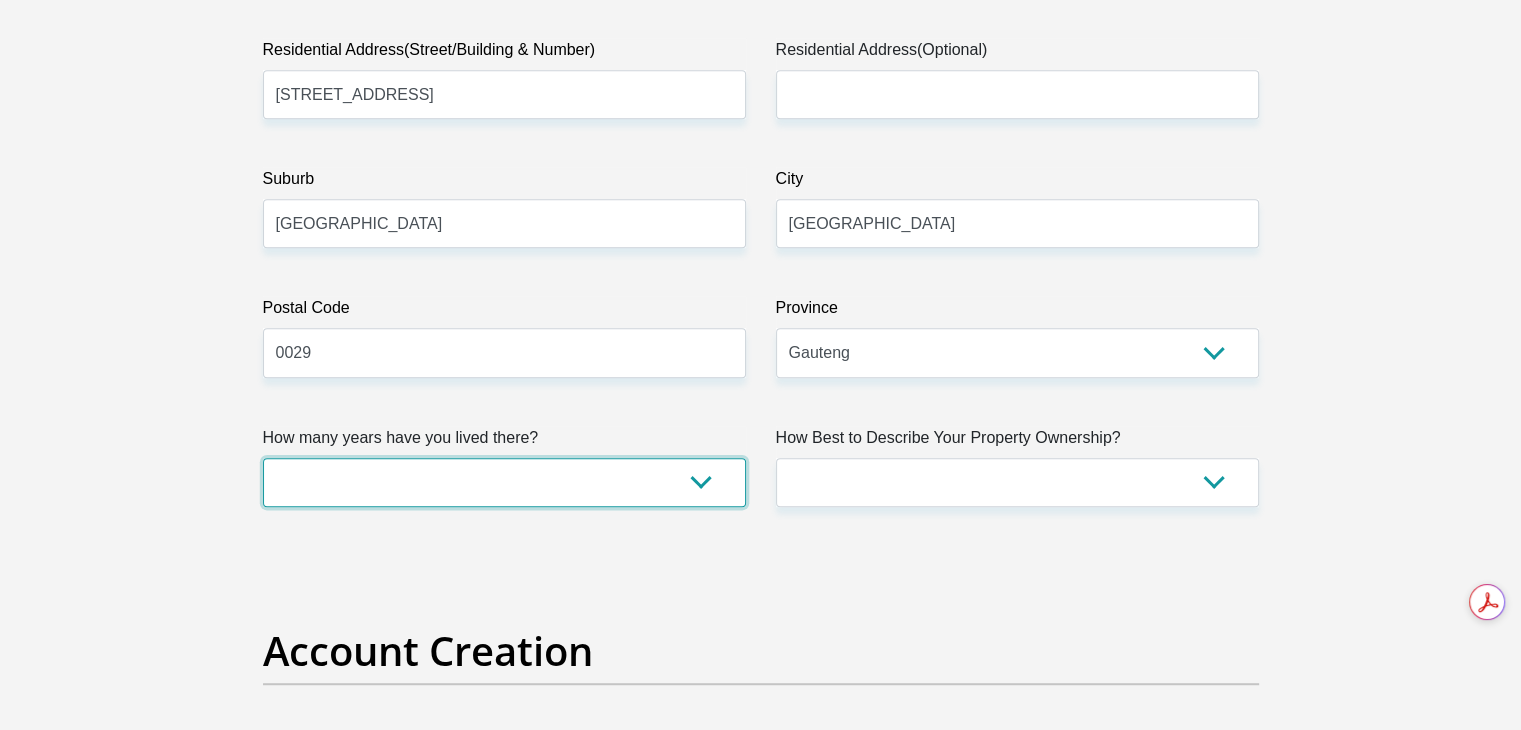click on "less than 1 year
1-3 years
3-5 years
5+ years" at bounding box center [504, 482] 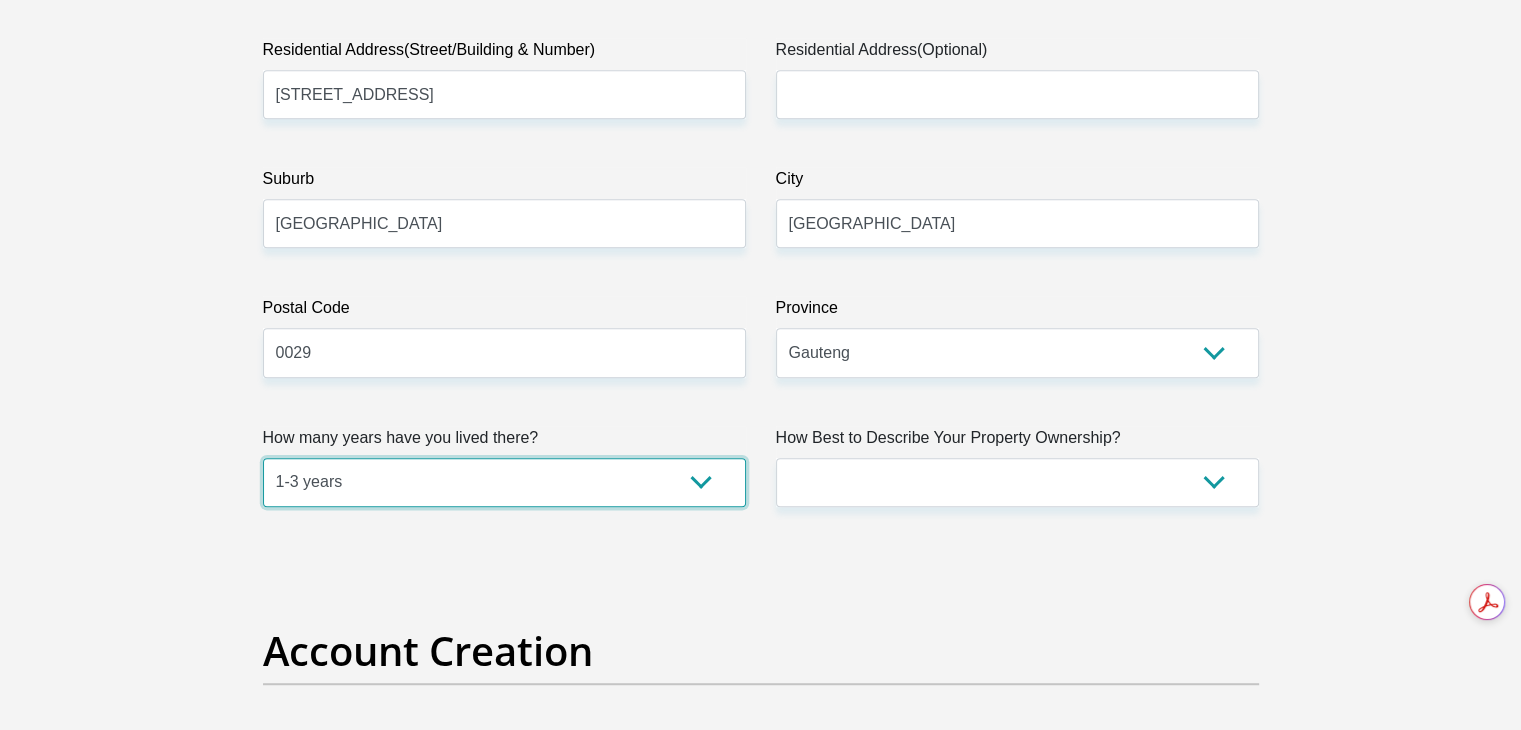 click on "less than 1 year
1-3 years
3-5 years
5+ years" at bounding box center [504, 482] 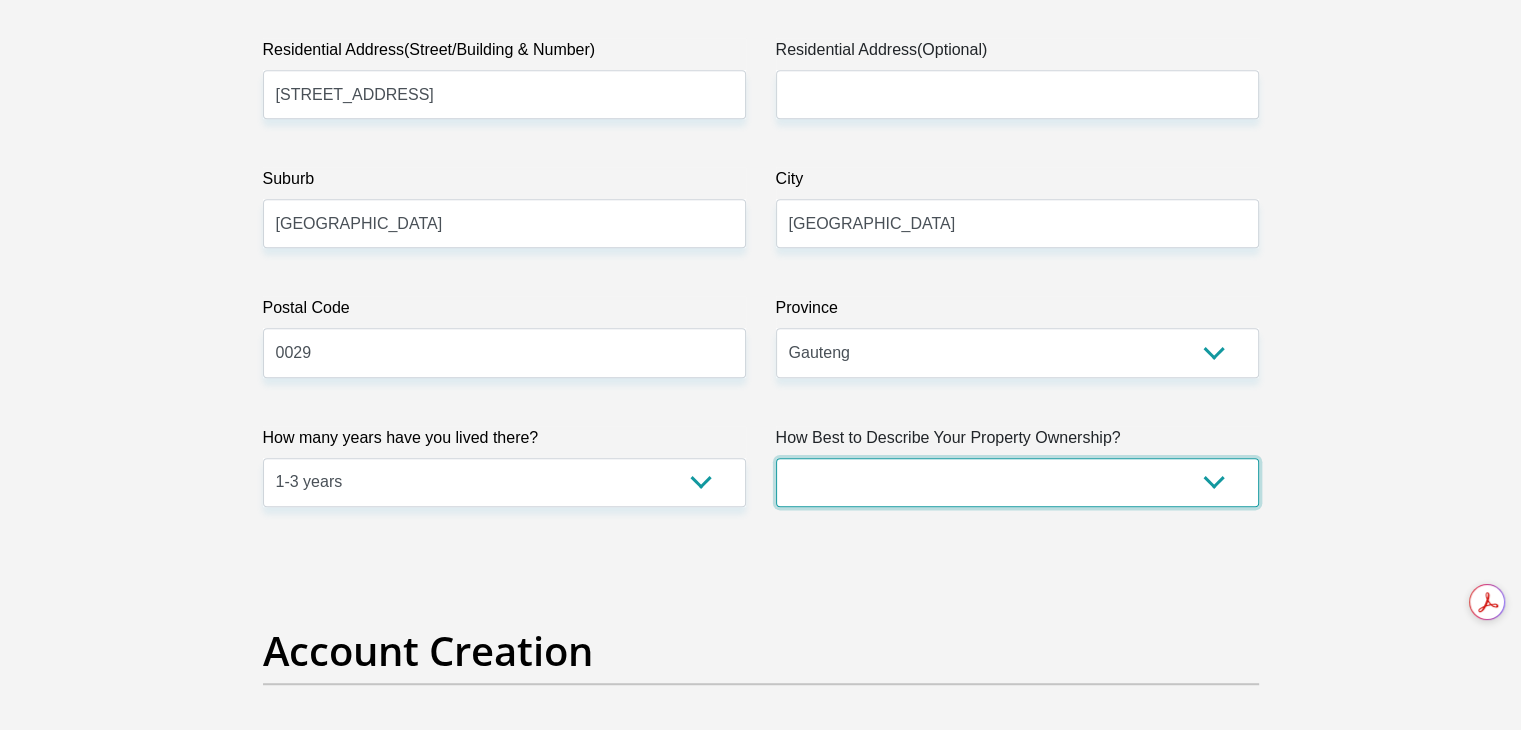 click on "Owned
Rented
Family Owned
Company Dwelling" at bounding box center (1017, 482) 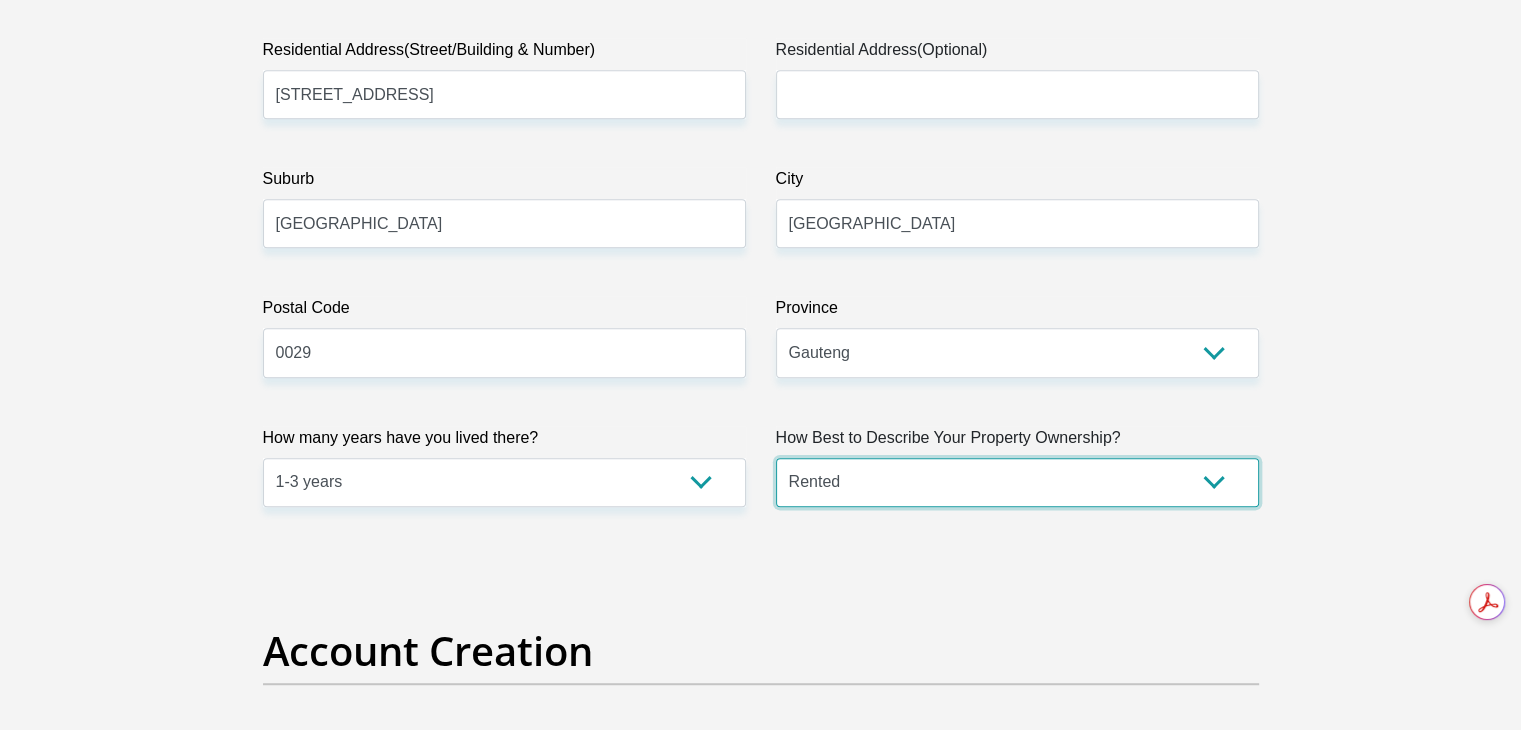 click on "Owned
Rented
Family Owned
Company Dwelling" at bounding box center (1017, 482) 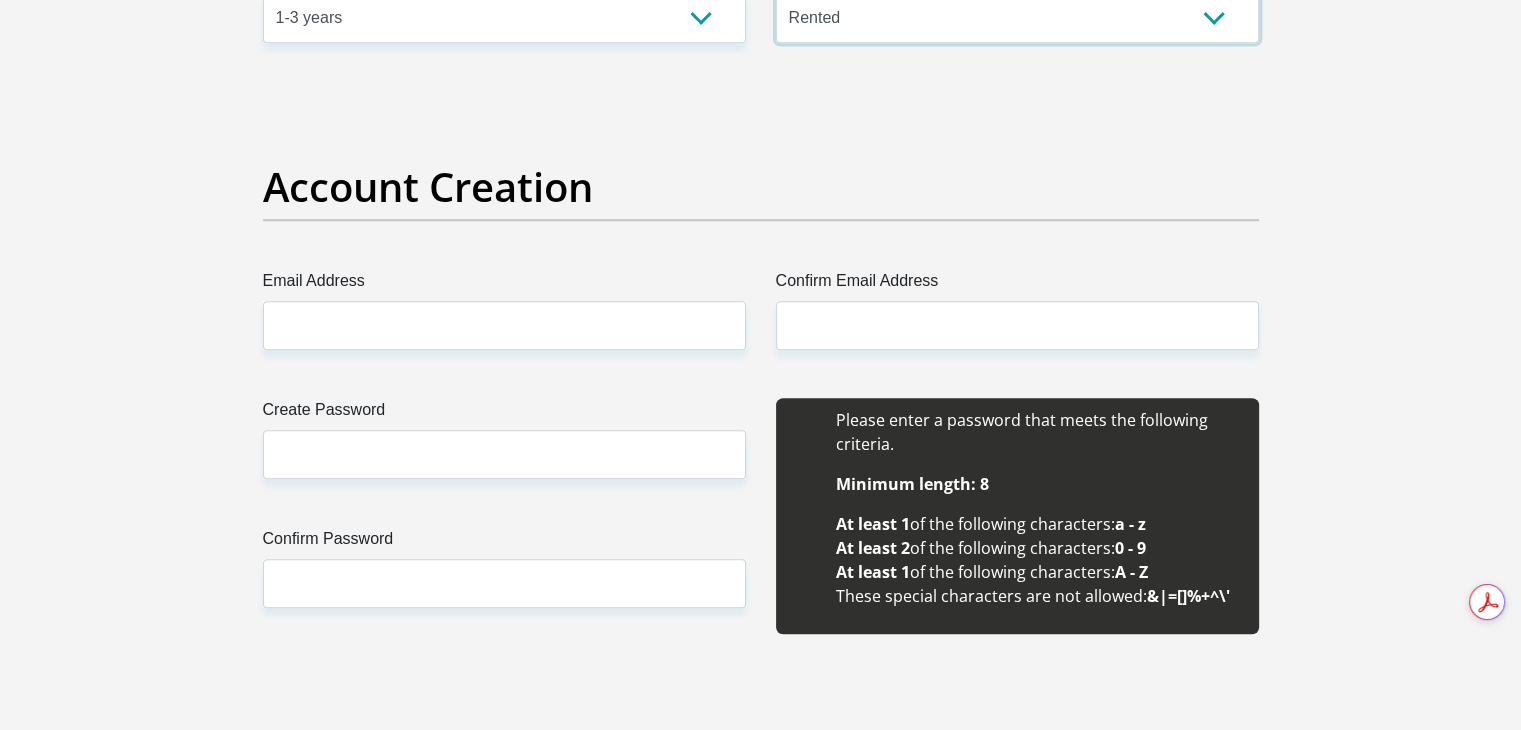 scroll, scrollTop: 1600, scrollLeft: 0, axis: vertical 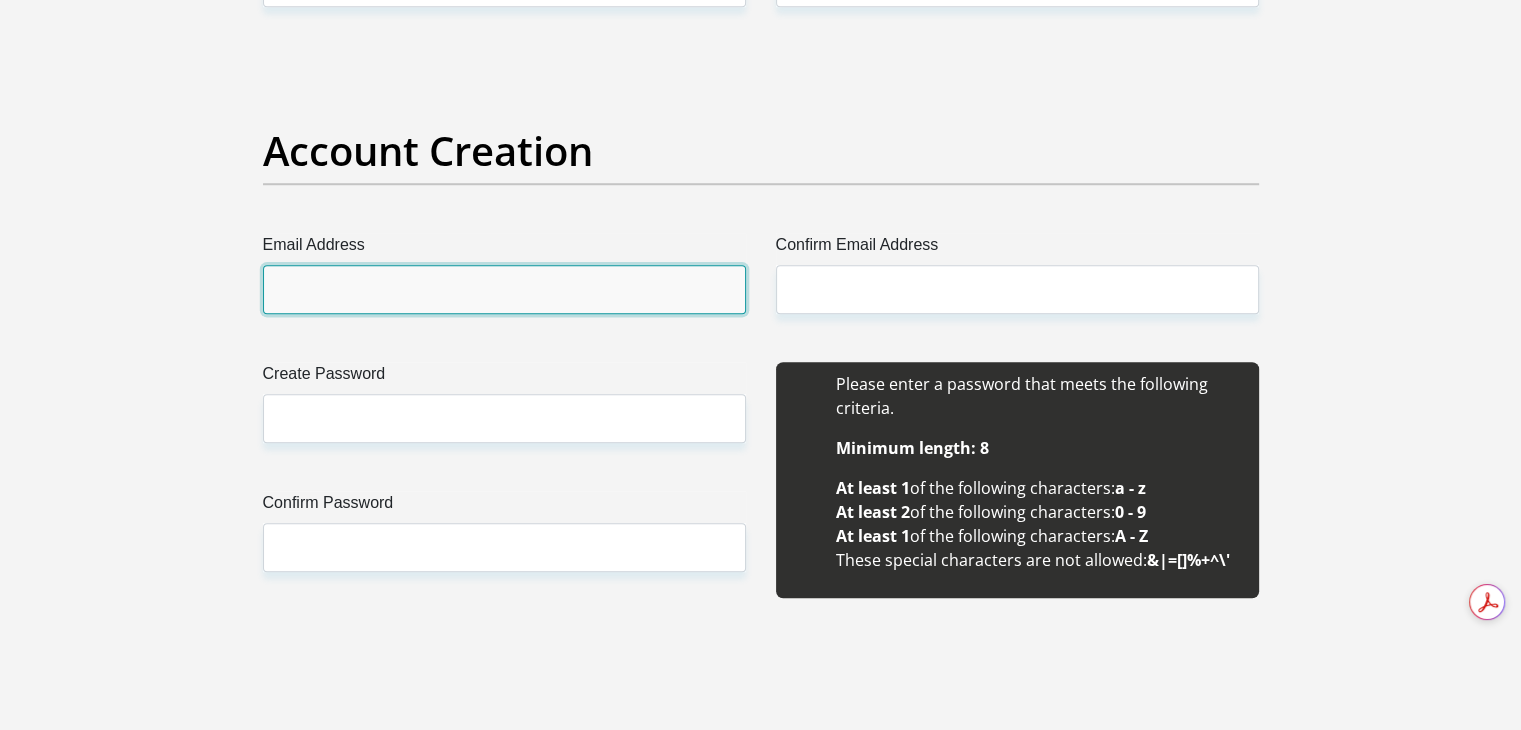 click on "Email Address" at bounding box center [504, 289] 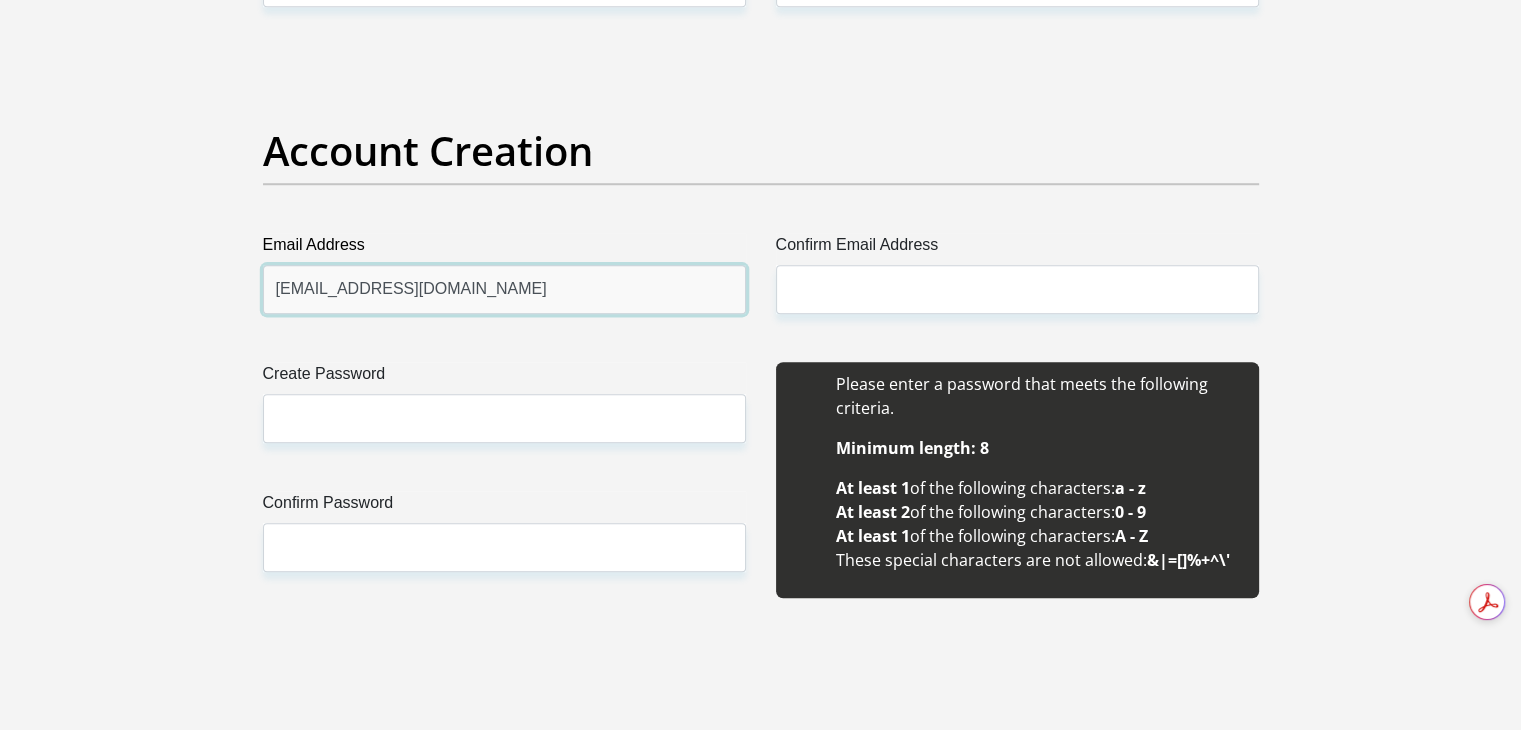 drag, startPoint x: 485, startPoint y: 291, endPoint x: 274, endPoint y: 292, distance: 211.00237 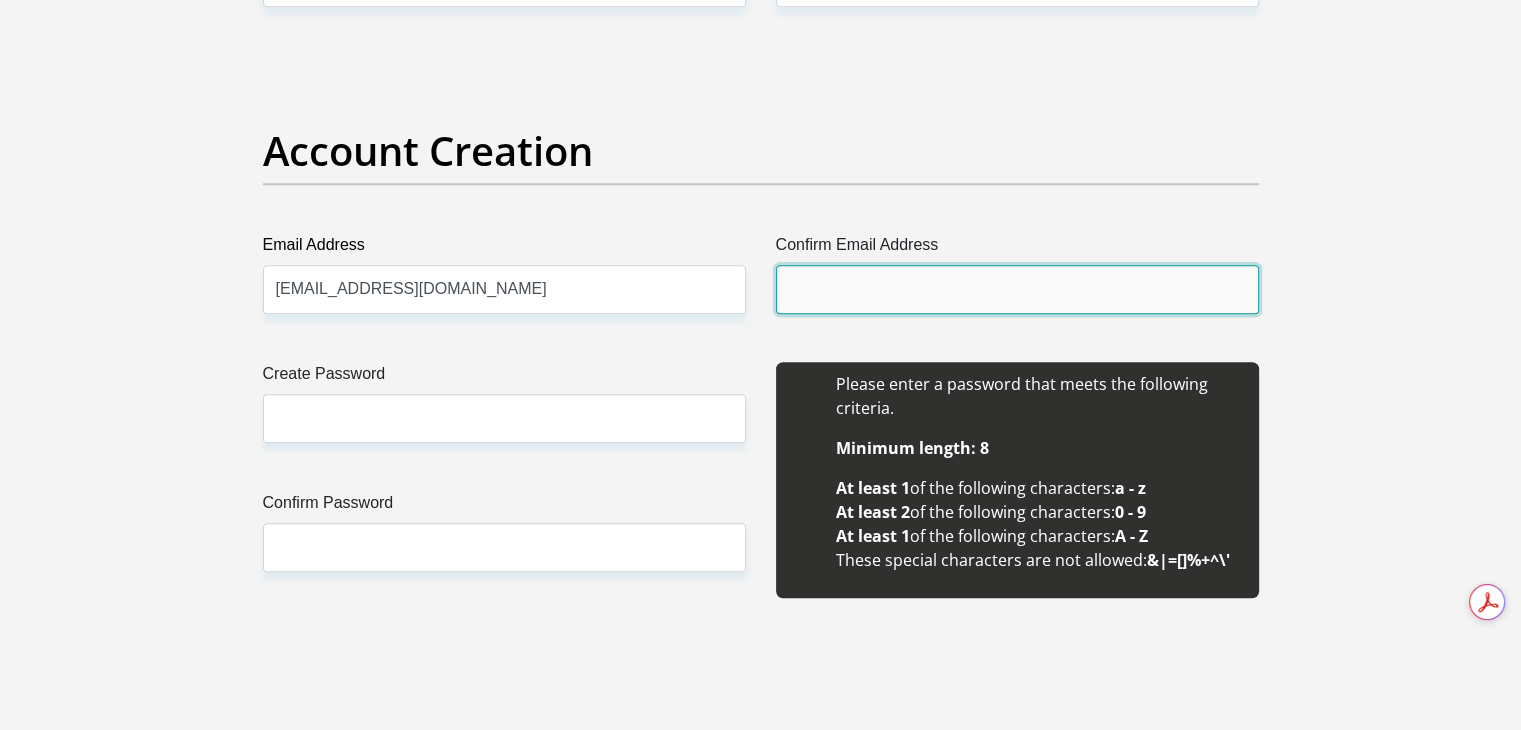 click on "Confirm Email Address" at bounding box center (1017, 289) 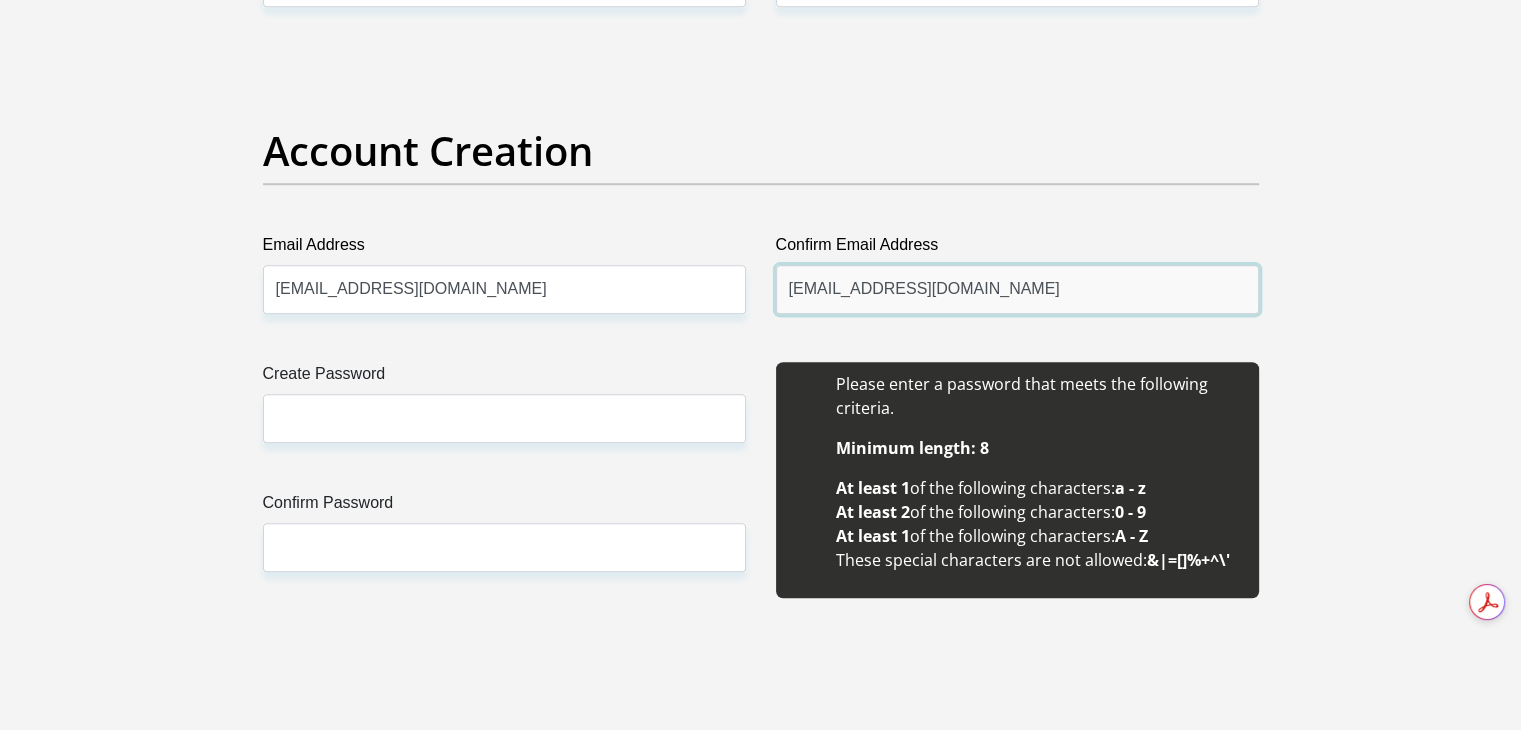 type on "banjwayamkela5@gmail.com" 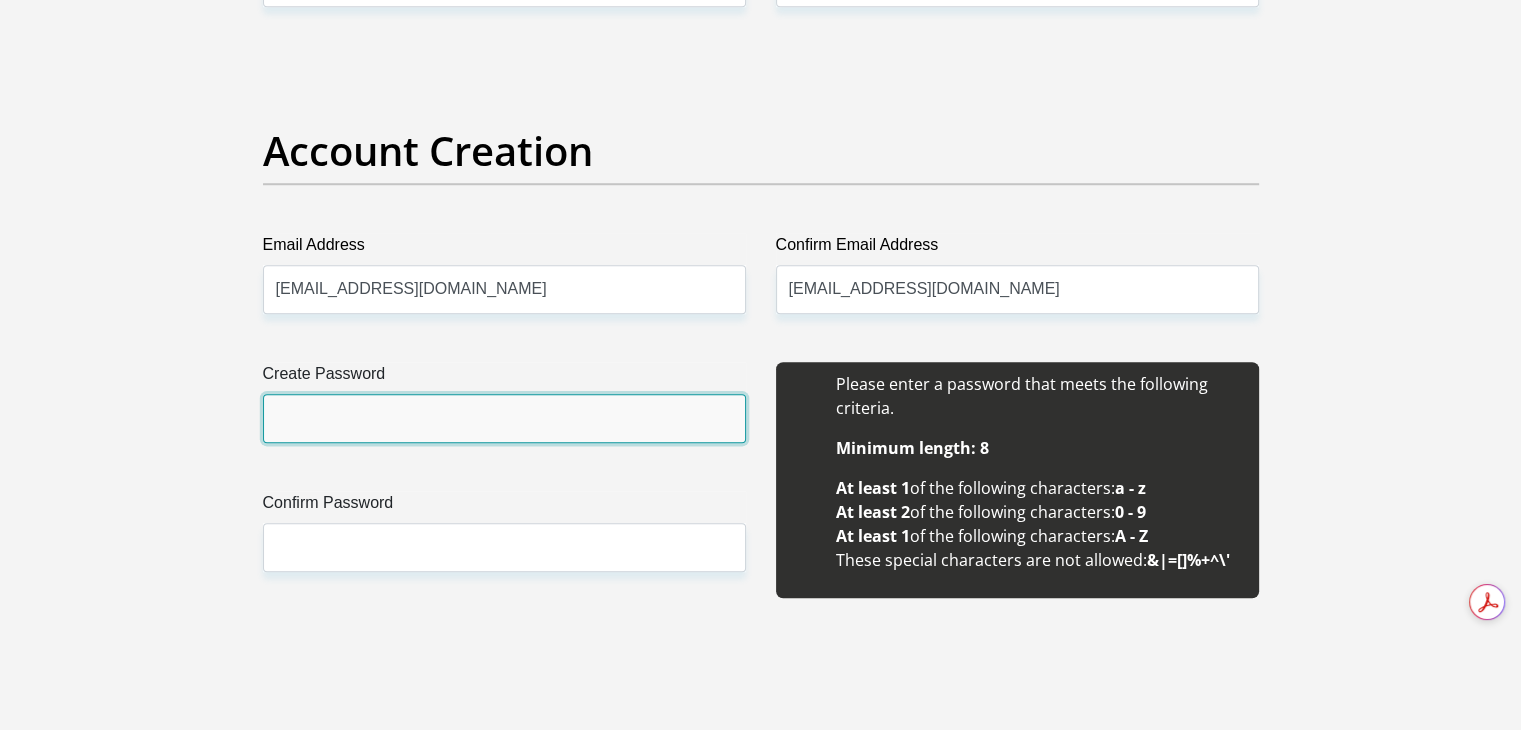 click on "Create Password" at bounding box center [504, 418] 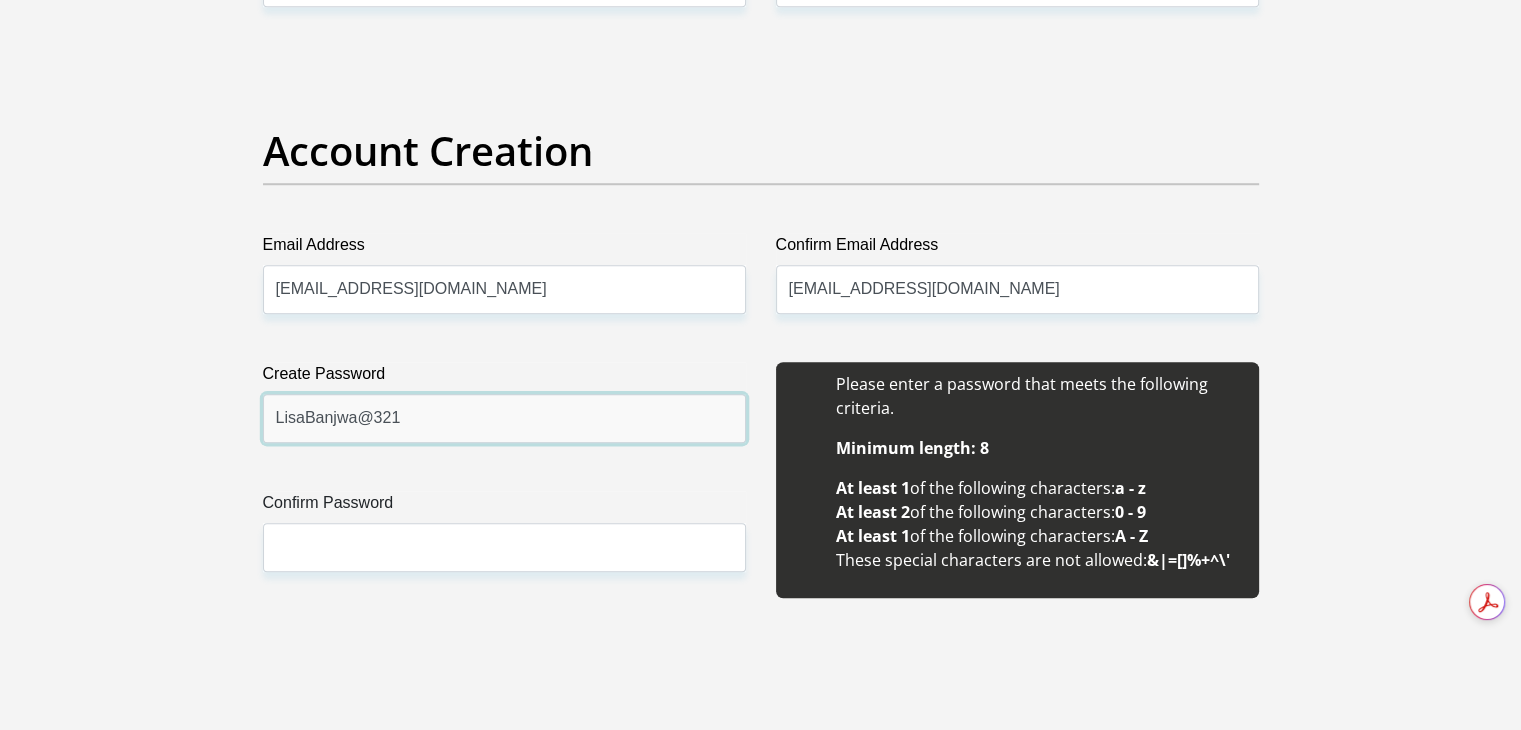 type on "LisaBanjwa@321" 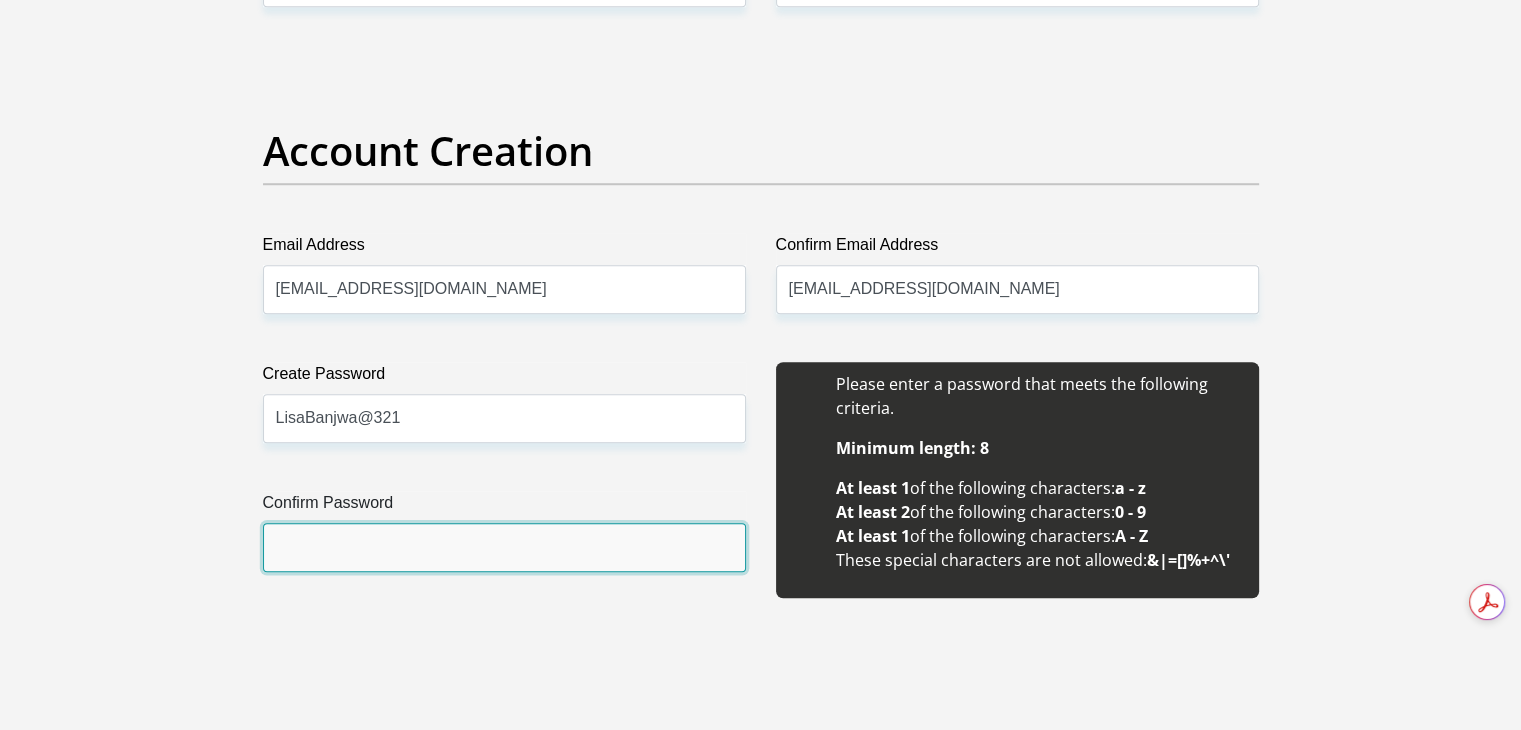 click on "Confirm Password" at bounding box center [504, 547] 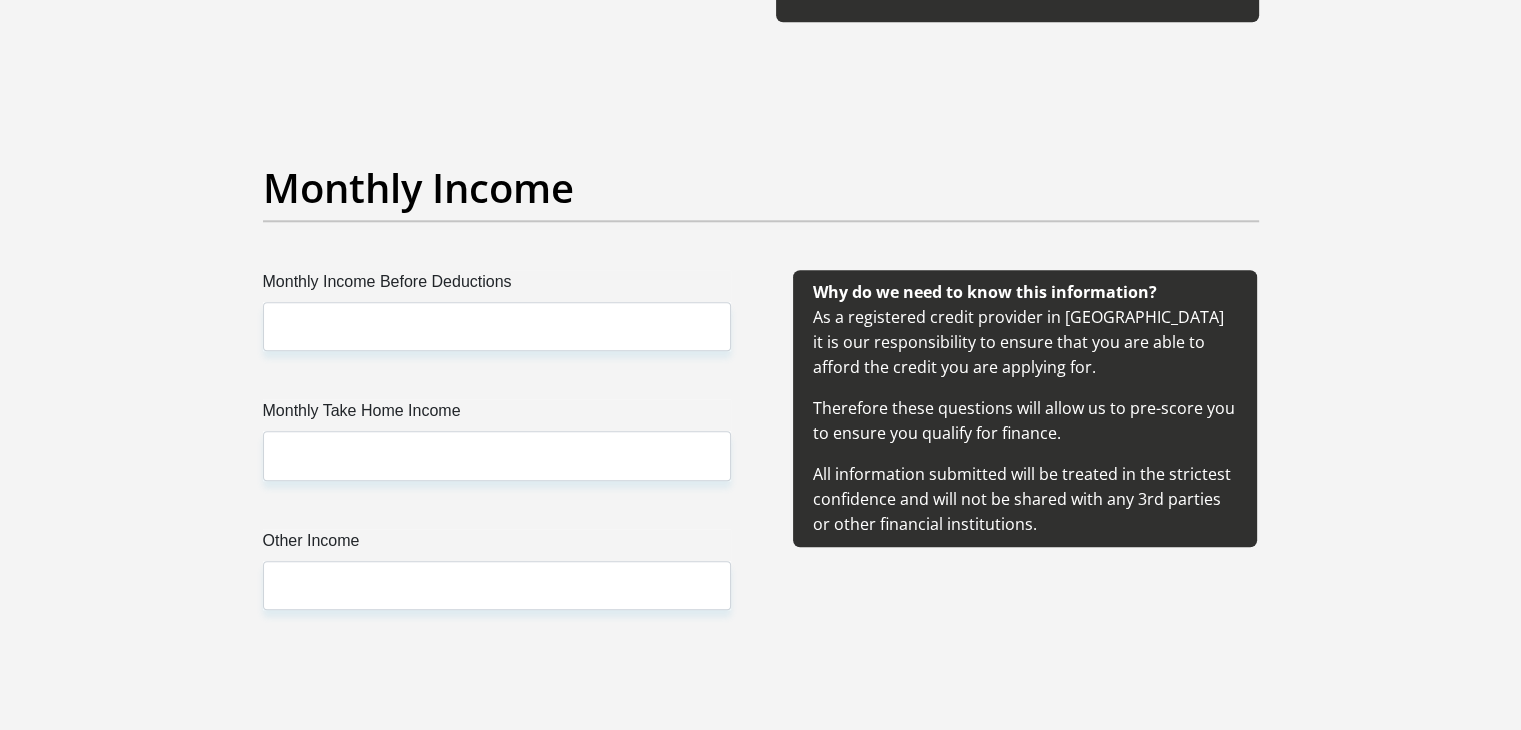 scroll, scrollTop: 2100, scrollLeft: 0, axis: vertical 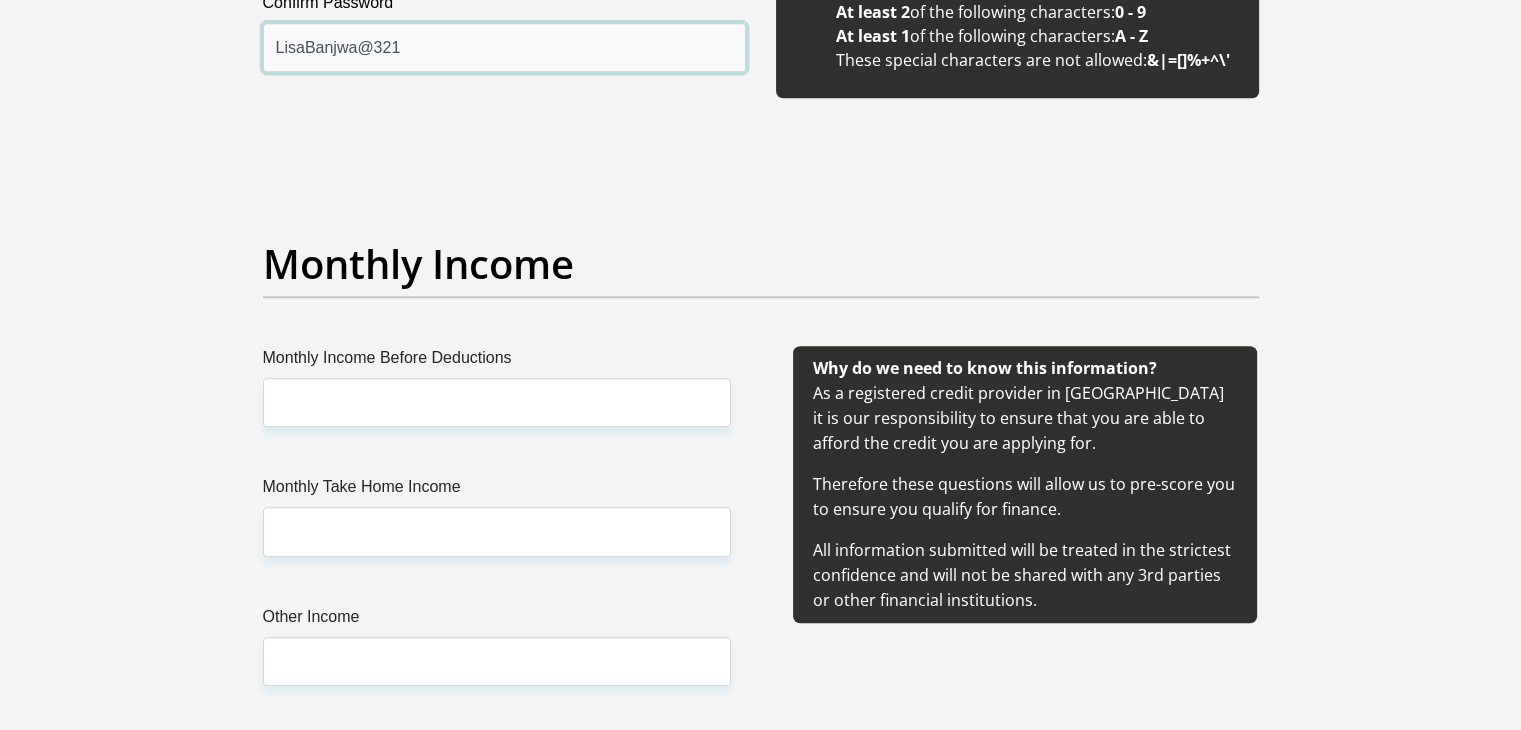 type on "LisaBanjwa@321" 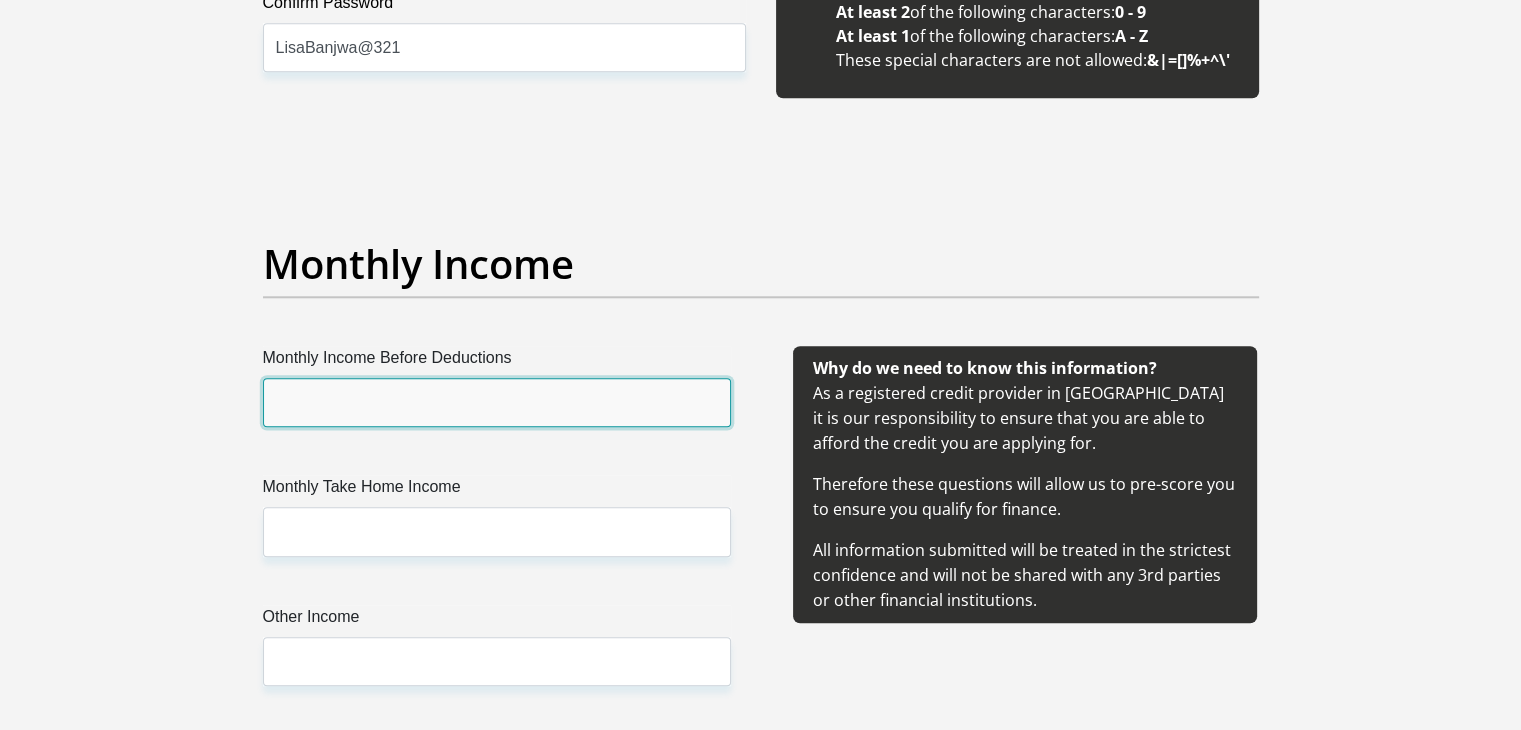 click on "Monthly Income Before Deductions" at bounding box center [497, 402] 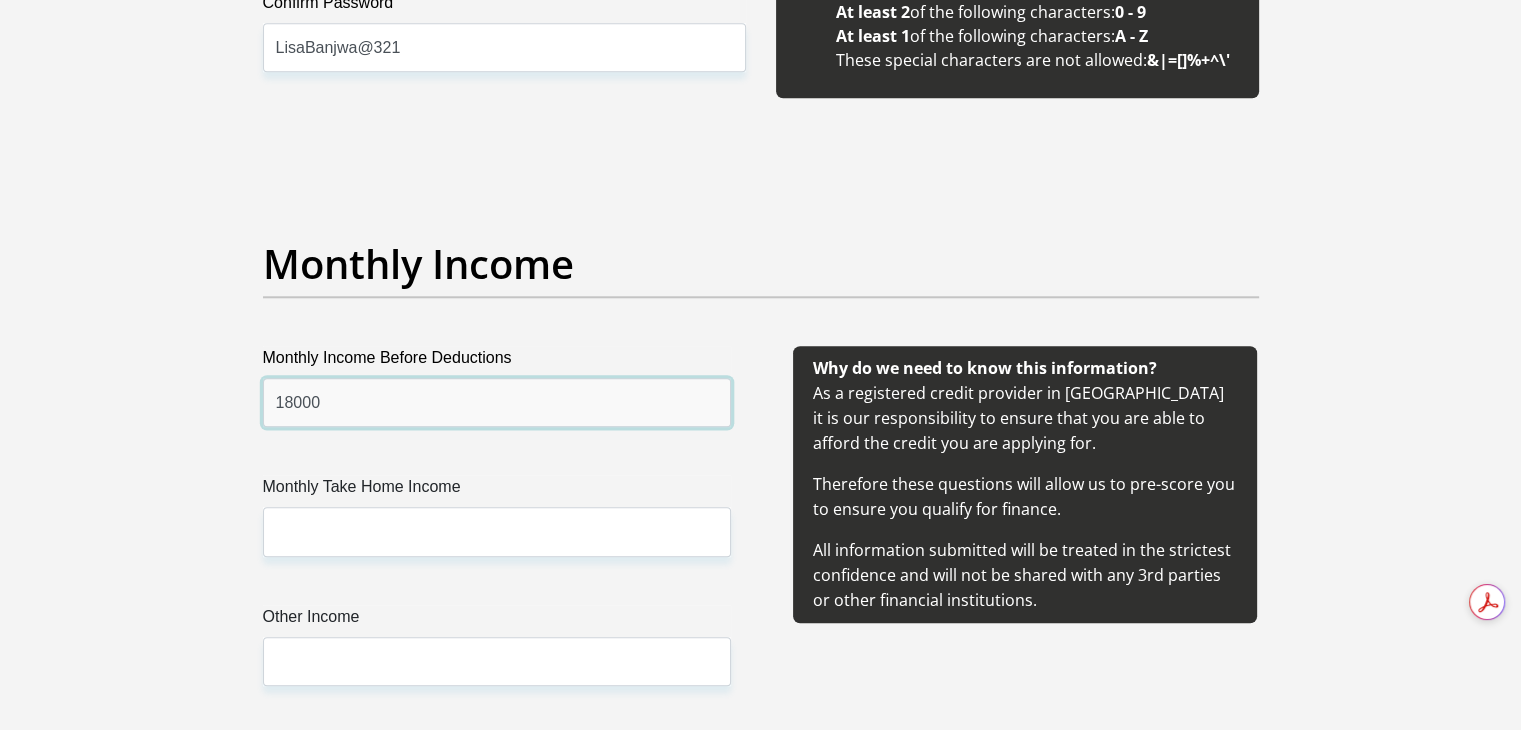 type on "18000" 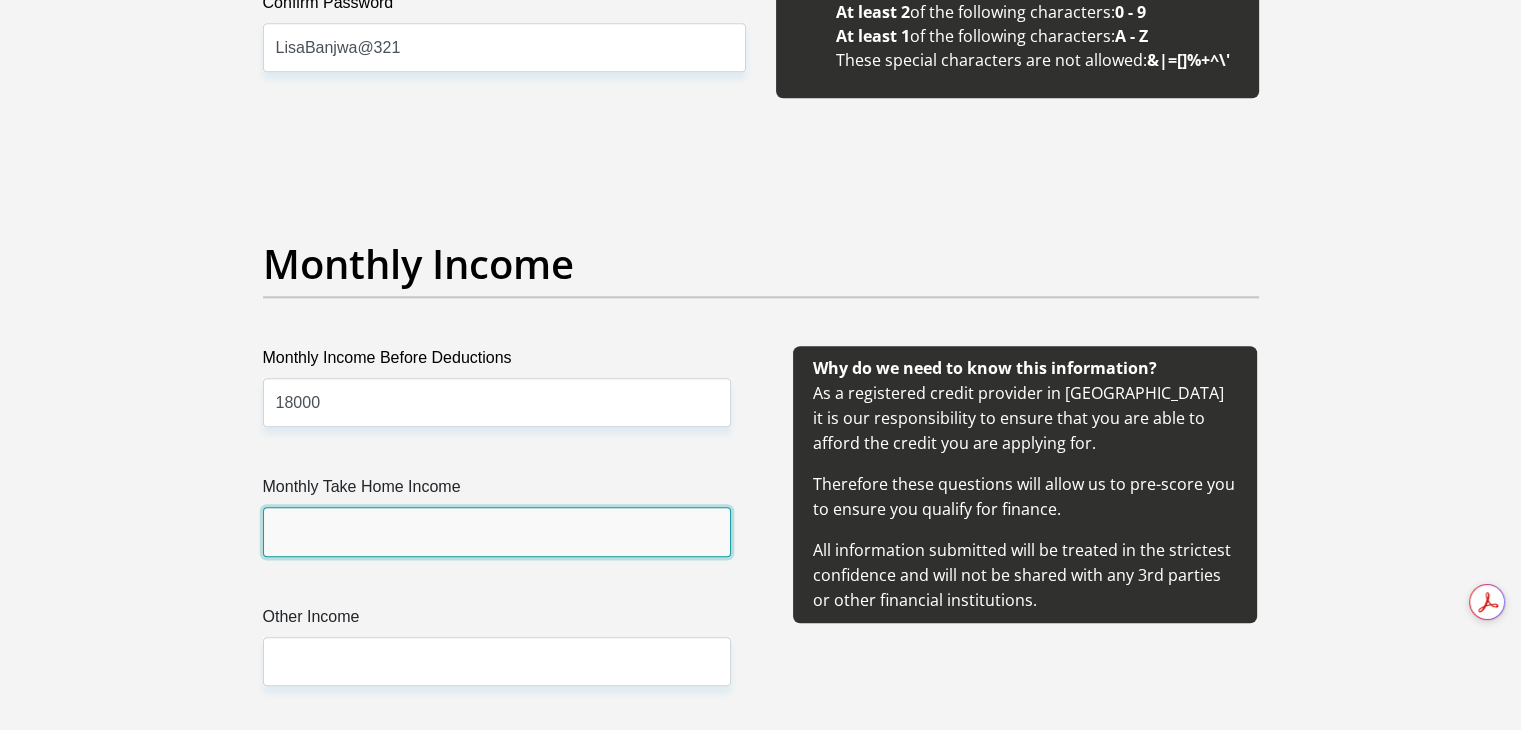 click on "Monthly Take Home Income" at bounding box center [497, 531] 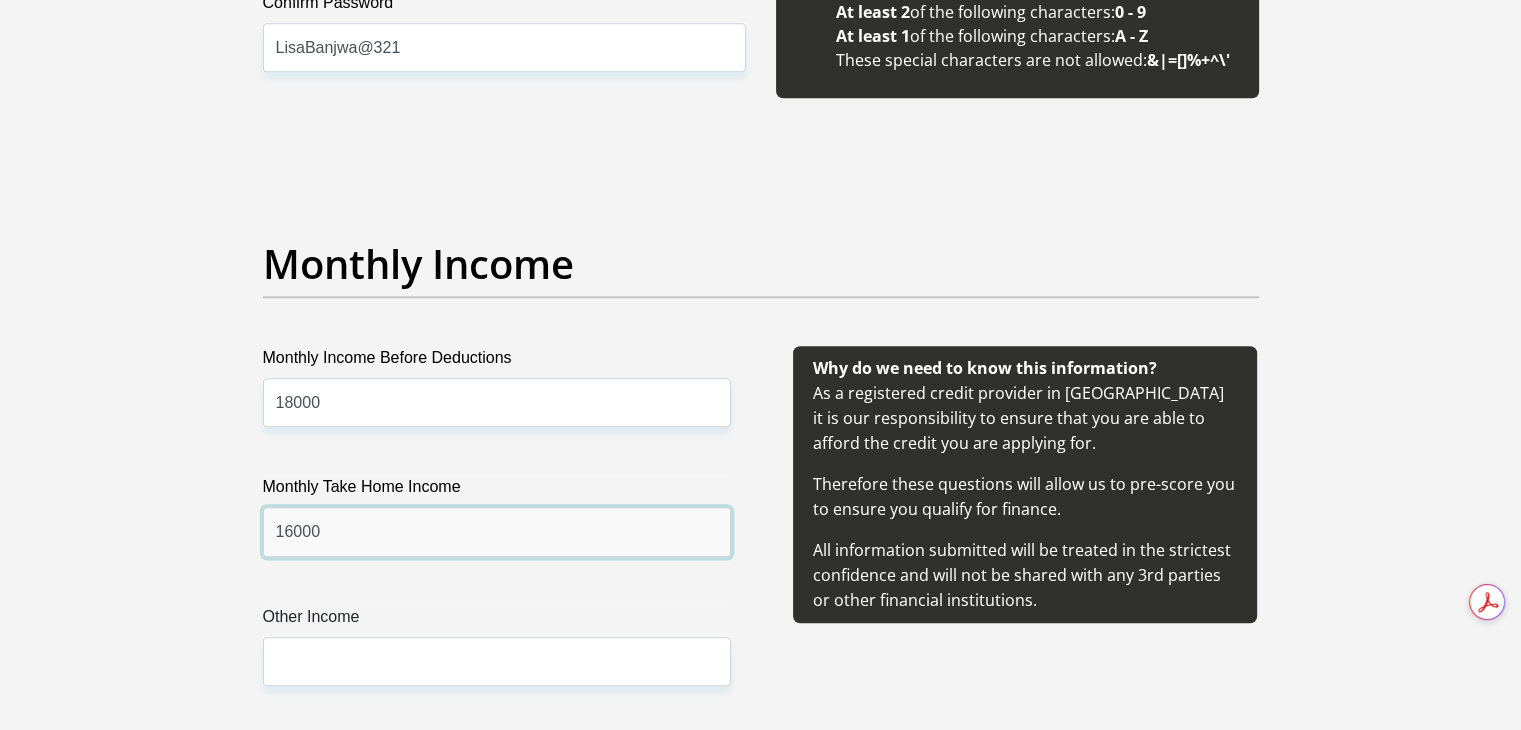 type on "16000" 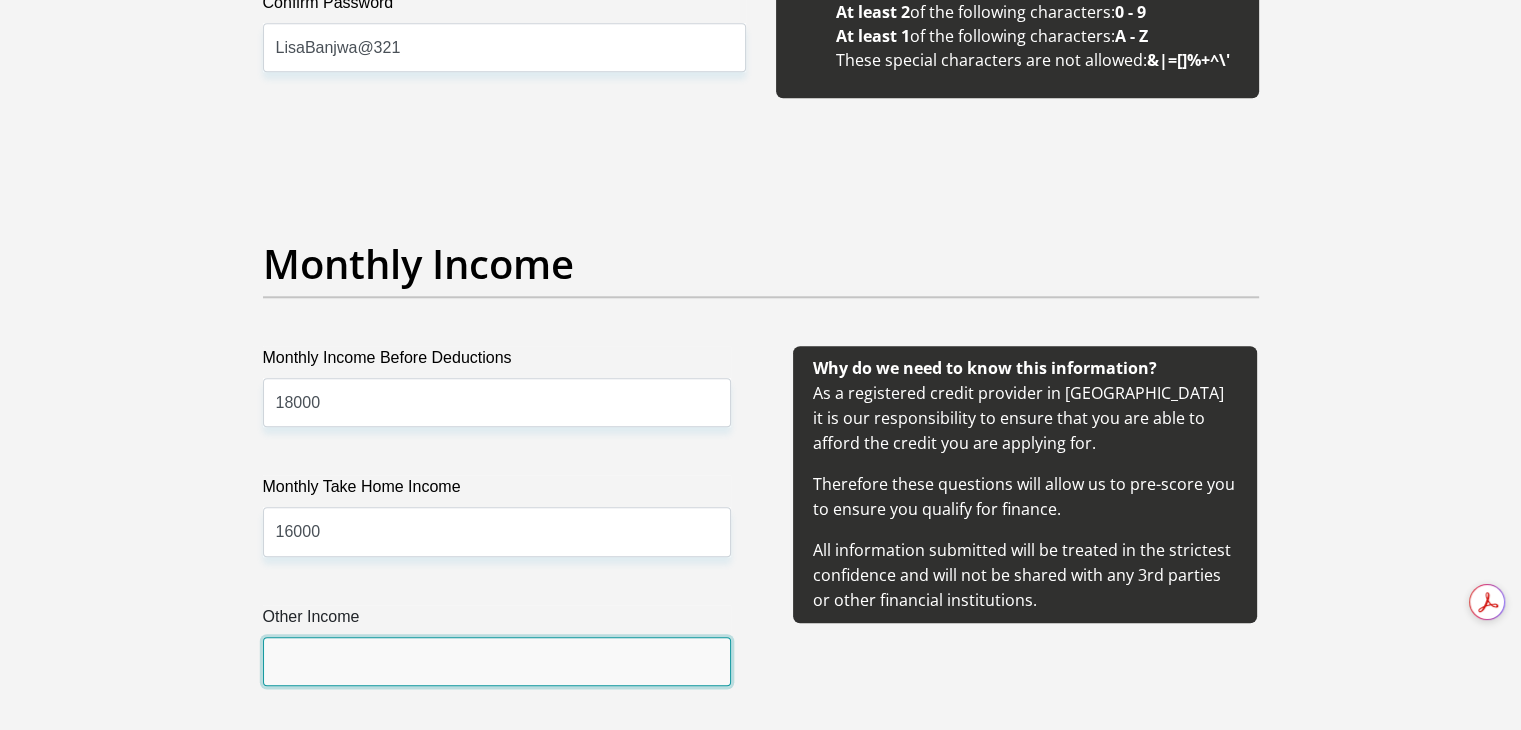 click on "Other Income" at bounding box center [497, 661] 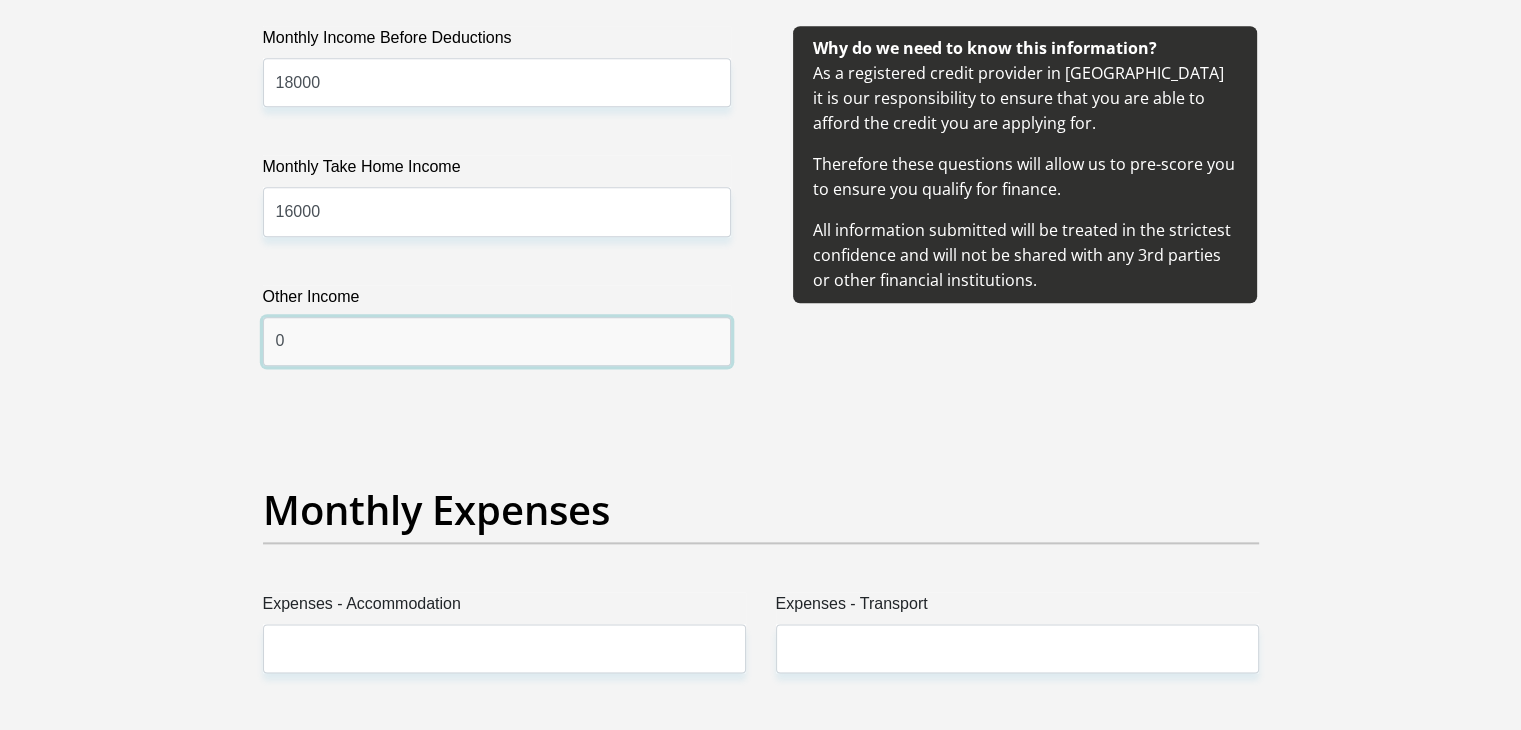 scroll, scrollTop: 2428, scrollLeft: 0, axis: vertical 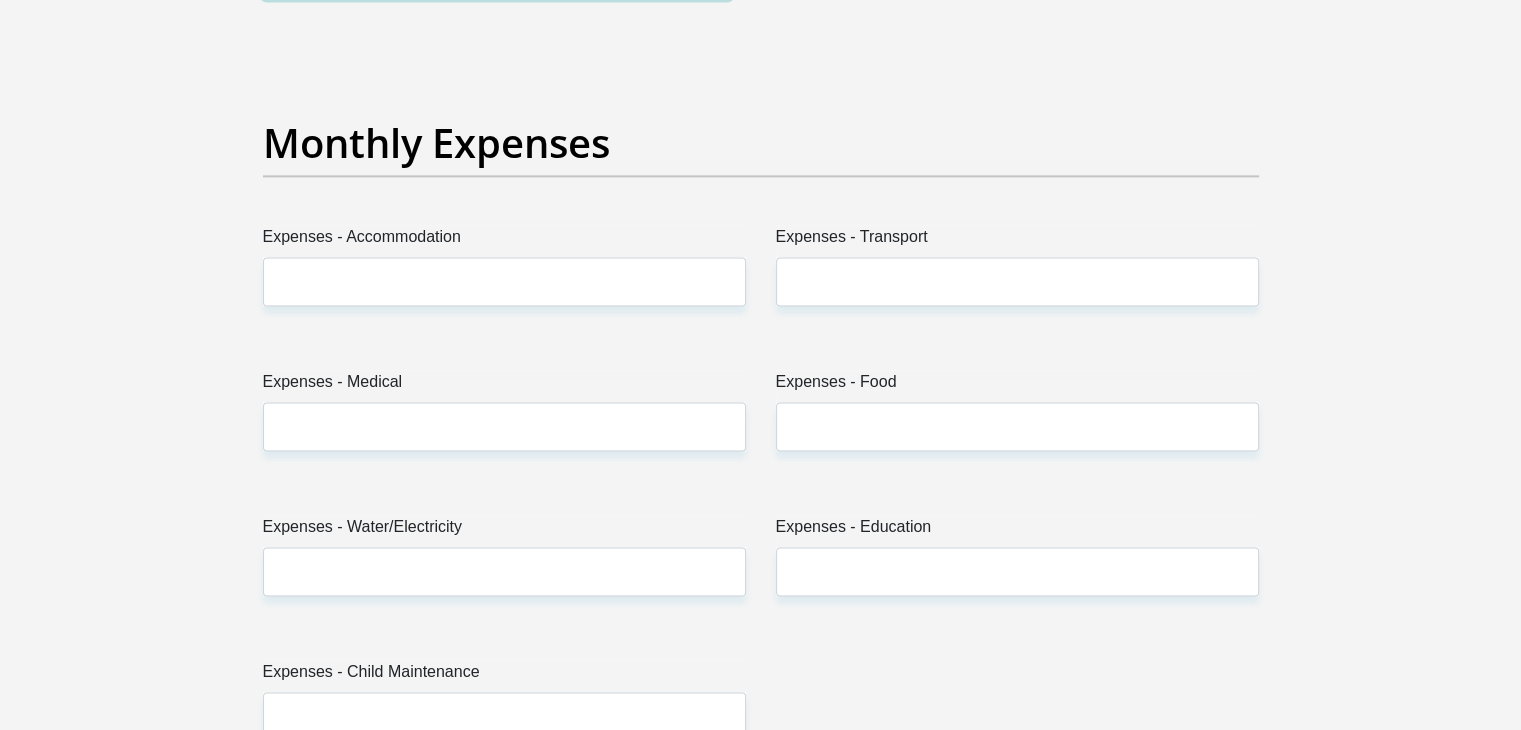 type on "0" 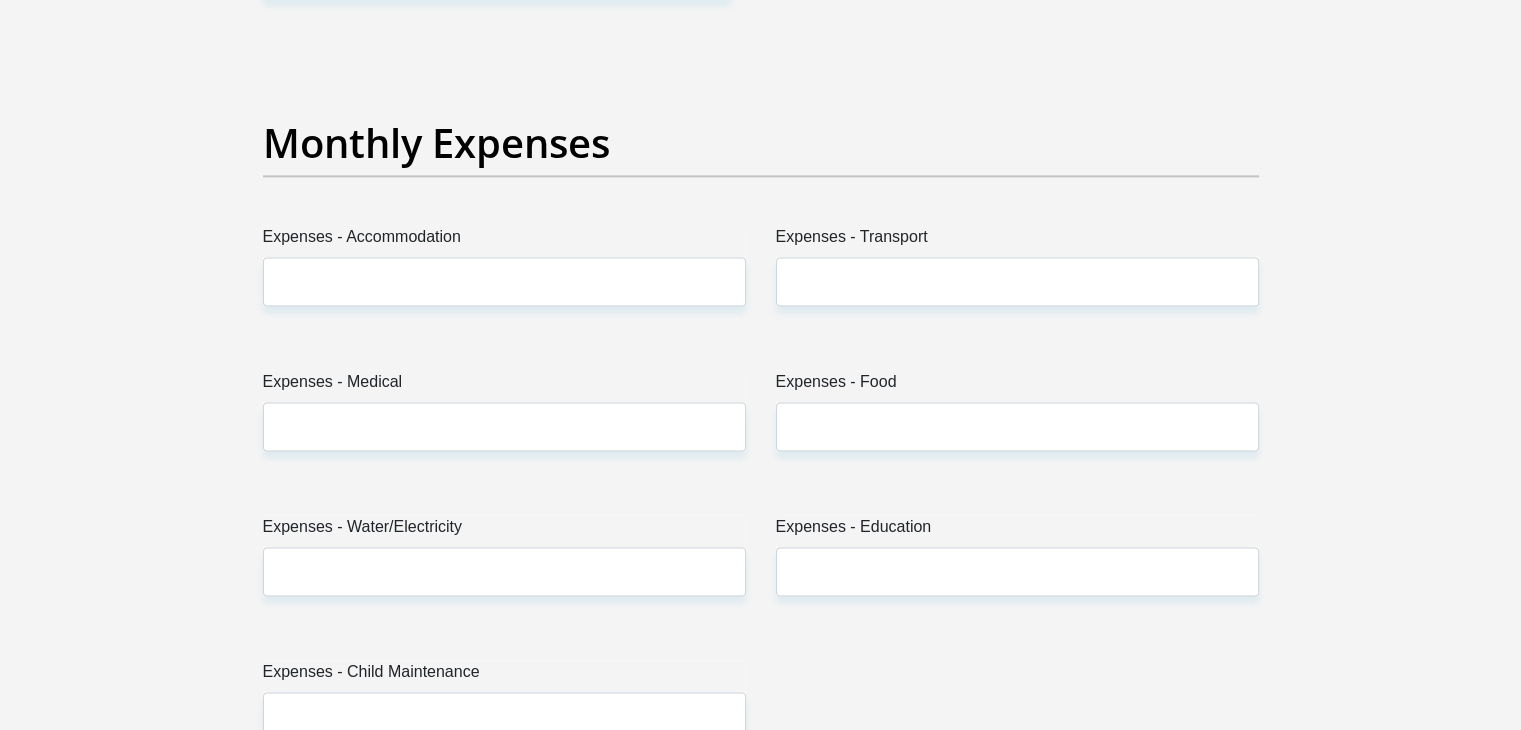 click on "Personal Details
Title
Mr
Ms
Mrs
Dr
Other
First Name
Yamkela
Surname
Banjwa
ID Number
9809141419080
Please input valid ID number
Race
Black
Coloured
Indian
White
Other
Contact Number
0727726596
Please input valid contact number" at bounding box center (760, 786) 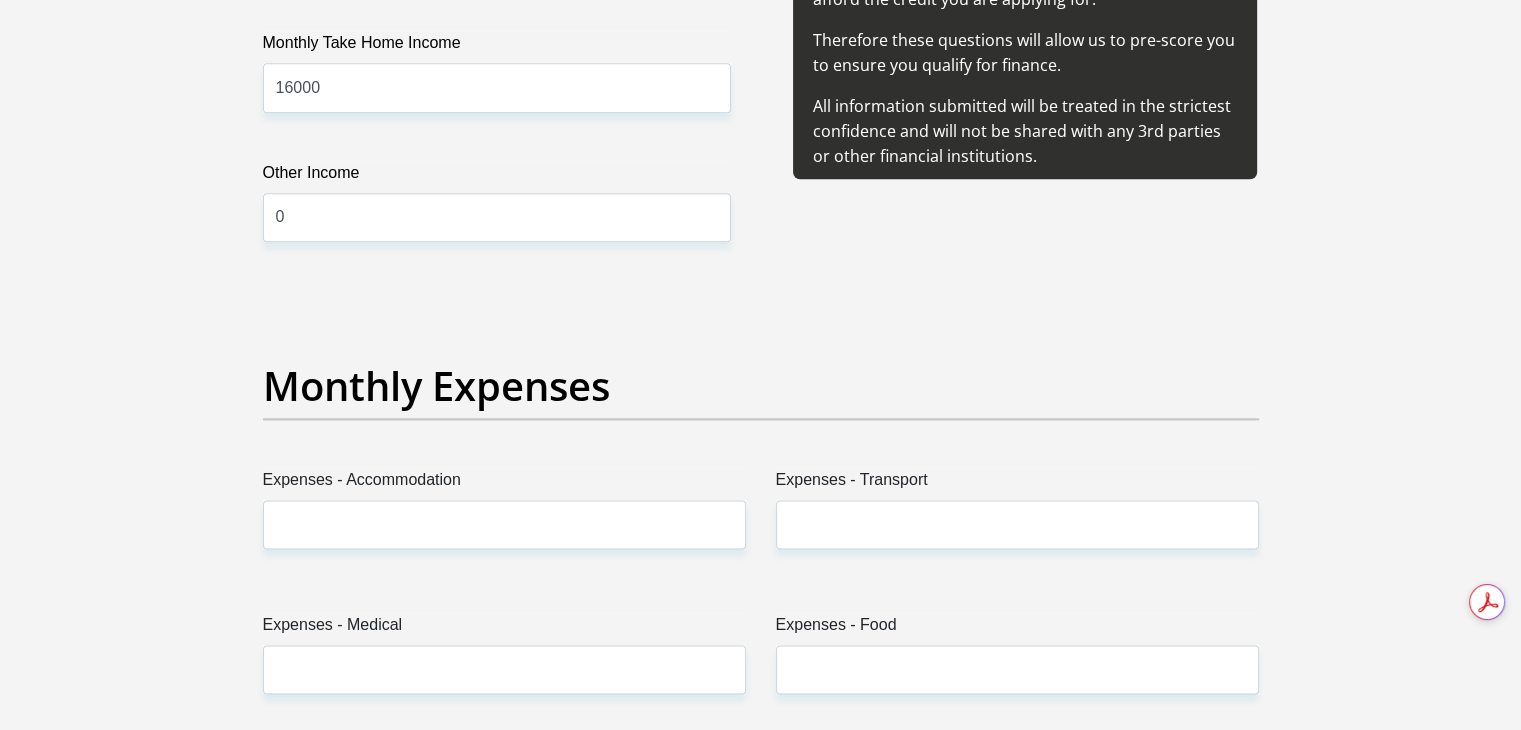 scroll, scrollTop: 2687, scrollLeft: 0, axis: vertical 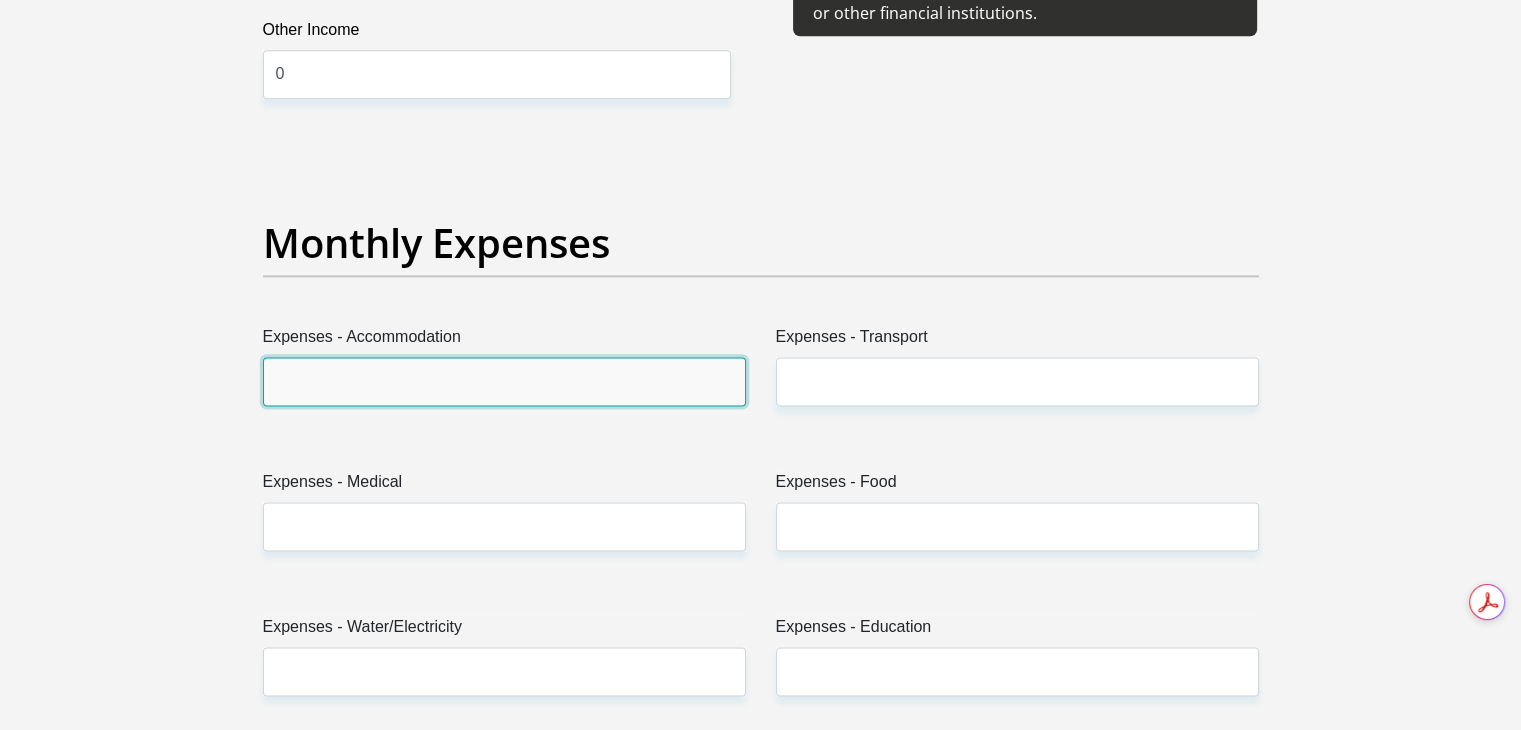 click on "Expenses - Accommodation" at bounding box center [504, 381] 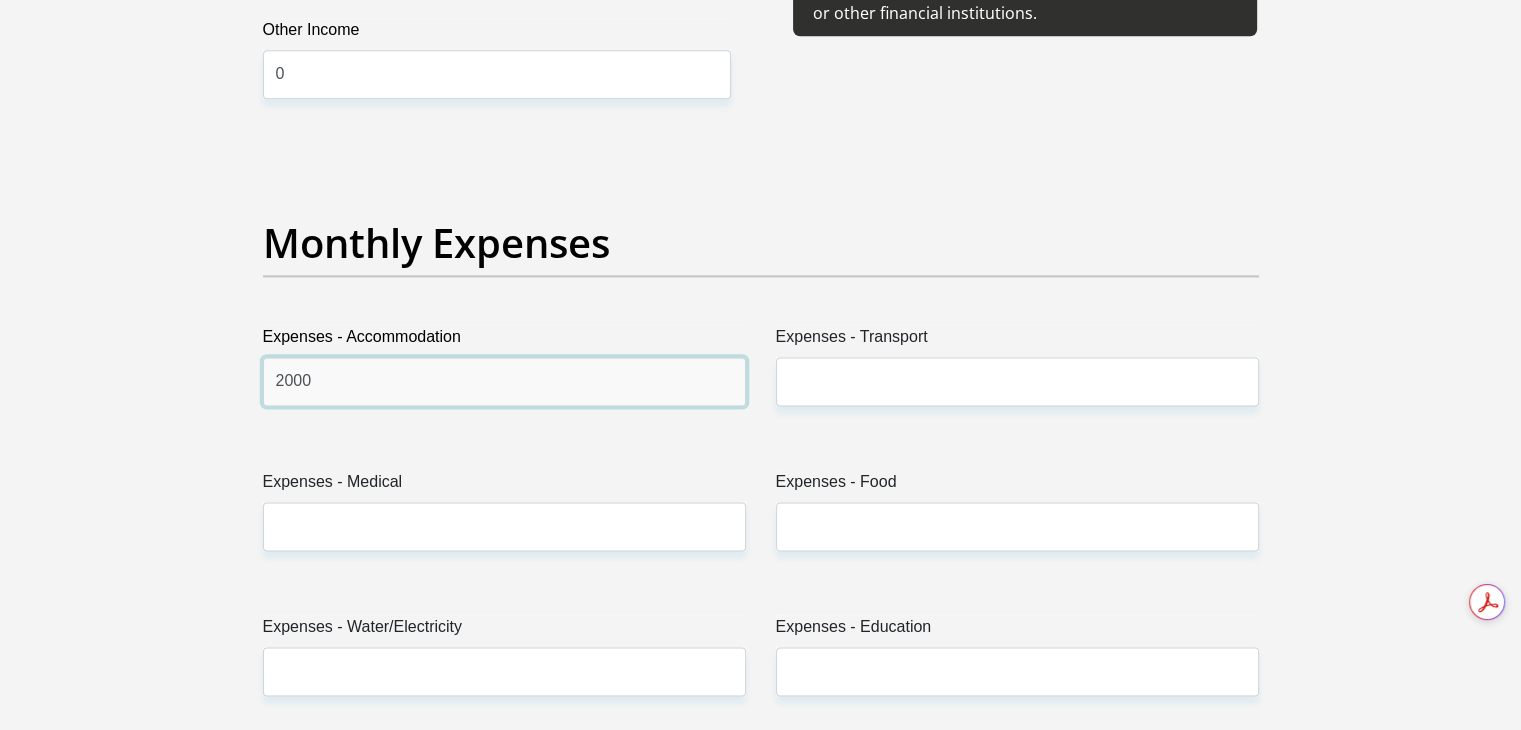 type on "2000" 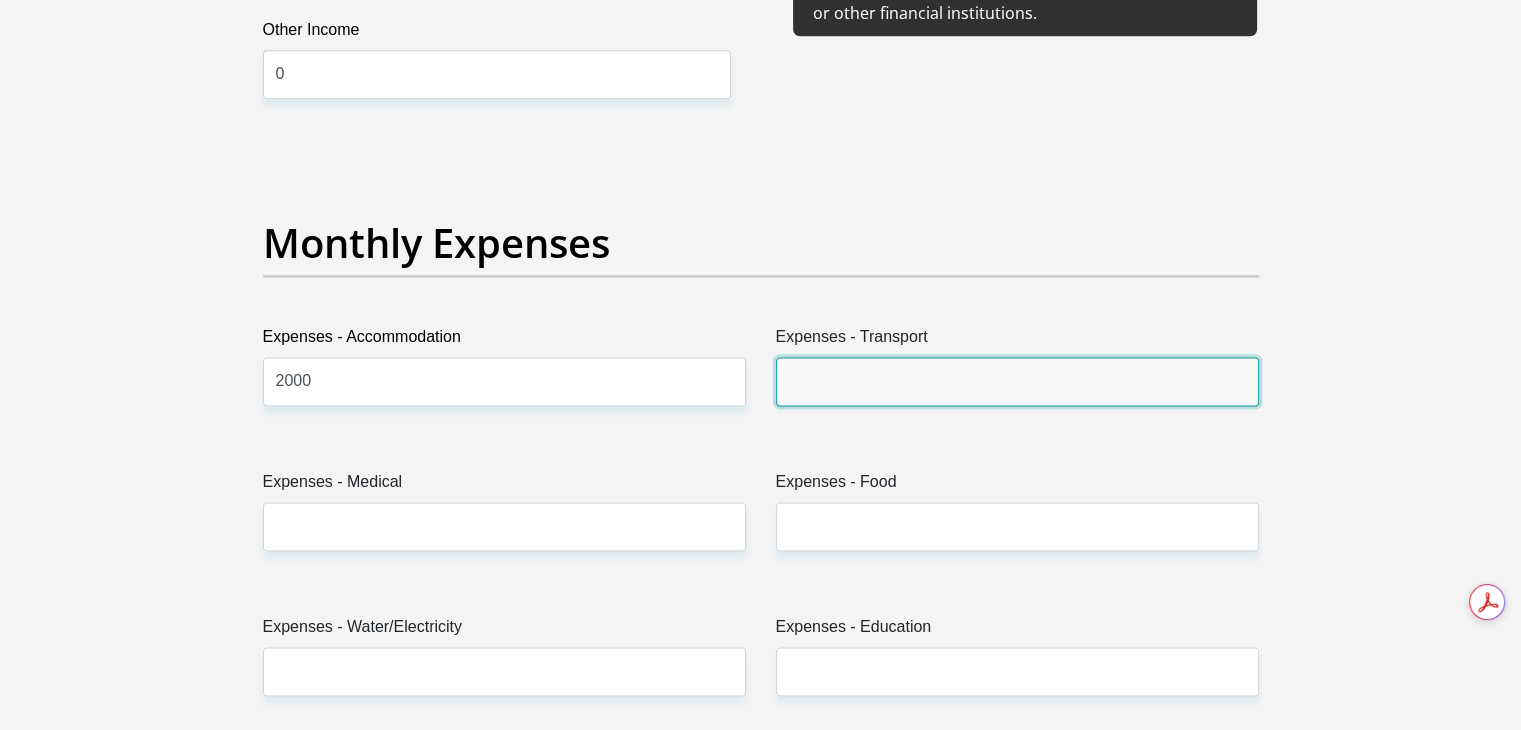 click on "Expenses - Transport" at bounding box center [1017, 381] 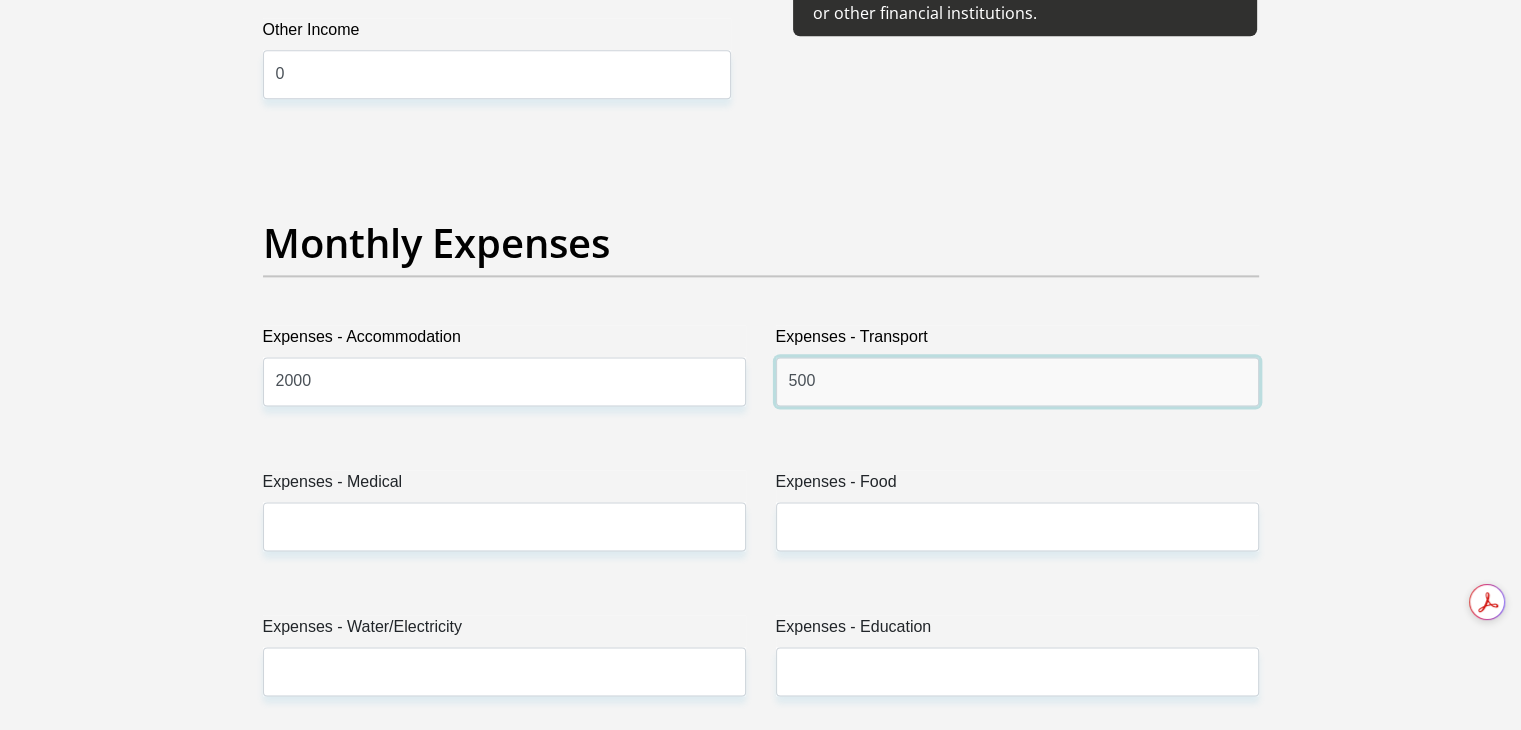 type on "500" 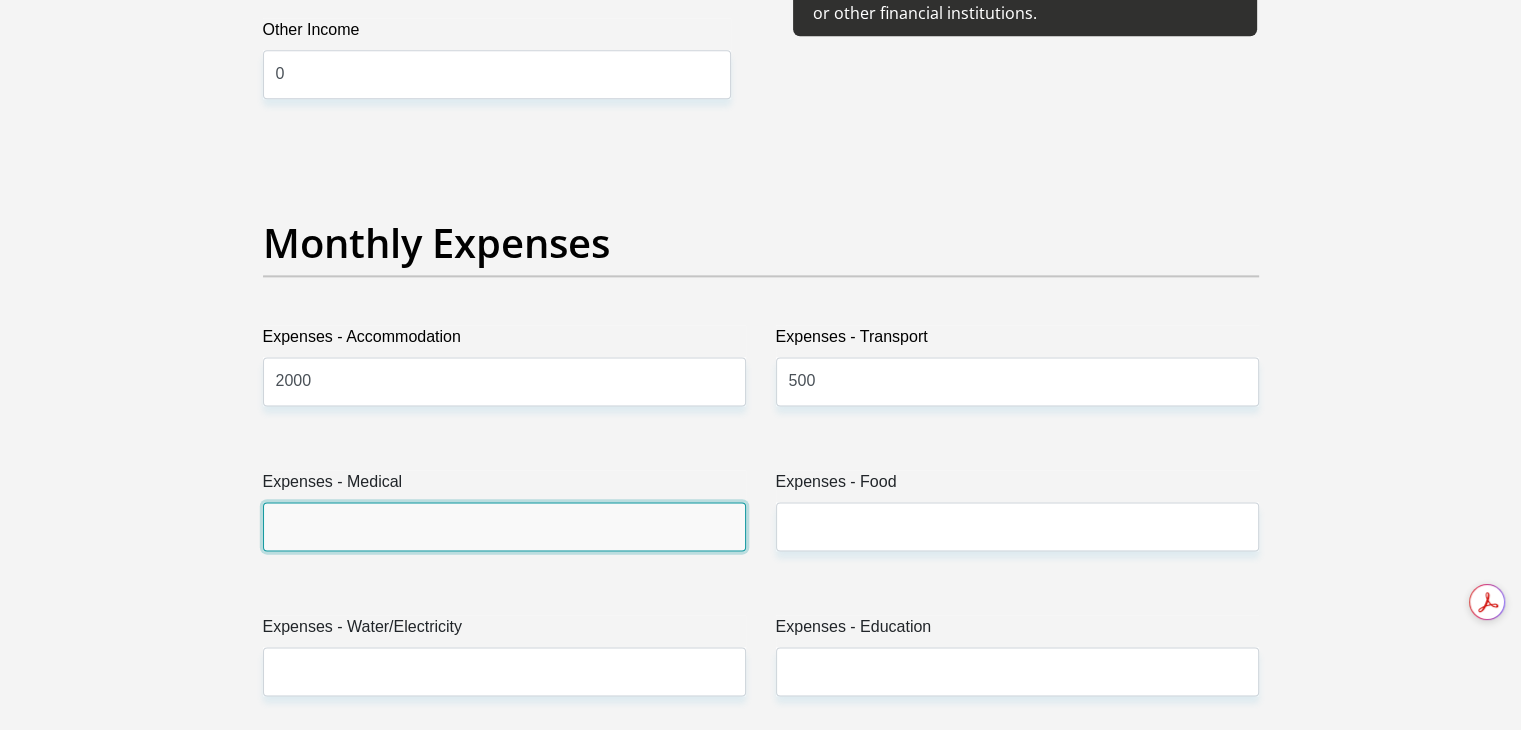 click on "Expenses - Medical" at bounding box center (504, 526) 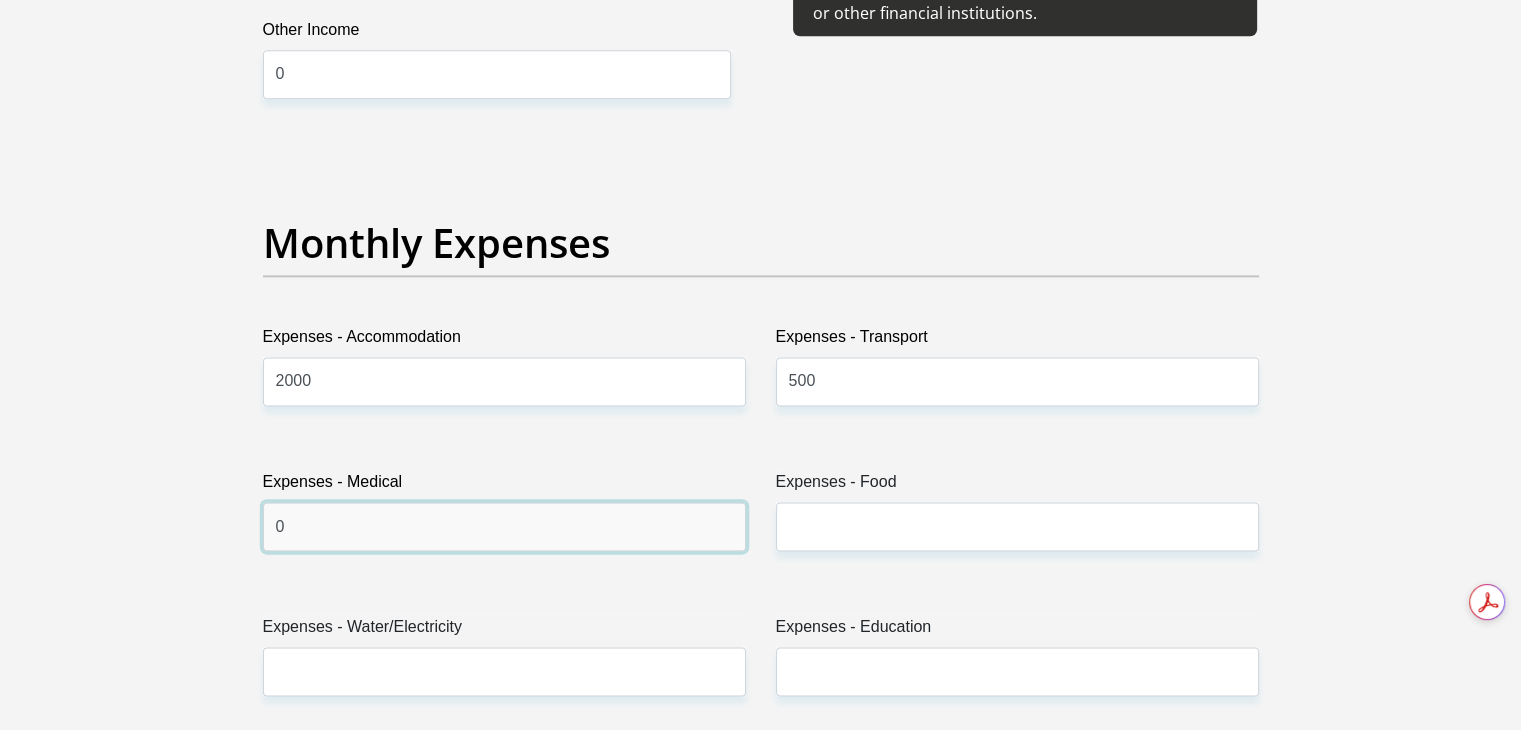 type on "0" 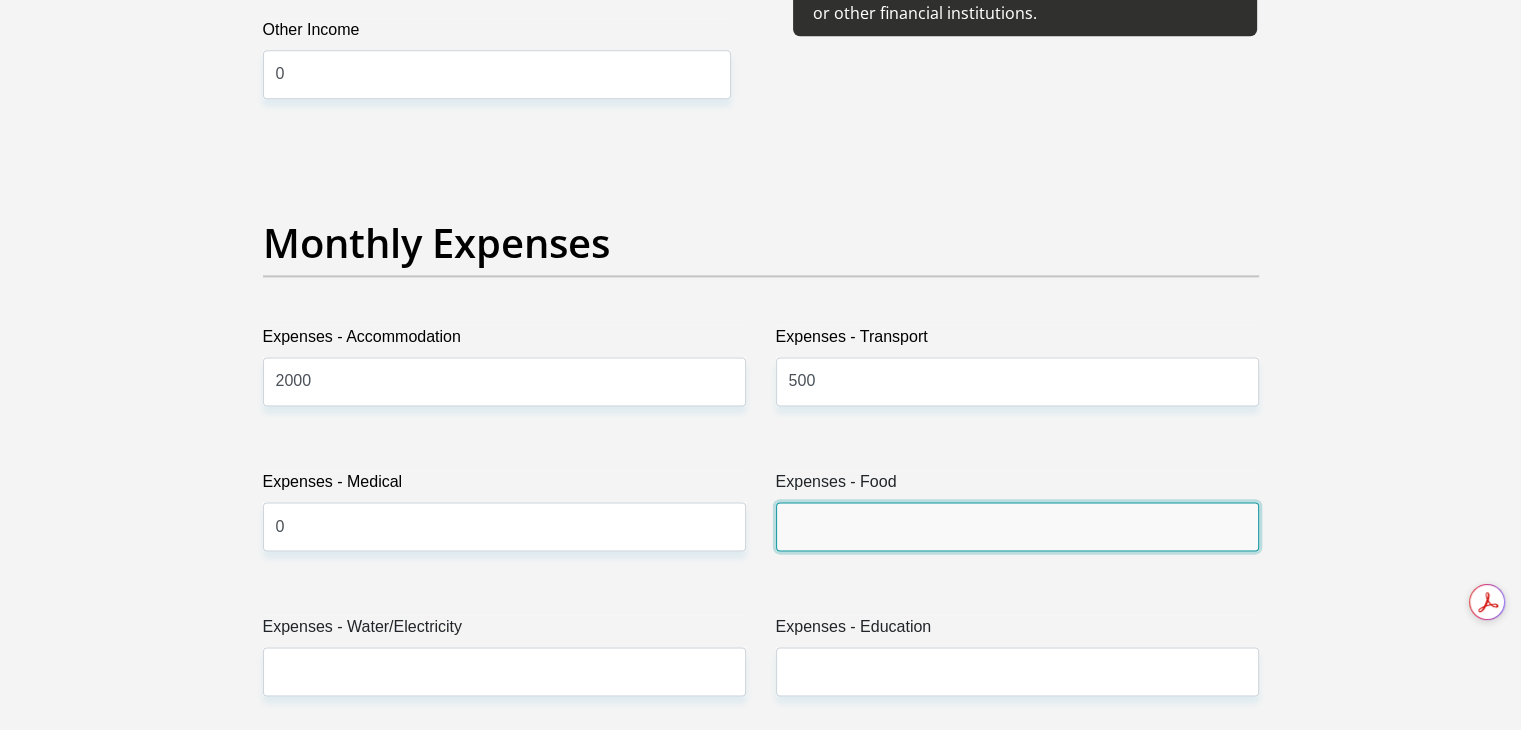 click on "Expenses - Food" at bounding box center (1017, 526) 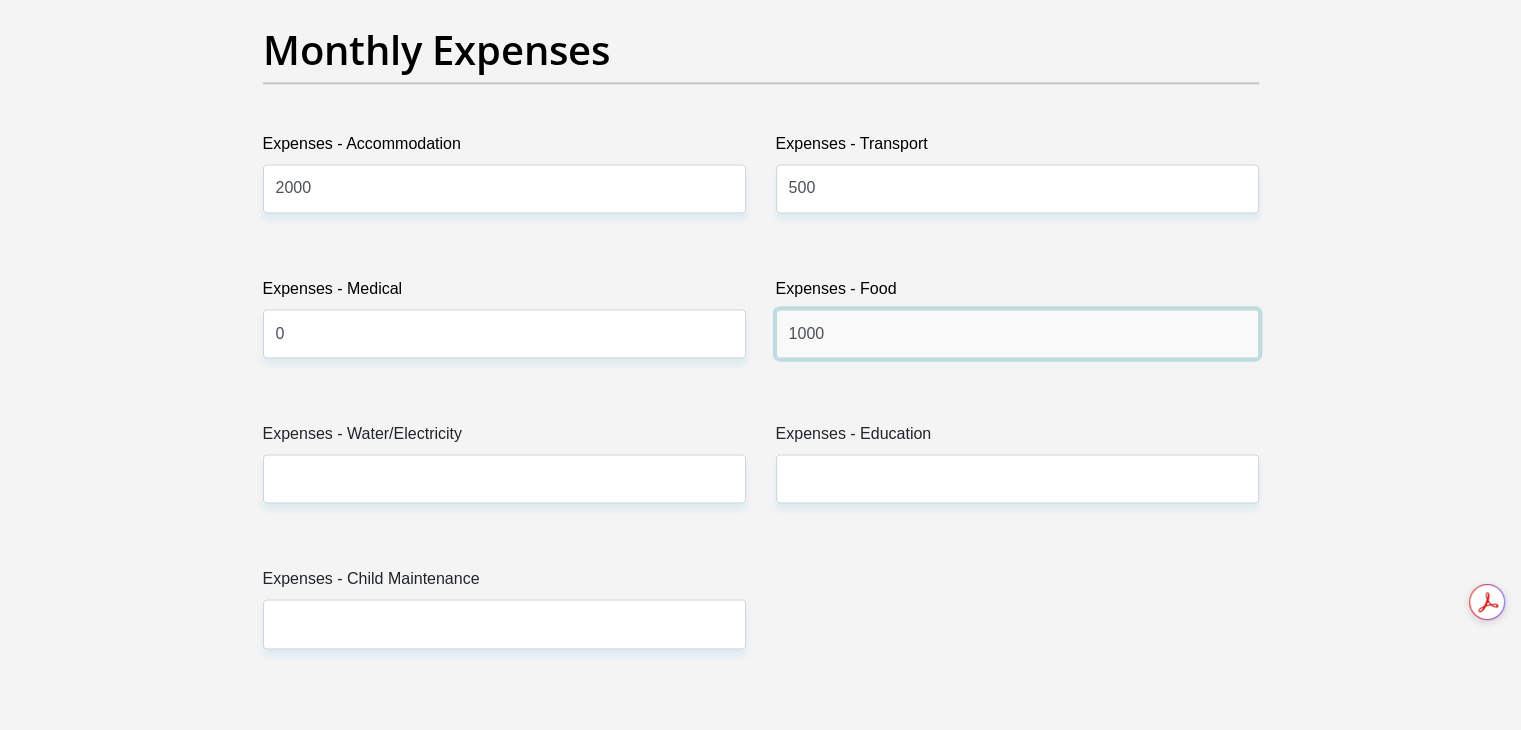 scroll, scrollTop: 2887, scrollLeft: 0, axis: vertical 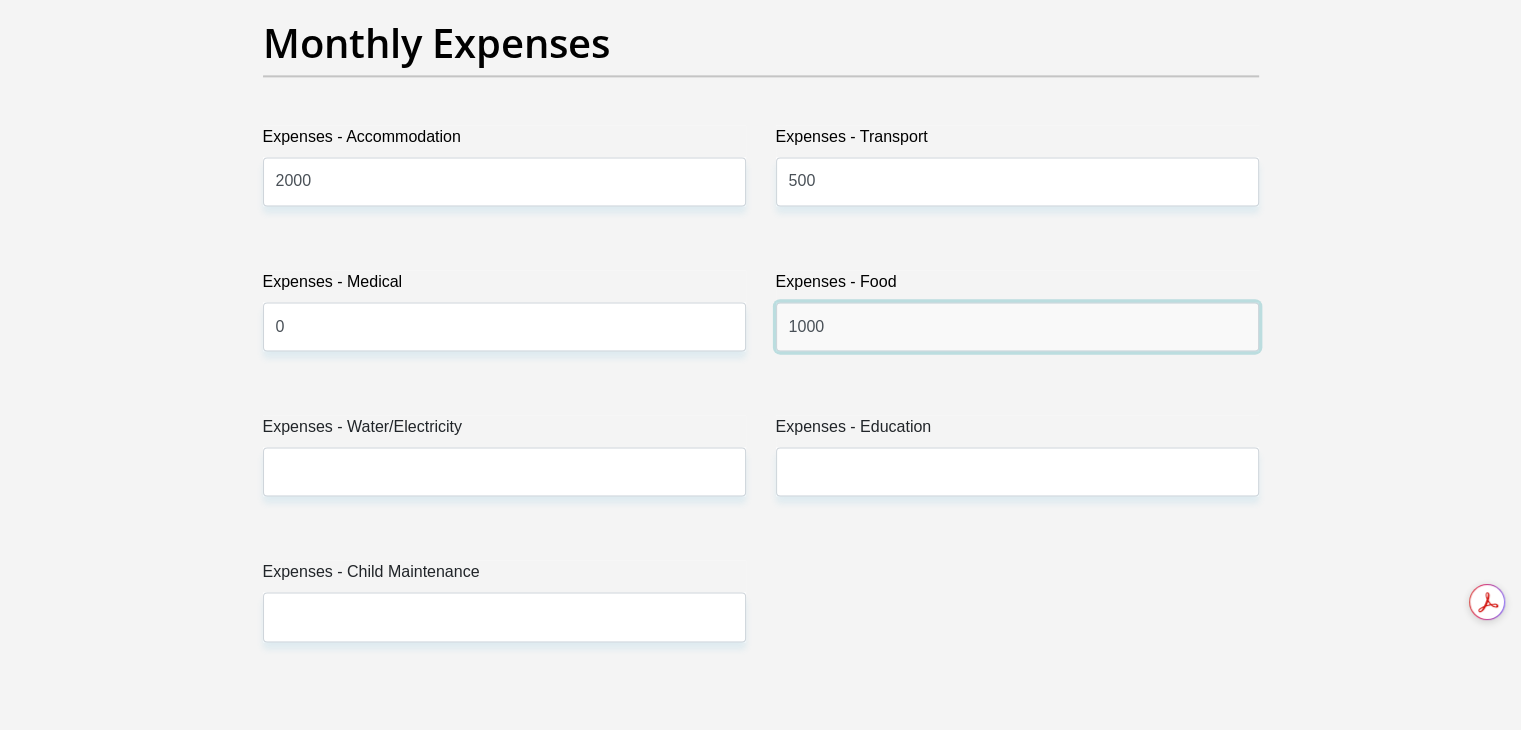 type on "1000" 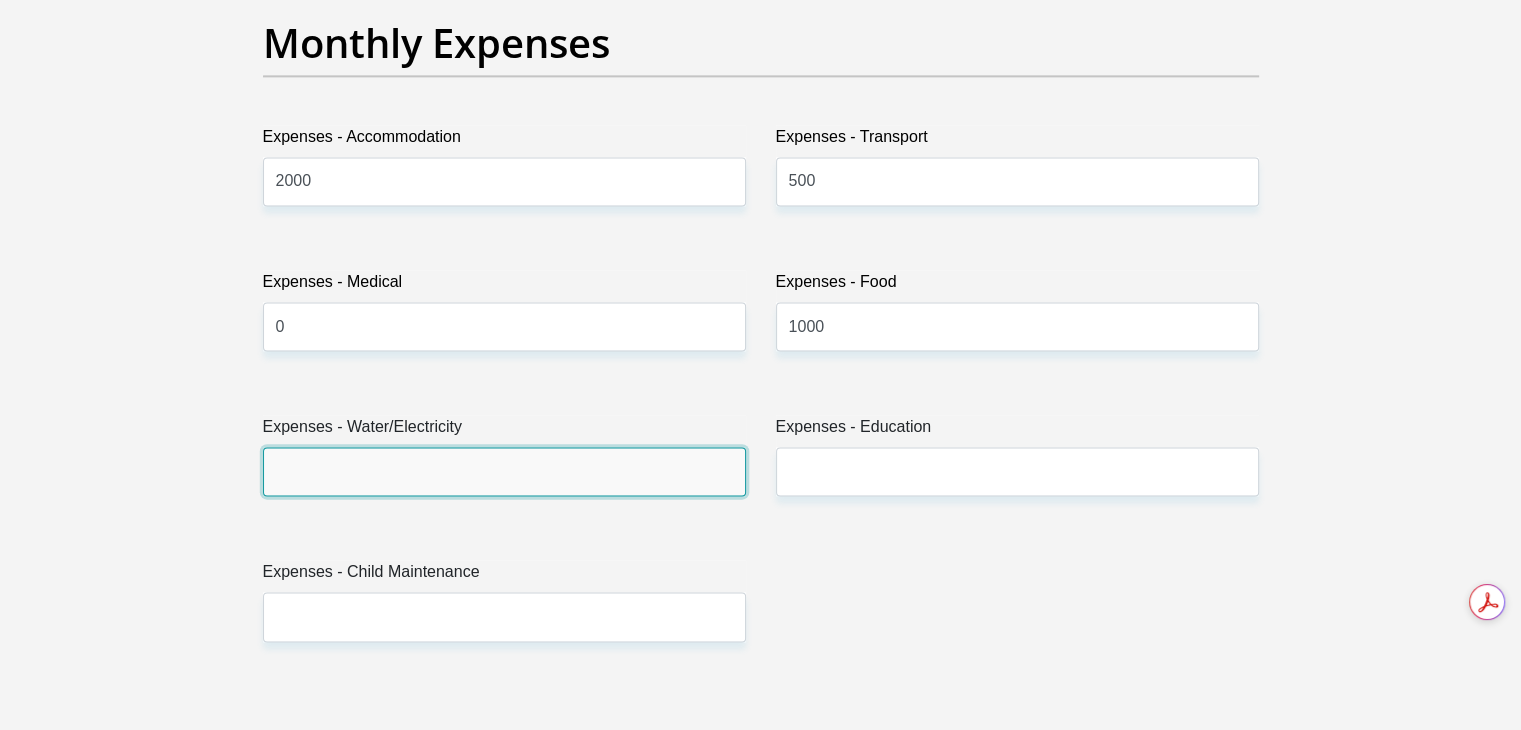 click on "Expenses - Water/Electricity" at bounding box center [504, 471] 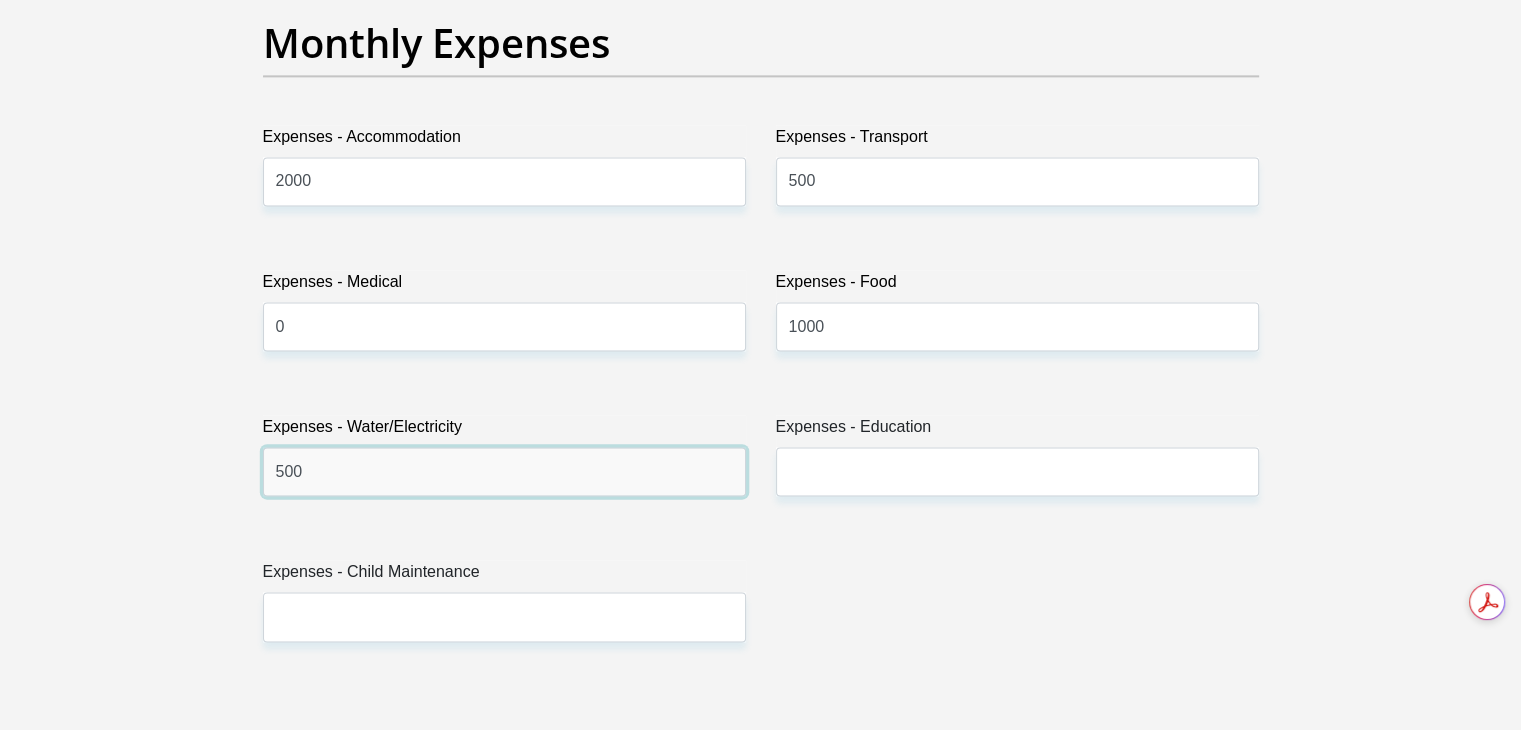 type on "500" 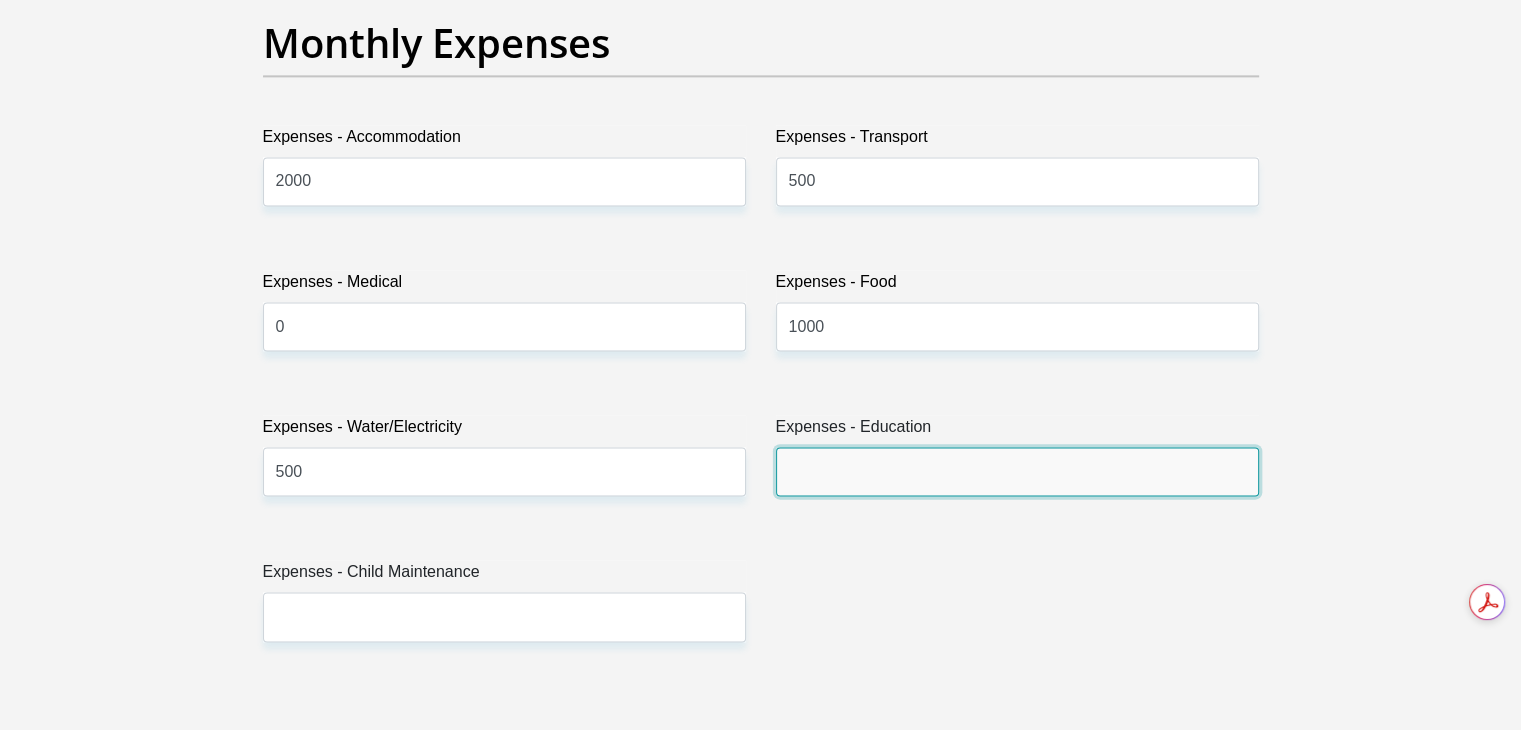click on "Expenses - Education" at bounding box center [1017, 471] 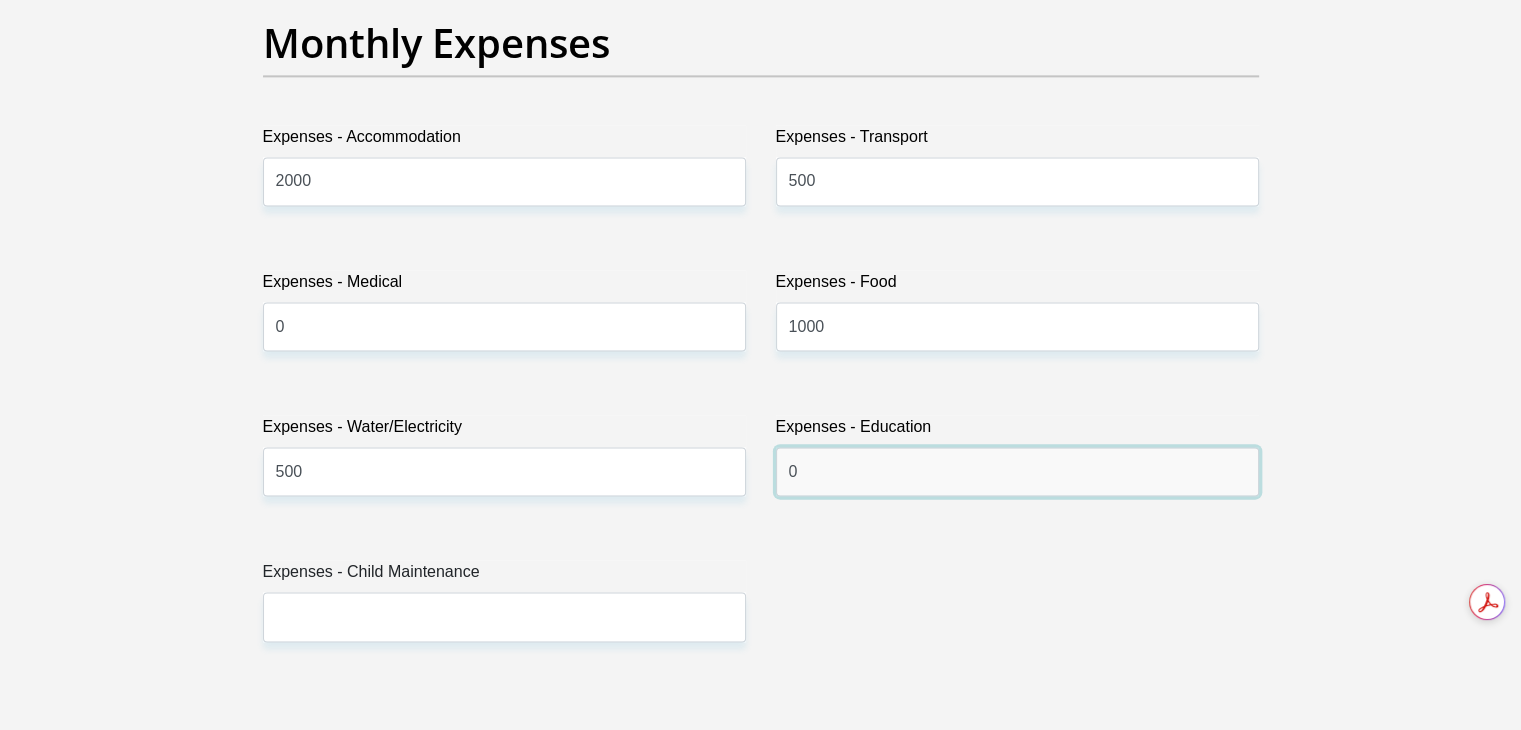 type on "0" 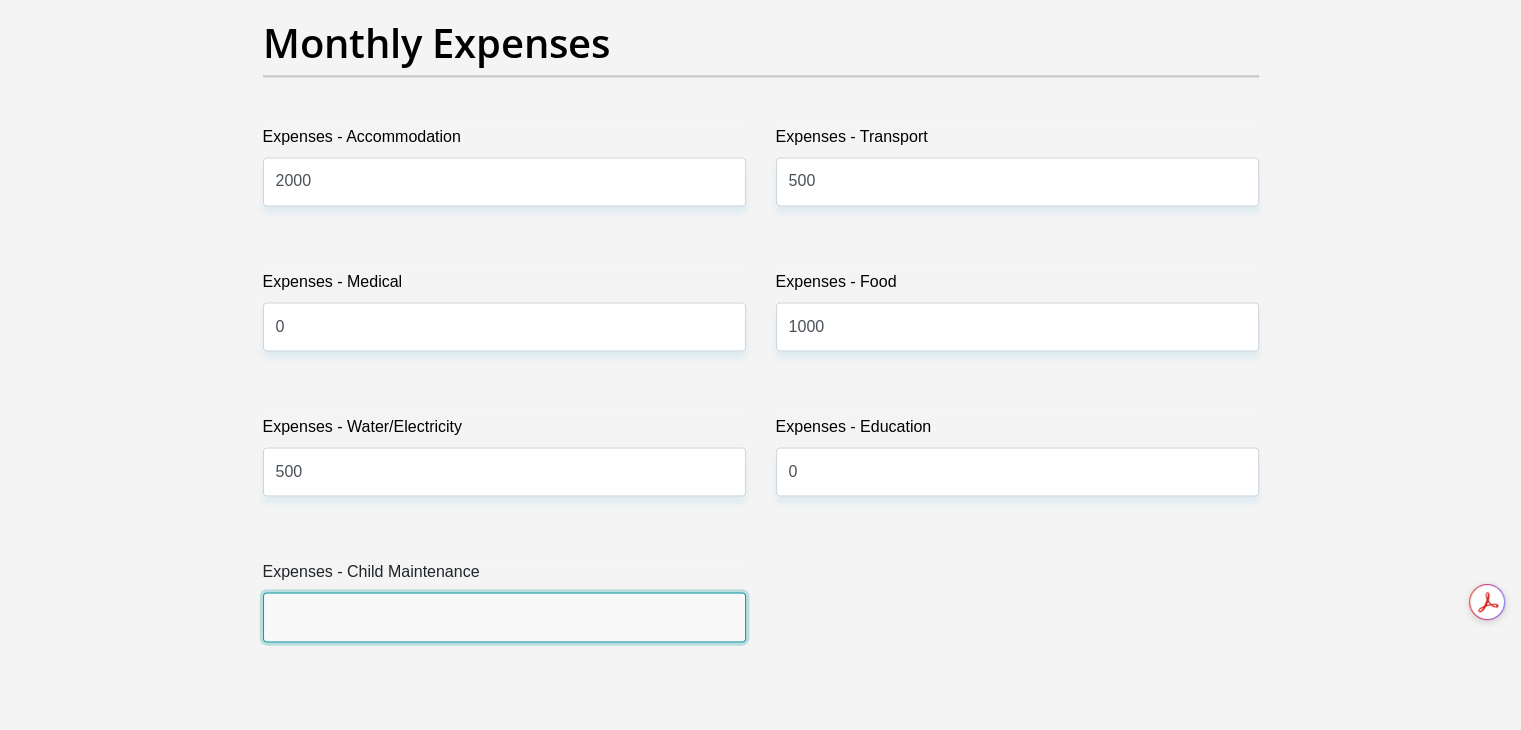 click on "Expenses - Child Maintenance" at bounding box center (504, 616) 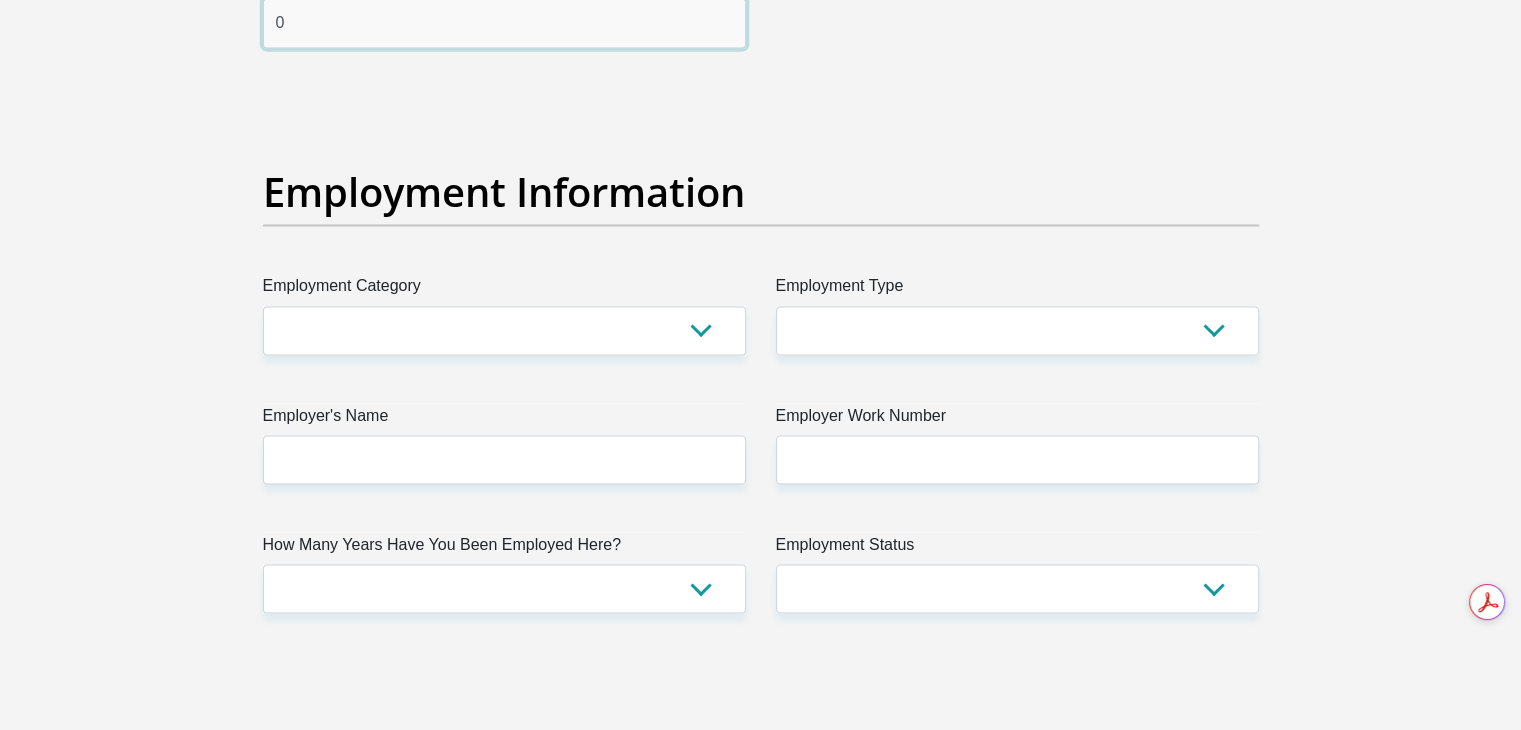 scroll, scrollTop: 3587, scrollLeft: 0, axis: vertical 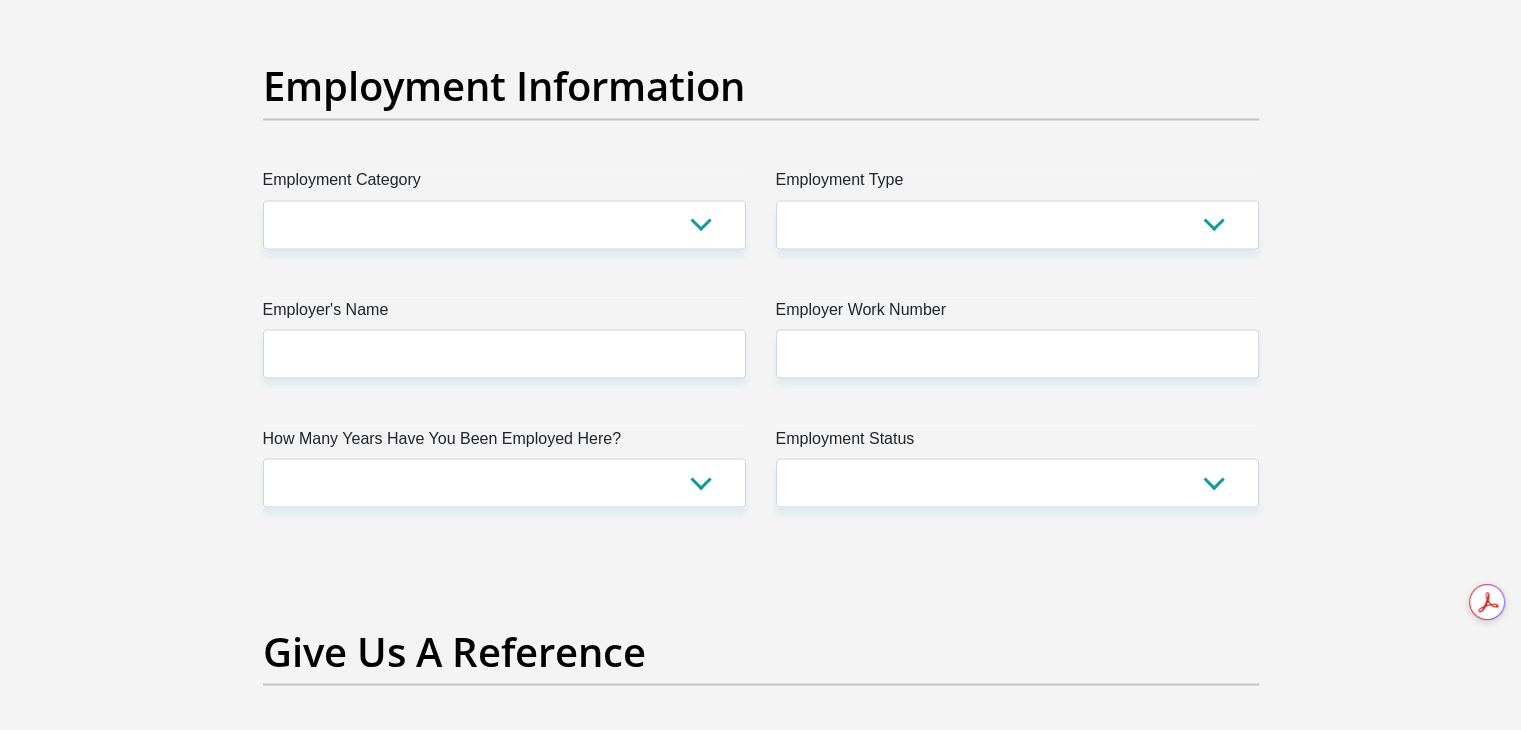 type on "0" 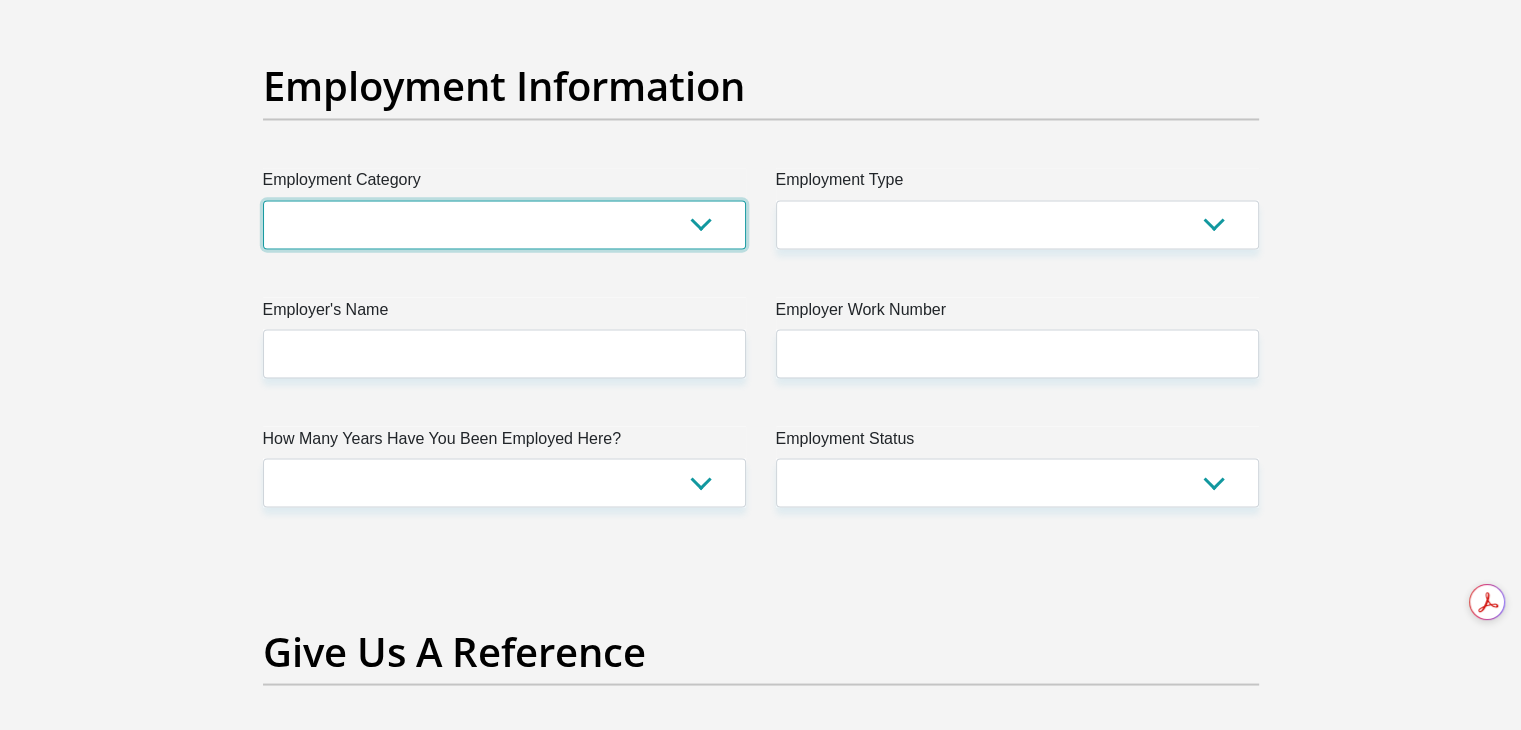 click on "AGRICULTURE
ALCOHOL & TOBACCO
CONSTRUCTION MATERIALS
METALLURGY
EQUIPMENT FOR RENEWABLE ENERGY
SPECIALIZED CONTRACTORS
CAR
GAMING (INCL. INTERNET
OTHER WHOLESALE
UNLICENSED PHARMACEUTICALS
CURRENCY EXCHANGE HOUSES
OTHER FINANCIAL INSTITUTIONS & INSURANCE
REAL ESTATE AGENTS
OIL & GAS
OTHER MATERIALS (E.G. IRON ORE)
PRECIOUS STONES & PRECIOUS METALS
POLITICAL ORGANIZATIONS
RELIGIOUS ORGANIZATIONS(NOT SECTS)
ACTI. HAVING BUSINESS DEAL WITH PUBLIC ADMINISTRATION
LAUNDROMATS" at bounding box center [504, 224] 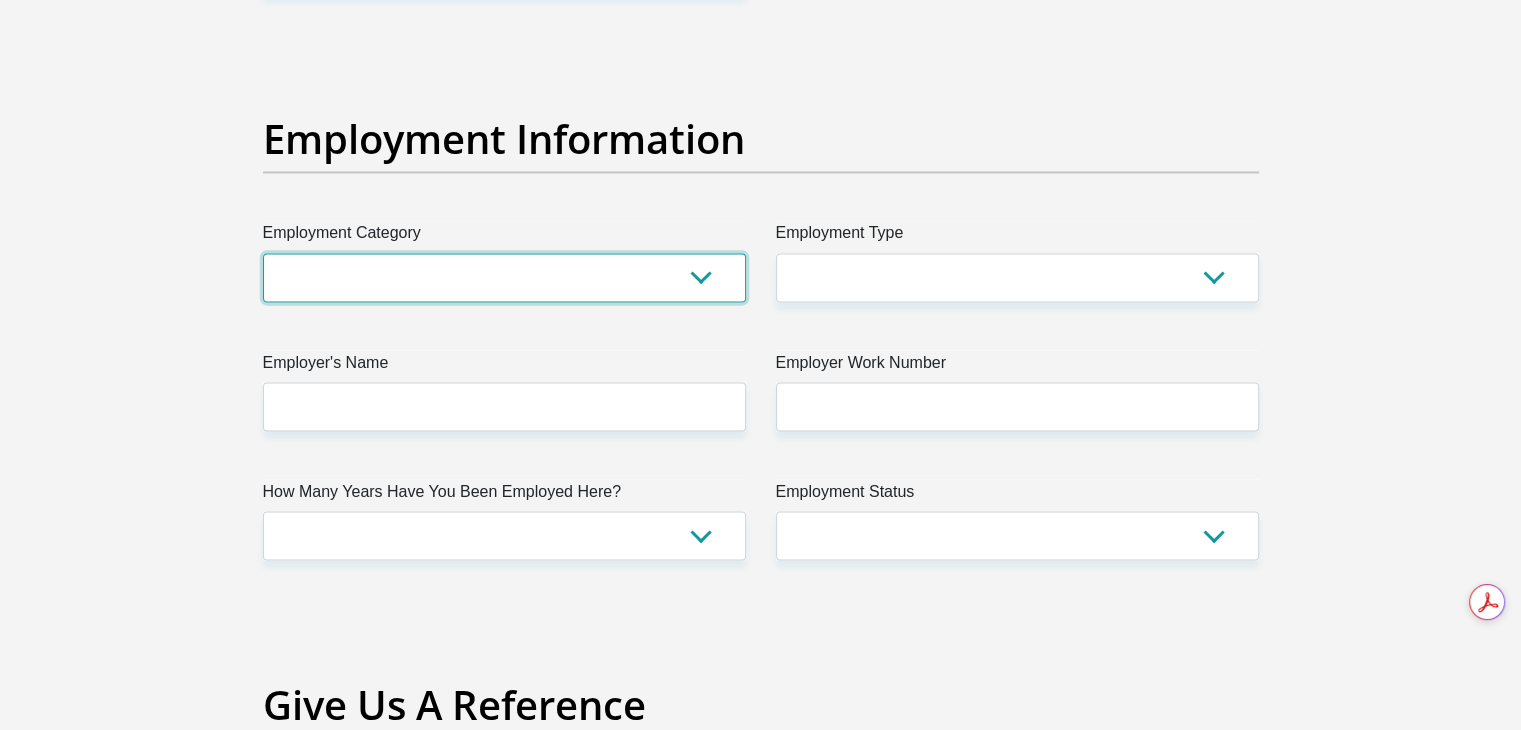 scroll, scrollTop: 3487, scrollLeft: 0, axis: vertical 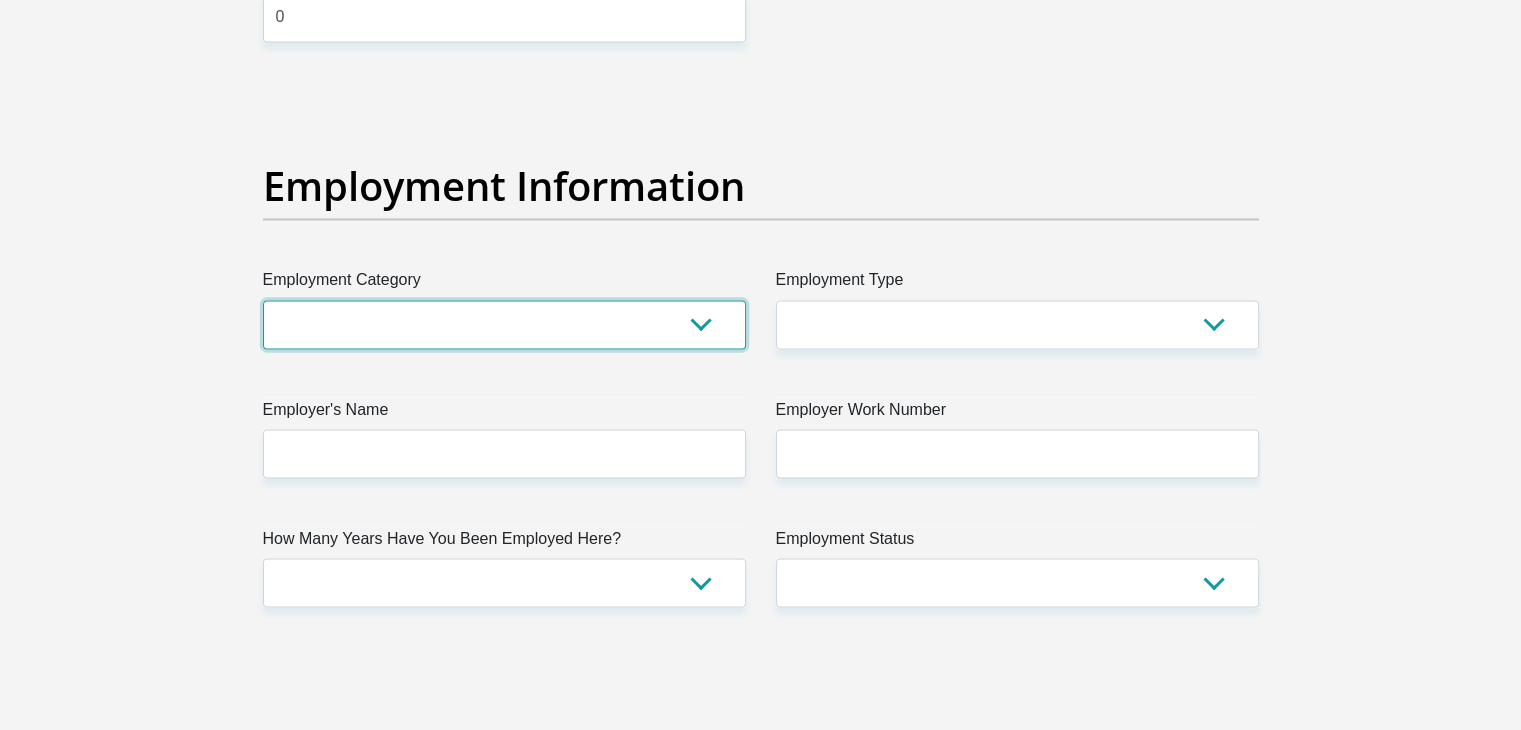 click on "AGRICULTURE
ALCOHOL & TOBACCO
CONSTRUCTION MATERIALS
METALLURGY
EQUIPMENT FOR RENEWABLE ENERGY
SPECIALIZED CONTRACTORS
CAR
GAMING (INCL. INTERNET
OTHER WHOLESALE
UNLICENSED PHARMACEUTICALS
CURRENCY EXCHANGE HOUSES
OTHER FINANCIAL INSTITUTIONS & INSURANCE
REAL ESTATE AGENTS
OIL & GAS
OTHER MATERIALS (E.G. IRON ORE)
PRECIOUS STONES & PRECIOUS METALS
POLITICAL ORGANIZATIONS
RELIGIOUS ORGANIZATIONS(NOT SECTS)
ACTI. HAVING BUSINESS DEAL WITH PUBLIC ADMINISTRATION
LAUNDROMATS" at bounding box center (504, 324) 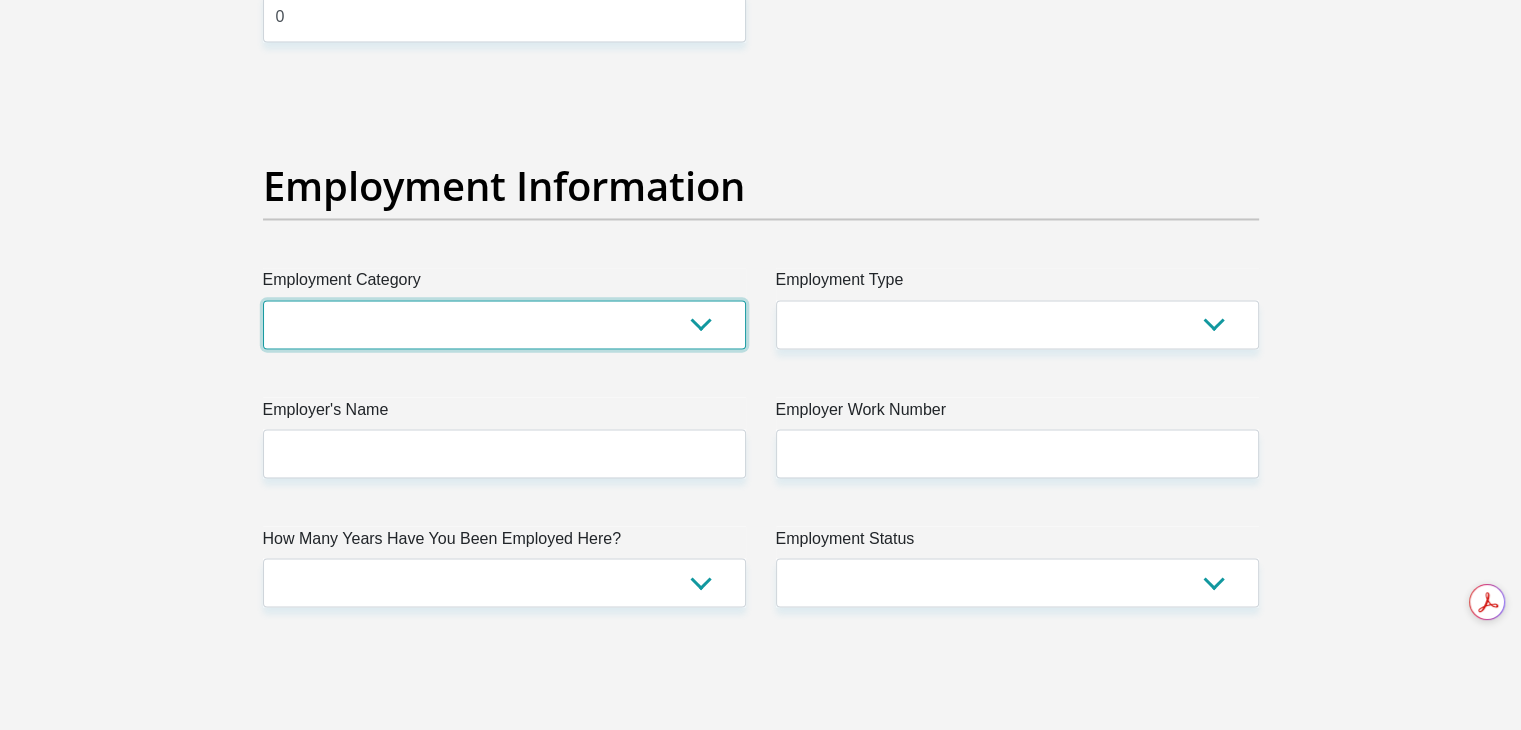 select on "54" 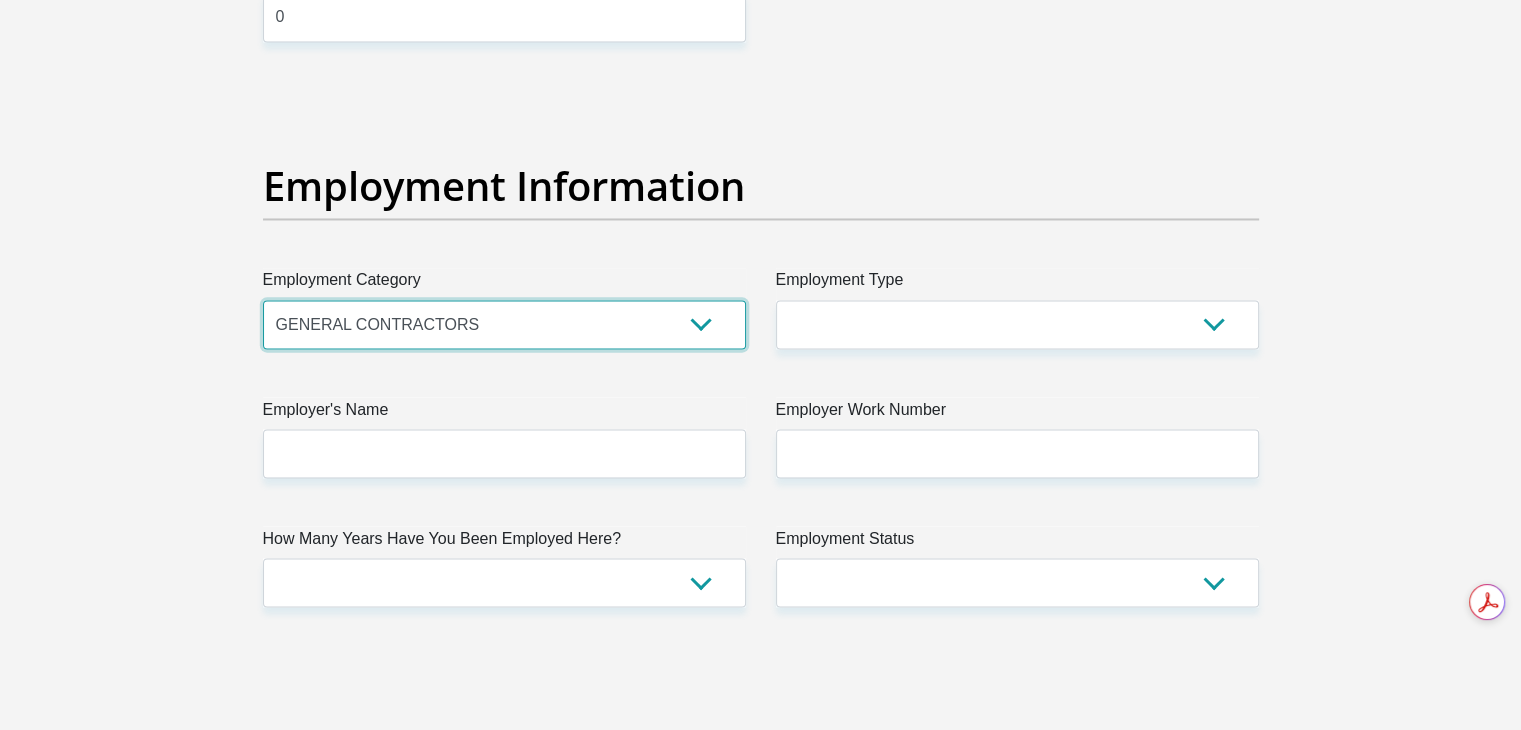 click on "AGRICULTURE
ALCOHOL & TOBACCO
CONSTRUCTION MATERIALS
METALLURGY
EQUIPMENT FOR RENEWABLE ENERGY
SPECIALIZED CONTRACTORS
CAR
GAMING (INCL. INTERNET
OTHER WHOLESALE
UNLICENSED PHARMACEUTICALS
CURRENCY EXCHANGE HOUSES
OTHER FINANCIAL INSTITUTIONS & INSURANCE
REAL ESTATE AGENTS
OIL & GAS
OTHER MATERIALS (E.G. IRON ORE)
PRECIOUS STONES & PRECIOUS METALS
POLITICAL ORGANIZATIONS
RELIGIOUS ORGANIZATIONS(NOT SECTS)
ACTI. HAVING BUSINESS DEAL WITH PUBLIC ADMINISTRATION
LAUNDROMATS" at bounding box center (504, 324) 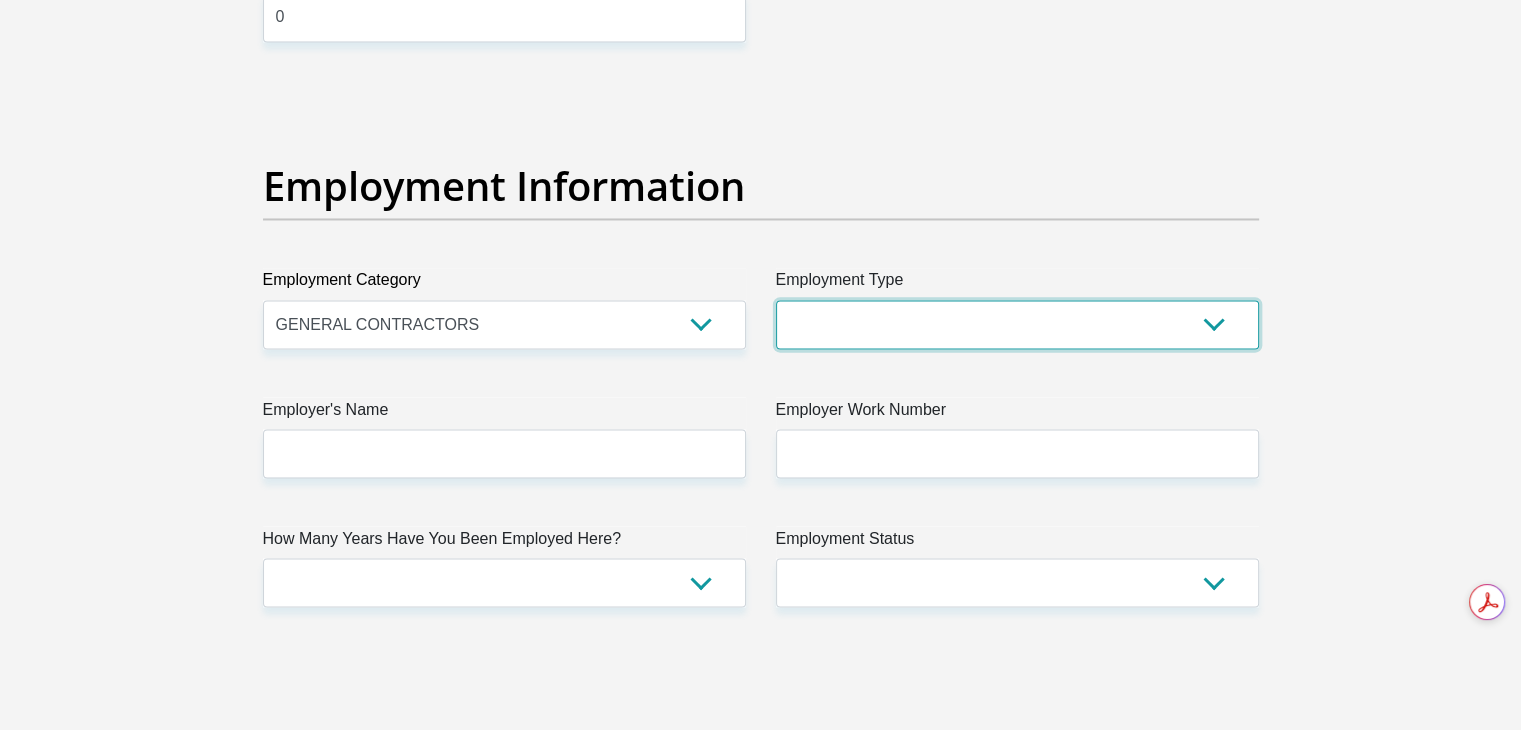 click on "College/Lecturer
Craft Seller
Creative
Driver
Executive
Farmer
Forces - Non Commissioned
Forces - Officer
Hawker
Housewife
Labourer
Licenced Professional
Manager
Miner
Non Licenced Professional
Office Staff/Clerk
Outside Worker
Pensioner
Permanent Teacher
Production/Manufacturing
Sales
Self-Employed
Semi-Professional Worker
Service Industry  Social Worker  Student" at bounding box center (1017, 324) 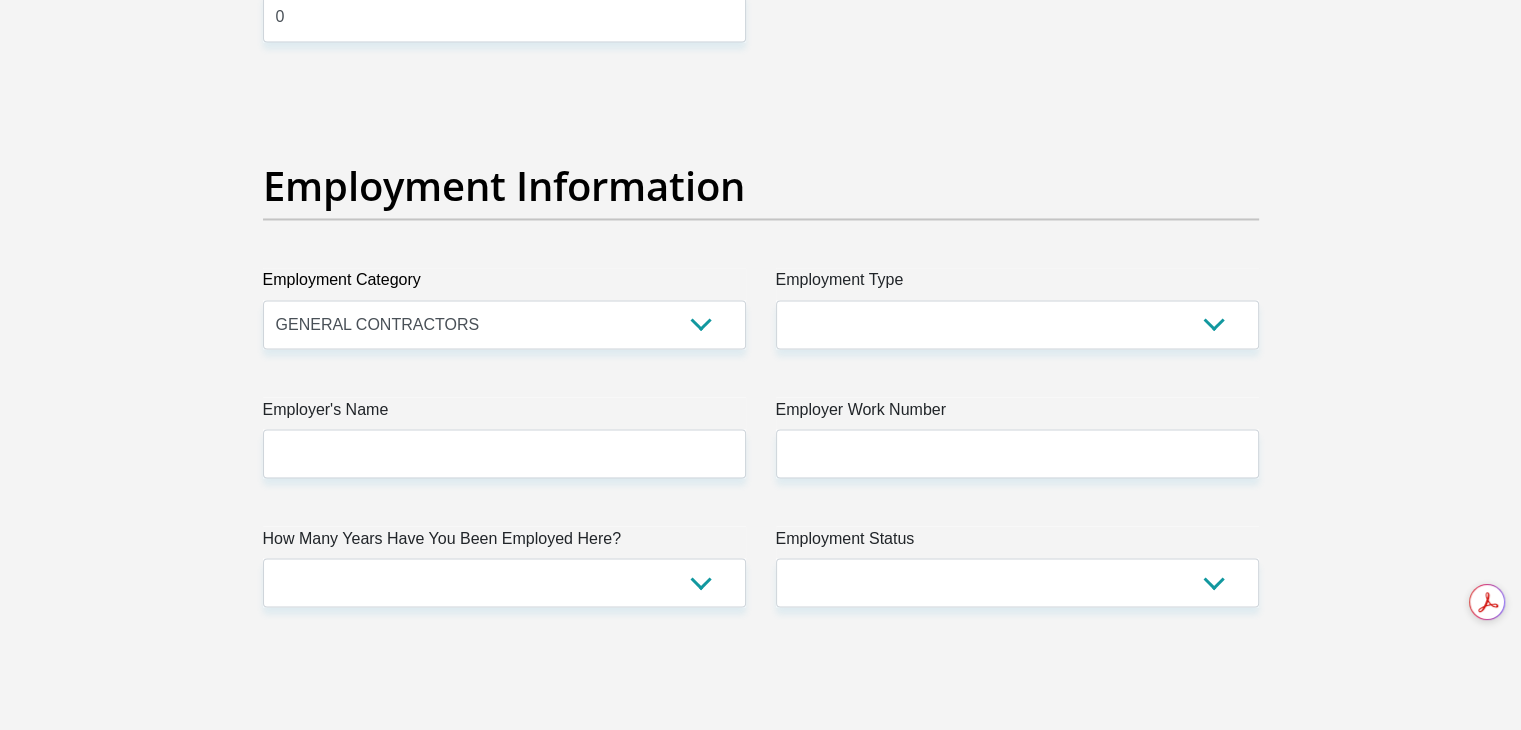 click on "Personal Details
Title
Mr
Ms
Mrs
Dr
Other
First Name
Yamkela
Surname
Banjwa
ID Number
9809141419080
Please input valid ID number
Race
Black
Coloured
Indian
White
Other
Contact Number
0727726596
Please input valid contact number" at bounding box center (760, 86) 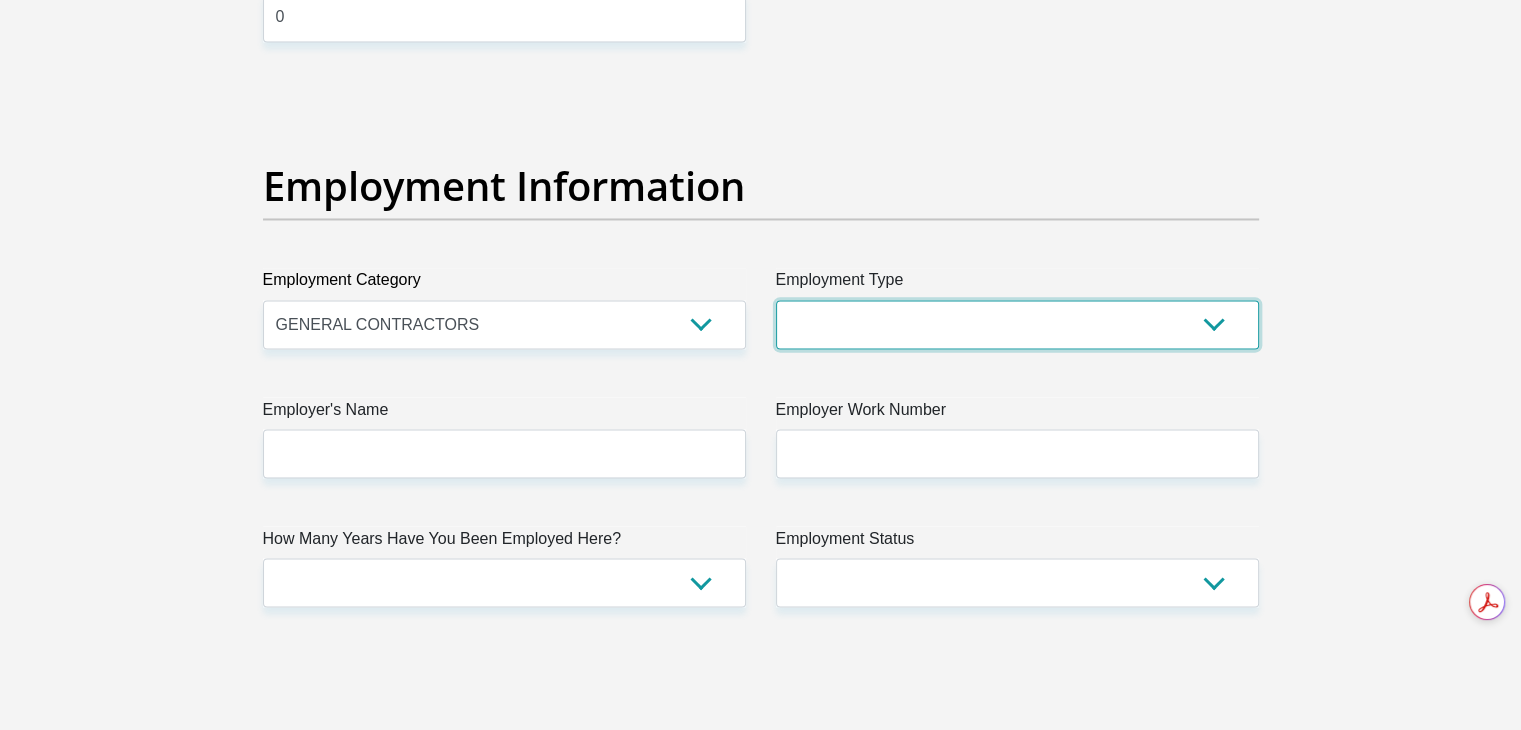 click on "College/Lecturer
Craft Seller
Creative
Driver
Executive
Farmer
Forces - Non Commissioned
Forces - Officer
Hawker
Housewife
Labourer
Licenced Professional
Manager
Miner
Non Licenced Professional
Office Staff/Clerk
Outside Worker
Pensioner
Permanent Teacher
Production/Manufacturing
Sales
Self-Employed
Semi-Professional Worker
Service Industry  Social Worker  Student" at bounding box center [1017, 324] 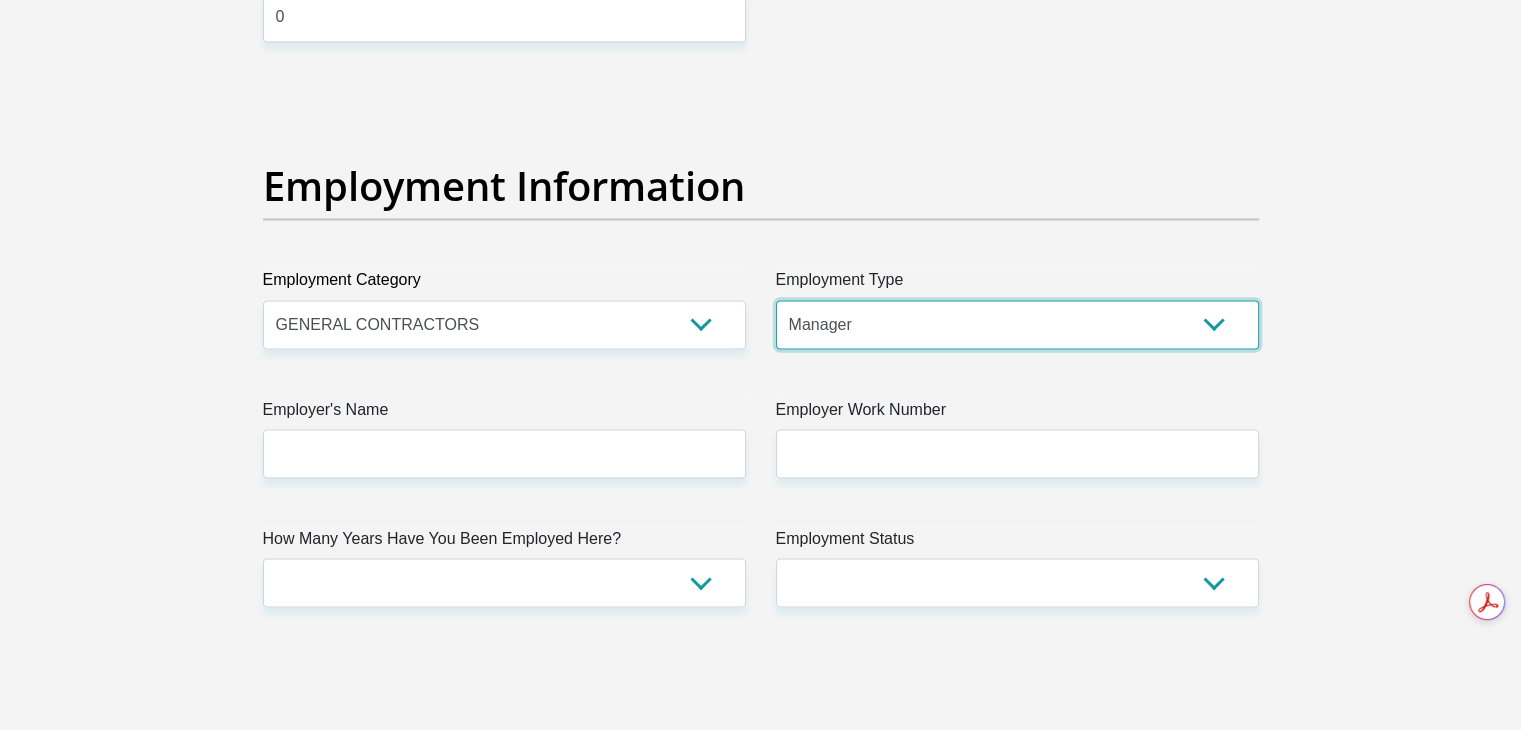 click on "College/Lecturer
Craft Seller
Creative
Driver
Executive
Farmer
Forces - Non Commissioned
Forces - Officer
Hawker
Housewife
Labourer
Licenced Professional
Manager
Miner
Non Licenced Professional
Office Staff/Clerk
Outside Worker
Pensioner
Permanent Teacher
Production/Manufacturing
Sales
Self-Employed
Semi-Professional Worker
Service Industry  Social Worker  Student" at bounding box center [1017, 324] 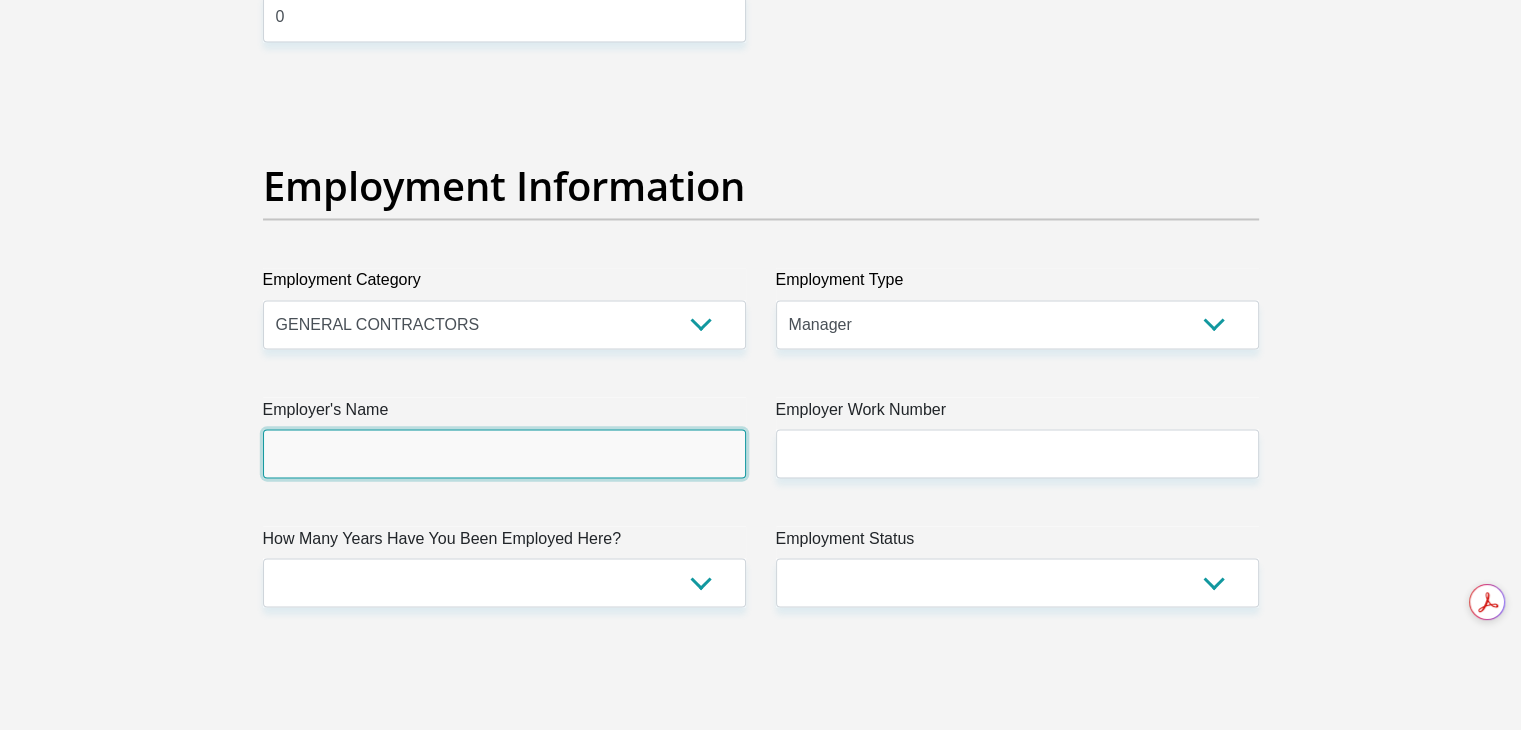 click on "Employer's Name" at bounding box center [504, 453] 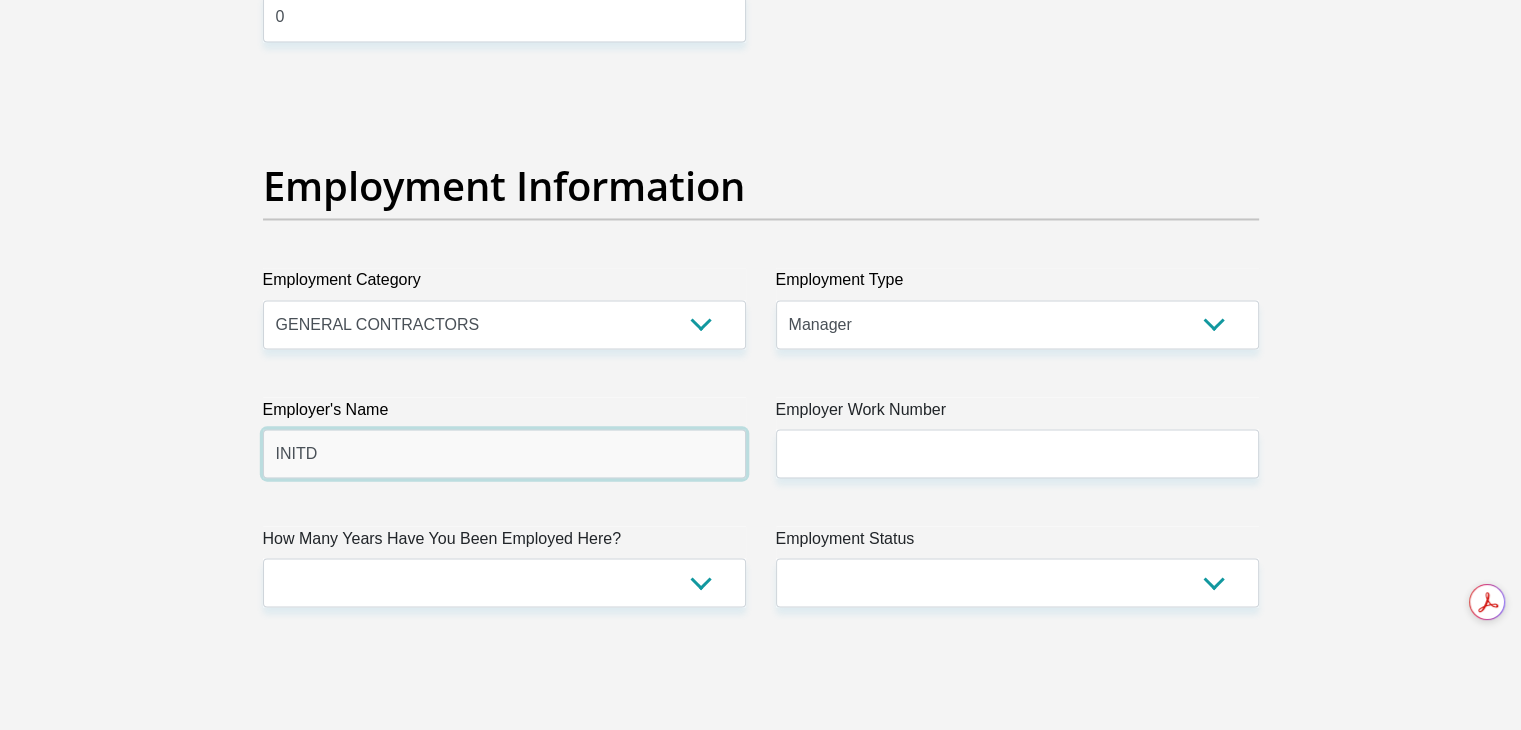 type on "INITD" 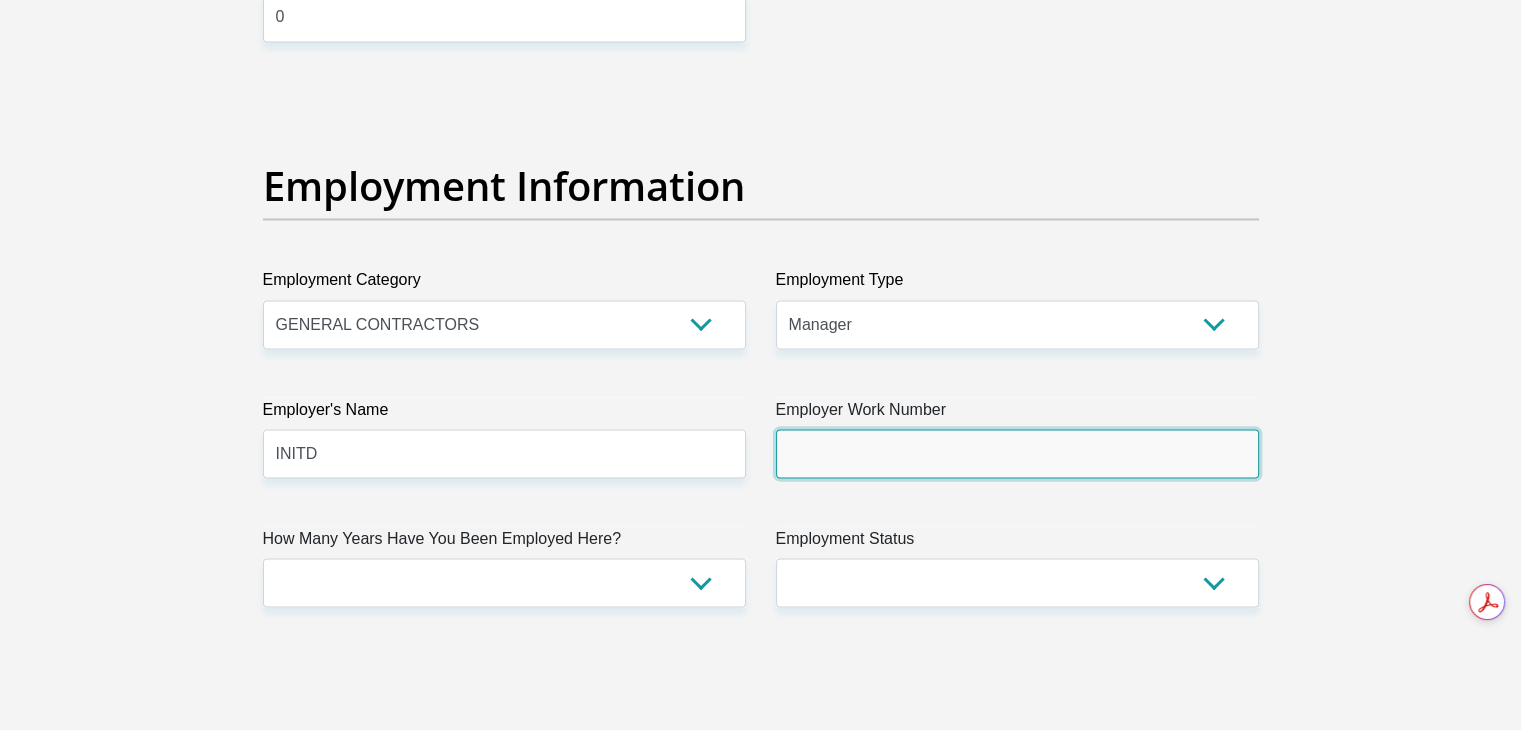 click on "Employer Work Number" at bounding box center (1017, 453) 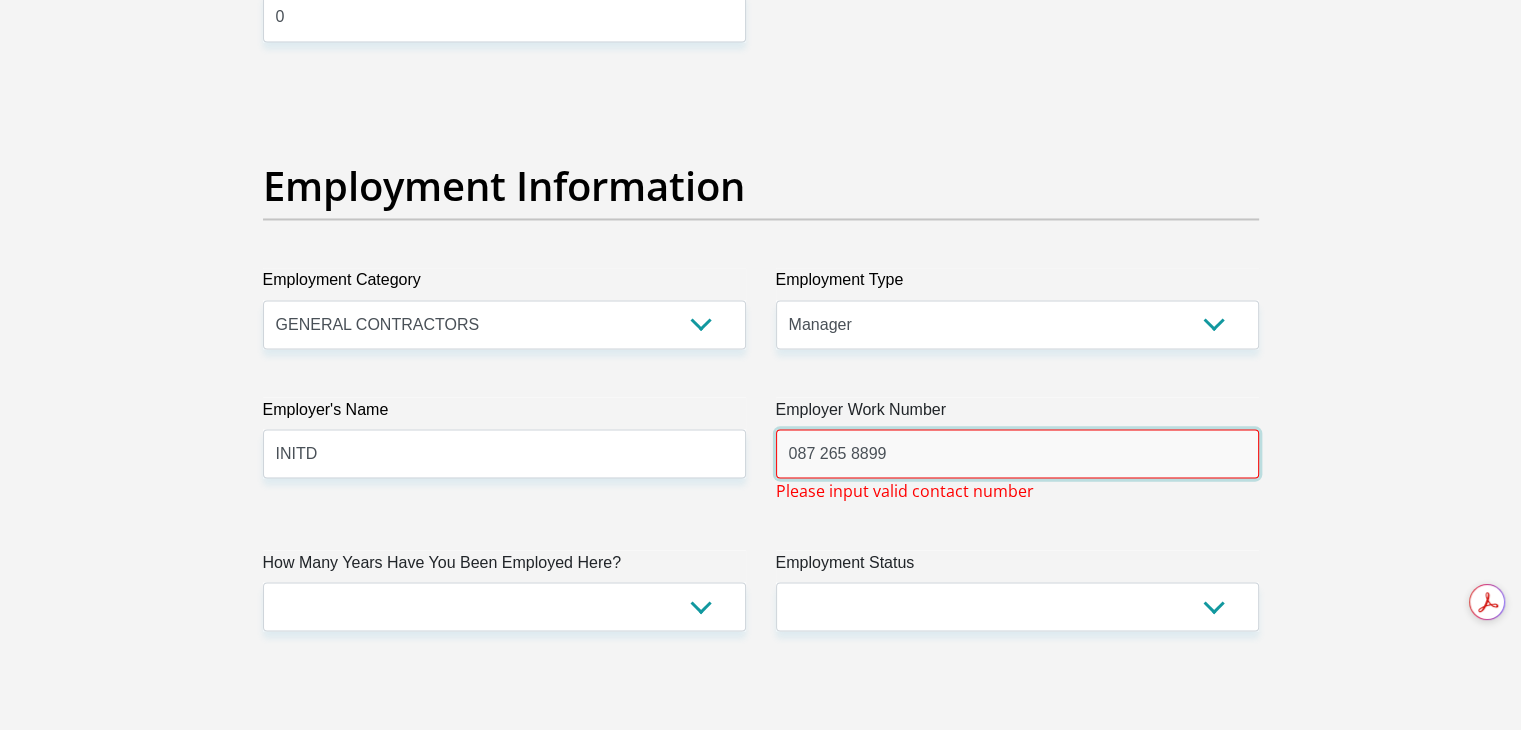click on "087 265 8899" at bounding box center [1017, 453] 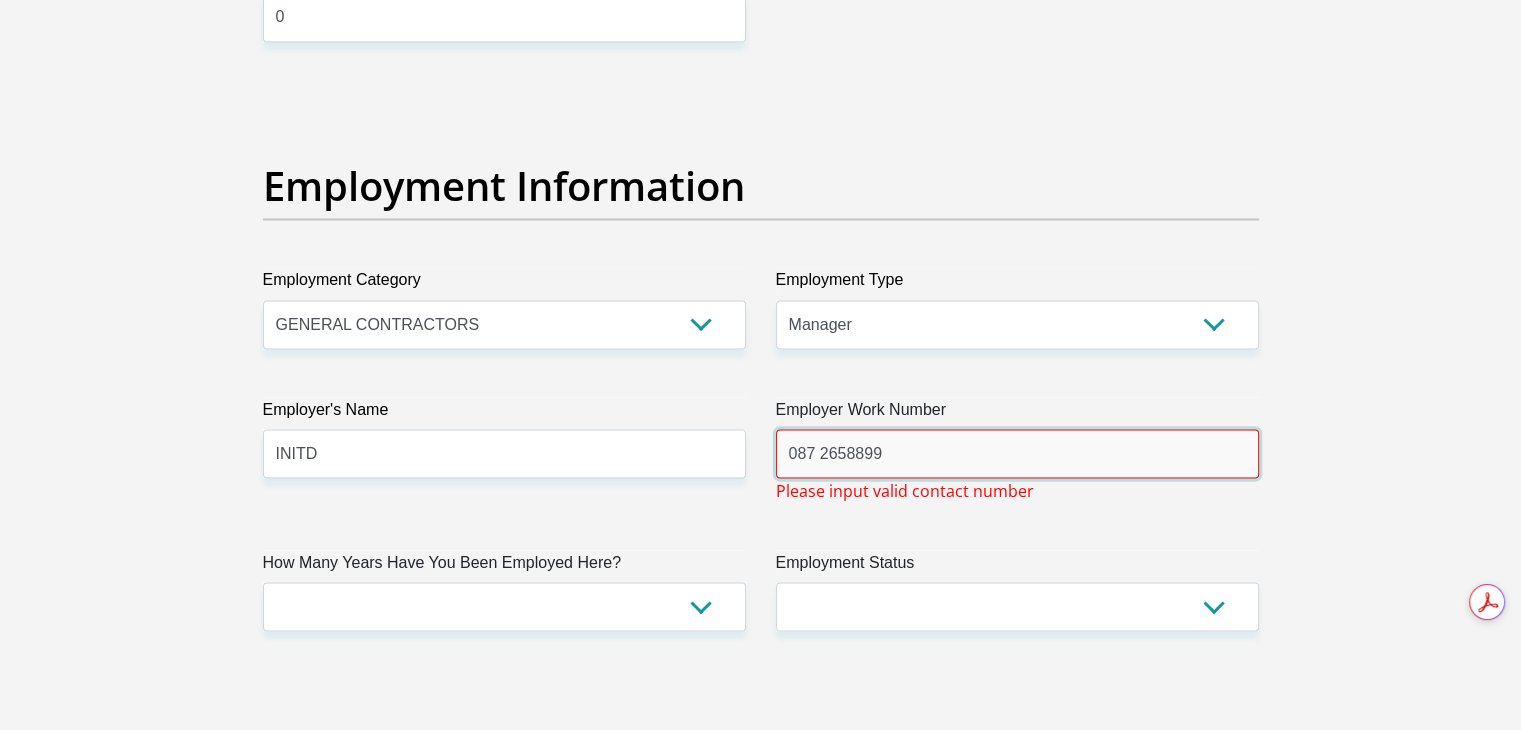 click on "087 2658899" at bounding box center [1017, 453] 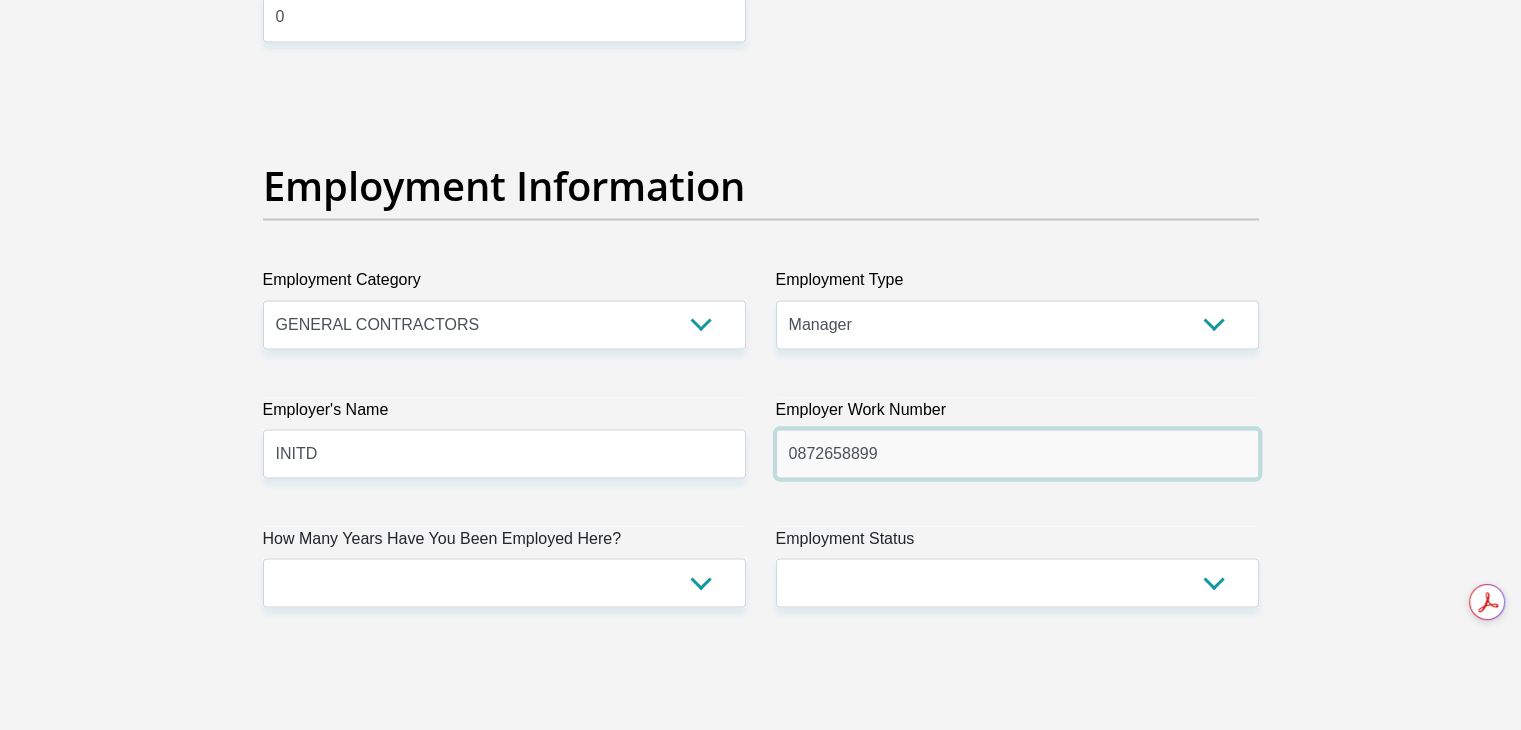 type on "0872658899" 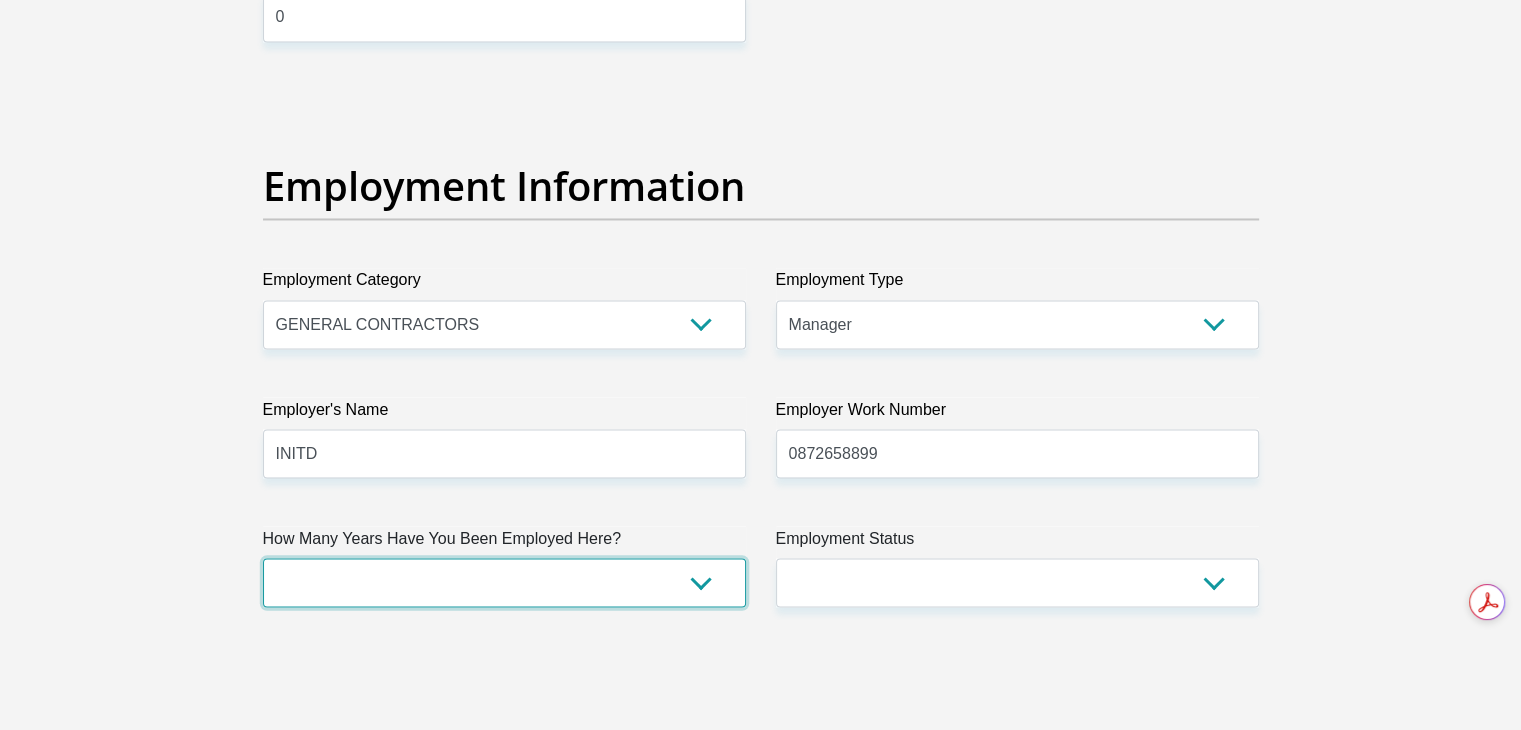 click on "less than 1 year
1-3 years
3-5 years
5+ years" at bounding box center (504, 582) 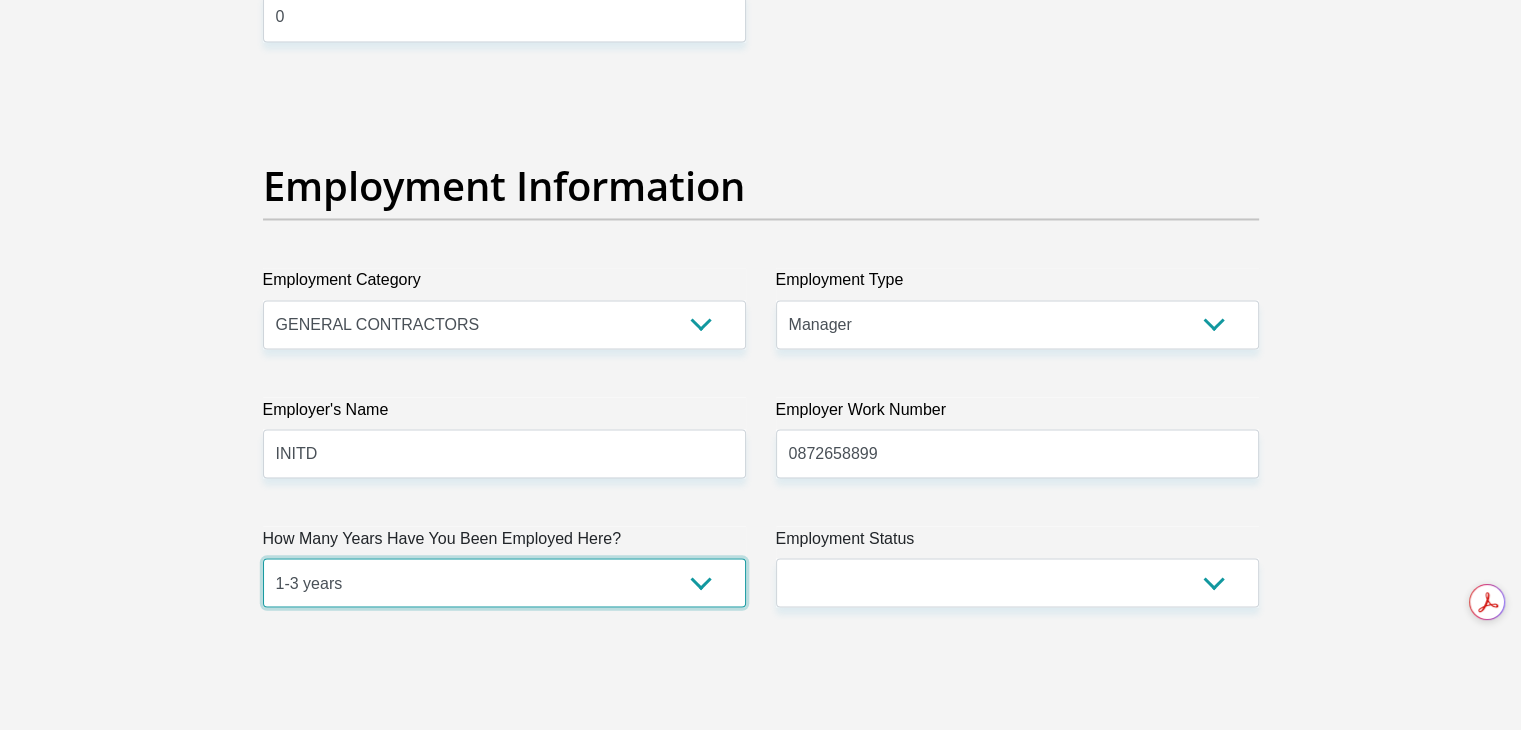 click on "less than 1 year
1-3 years
3-5 years
5+ years" at bounding box center [504, 582] 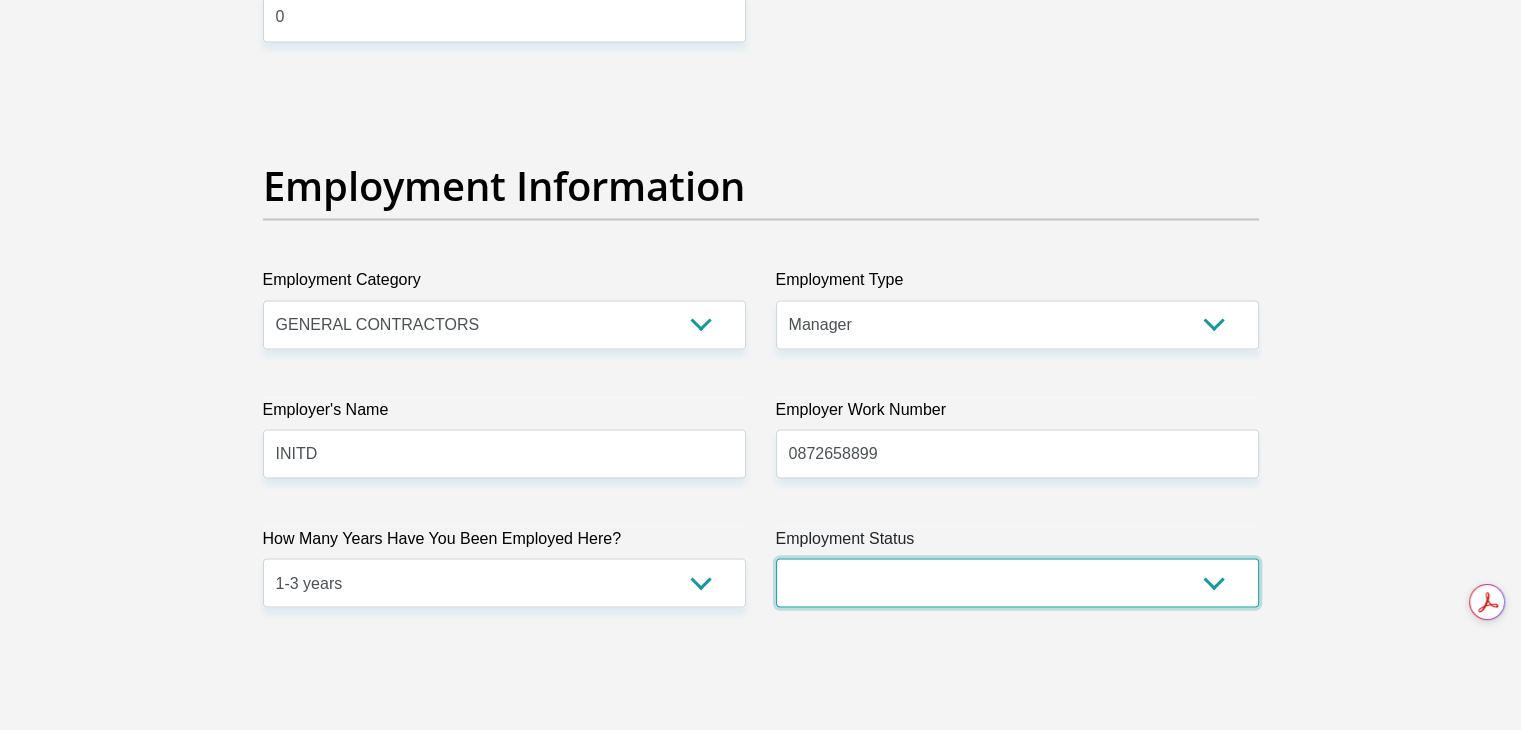 click on "Permanent/Full-time
Part-time/Casual
Contract Worker
Self-Employed
Housewife
Retired
Student
Medically Boarded
Disability
Unemployed" at bounding box center (1017, 582) 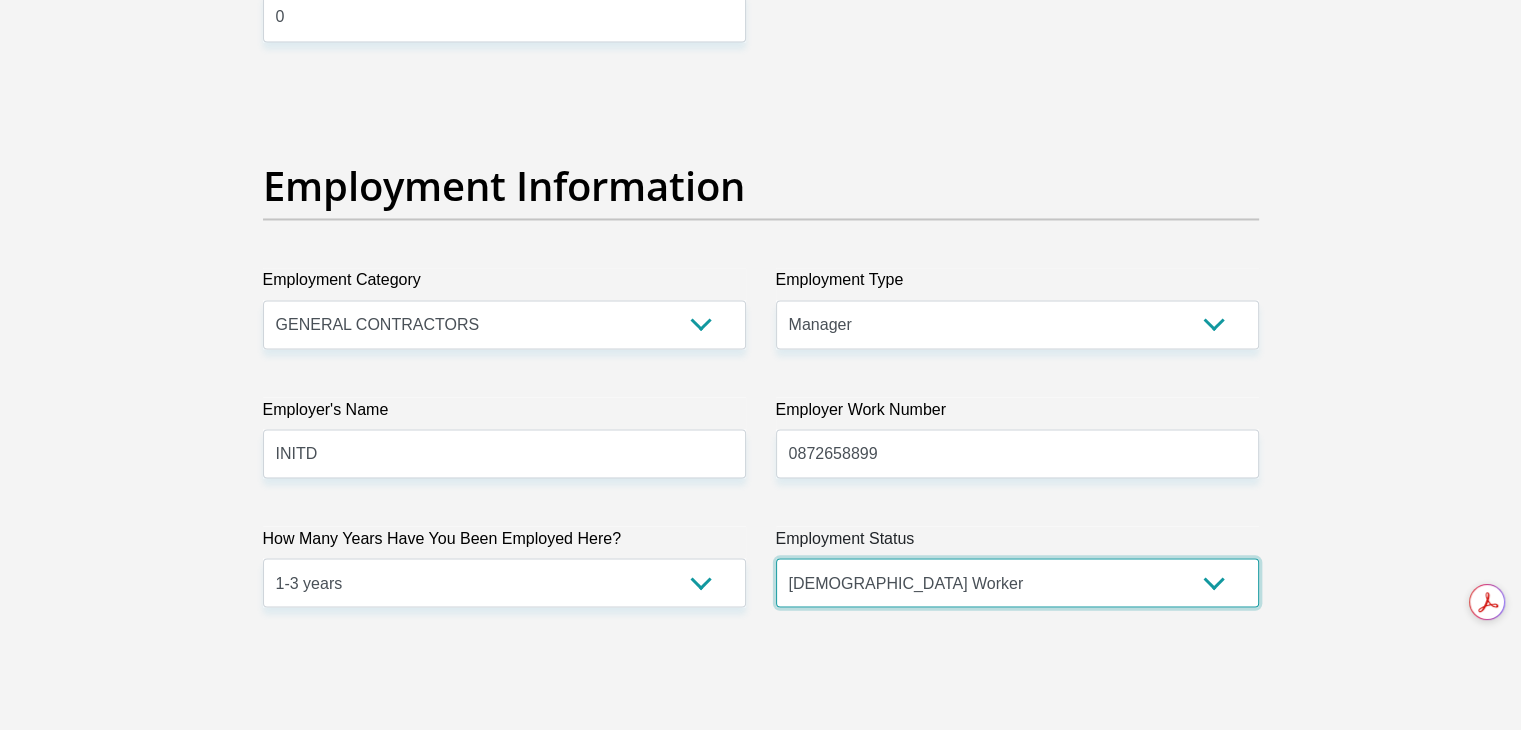 click on "Permanent/Full-time
Part-time/Casual
Contract Worker
Self-Employed
Housewife
Retired
Student
Medically Boarded
Disability
Unemployed" at bounding box center [1017, 582] 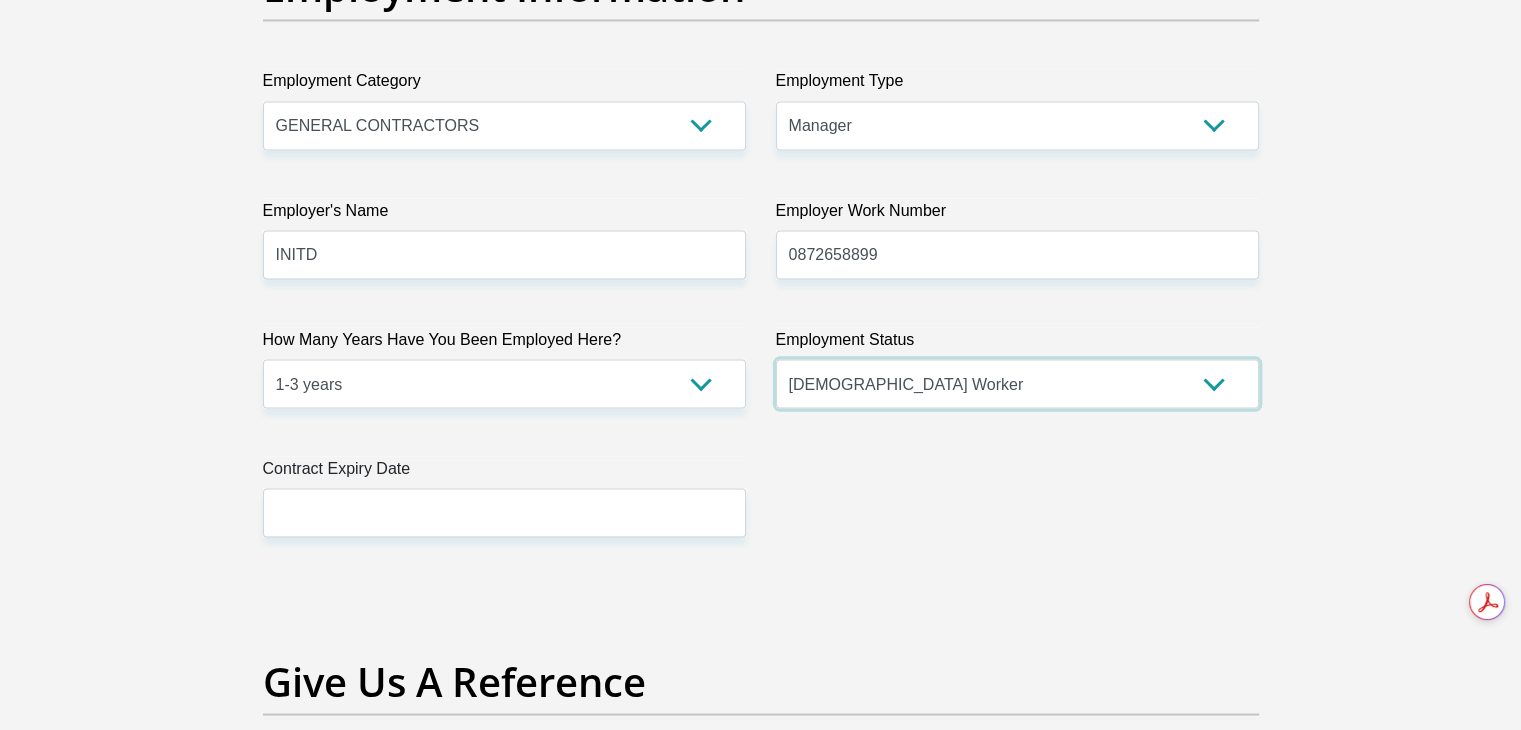 scroll, scrollTop: 3687, scrollLeft: 0, axis: vertical 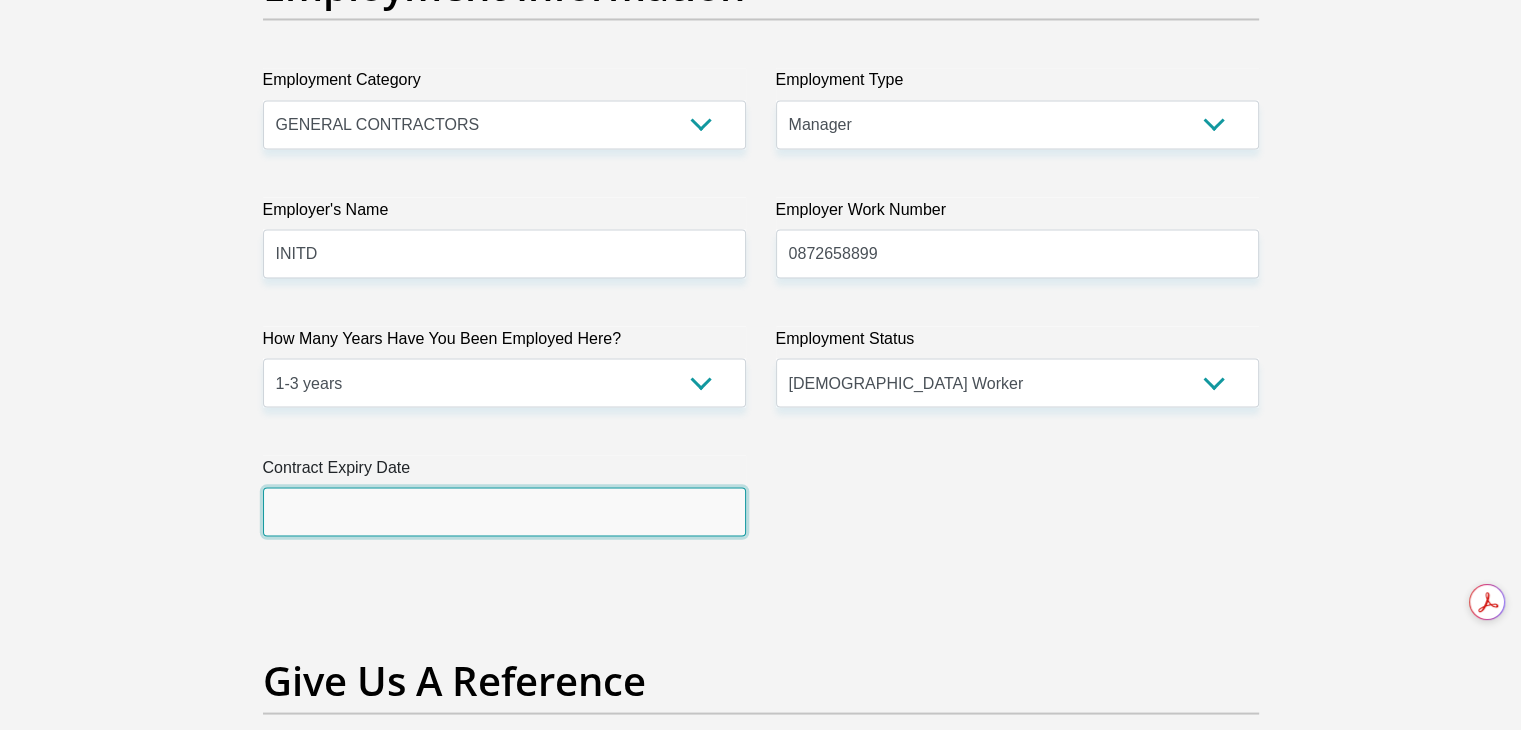 click at bounding box center (504, 511) 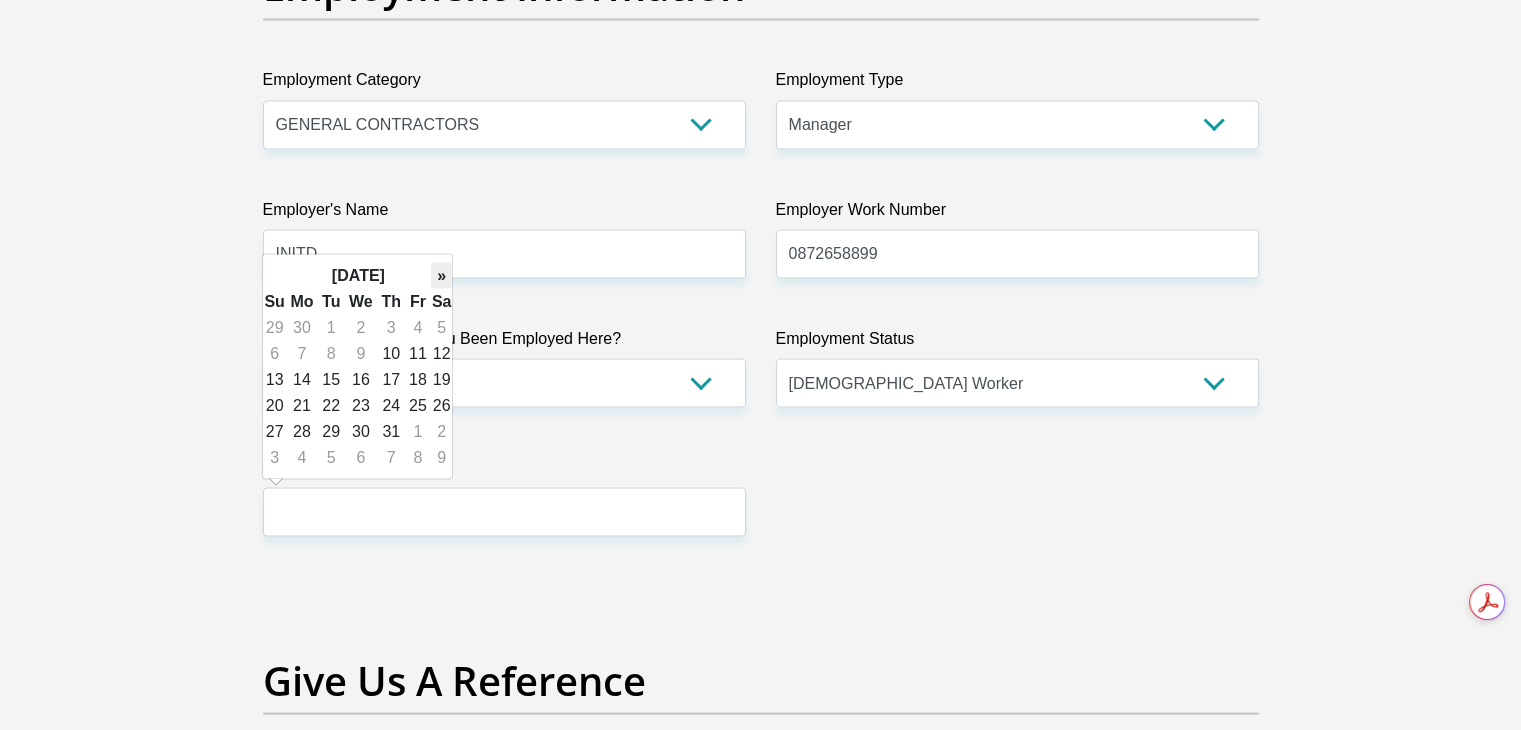 click on "»" at bounding box center (442, 275) 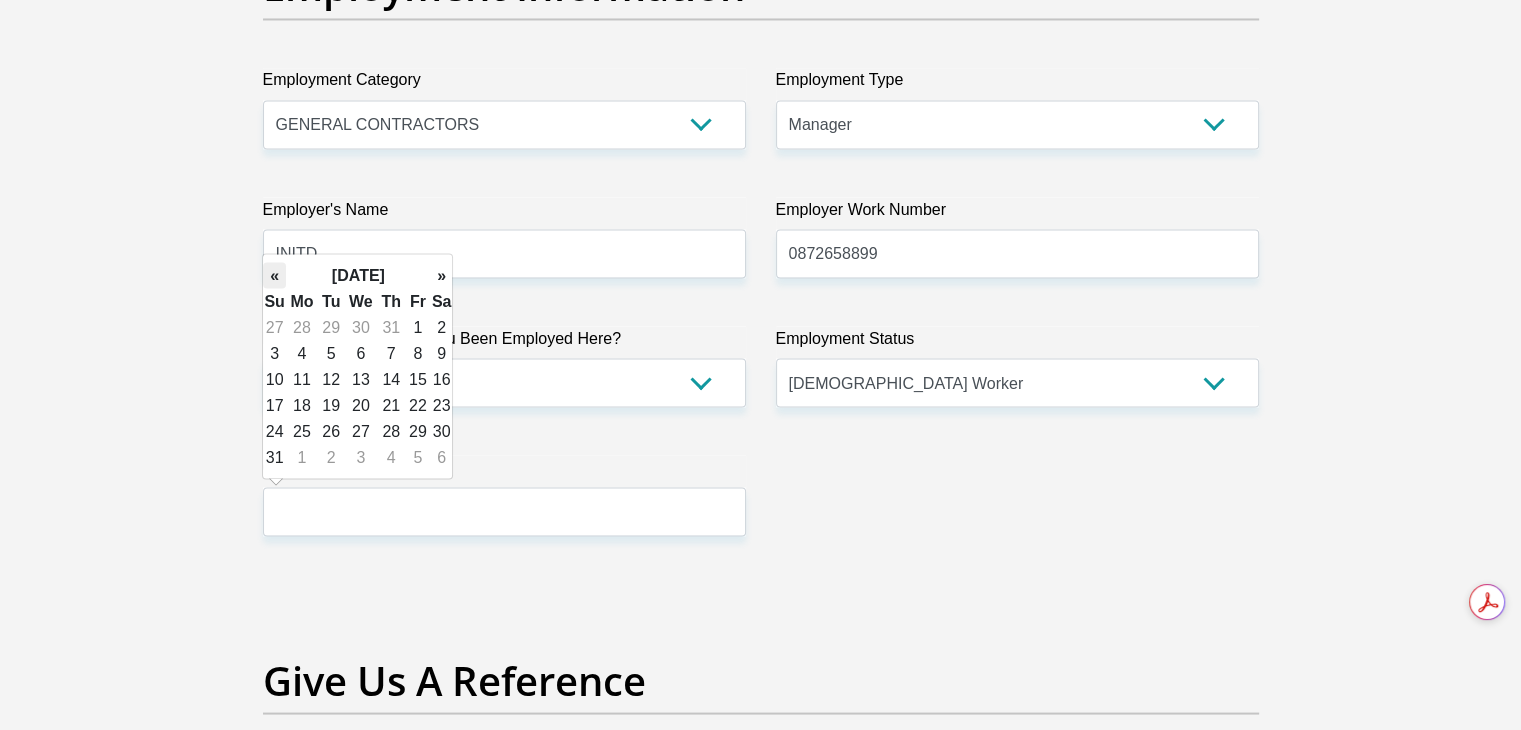 click on "«" at bounding box center [274, 275] 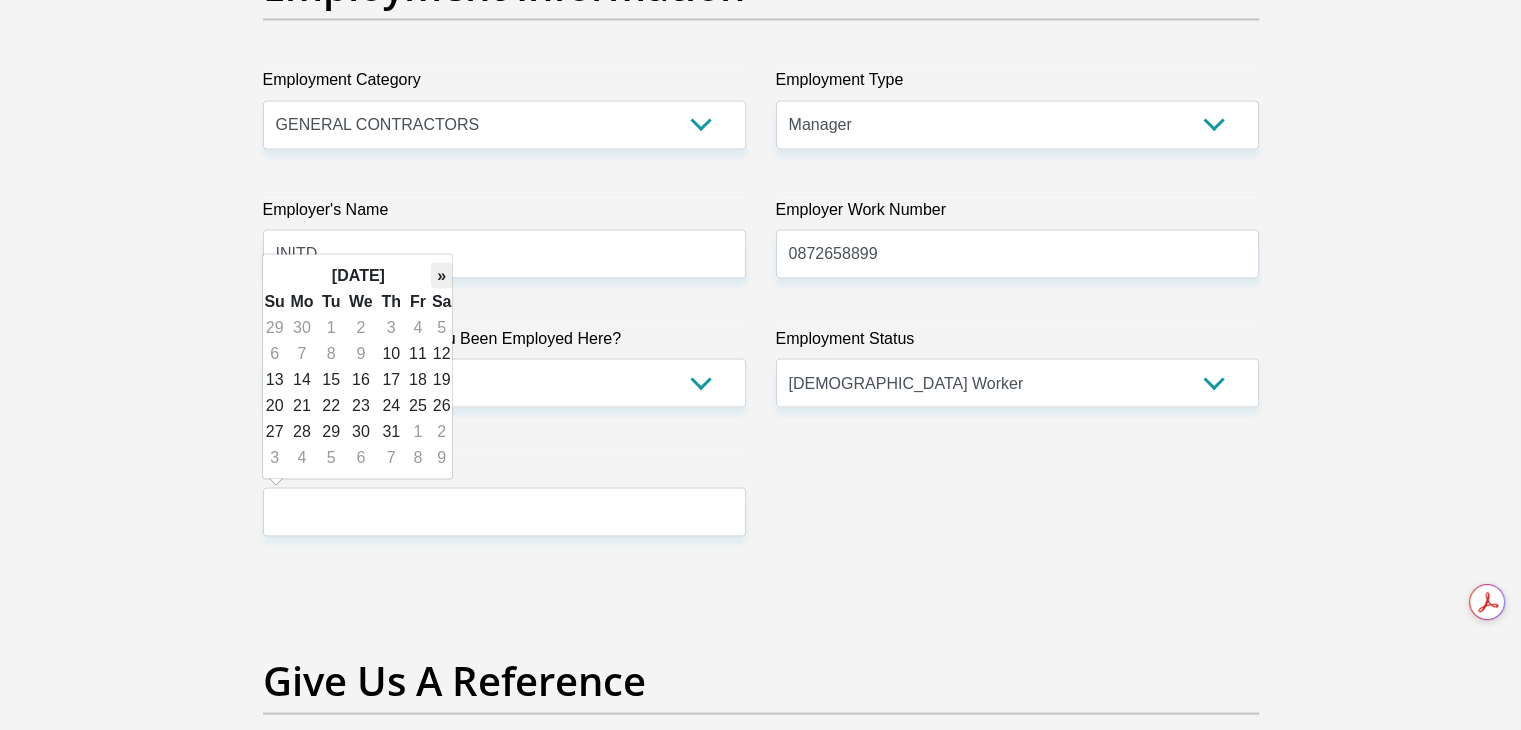 click on "»" at bounding box center (442, 275) 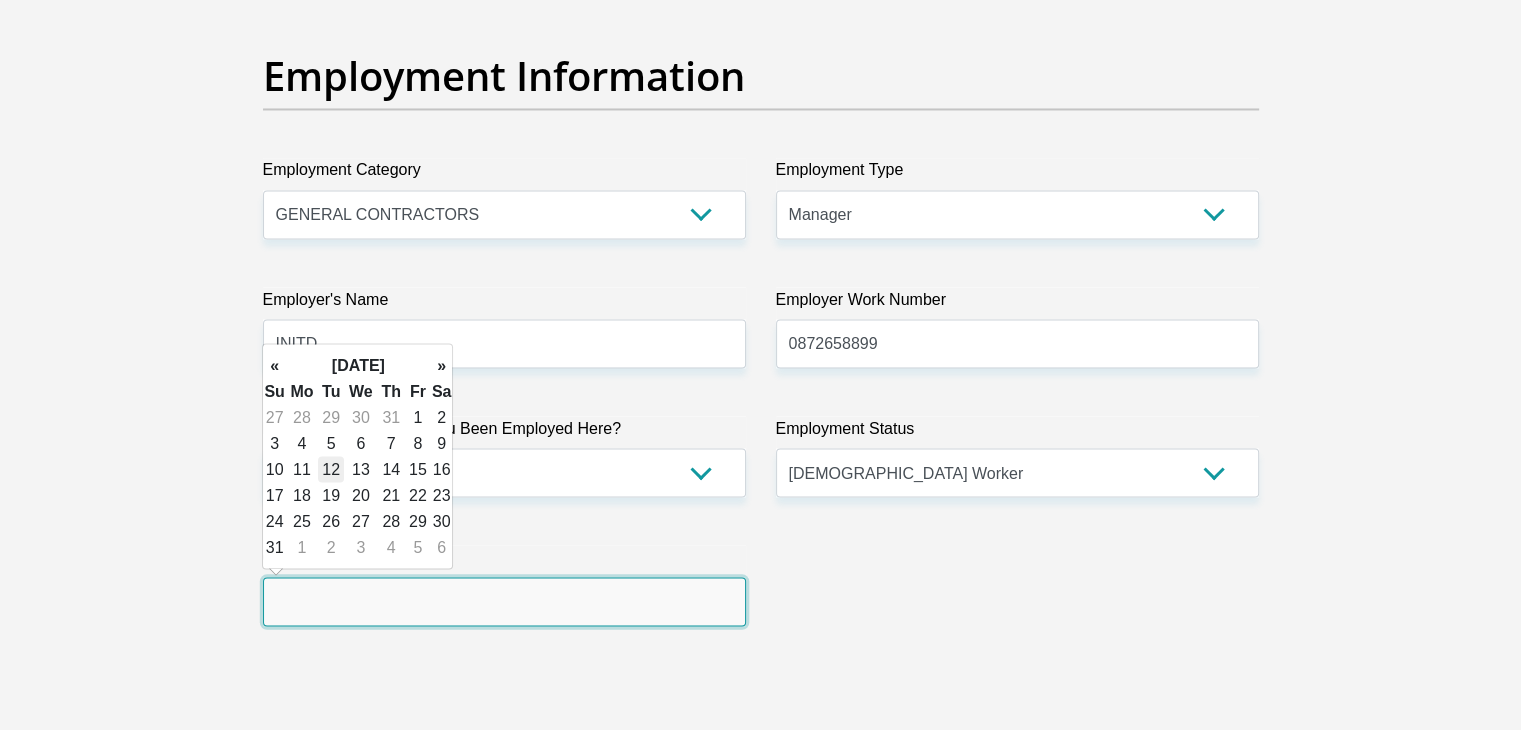 scroll, scrollTop: 3587, scrollLeft: 0, axis: vertical 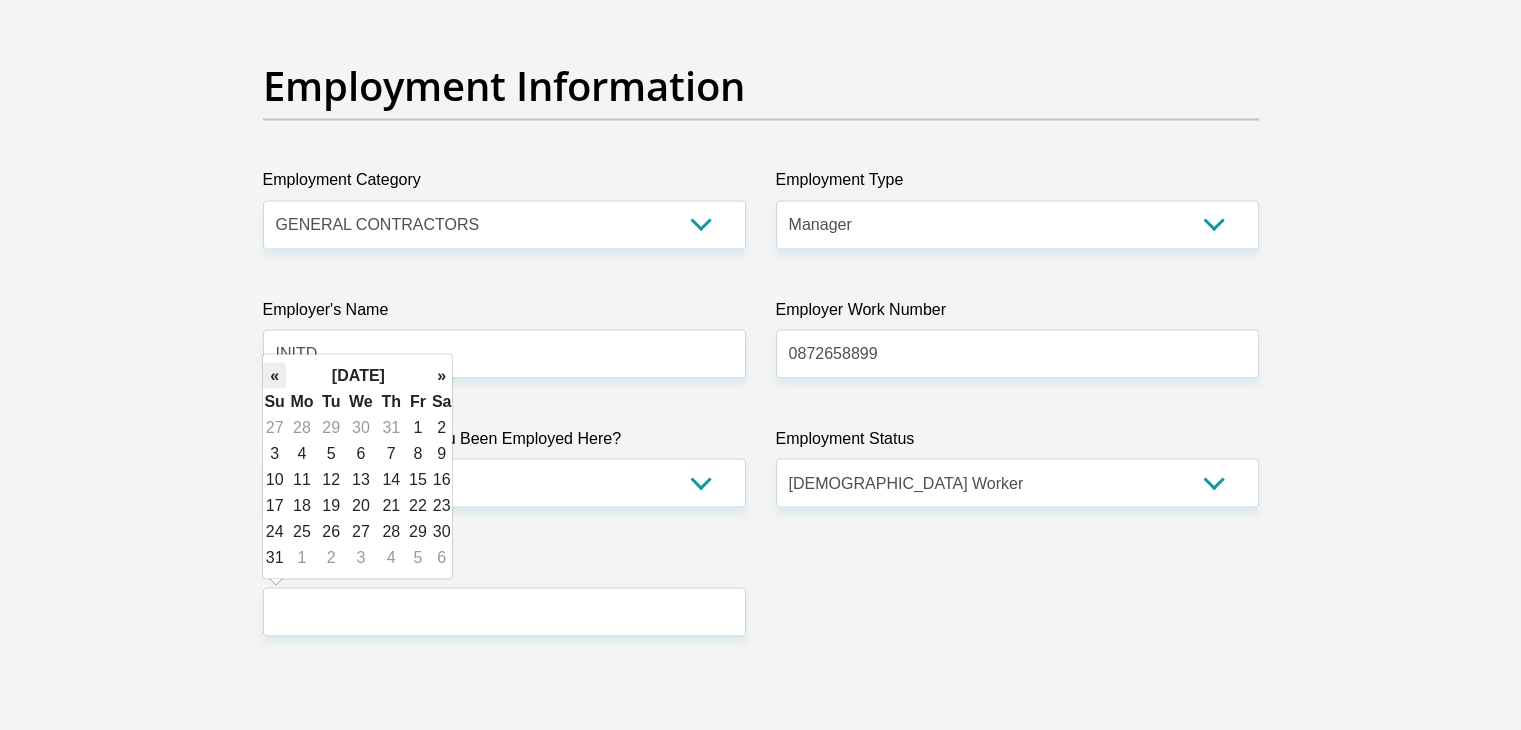 click on "«" at bounding box center [274, 375] 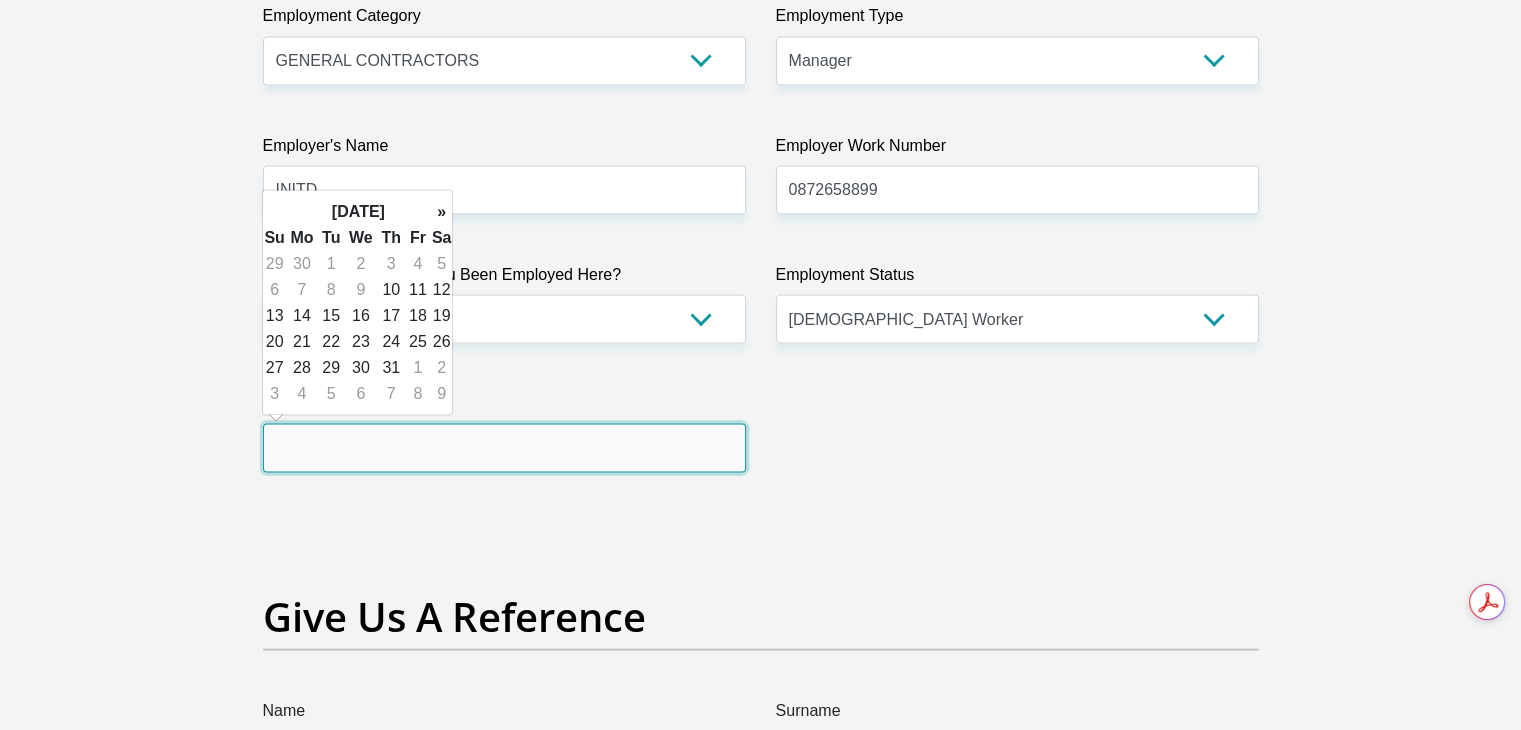 scroll, scrollTop: 3687, scrollLeft: 0, axis: vertical 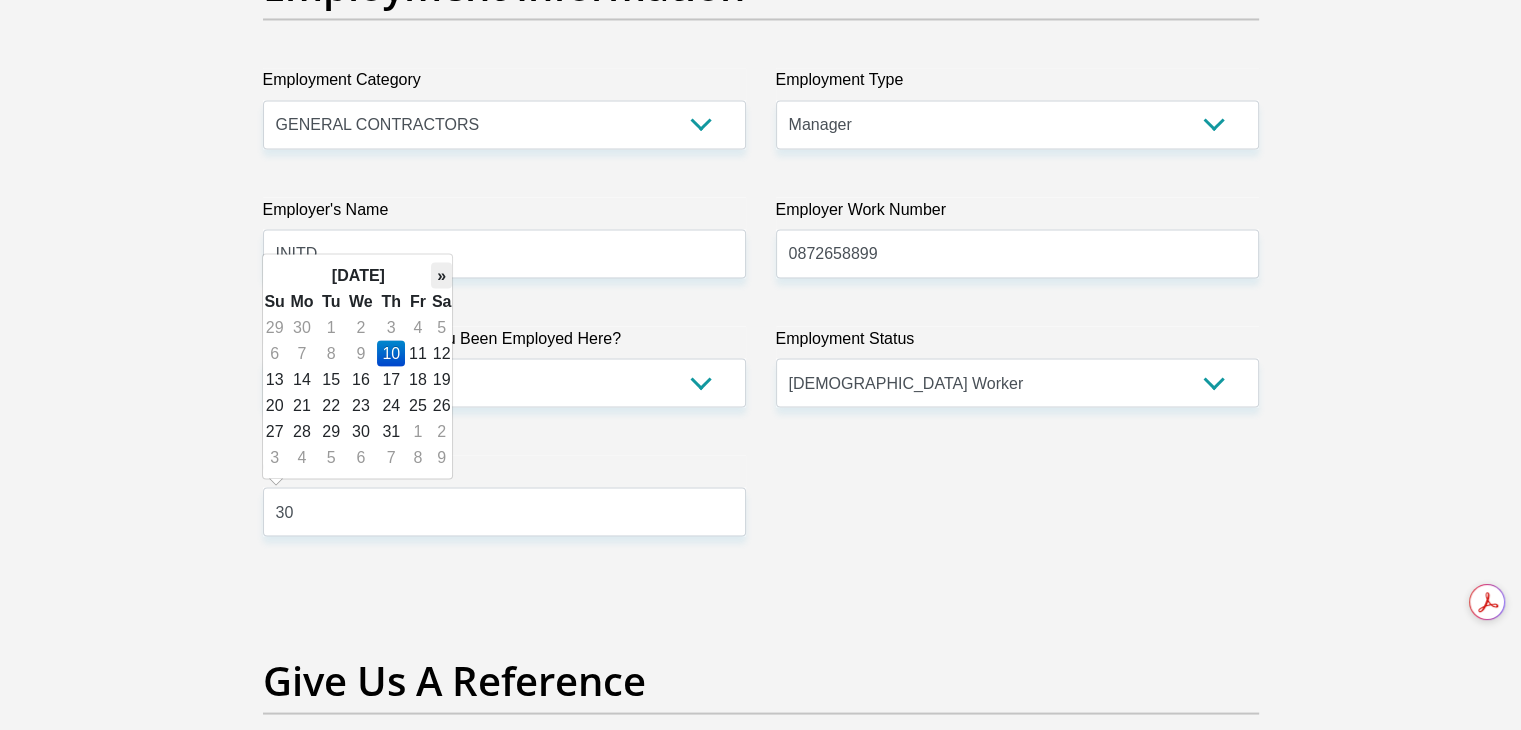 click on "»" at bounding box center (442, 275) 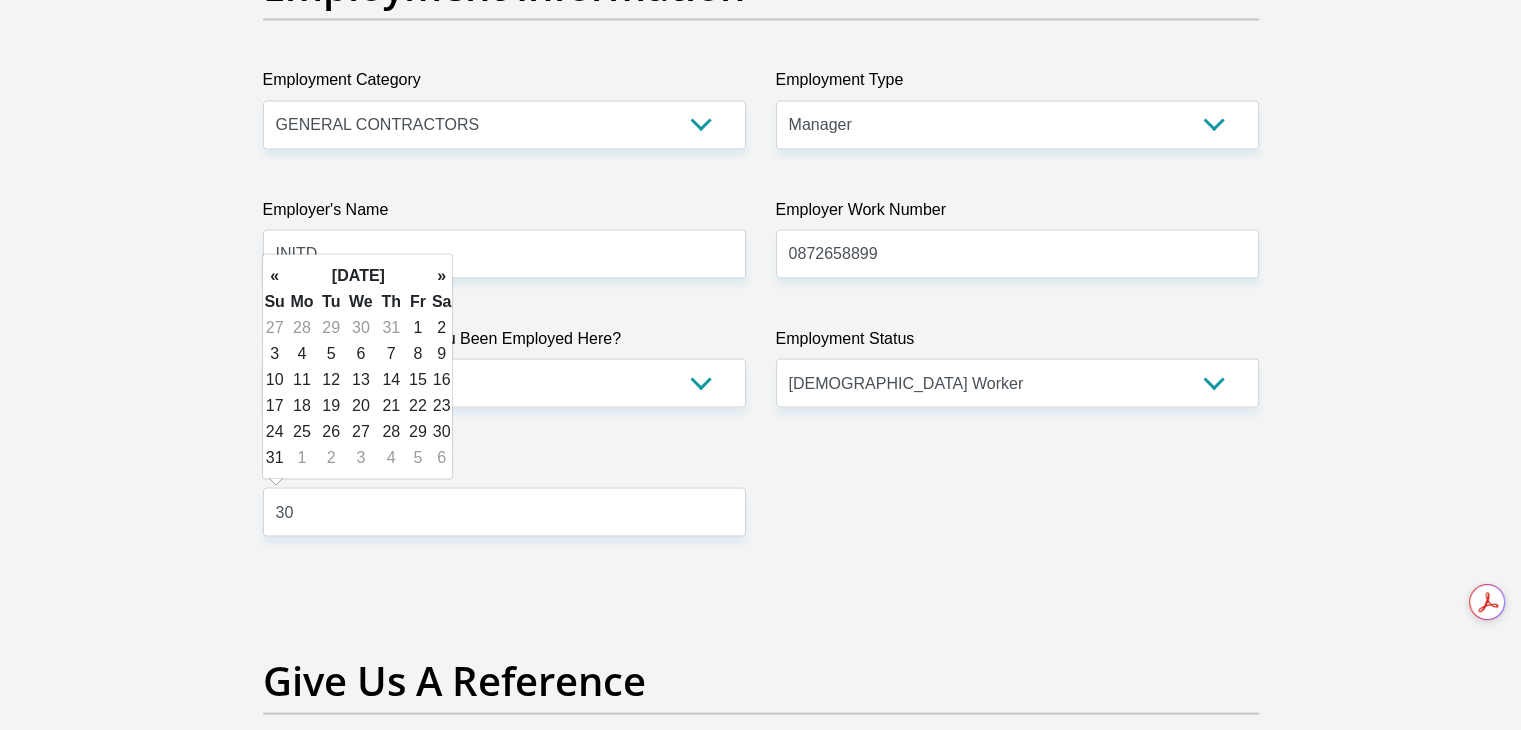 click on "»" at bounding box center (442, 275) 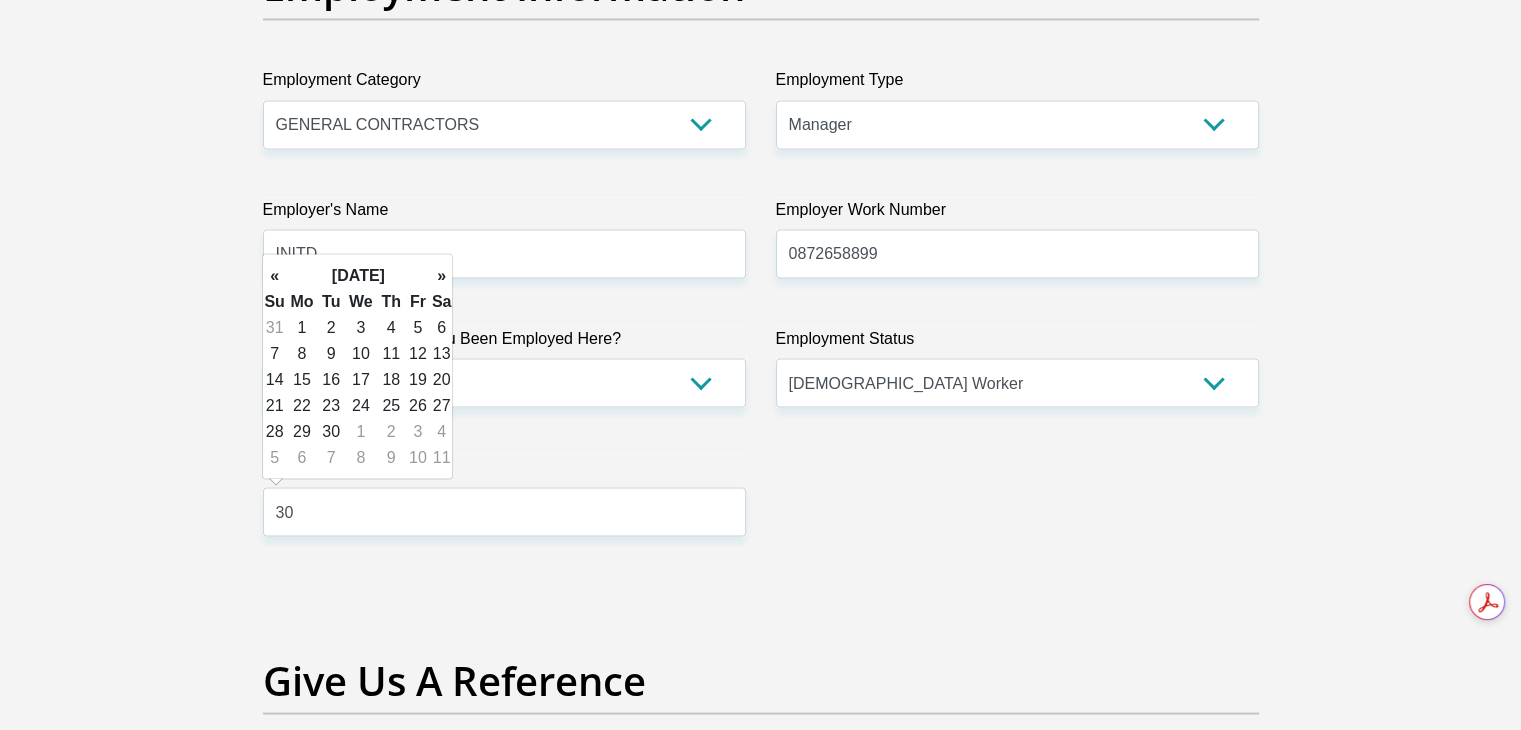 click on "»" at bounding box center [442, 275] 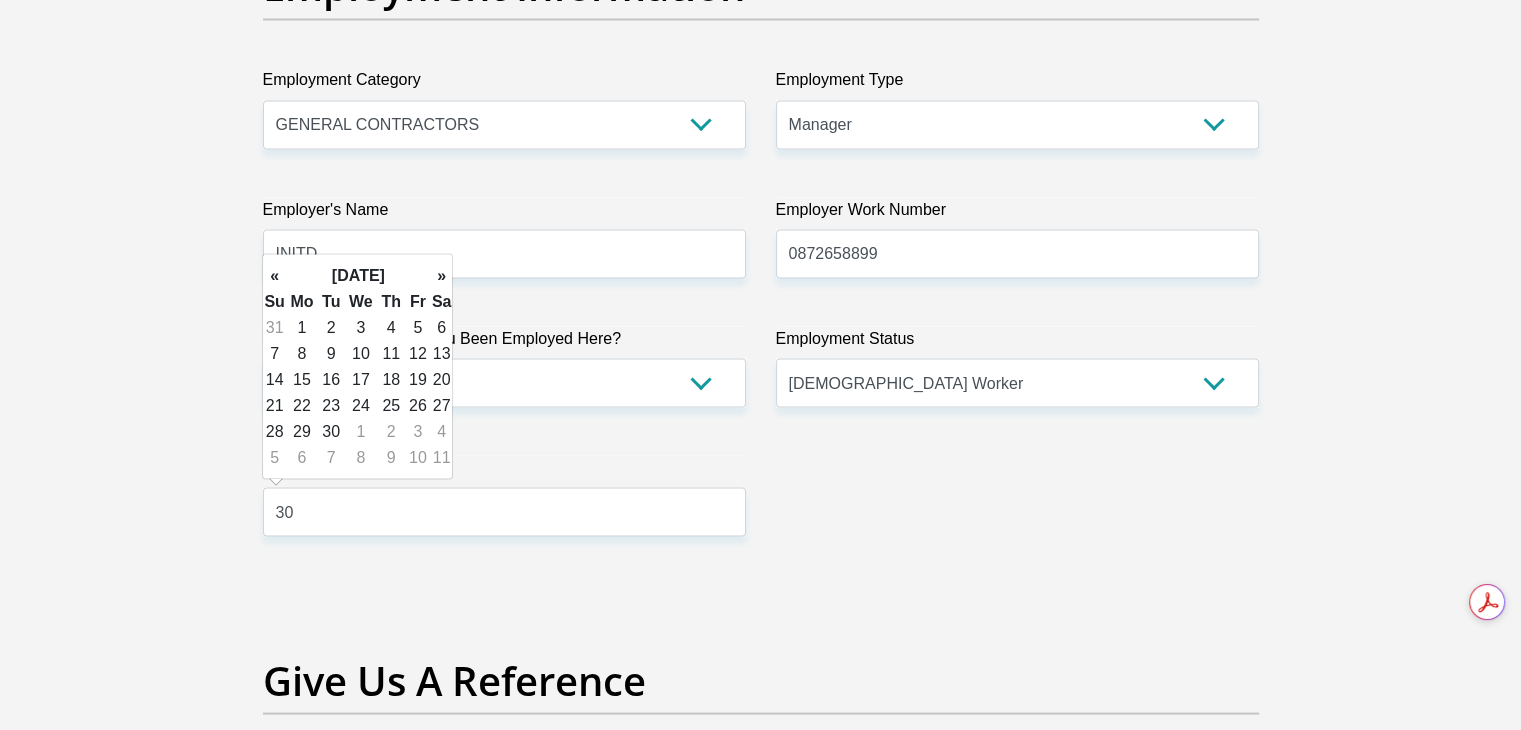 click on "»" at bounding box center (442, 275) 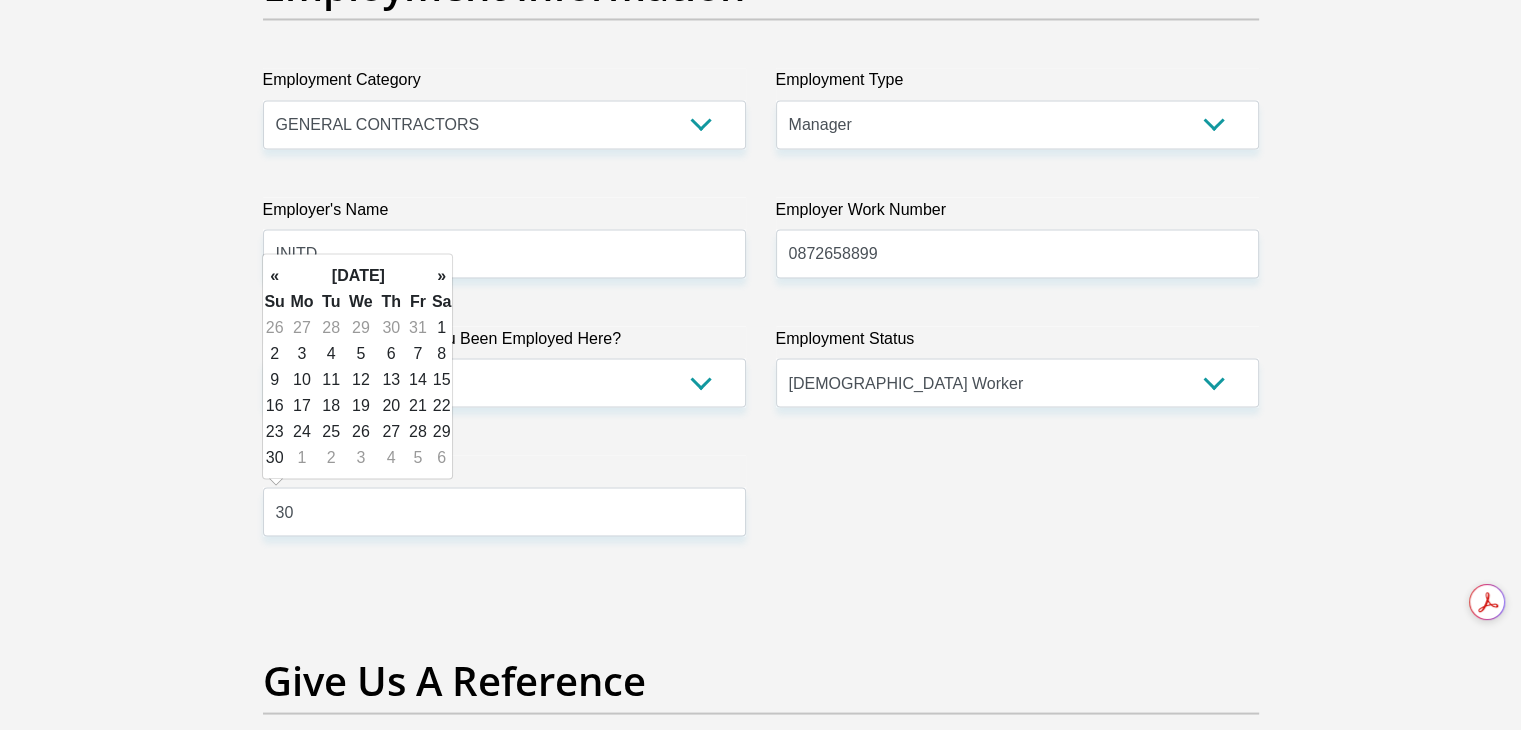 click on "»" at bounding box center (442, 275) 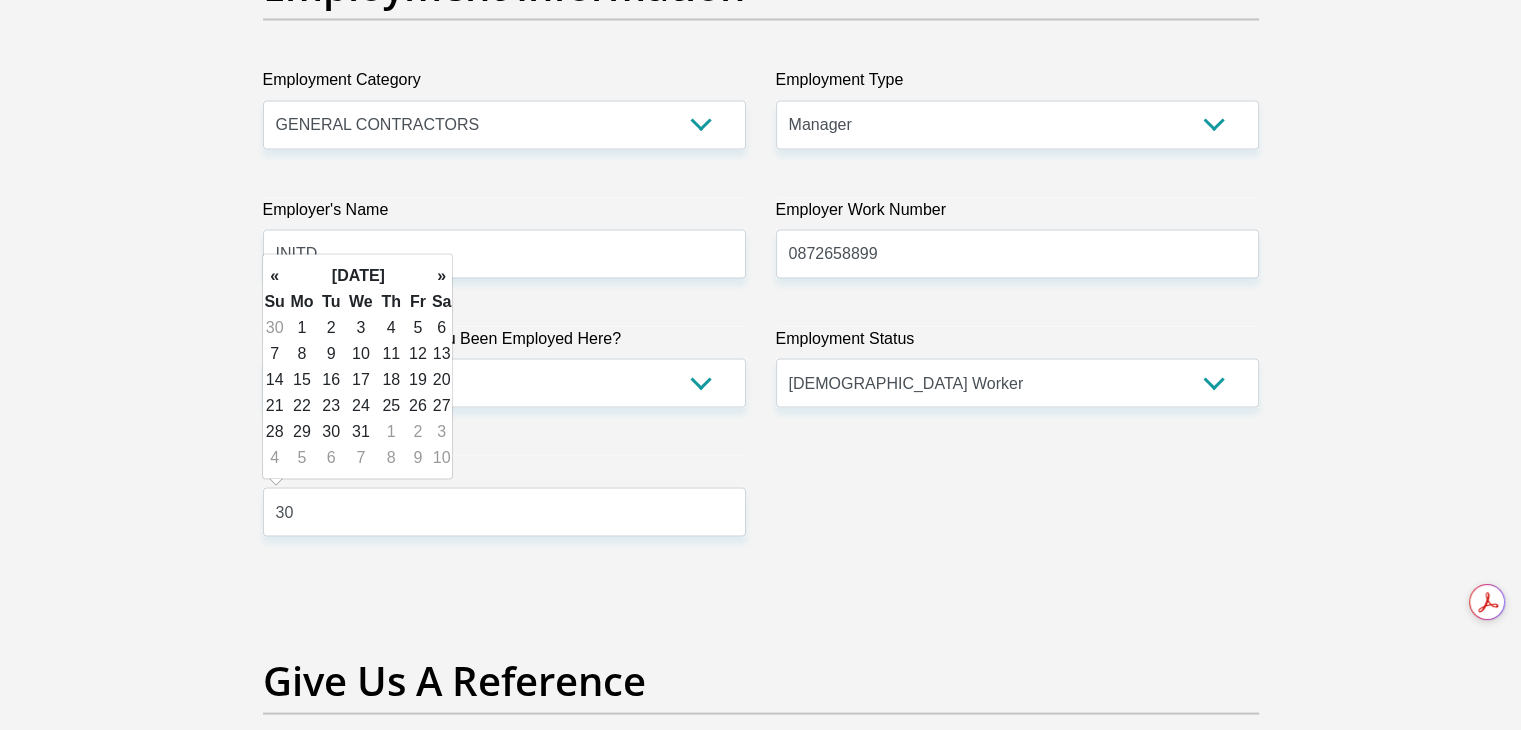 click on "»" at bounding box center (442, 275) 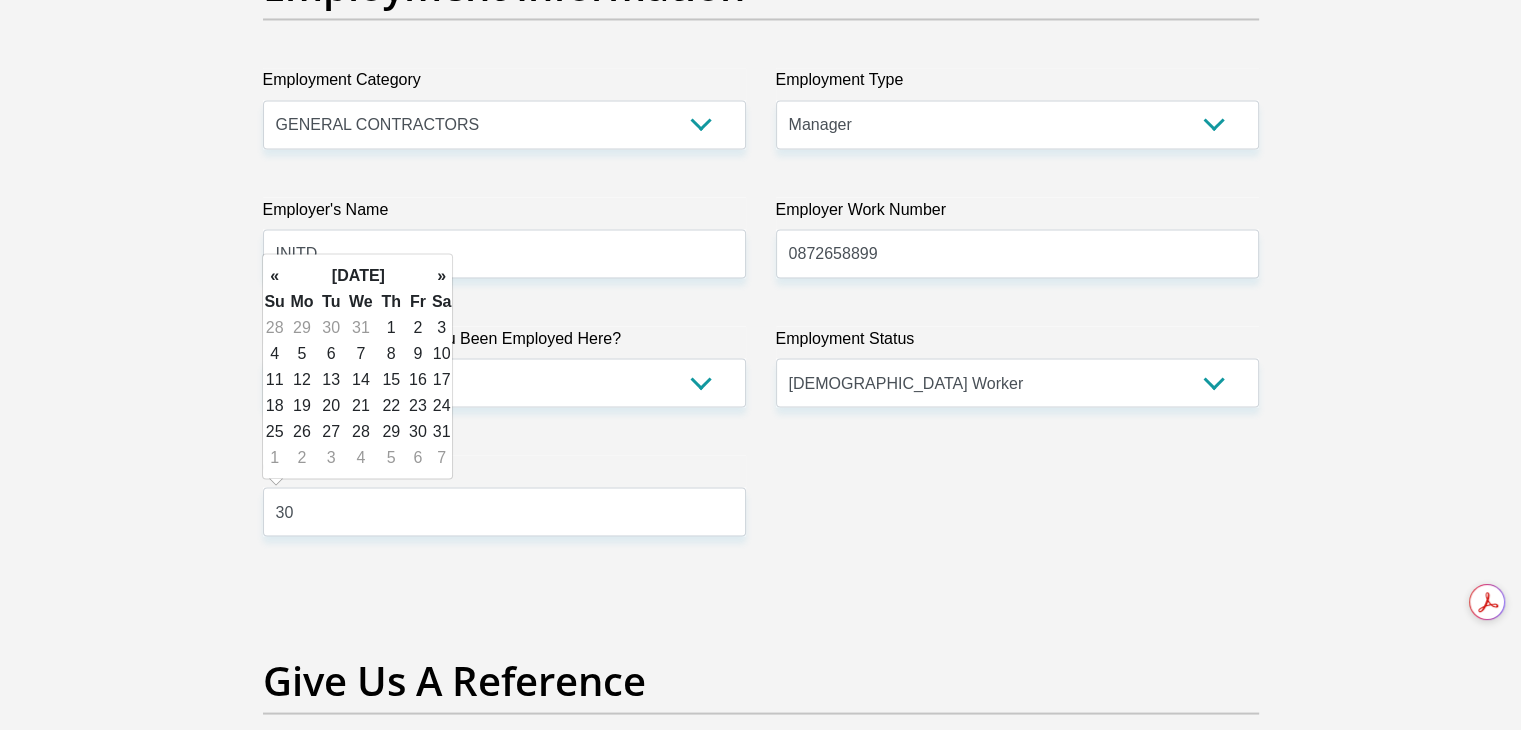 click on "»" at bounding box center [442, 275] 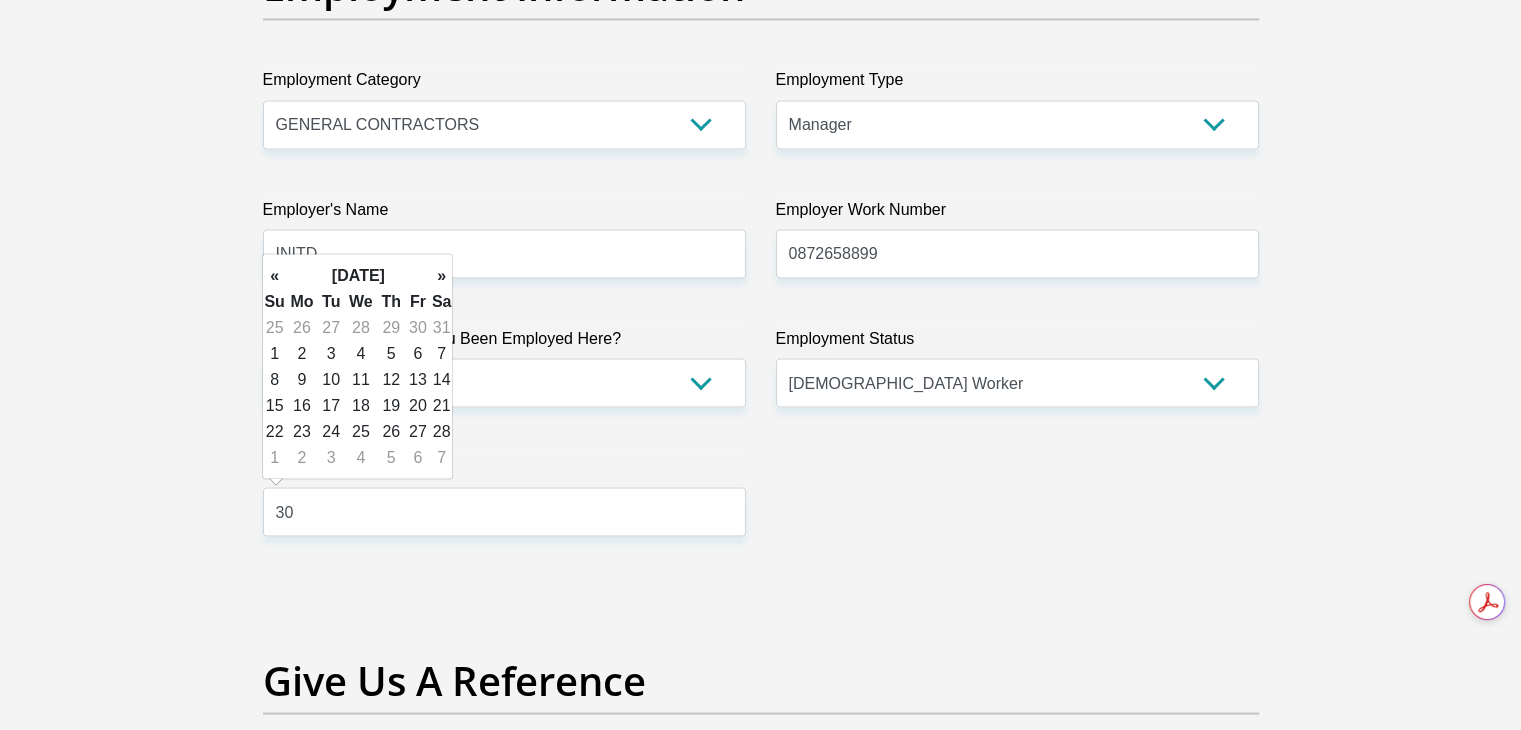 click on "»" at bounding box center (442, 275) 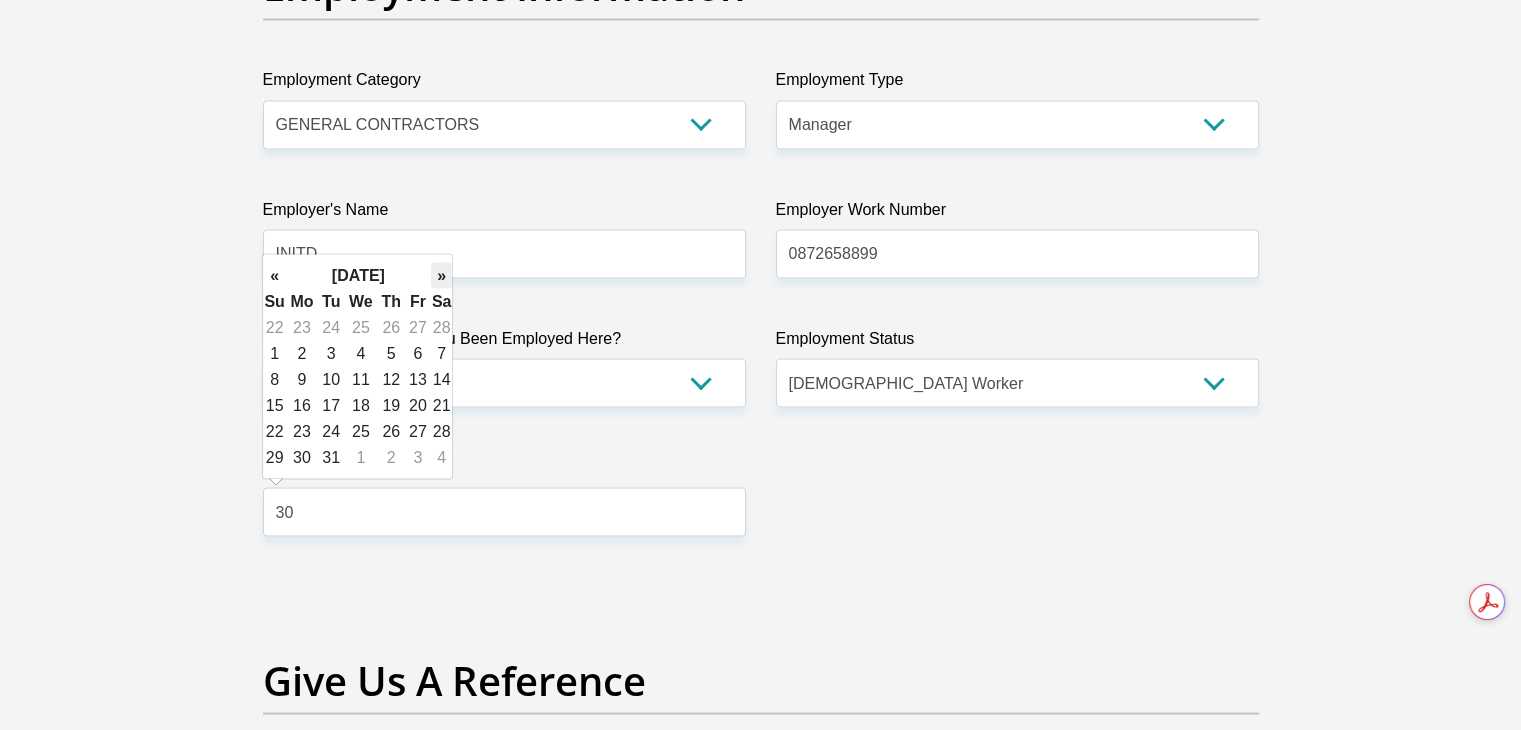 click on "»" at bounding box center (442, 275) 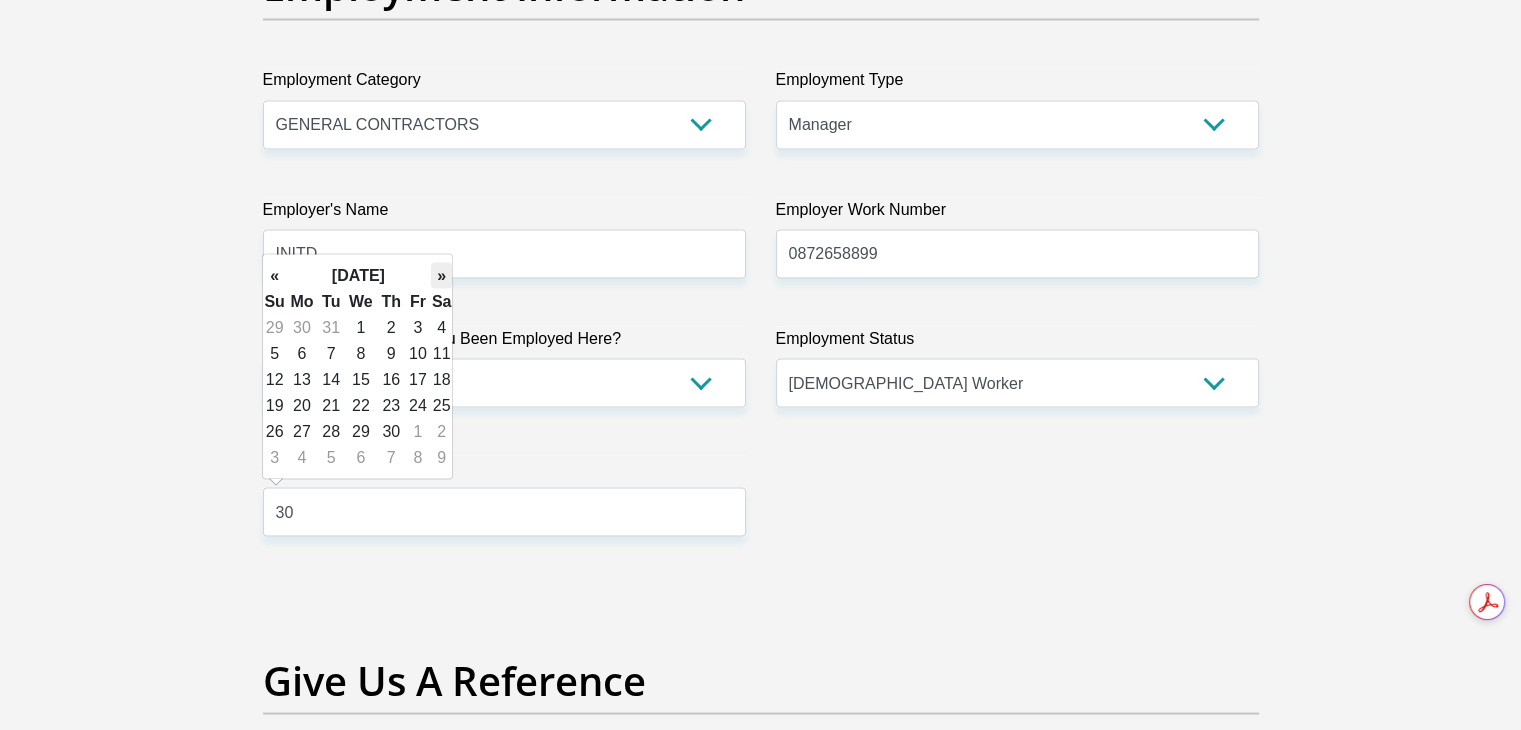 click on "»" at bounding box center [442, 275] 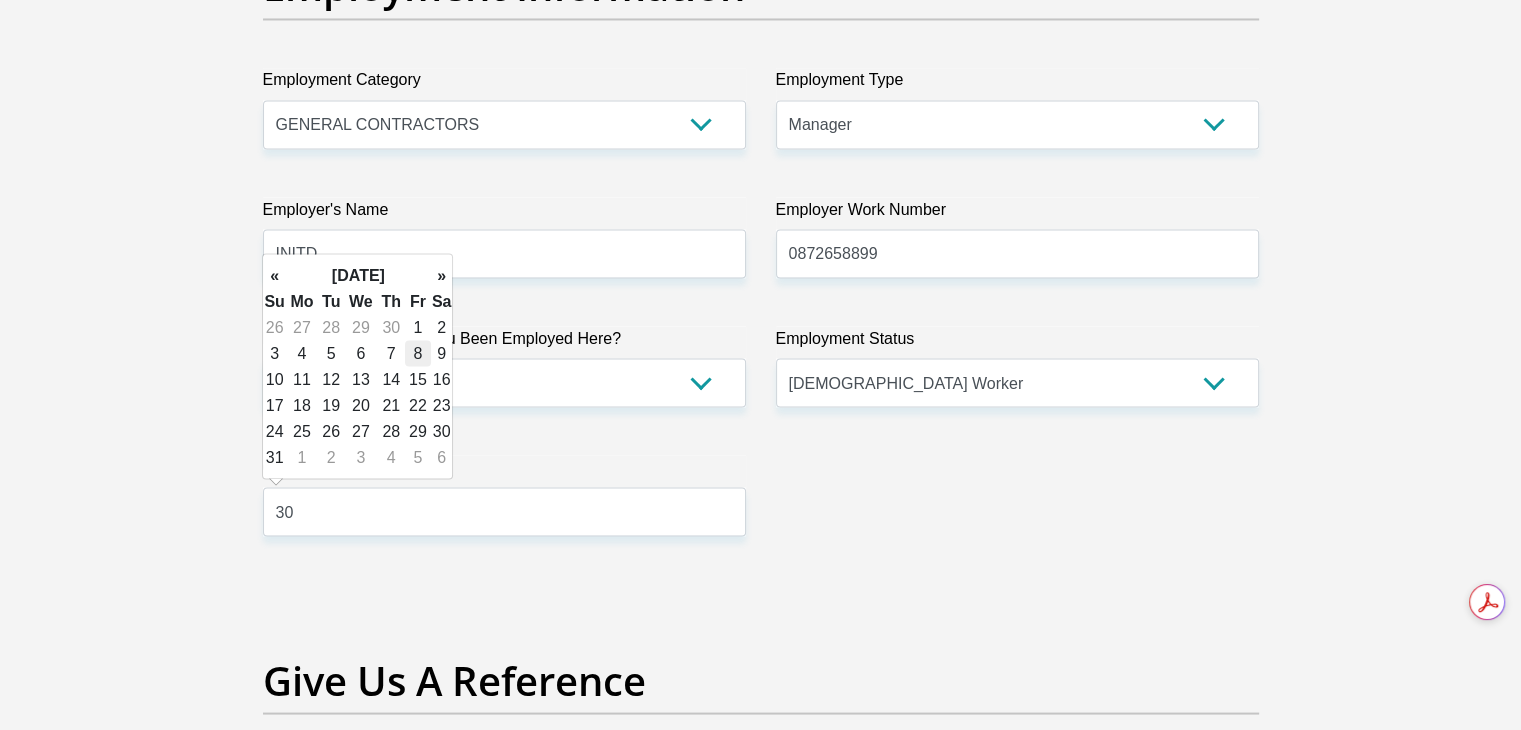 click on "8" at bounding box center (418, 353) 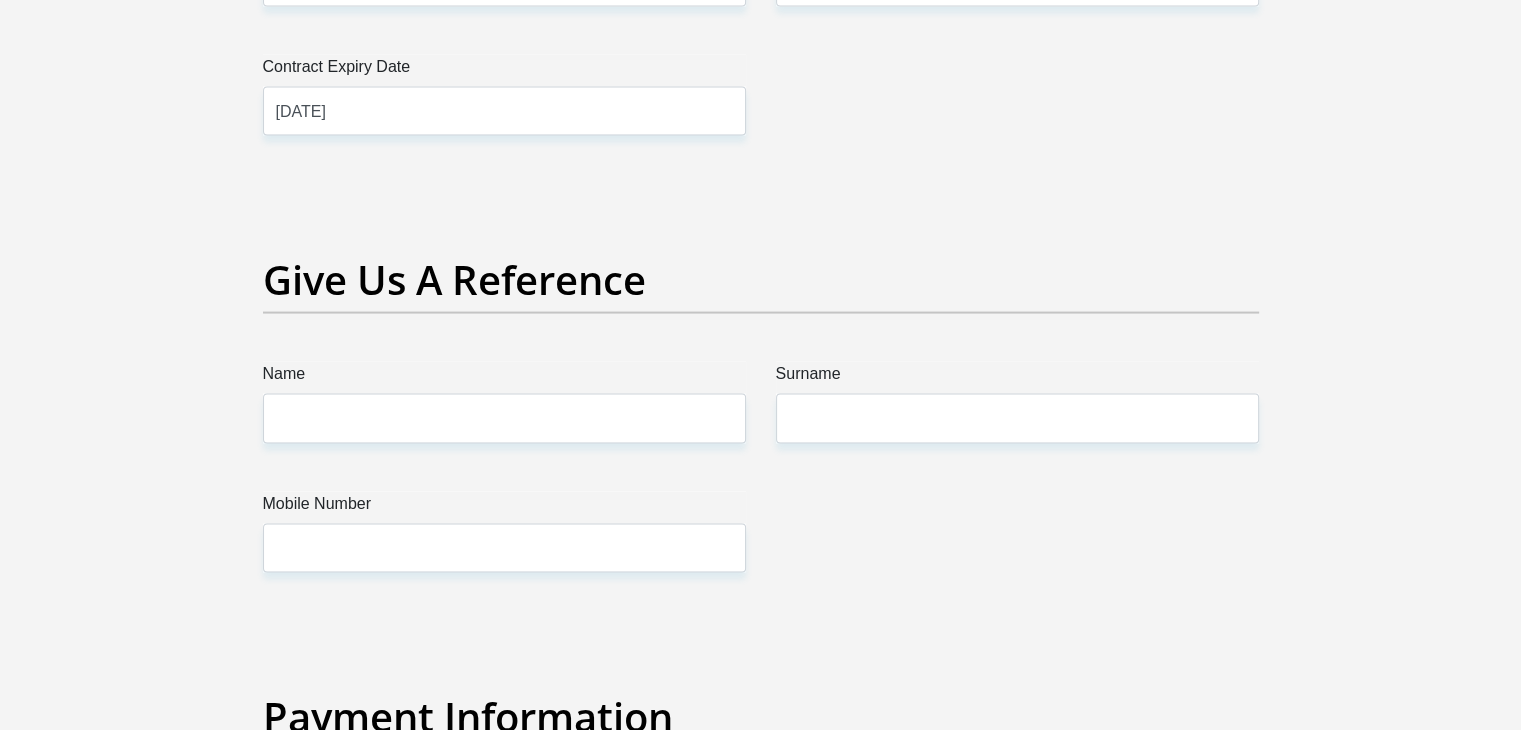 scroll, scrollTop: 4187, scrollLeft: 0, axis: vertical 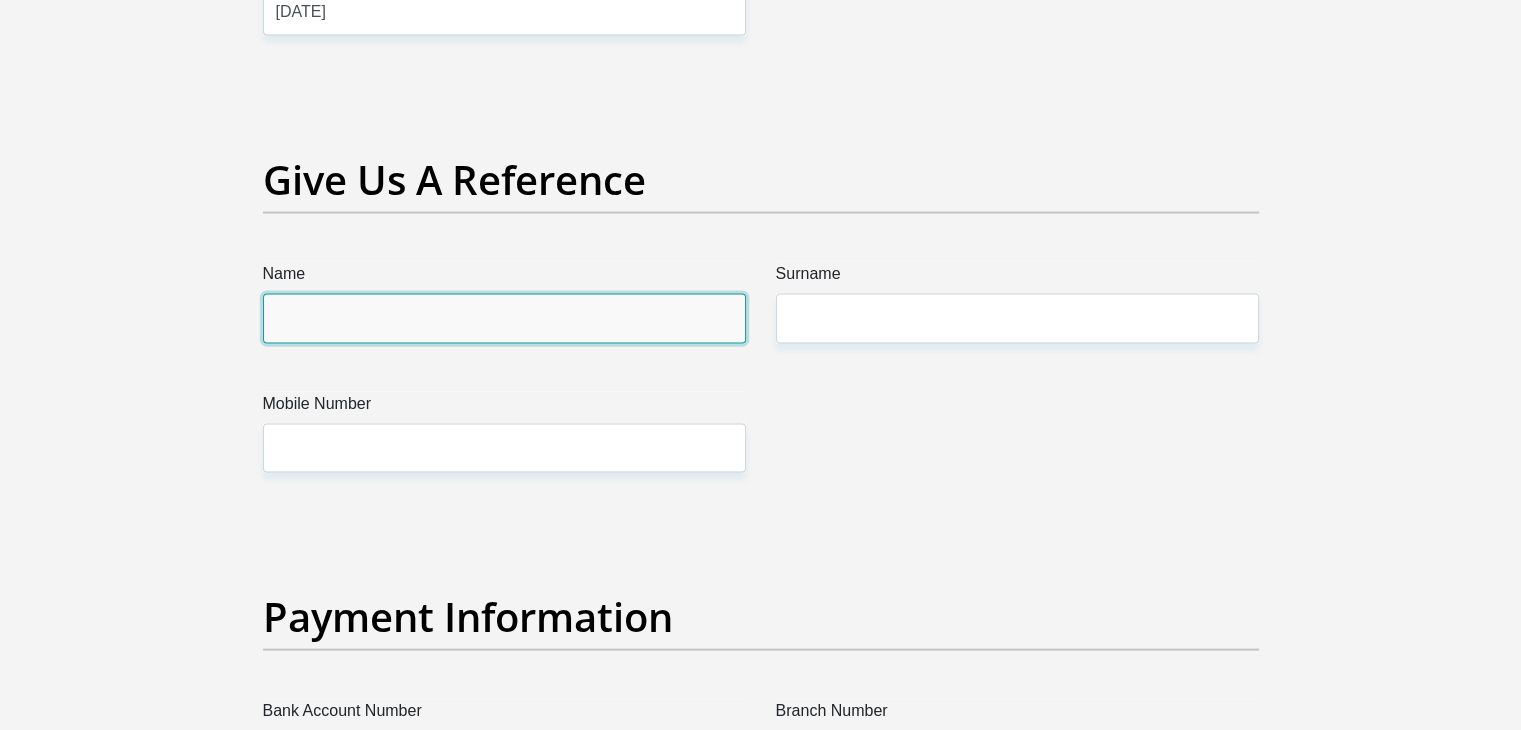 click on "Name" at bounding box center [504, 318] 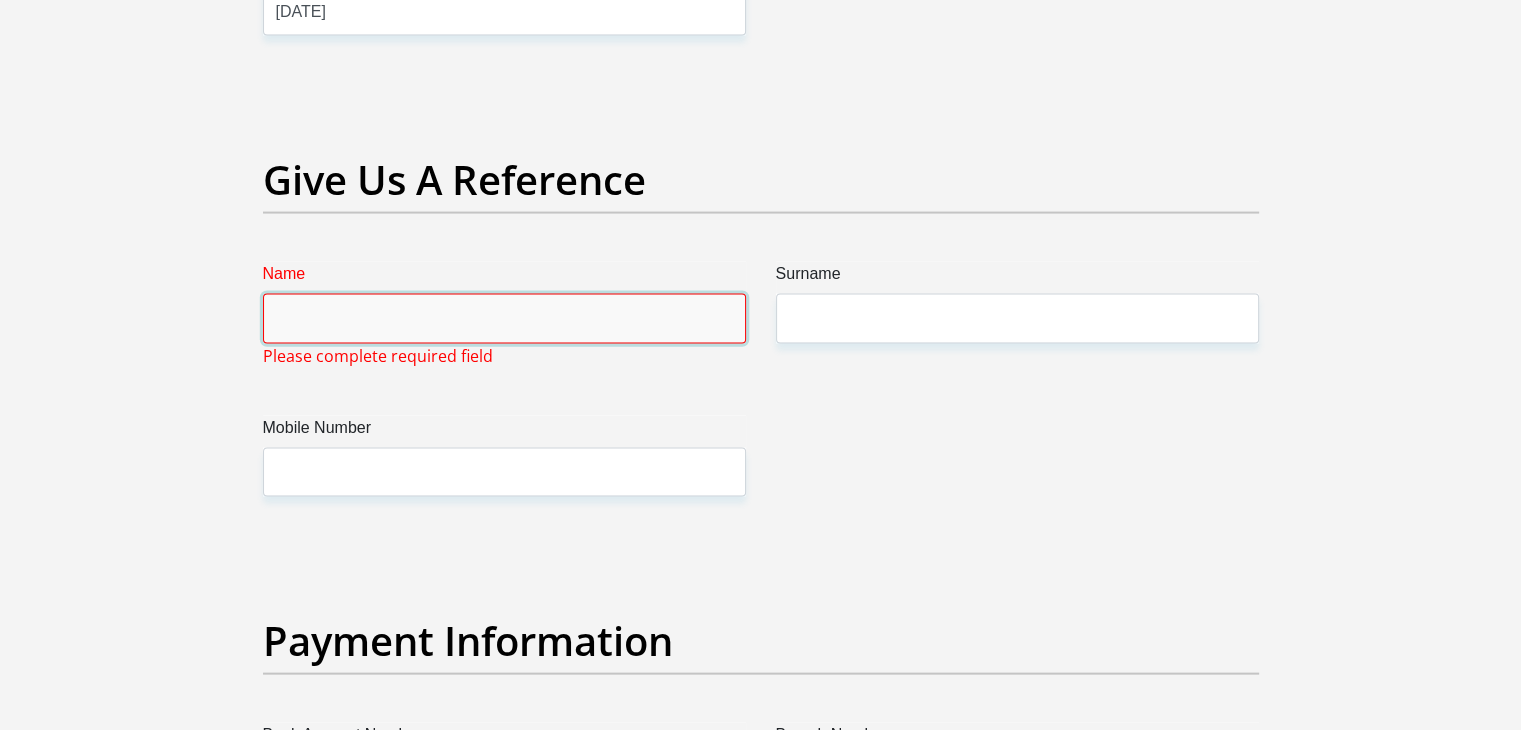 type on "s" 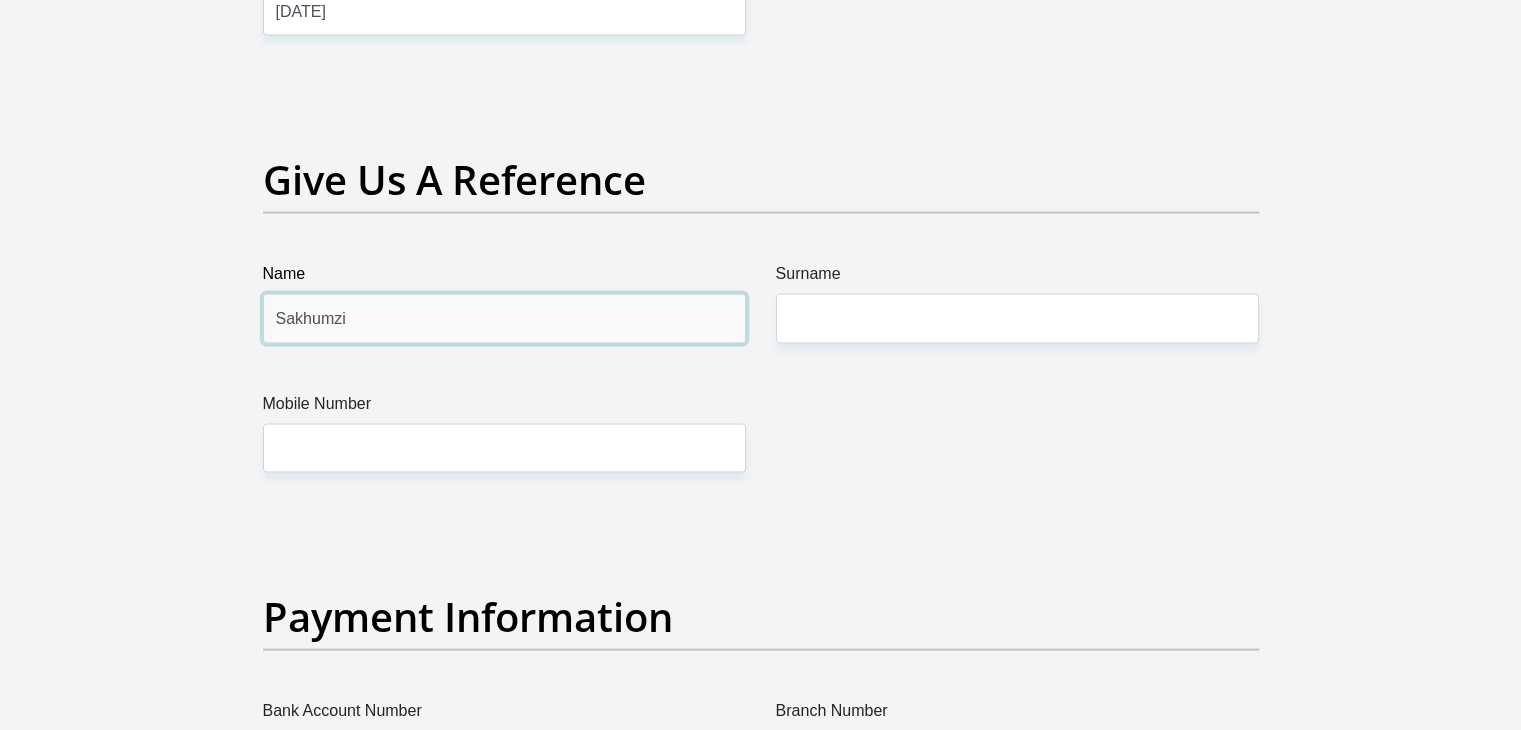 type on "Sakhumzi" 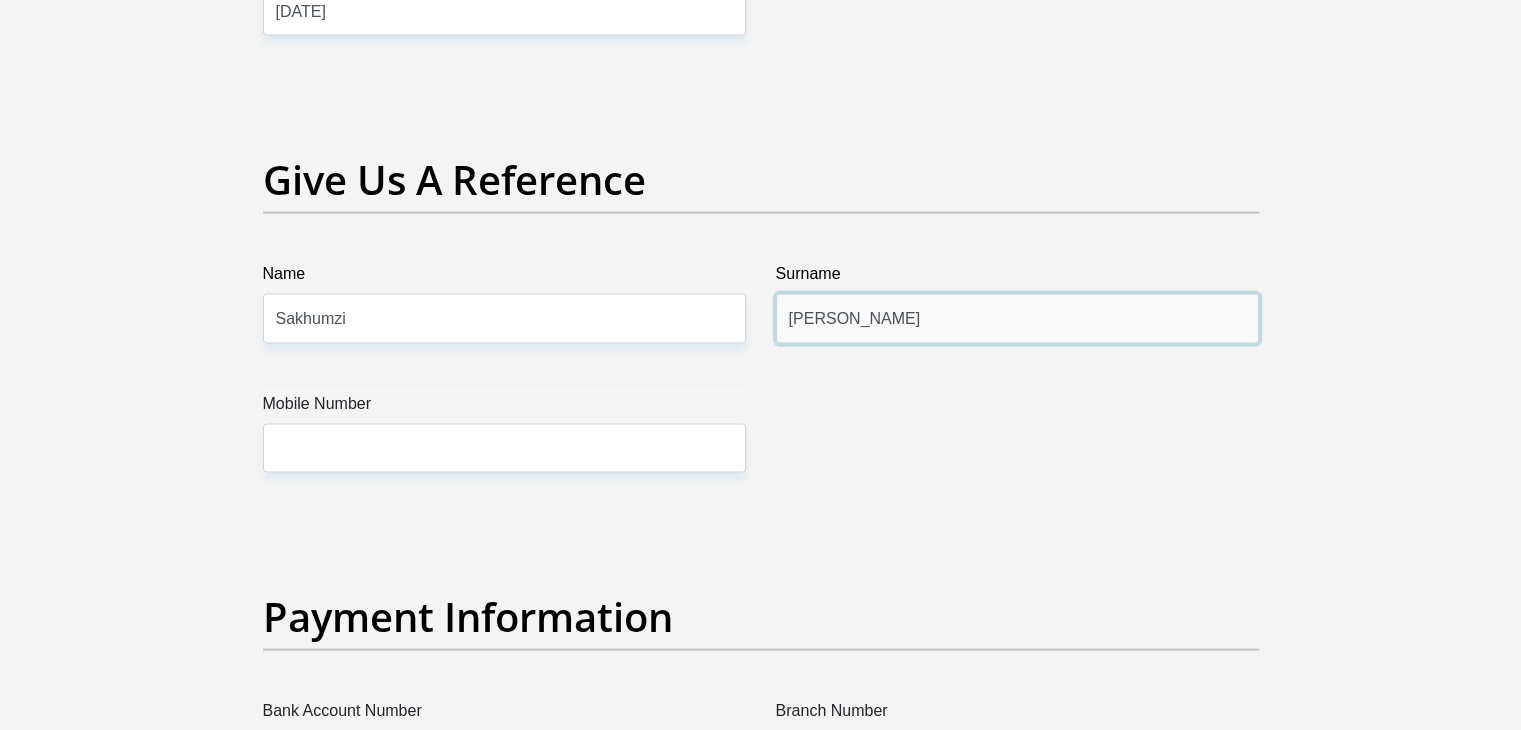 type on "Dyan" 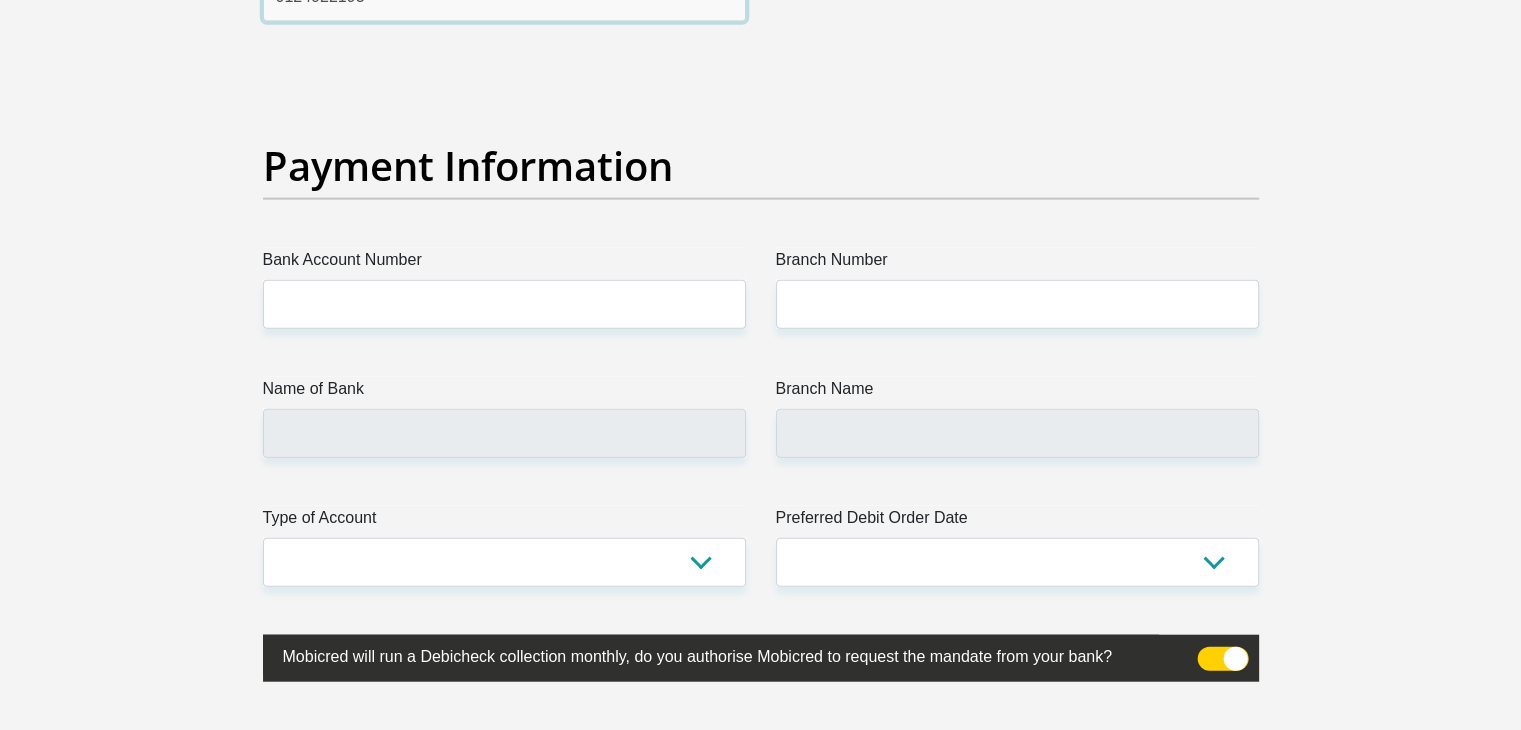 scroll, scrollTop: 4687, scrollLeft: 0, axis: vertical 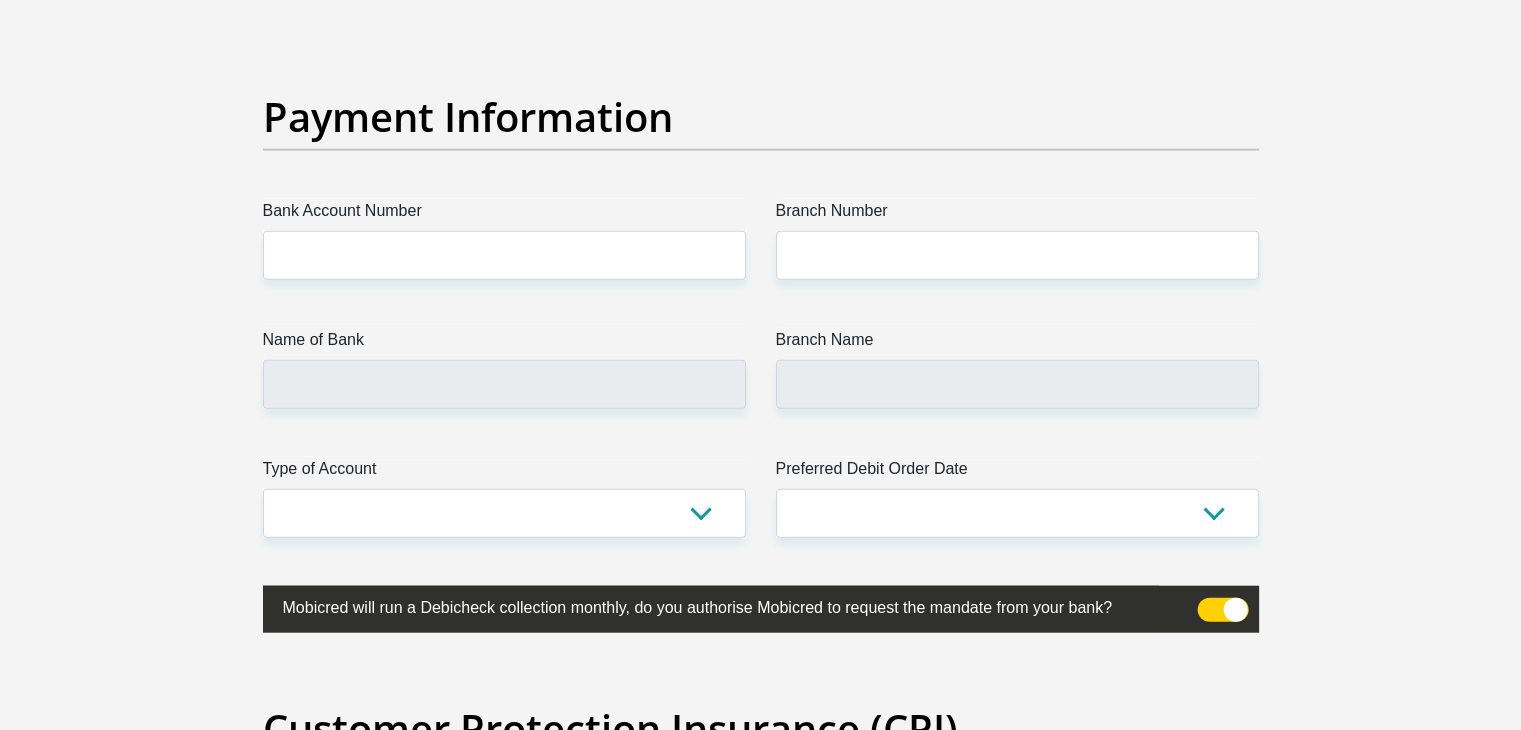 type on "0124922193" 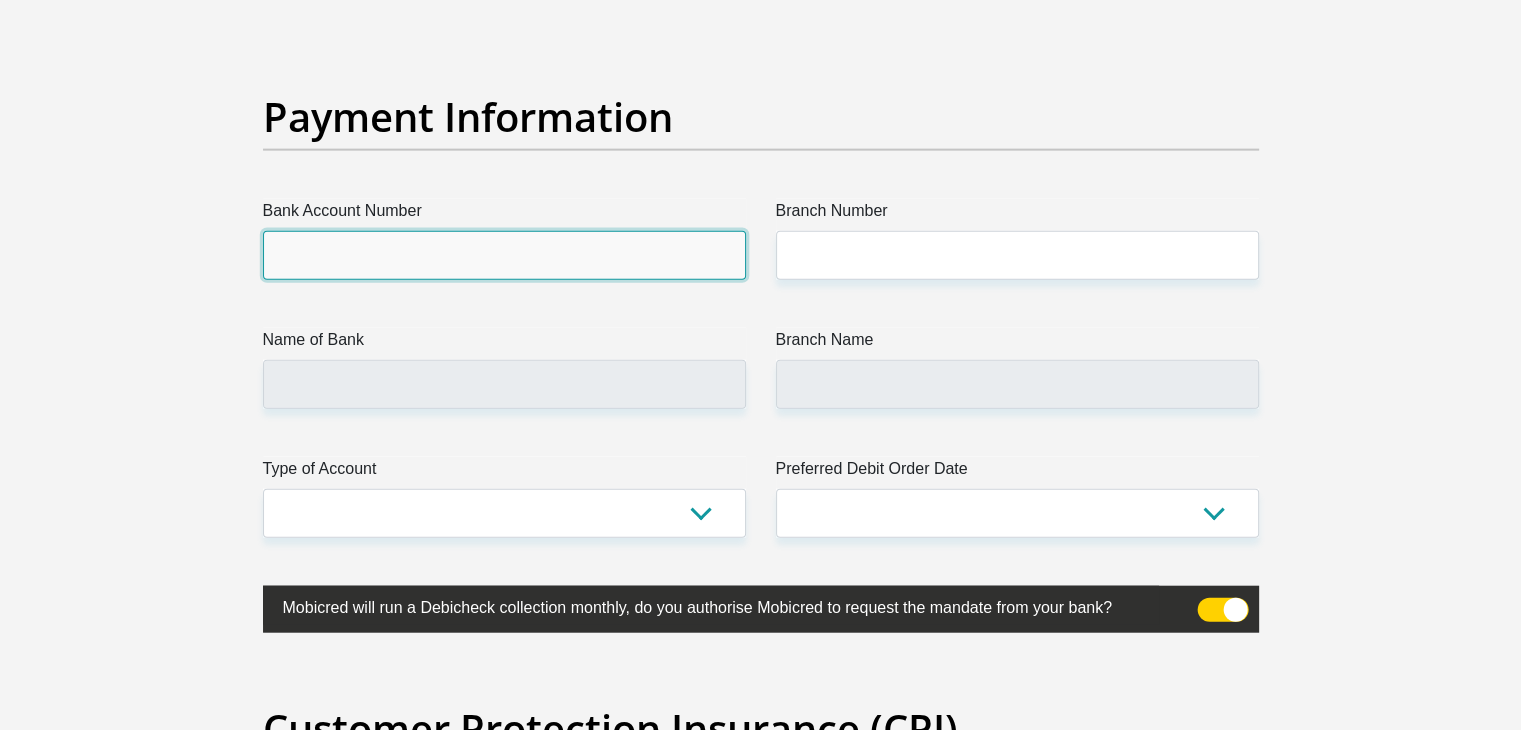 click on "Bank Account Number" at bounding box center [504, 255] 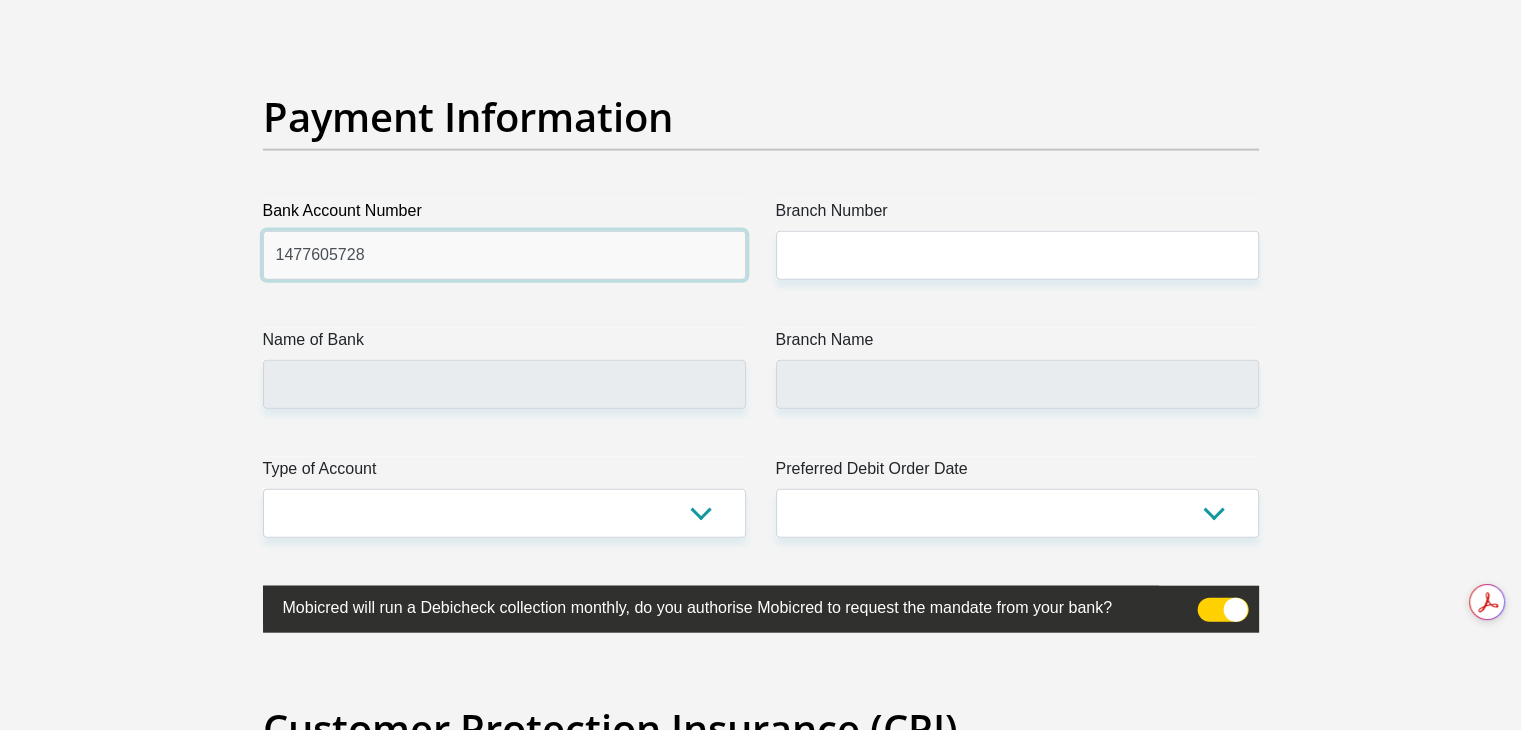 type on "1477605728" 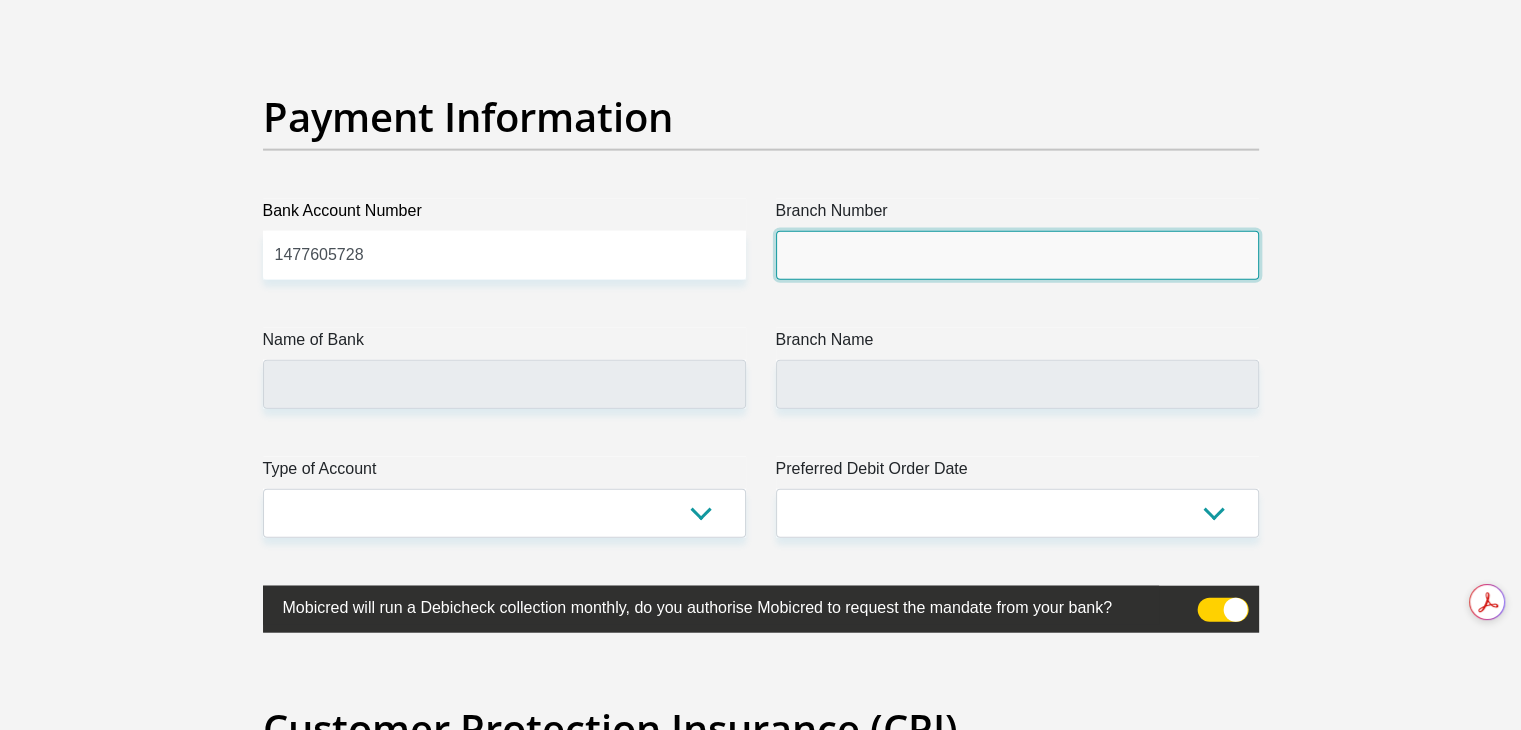 click on "Branch Number" at bounding box center [1017, 255] 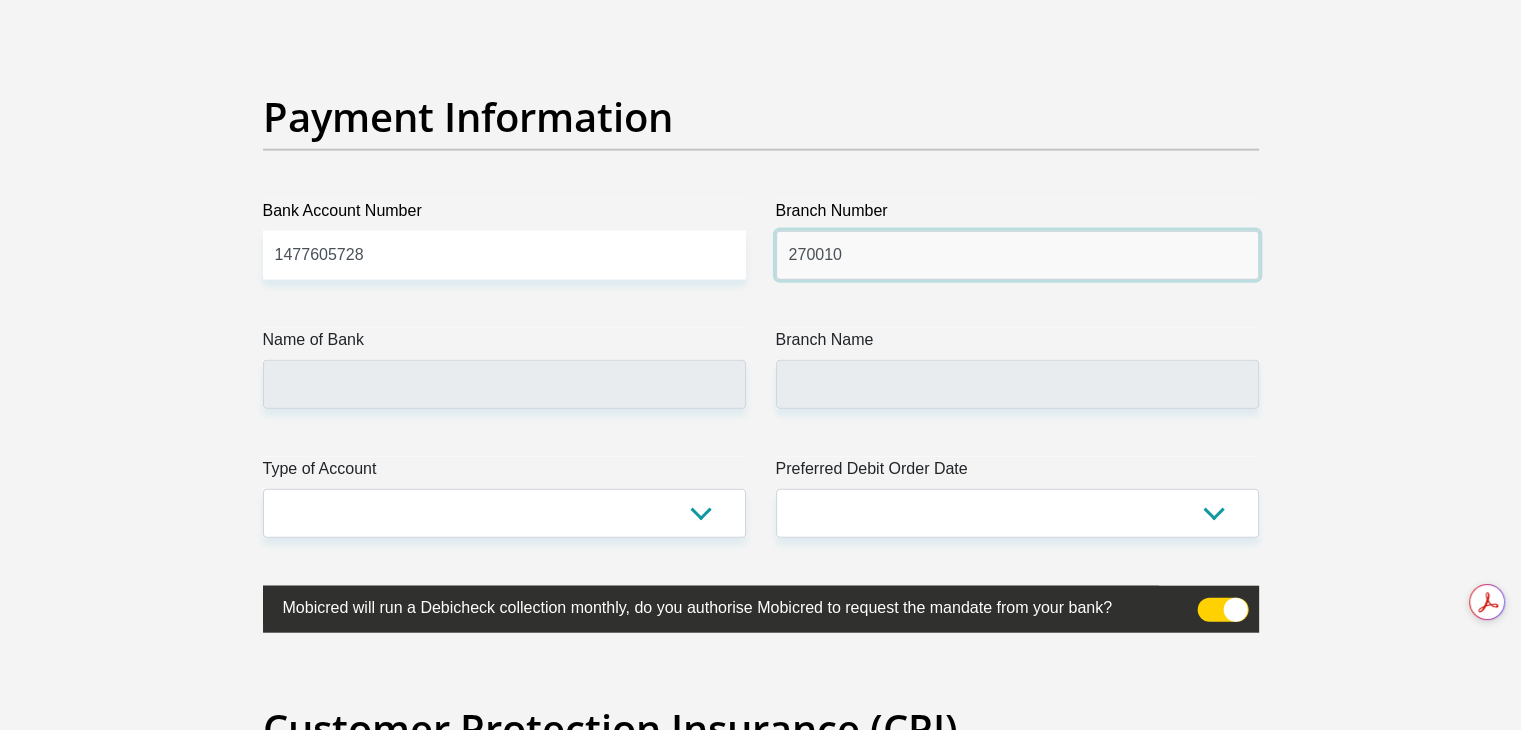 type on "270010" 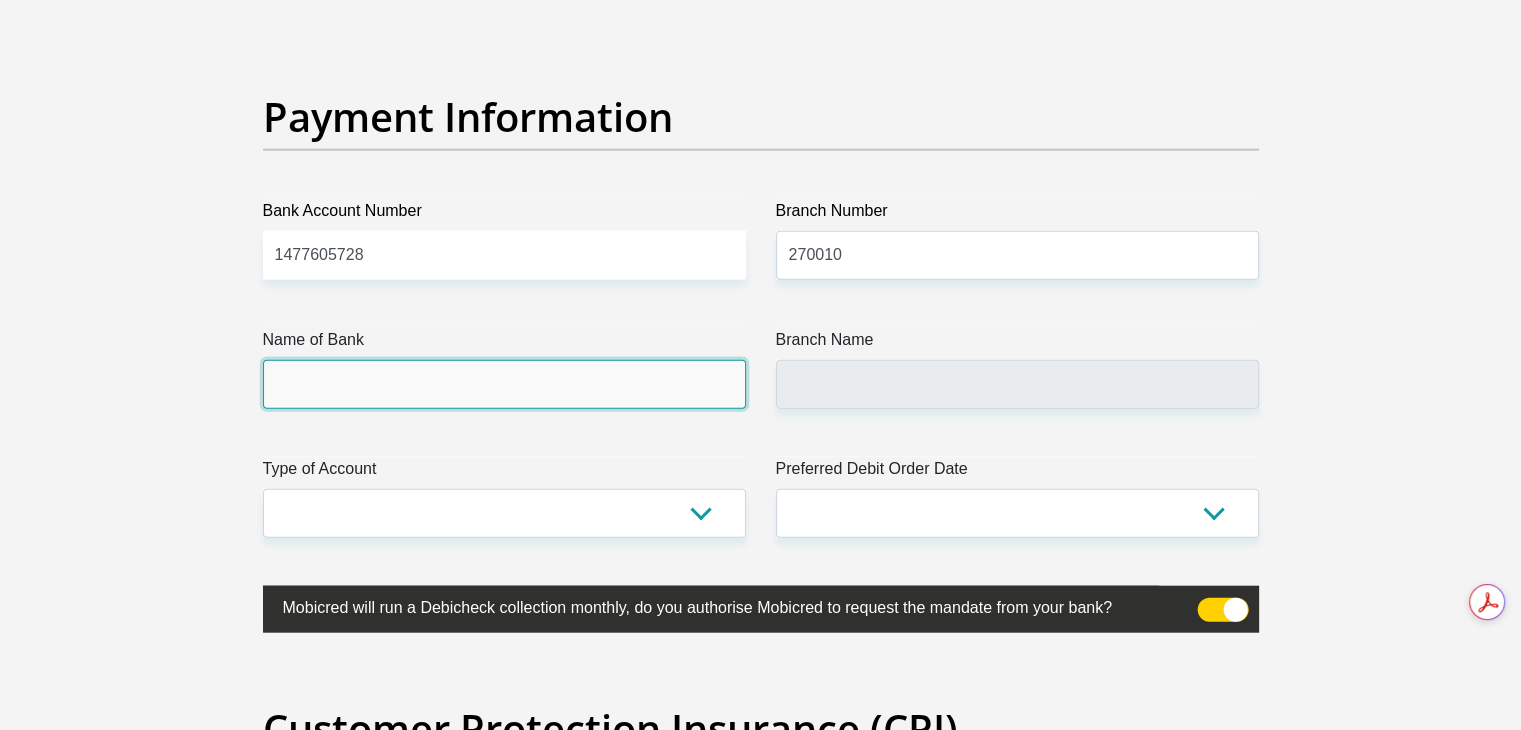 click on "Name of Bank" at bounding box center (504, 384) 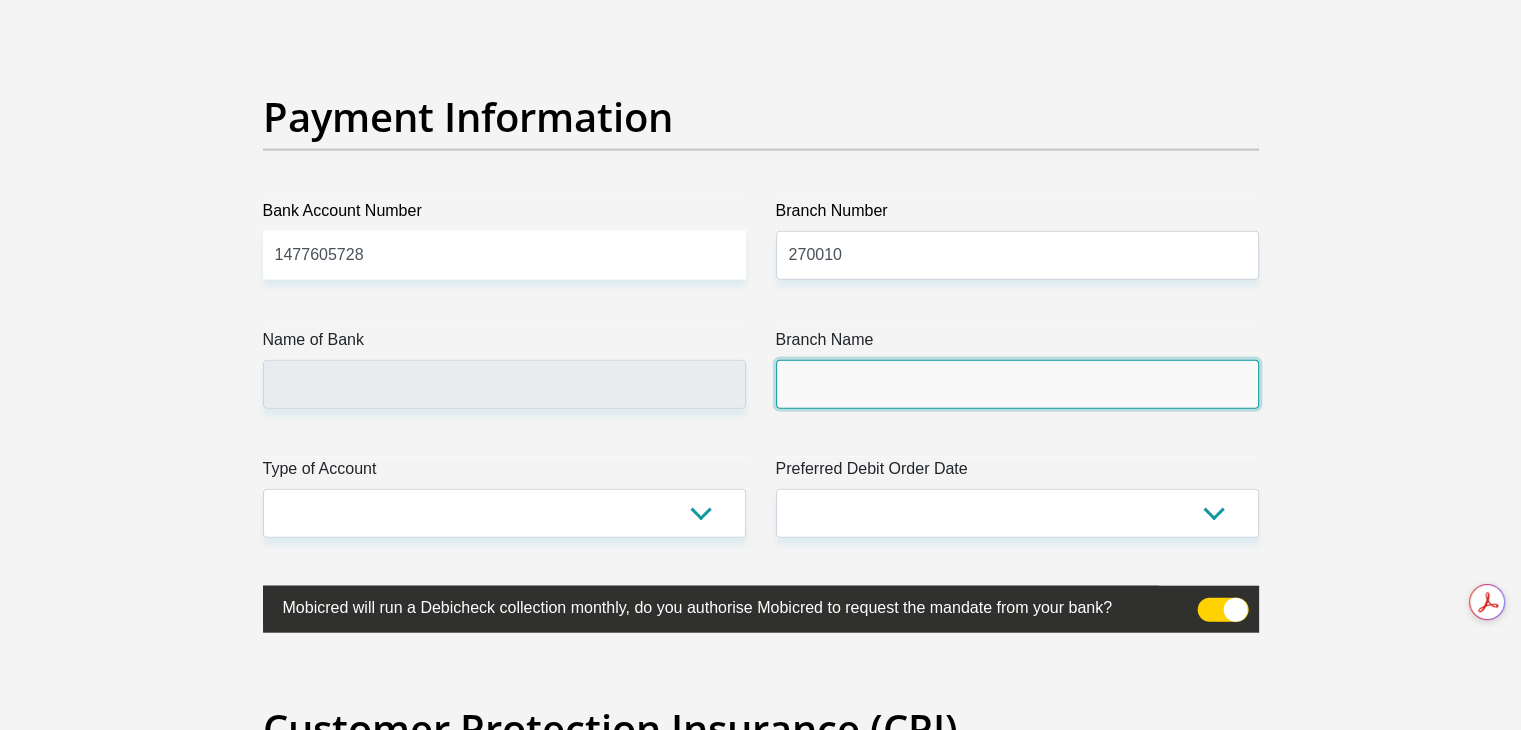 click on "Branch Name" at bounding box center (1017, 384) 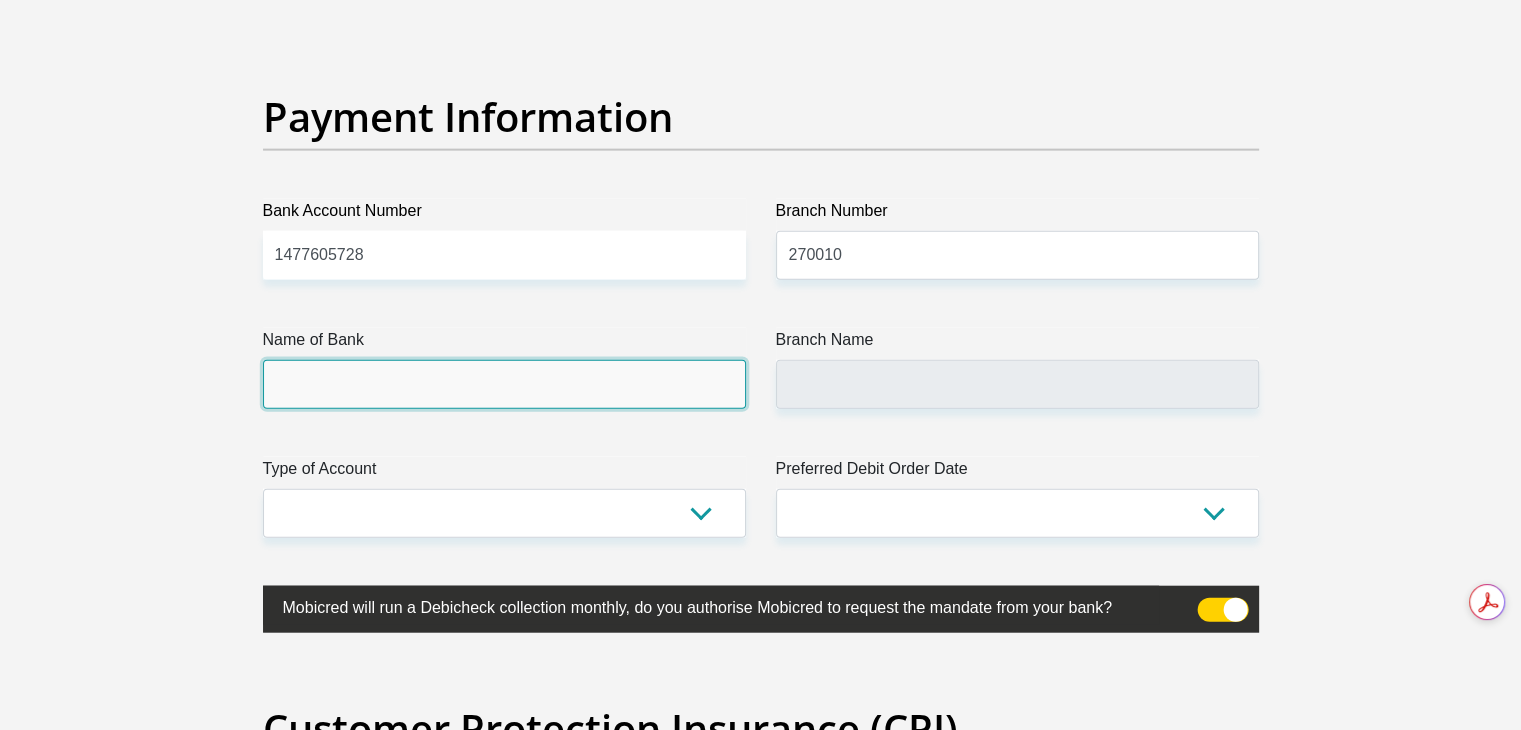click on "Name of Bank" at bounding box center (504, 384) 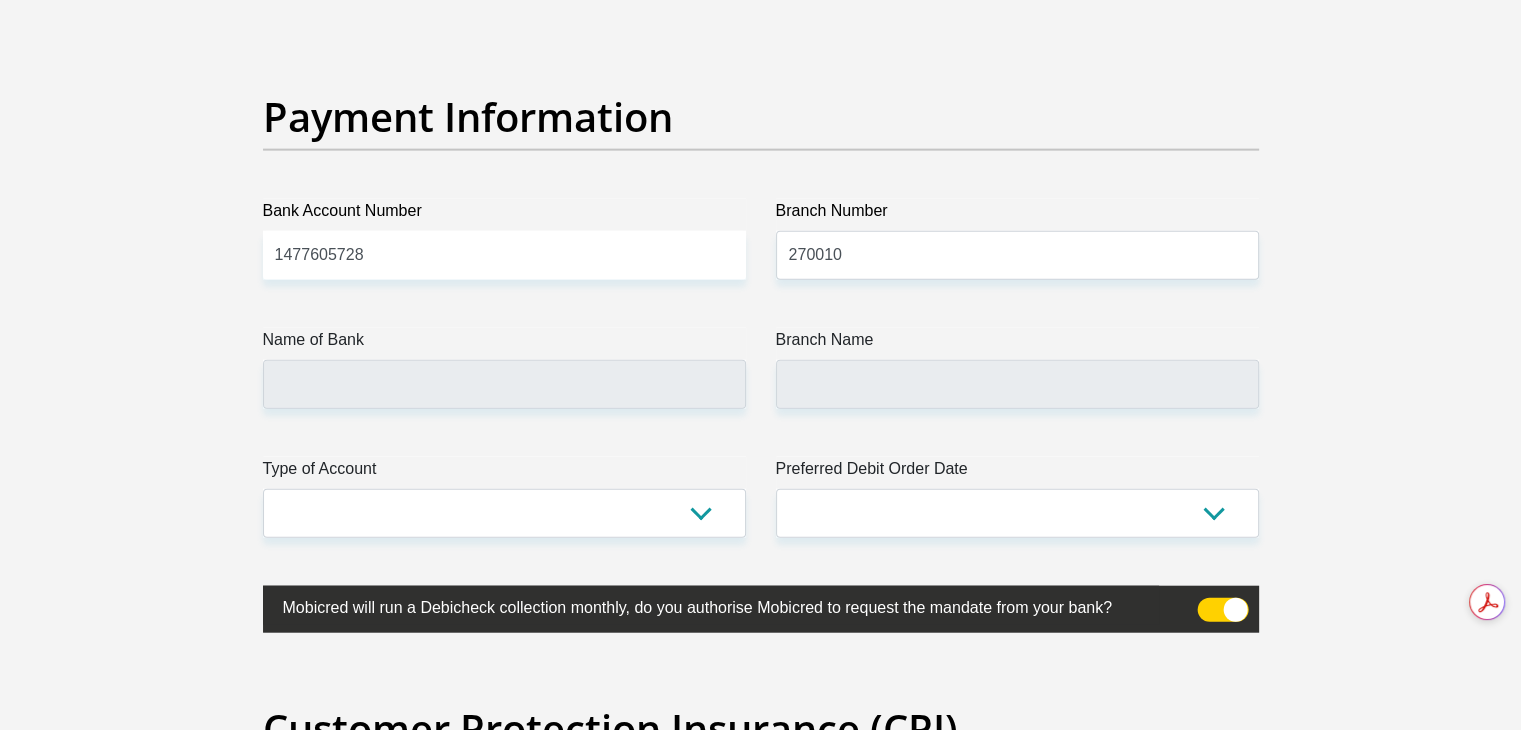 click at bounding box center [1222, 610] 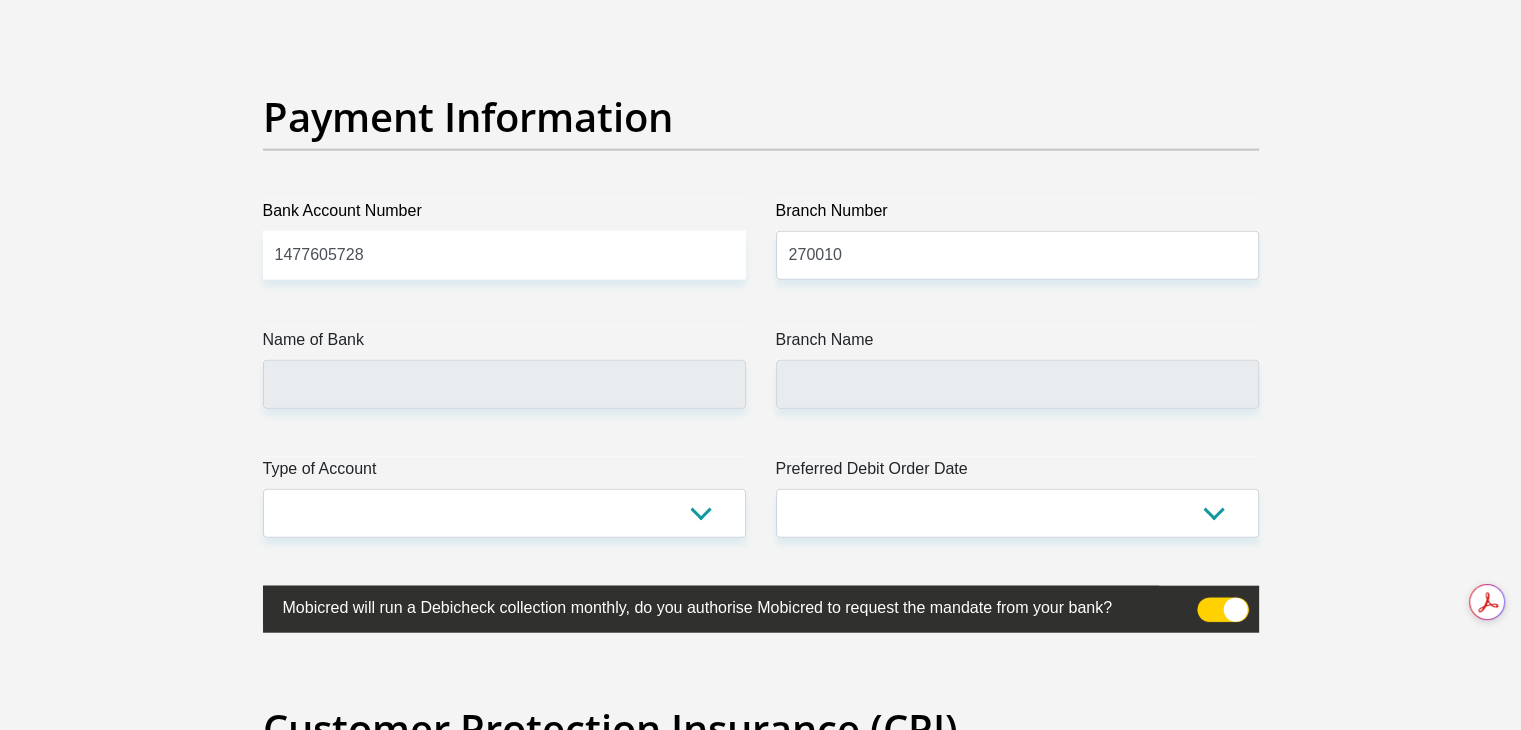 click at bounding box center (1209, 603) 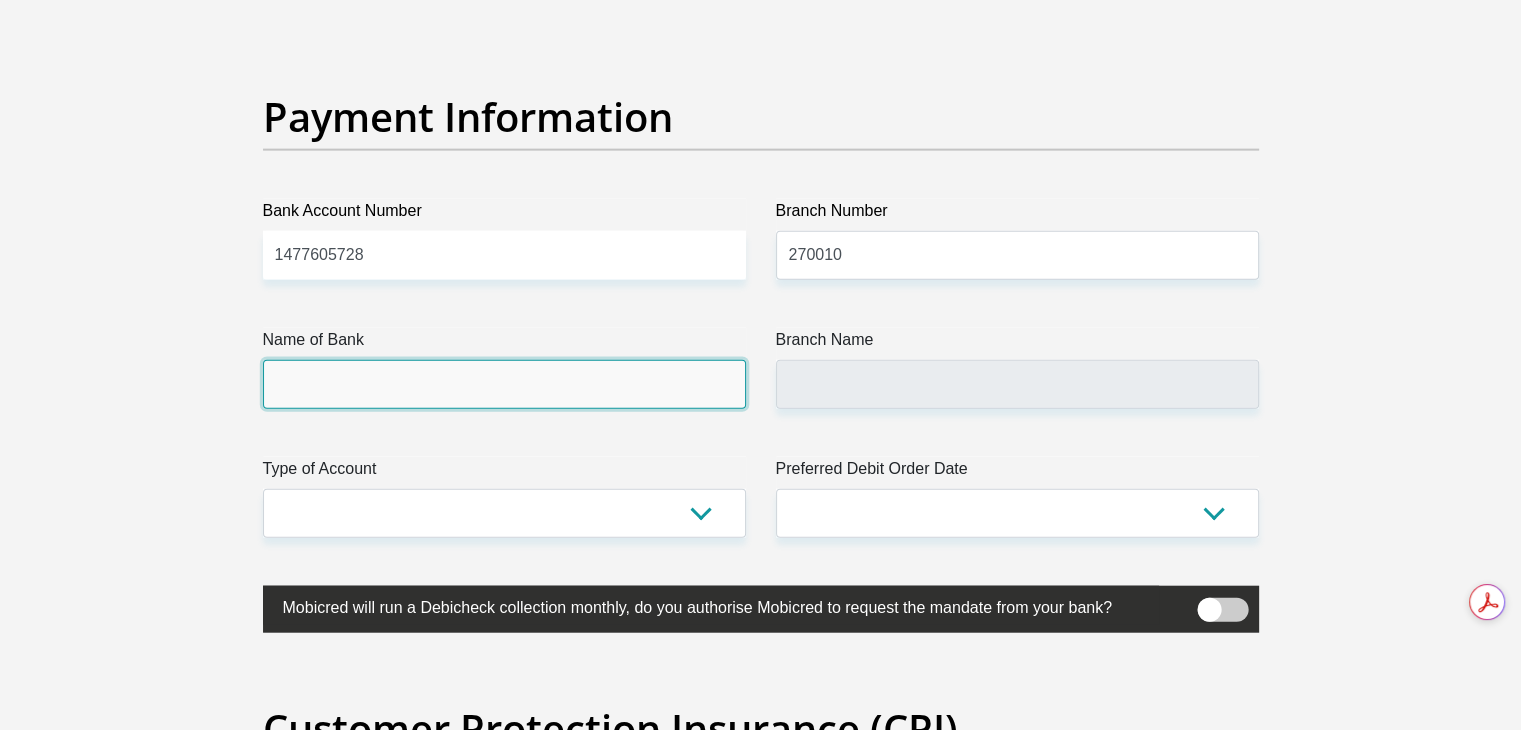 click on "Name of Bank" at bounding box center (504, 384) 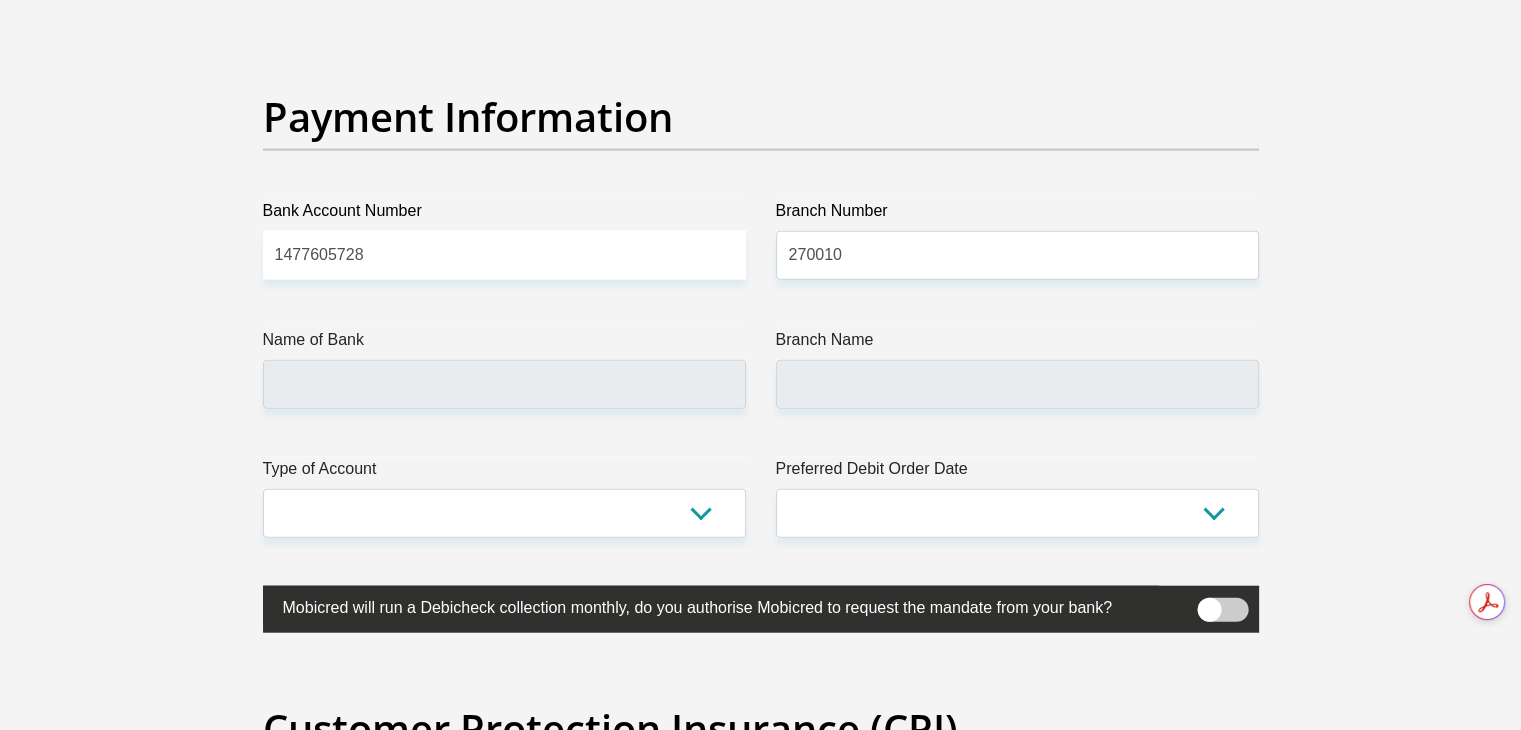 click at bounding box center [1222, 610] 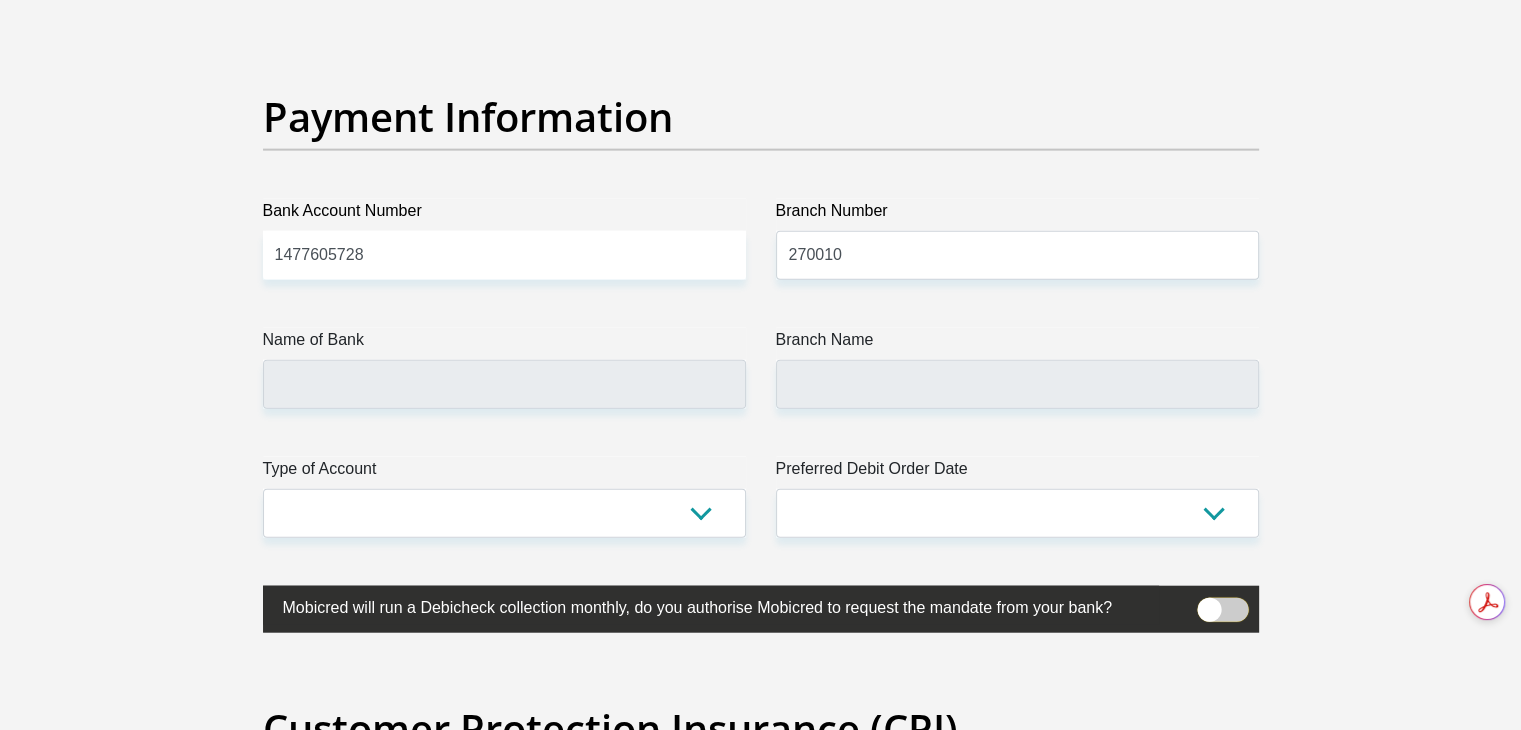 click at bounding box center (1209, 603) 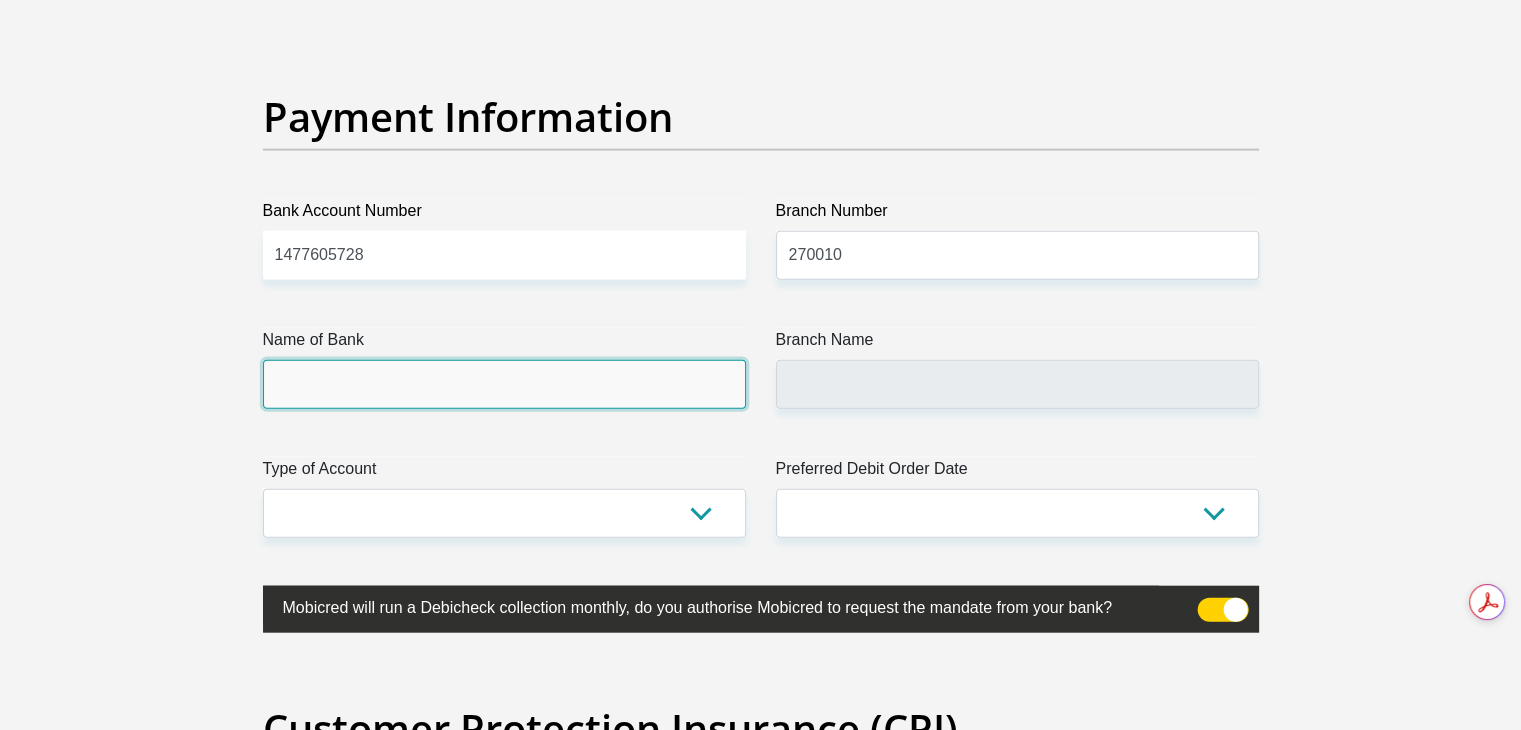 click on "Name of Bank" at bounding box center (504, 384) 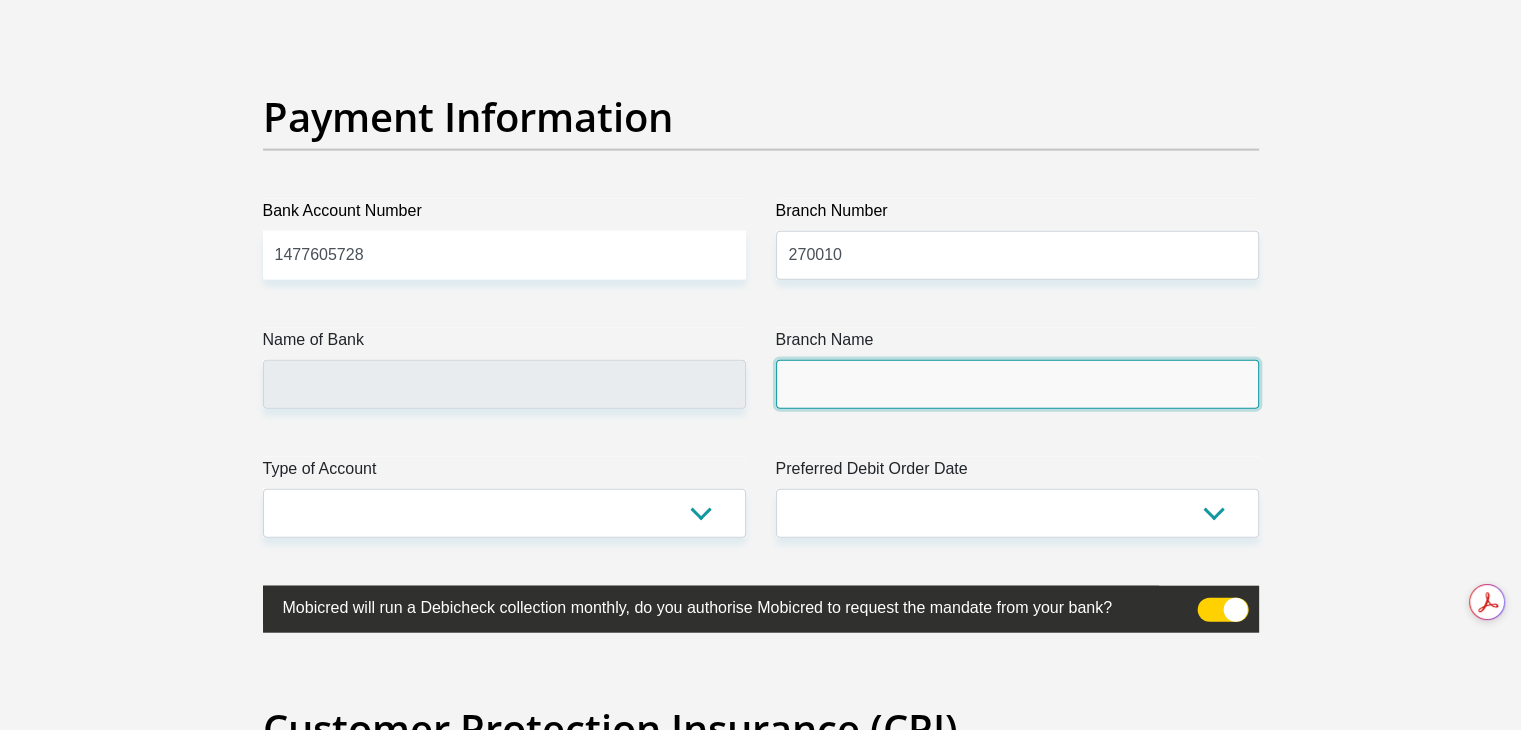 click on "Branch Name" at bounding box center [1017, 384] 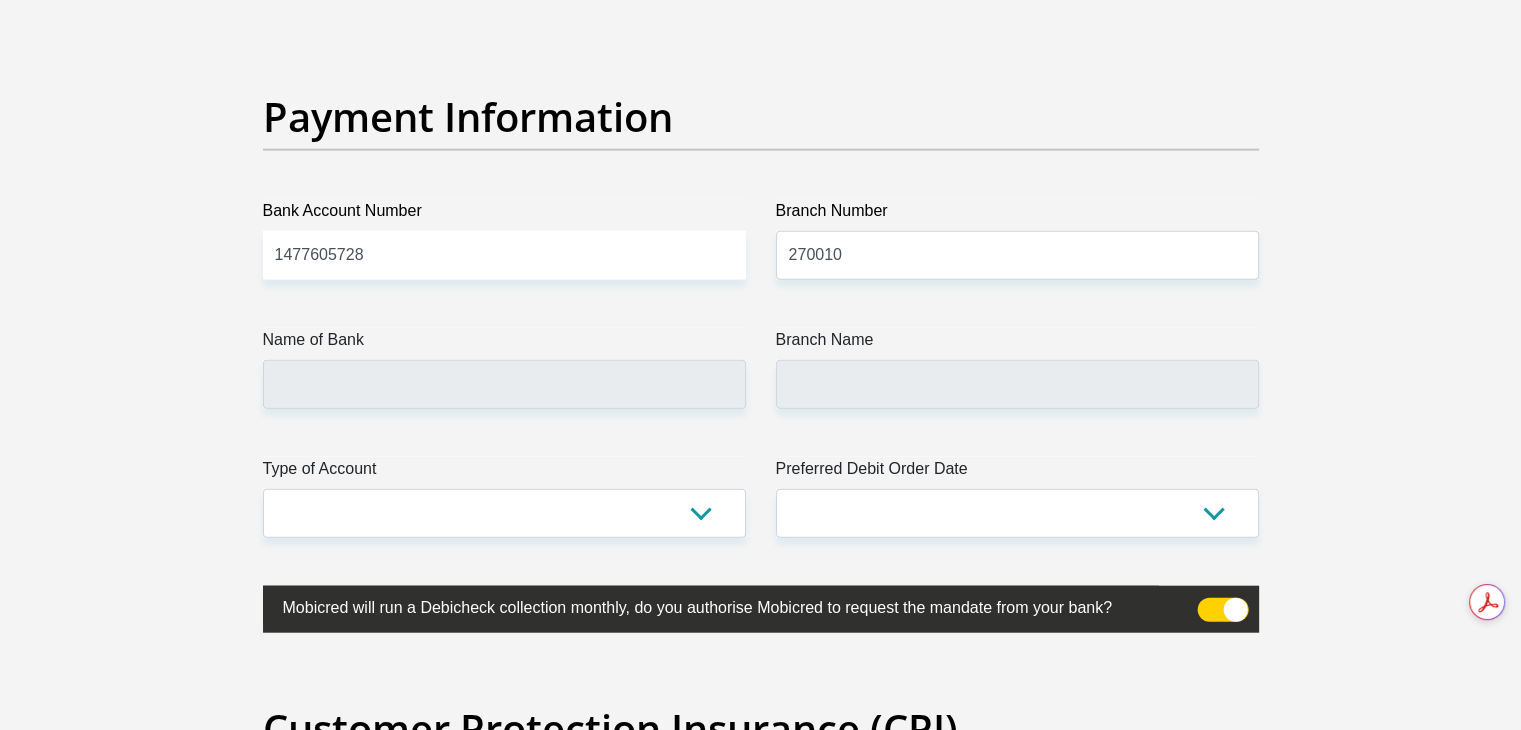 click at bounding box center [1222, 610] 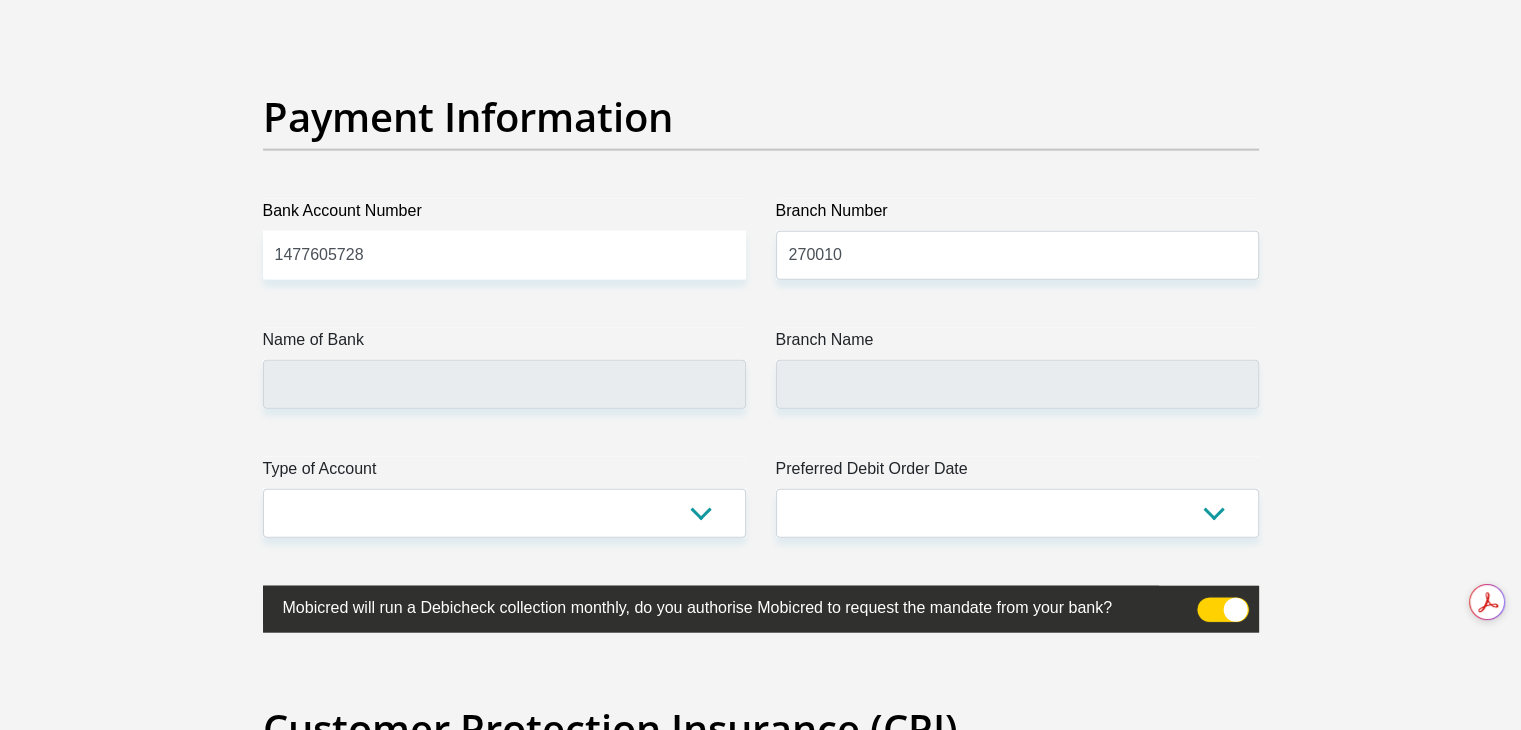 click at bounding box center (1209, 603) 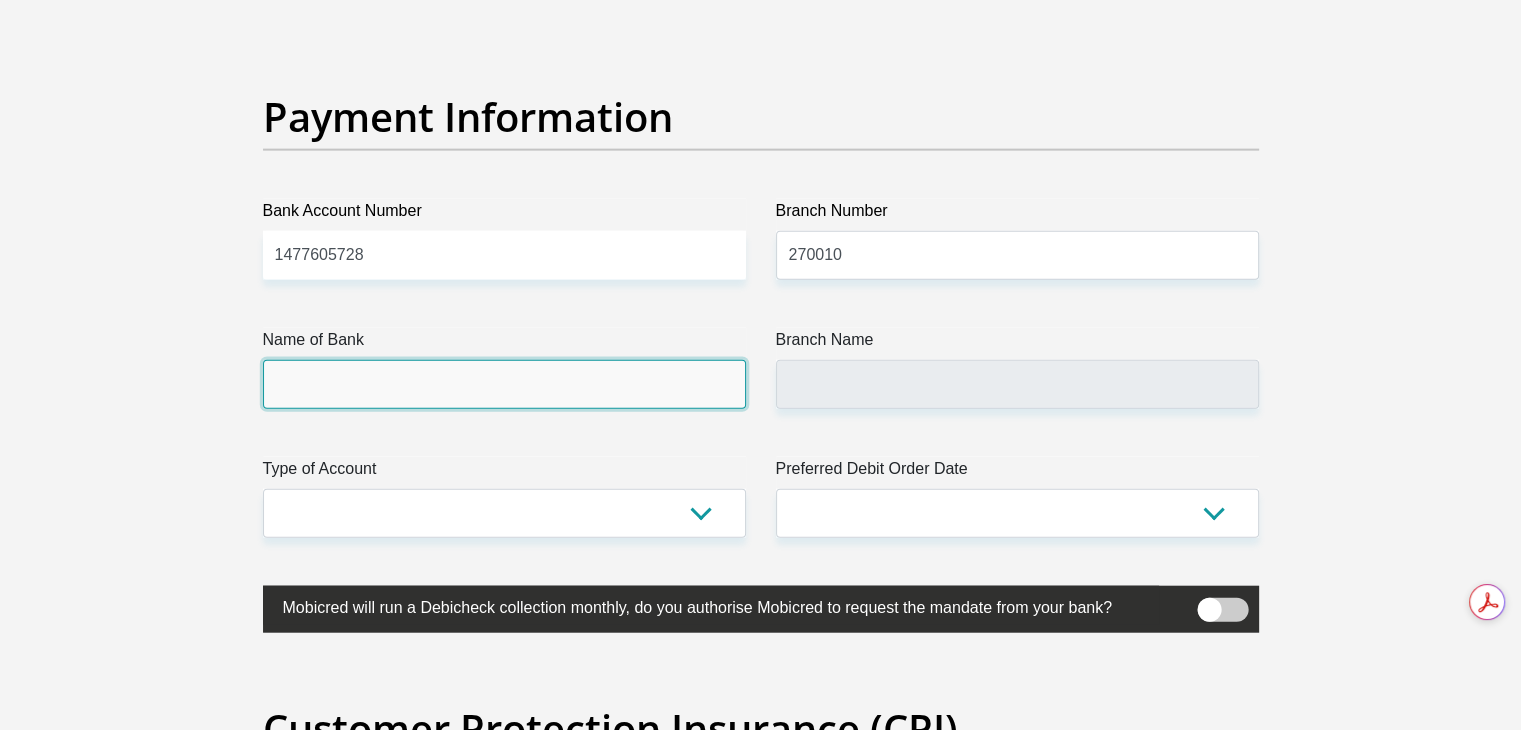 click on "Name of Bank" at bounding box center (504, 384) 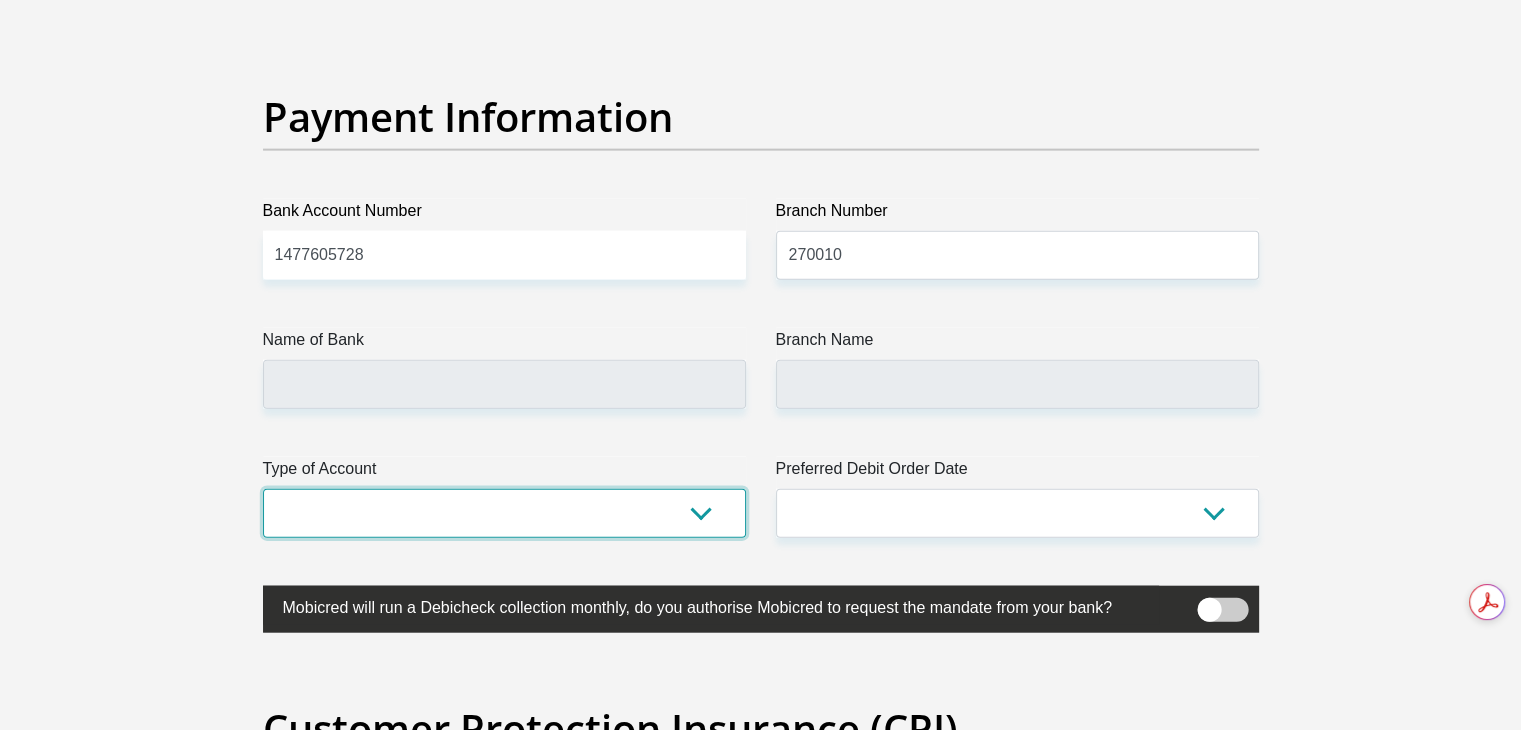 click on "Cheque
Savings" at bounding box center (504, 513) 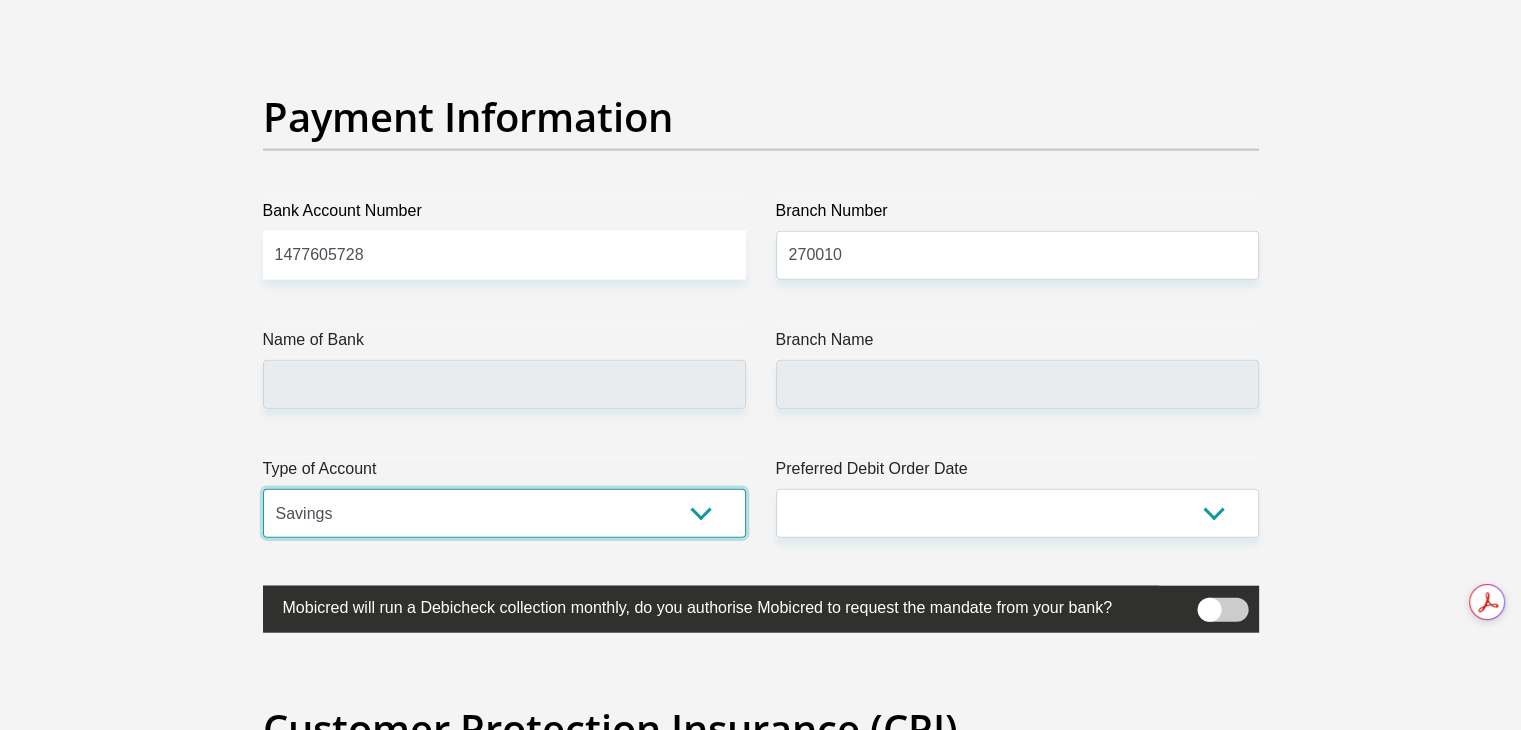 click on "Cheque
Savings" at bounding box center (504, 513) 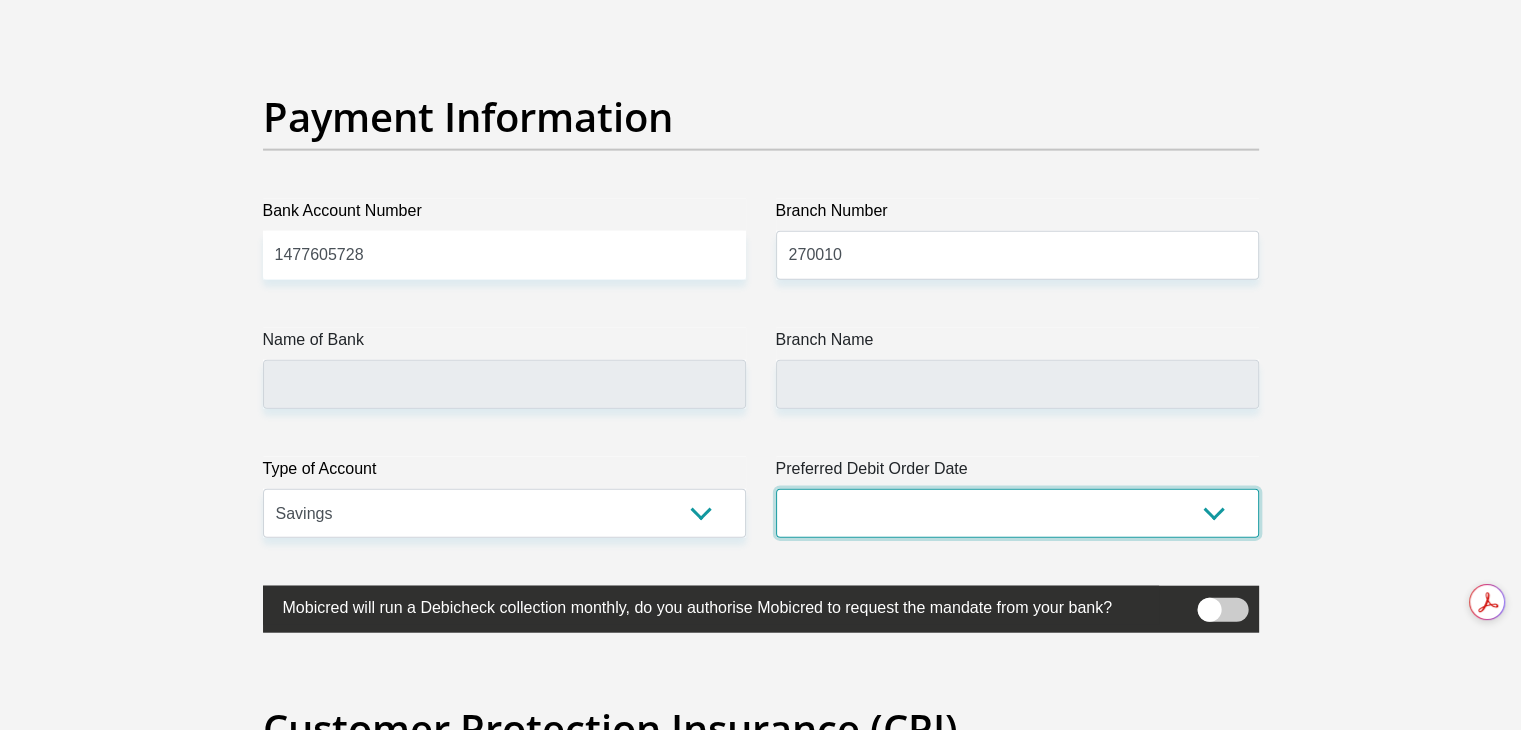 click on "1st
2nd
3rd
4th
5th
7th
18th
19th
20th
21st
22nd
23rd
24th
25th
26th
27th
28th
29th
30th" at bounding box center [1017, 513] 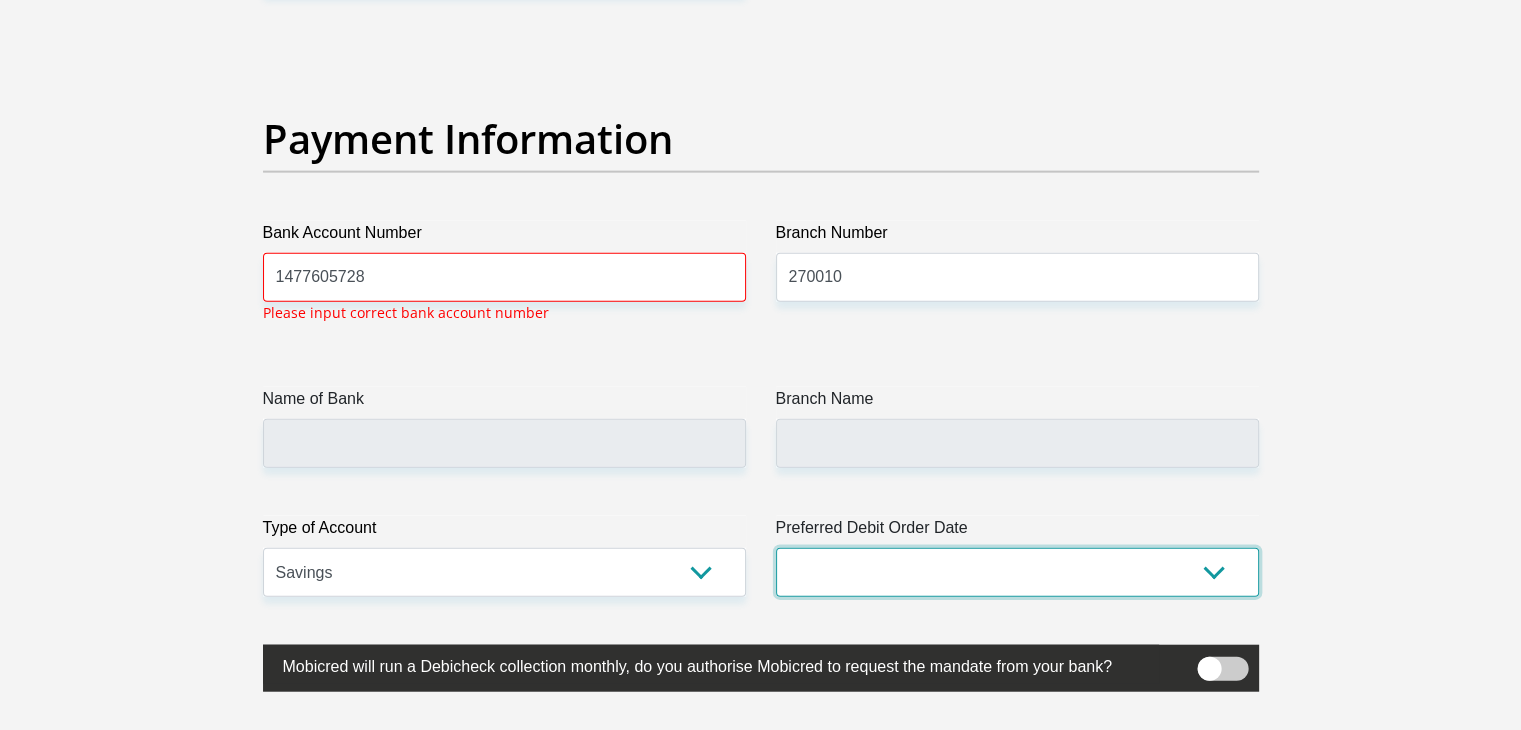 scroll, scrollTop: 4664, scrollLeft: 0, axis: vertical 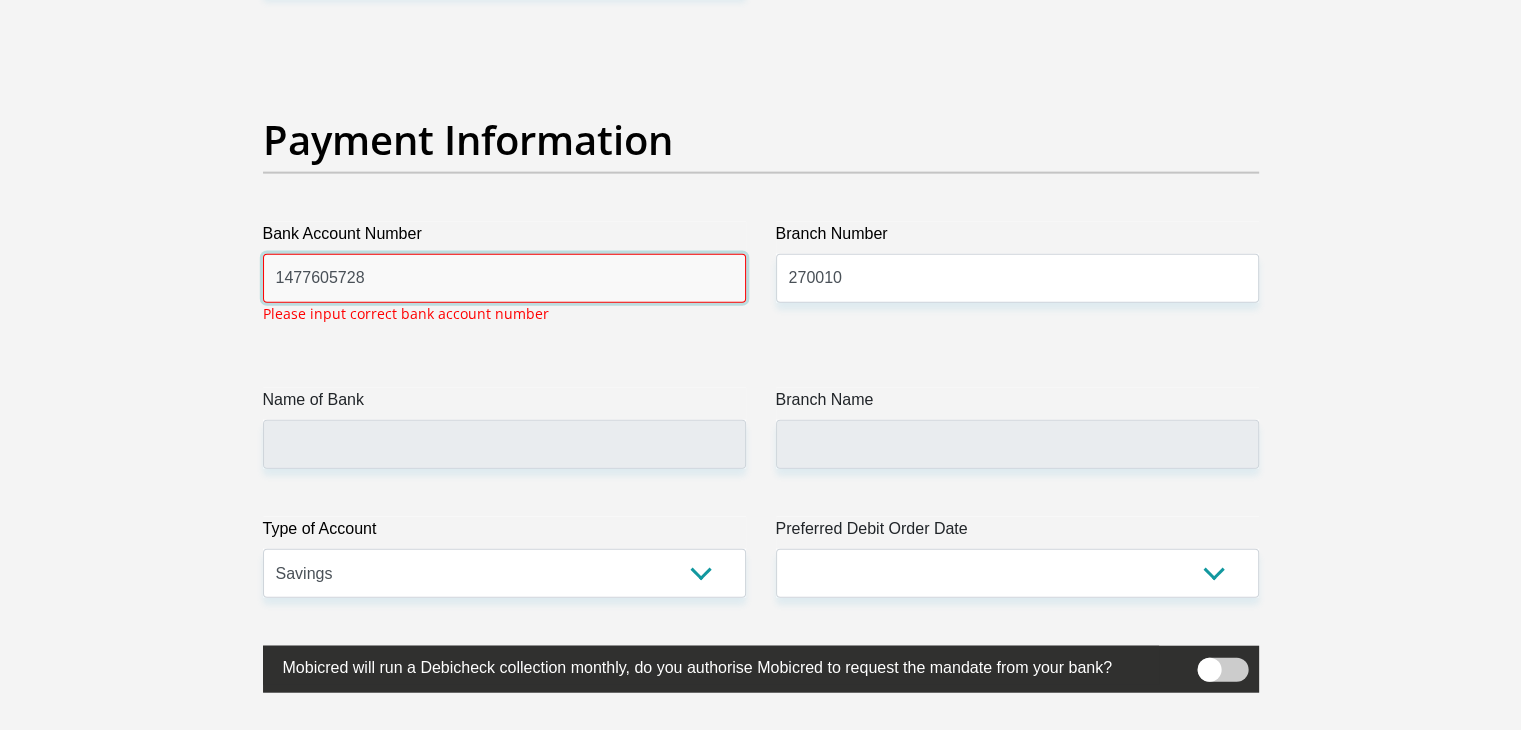 click on "1477605728" at bounding box center [504, 278] 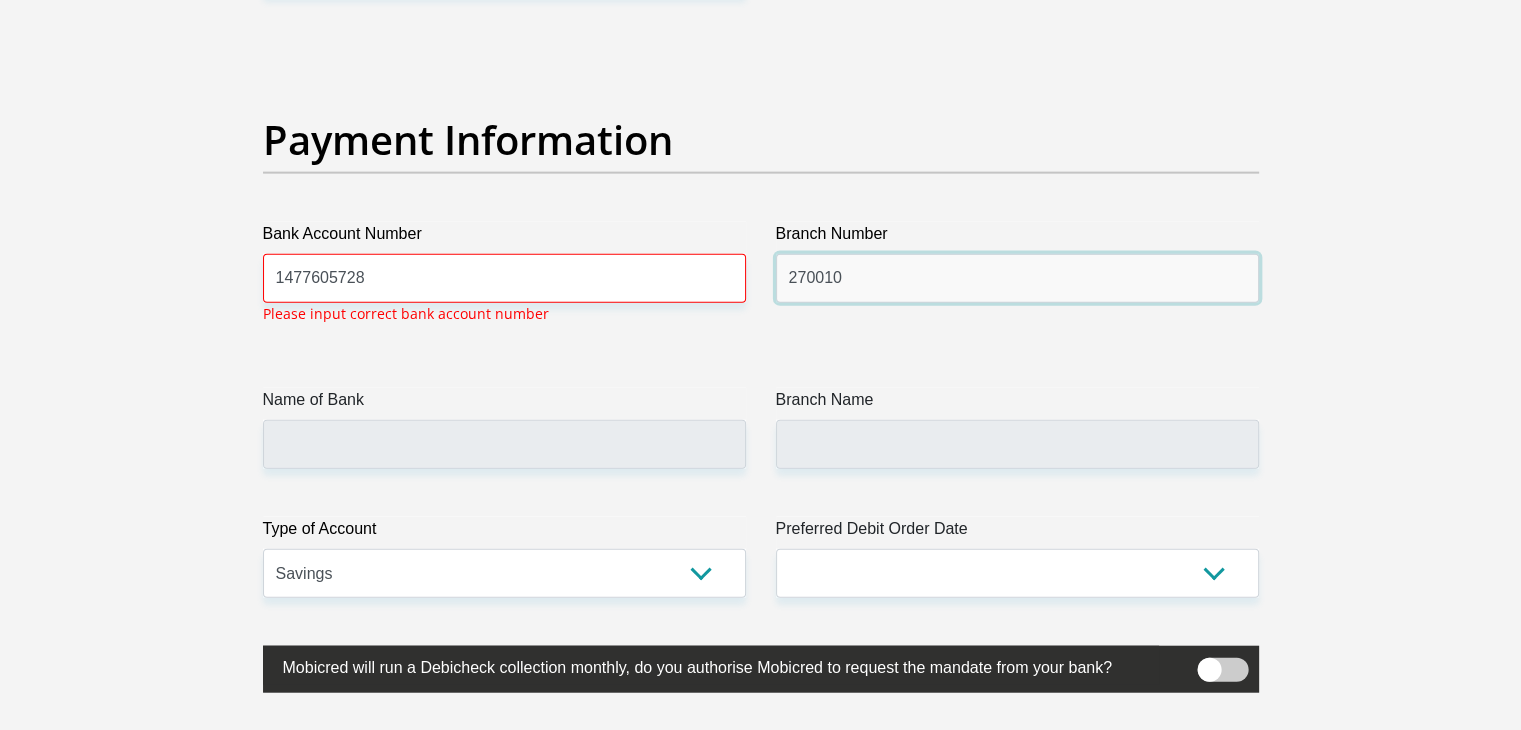 click on "270010" at bounding box center [1017, 278] 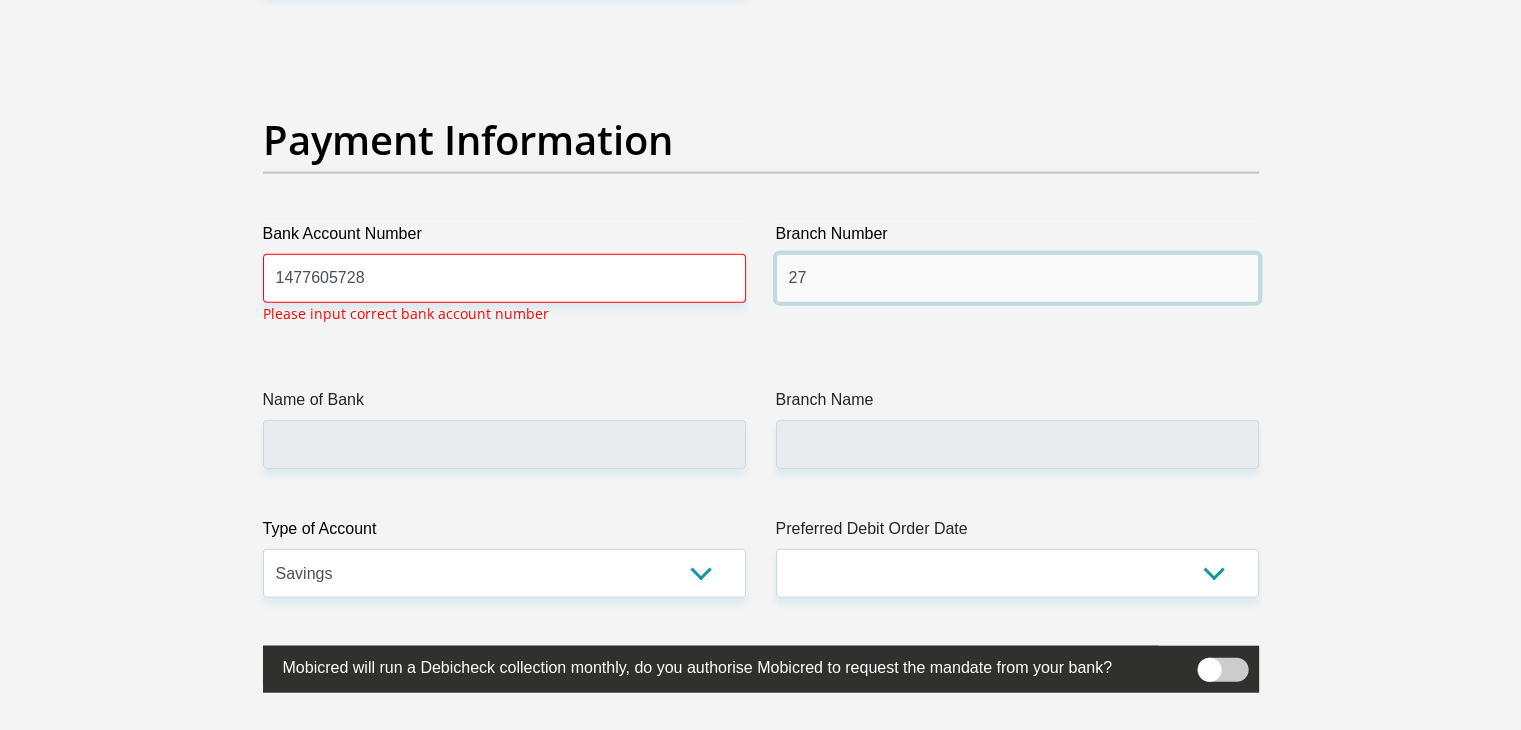 type on "2" 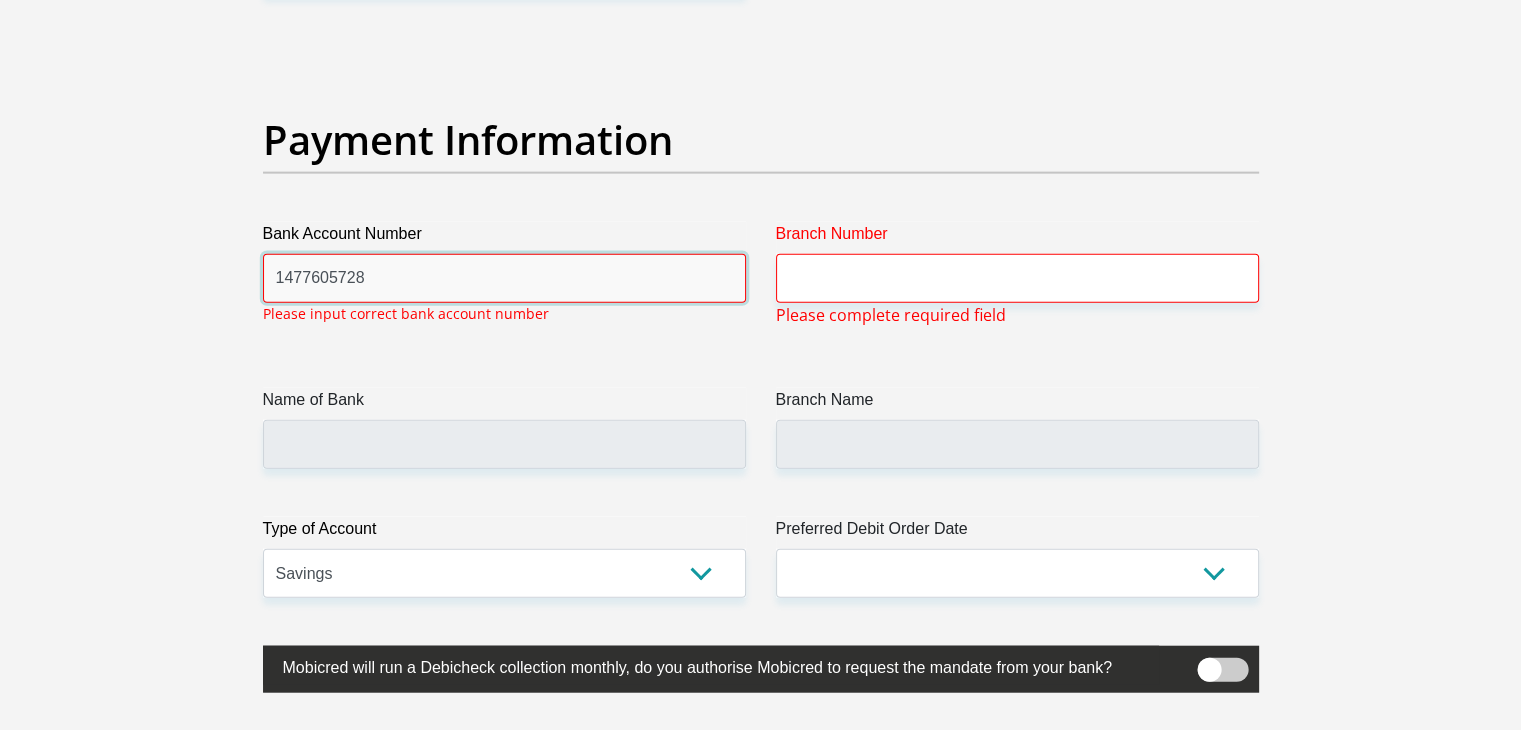click on "1477605728" at bounding box center [504, 278] 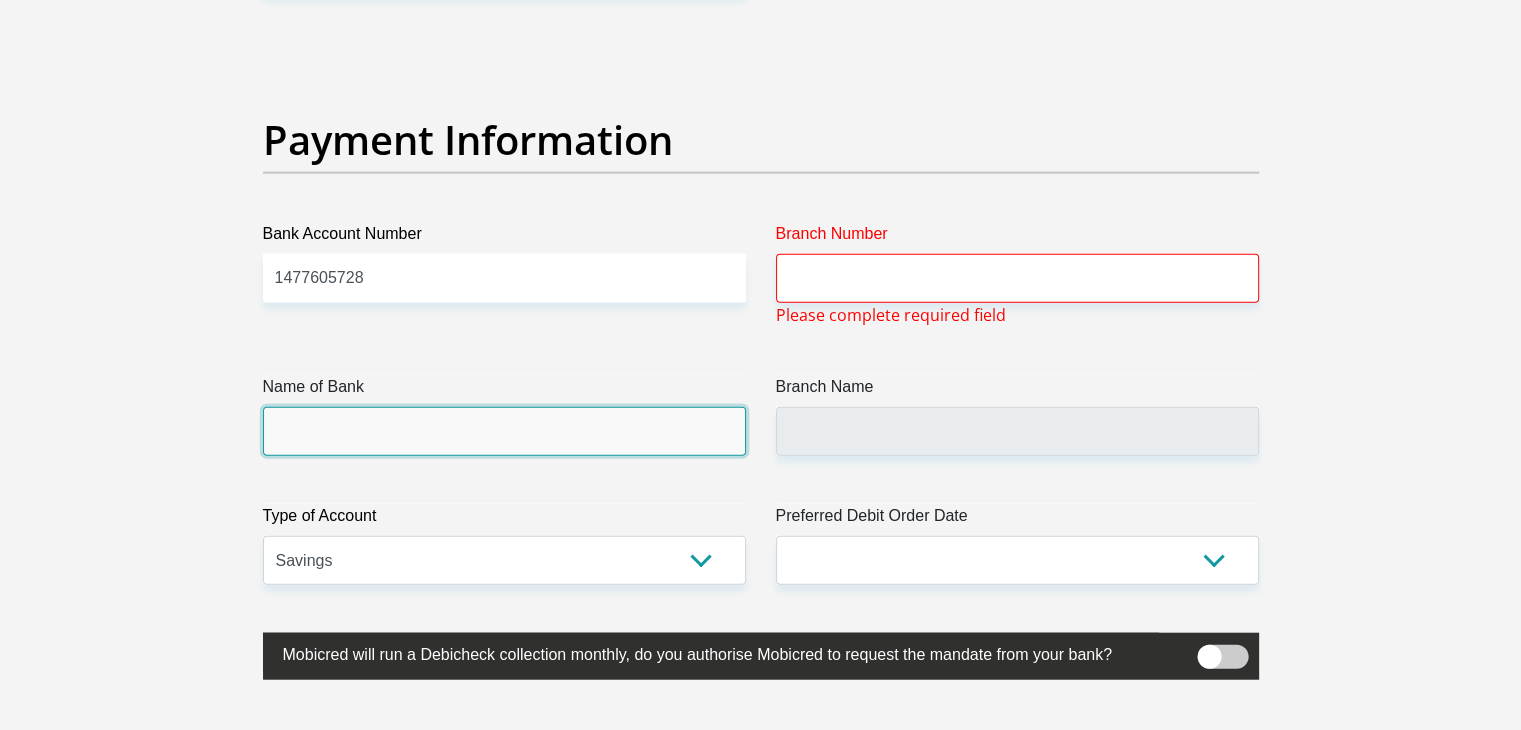 click on "Name of Bank" at bounding box center (504, 431) 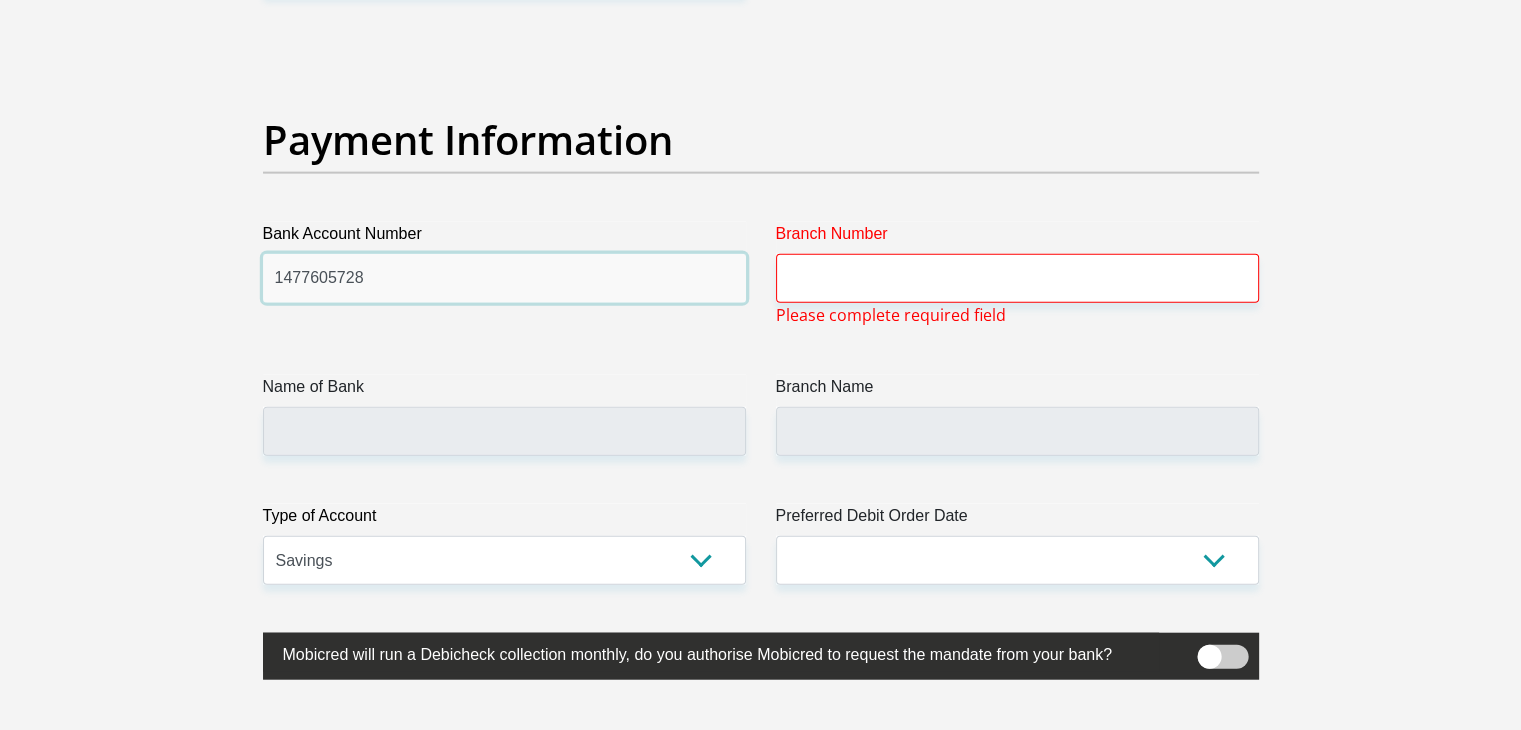 click on "1477605728" at bounding box center [504, 278] 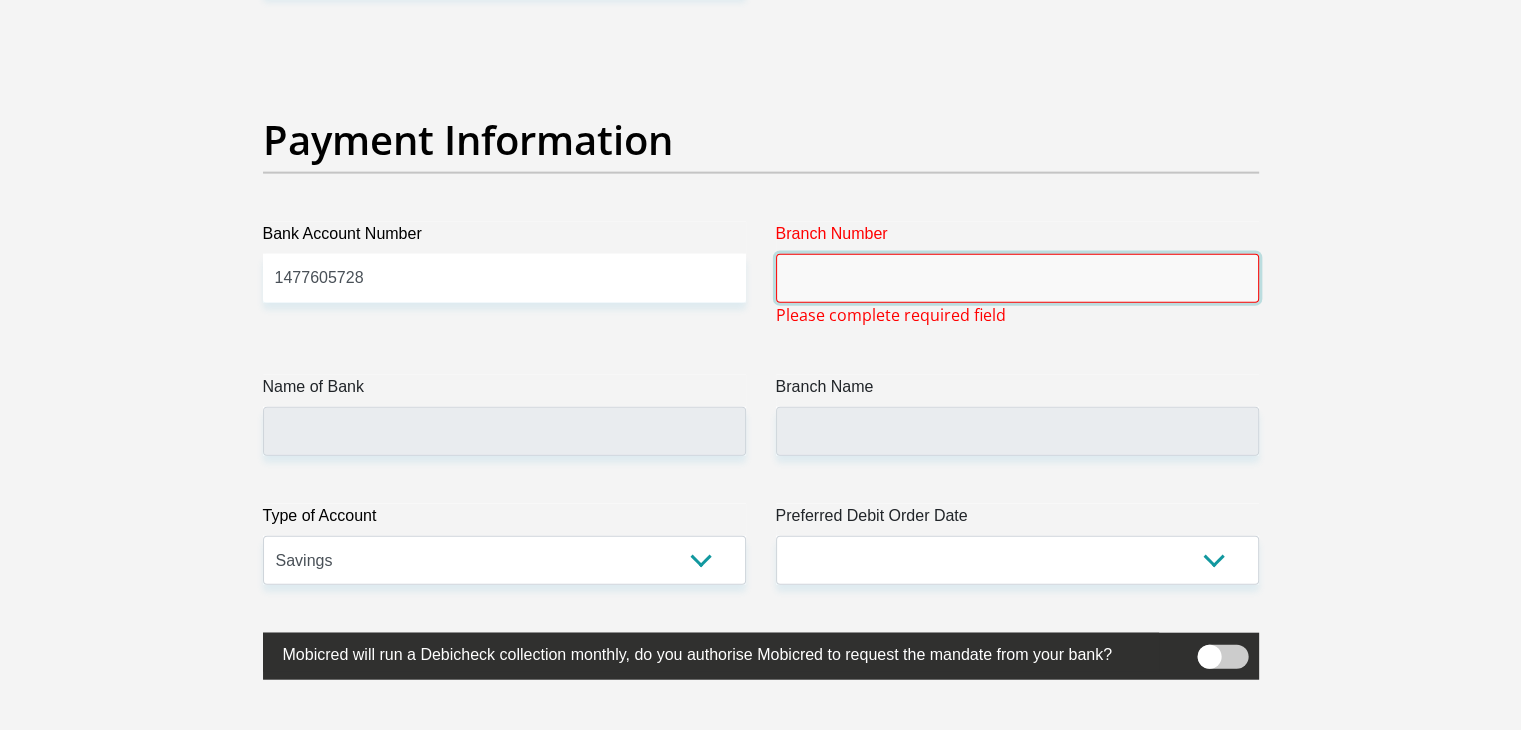 click on "Branch Number" at bounding box center (1017, 278) 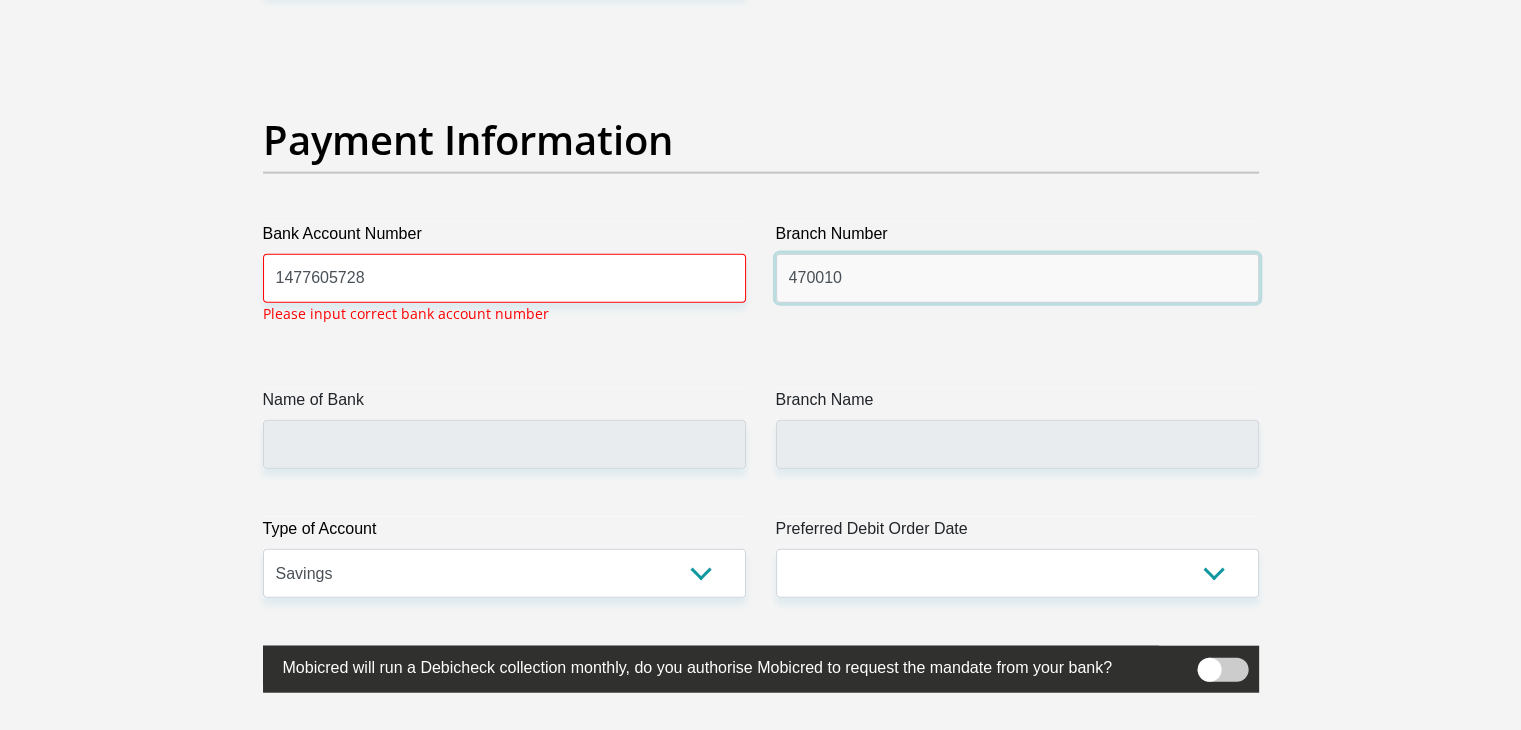 type on "470010" 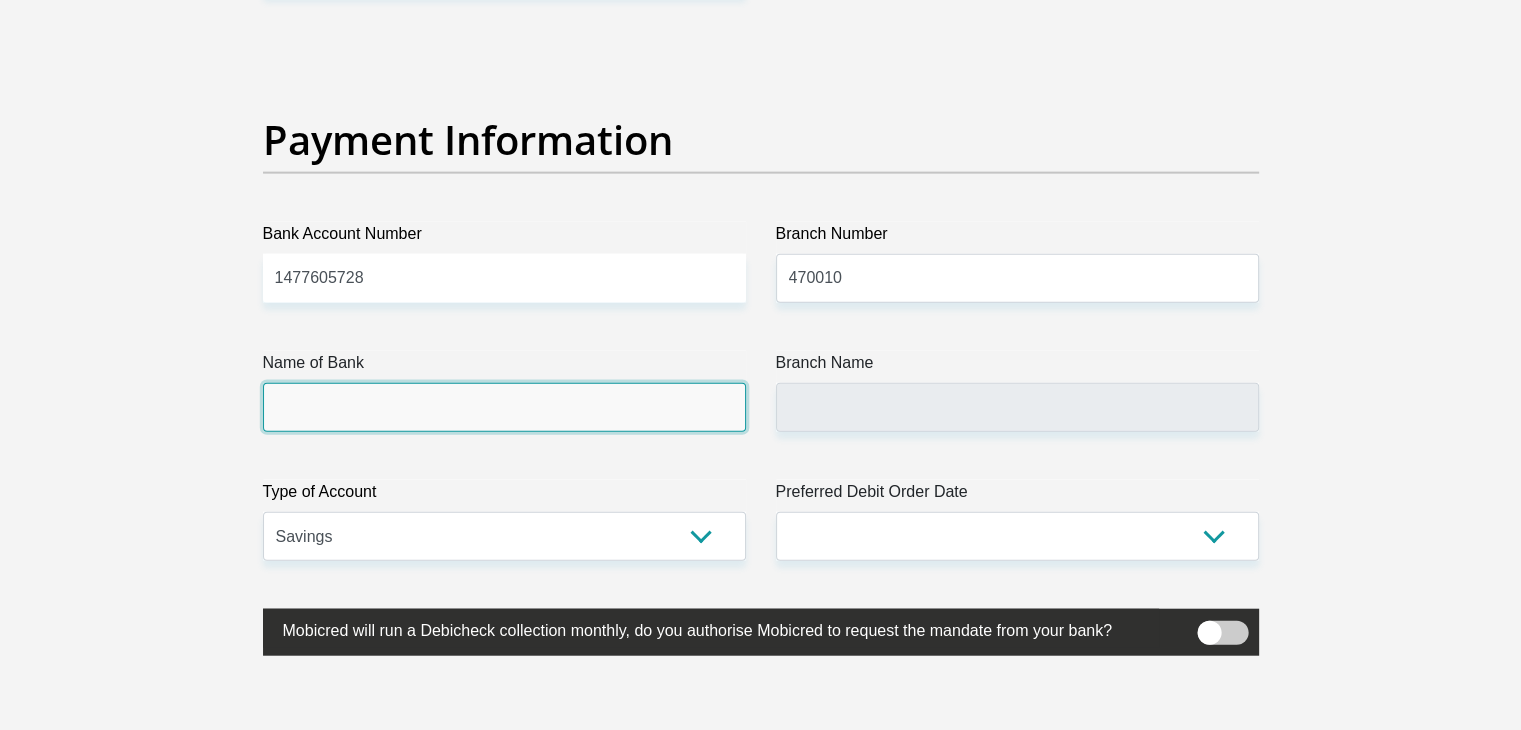 click on "Title
Mr
Ms
Mrs
Dr
Other
First Name
Yamkela
Surname
Banjwa
ID Number
9809141419080
Please input valid ID number
Race
Black
Coloured
Indian
White
Other
Contact Number
0727726596
Please input valid contact number
Nationality
South Africa
Afghanistan
Aland Islands  Albania  Algeria" at bounding box center [761, -1032] 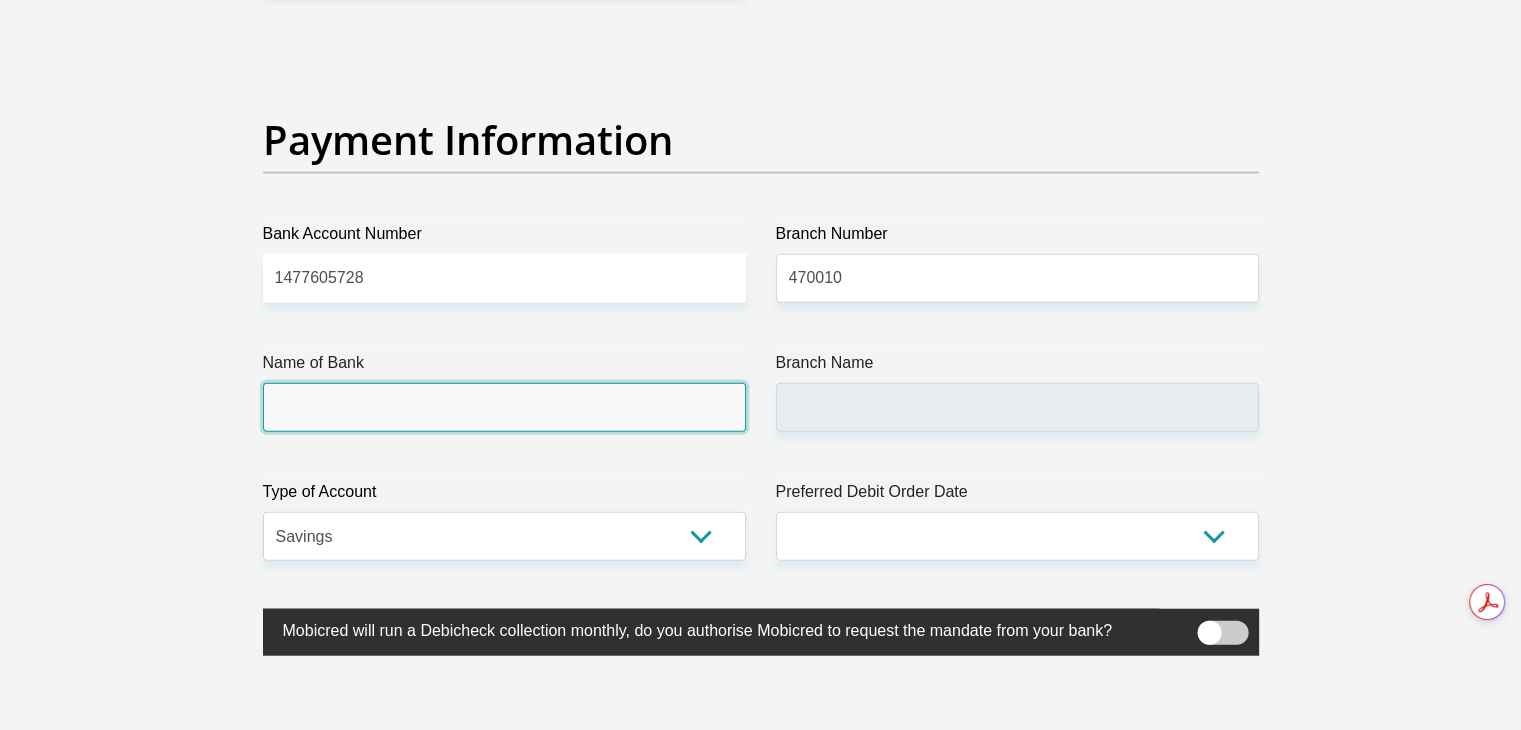 type on "CAPITEC BANK LIMITED" 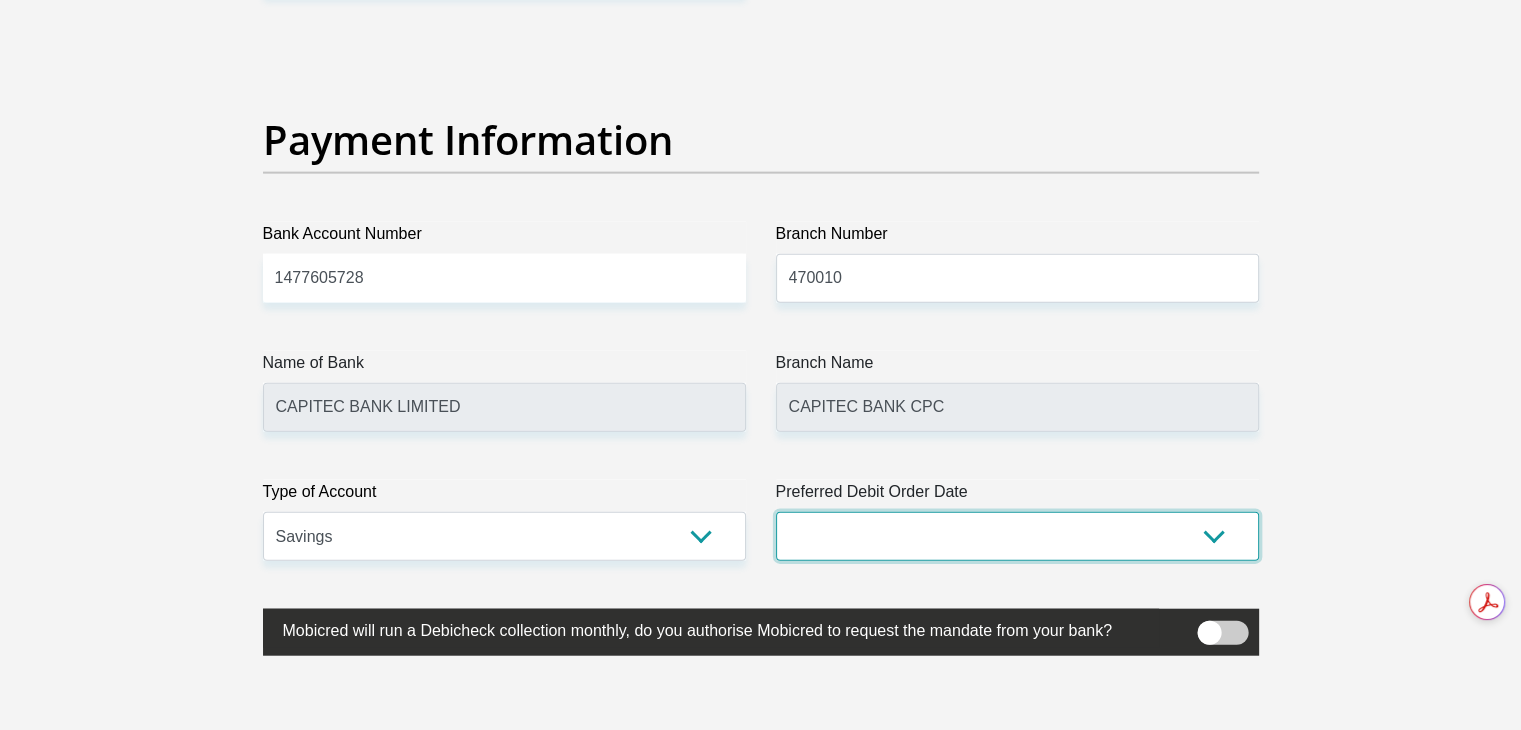 click on "1st
2nd
3rd
4th
5th
7th
18th
19th
20th
21st
22nd
23rd
24th
25th
26th
27th
28th
29th
30th" at bounding box center (1017, 536) 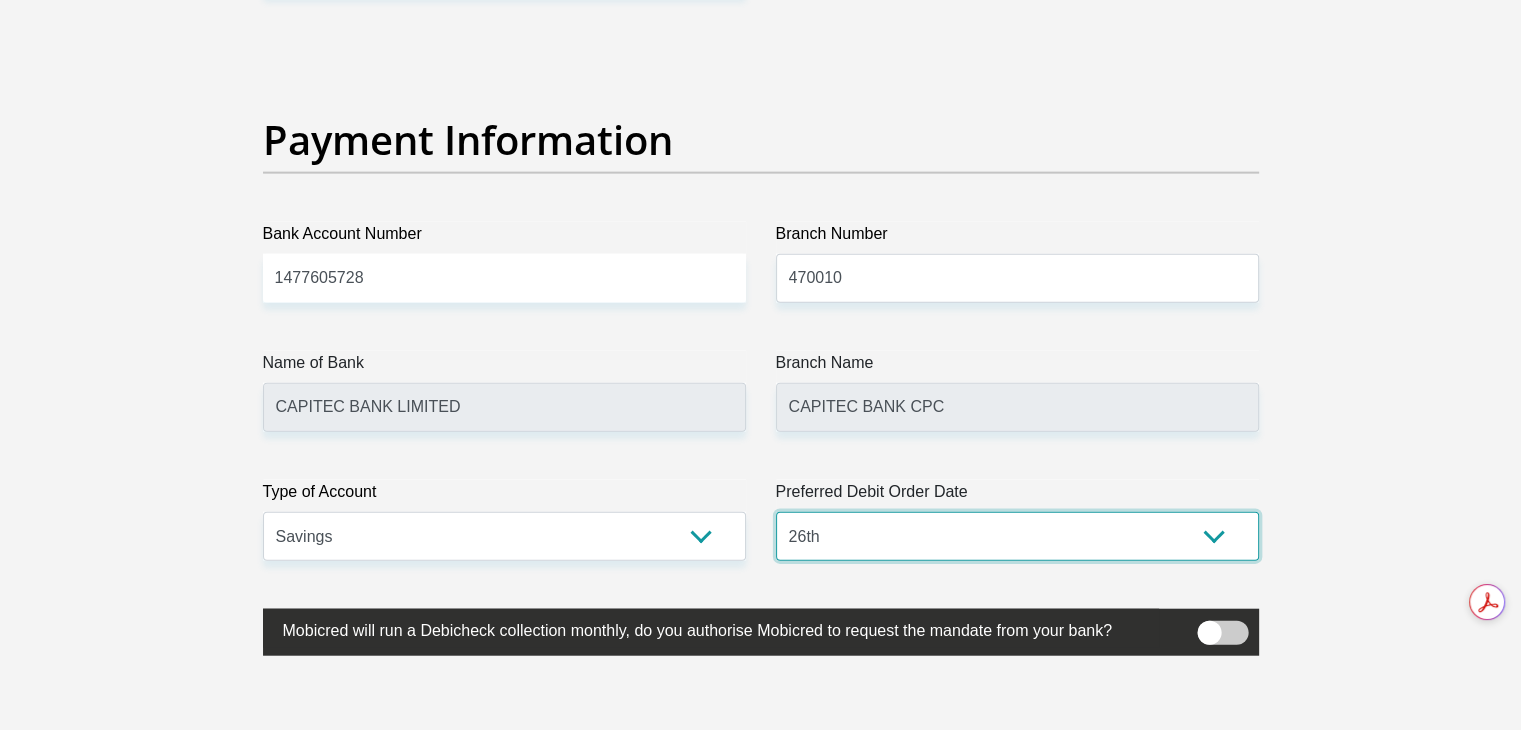 click on "1st
2nd
3rd
4th
5th
7th
18th
19th
20th
21st
22nd
23rd
24th
25th
26th
27th
28th
29th
30th" at bounding box center [1017, 536] 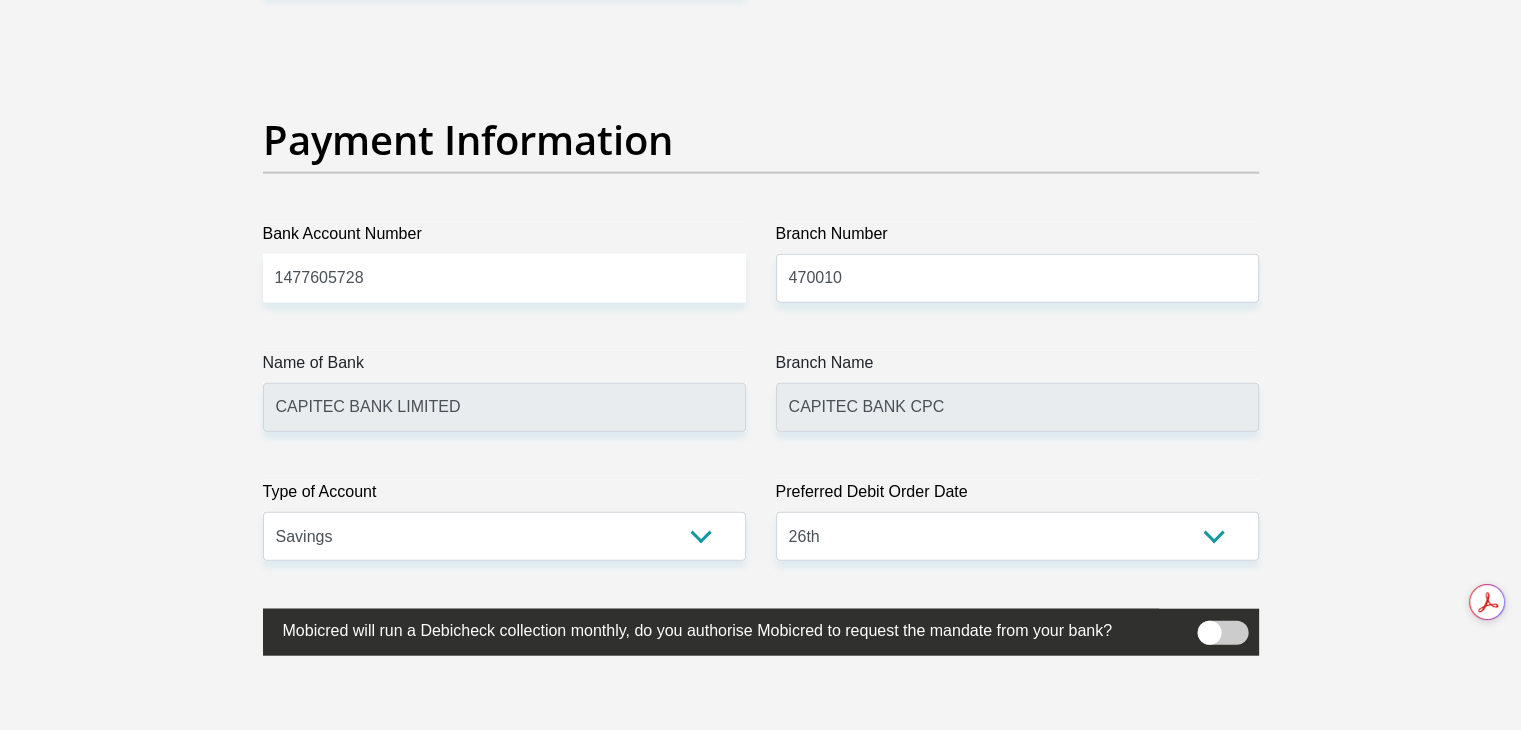 click at bounding box center (1222, 633) 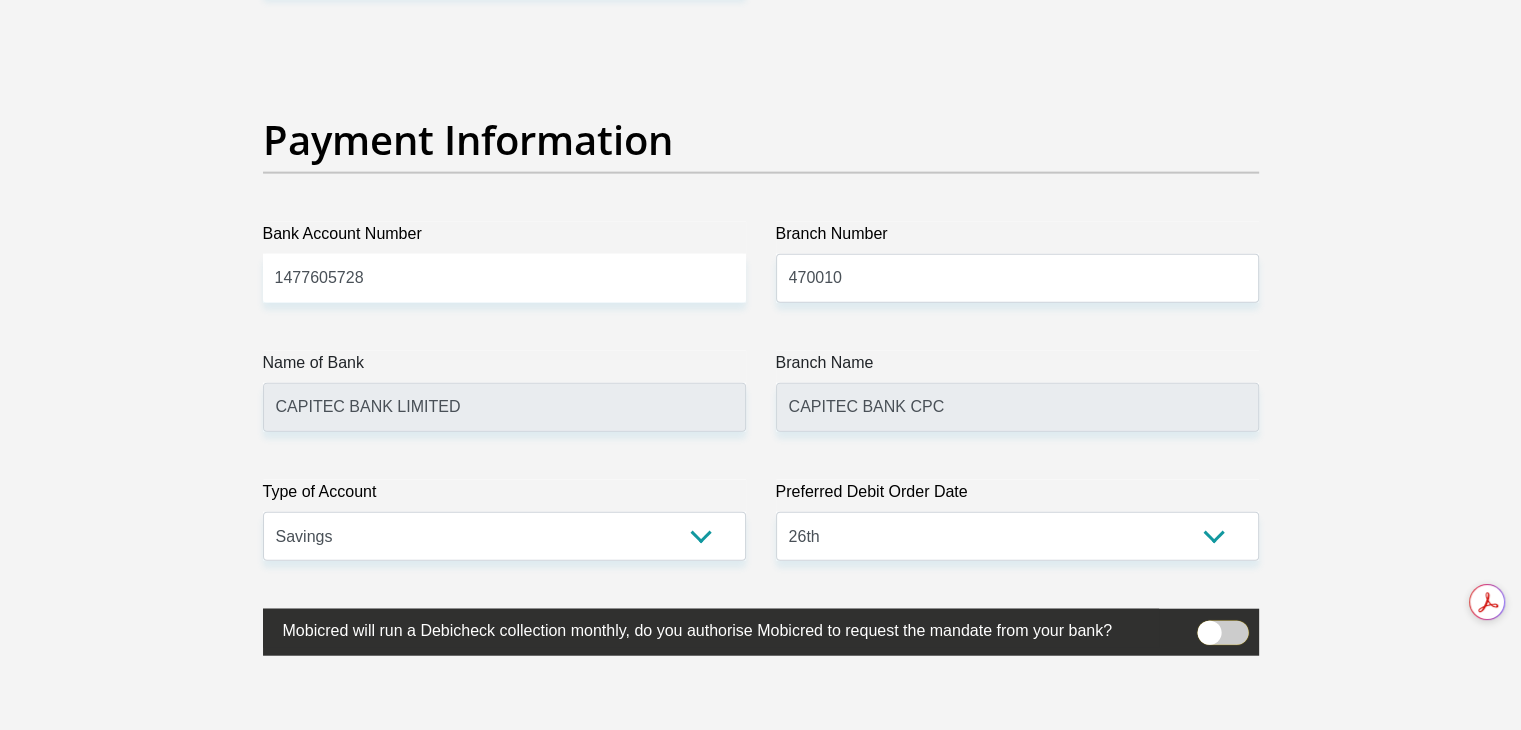 click at bounding box center (1209, 626) 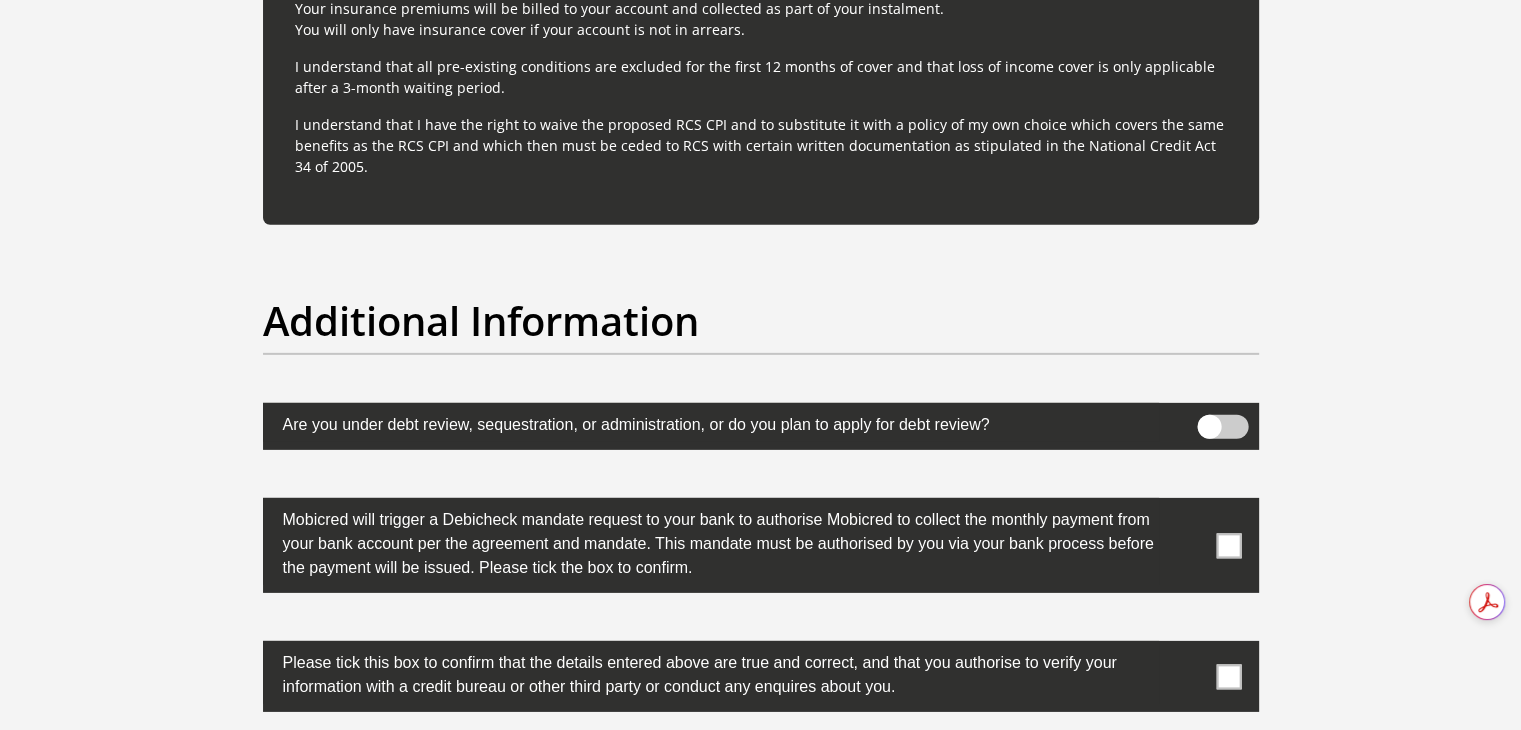 scroll, scrollTop: 6164, scrollLeft: 0, axis: vertical 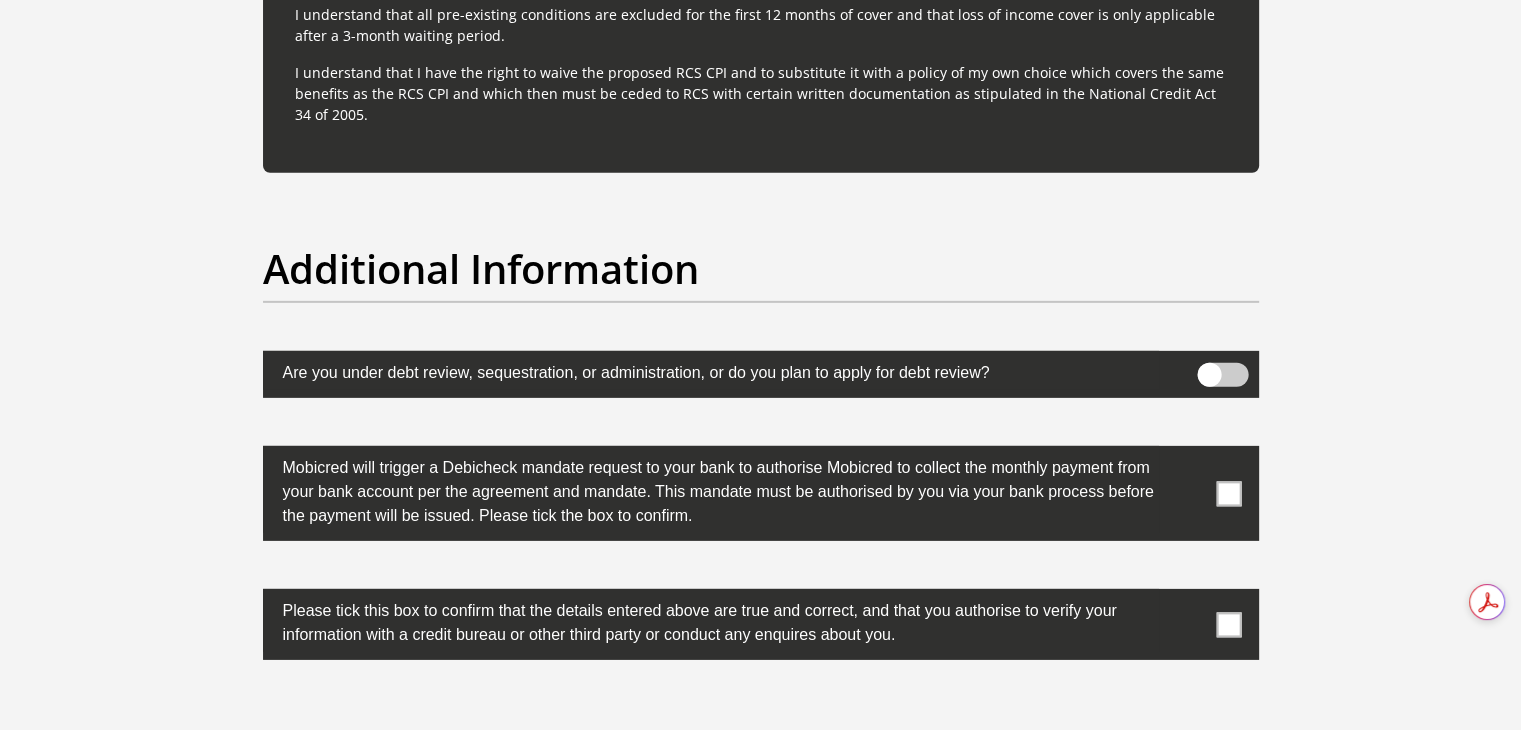 click at bounding box center (1228, 493) 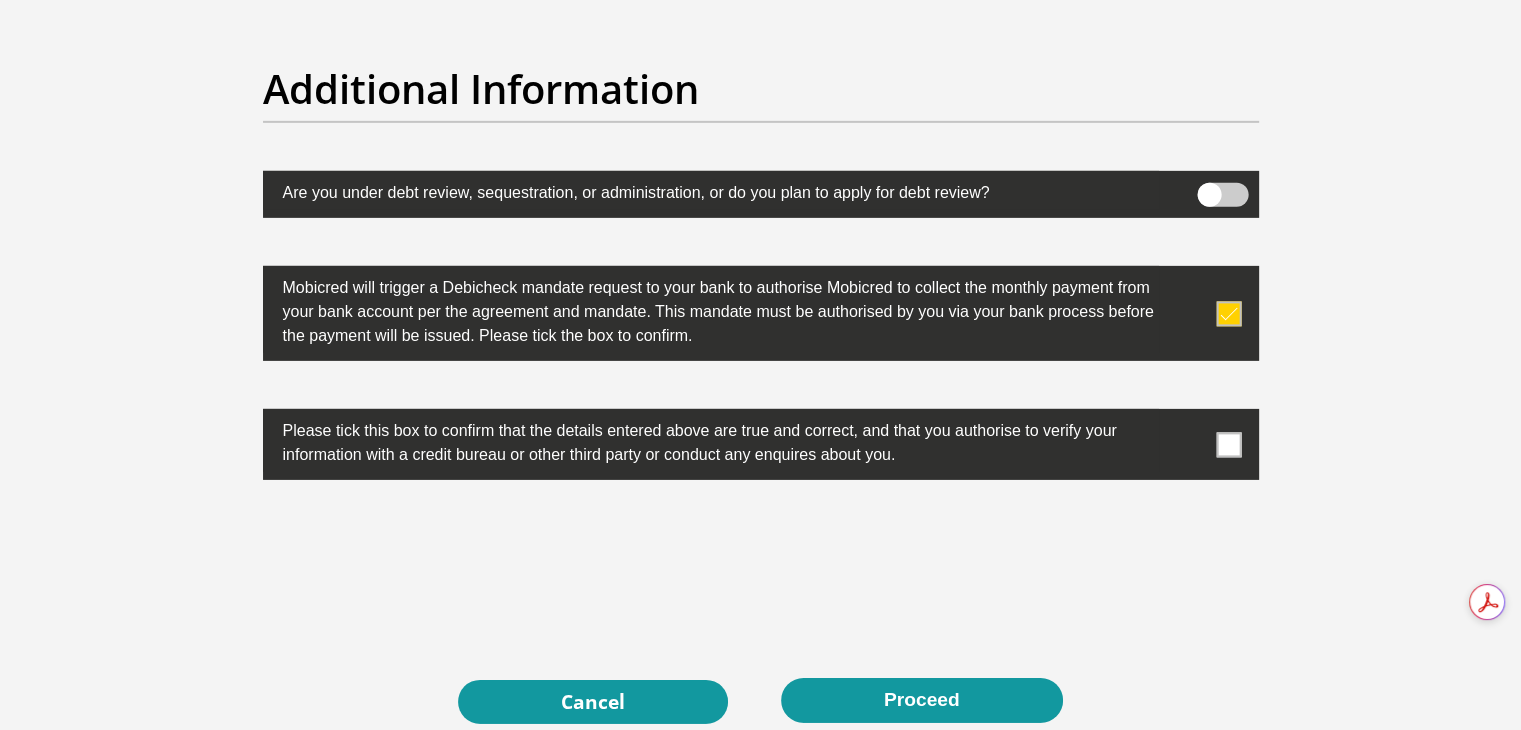 scroll, scrollTop: 6364, scrollLeft: 0, axis: vertical 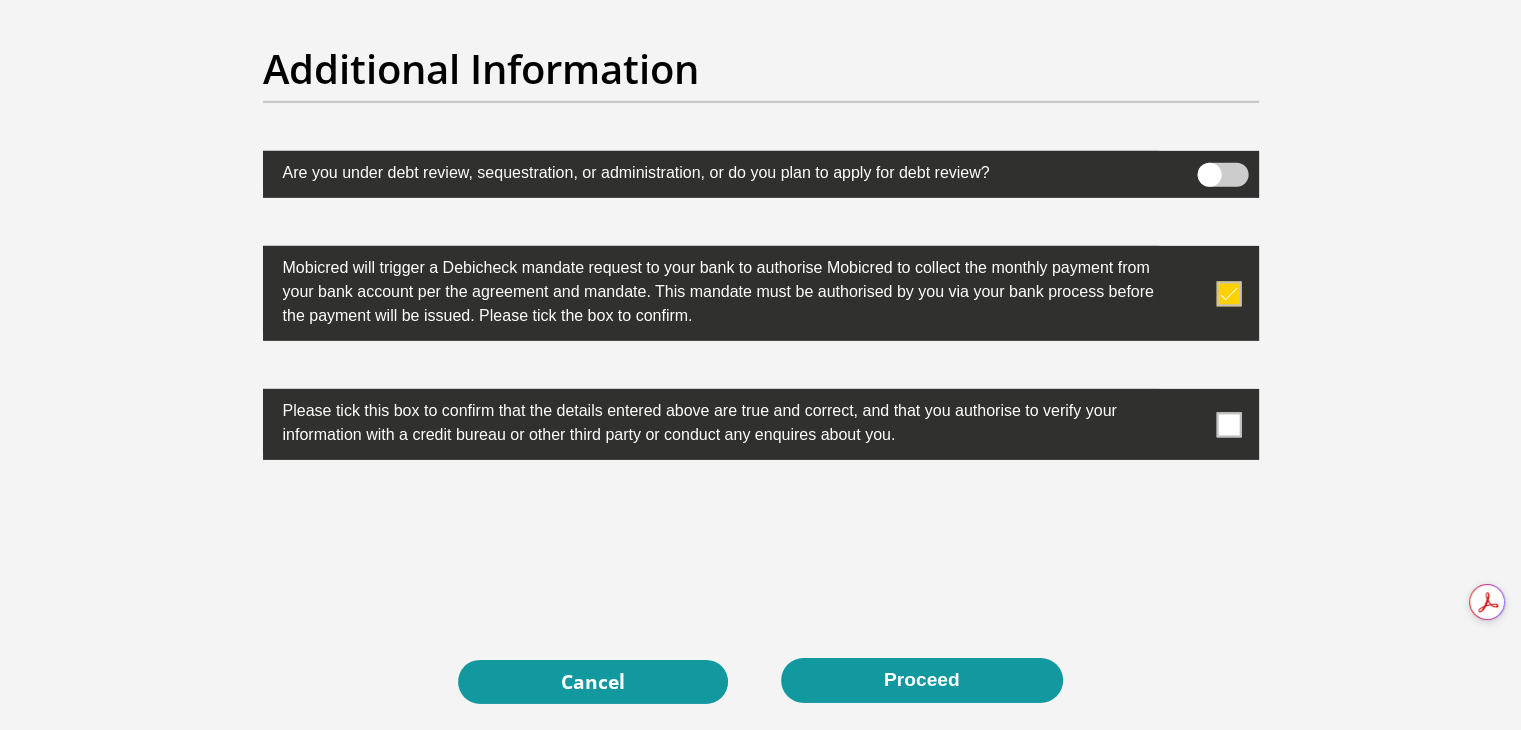 click at bounding box center [1228, 424] 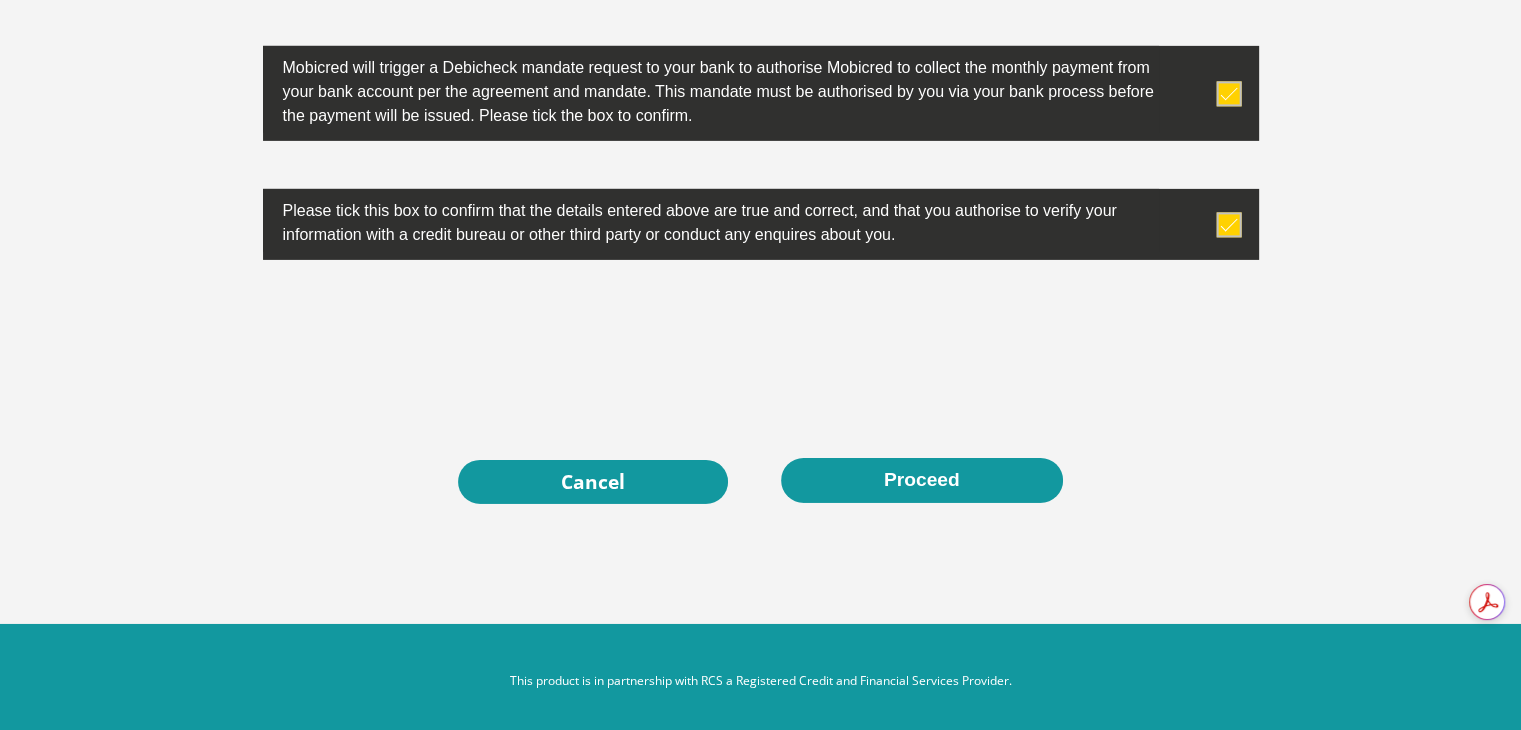scroll, scrollTop: 6570, scrollLeft: 0, axis: vertical 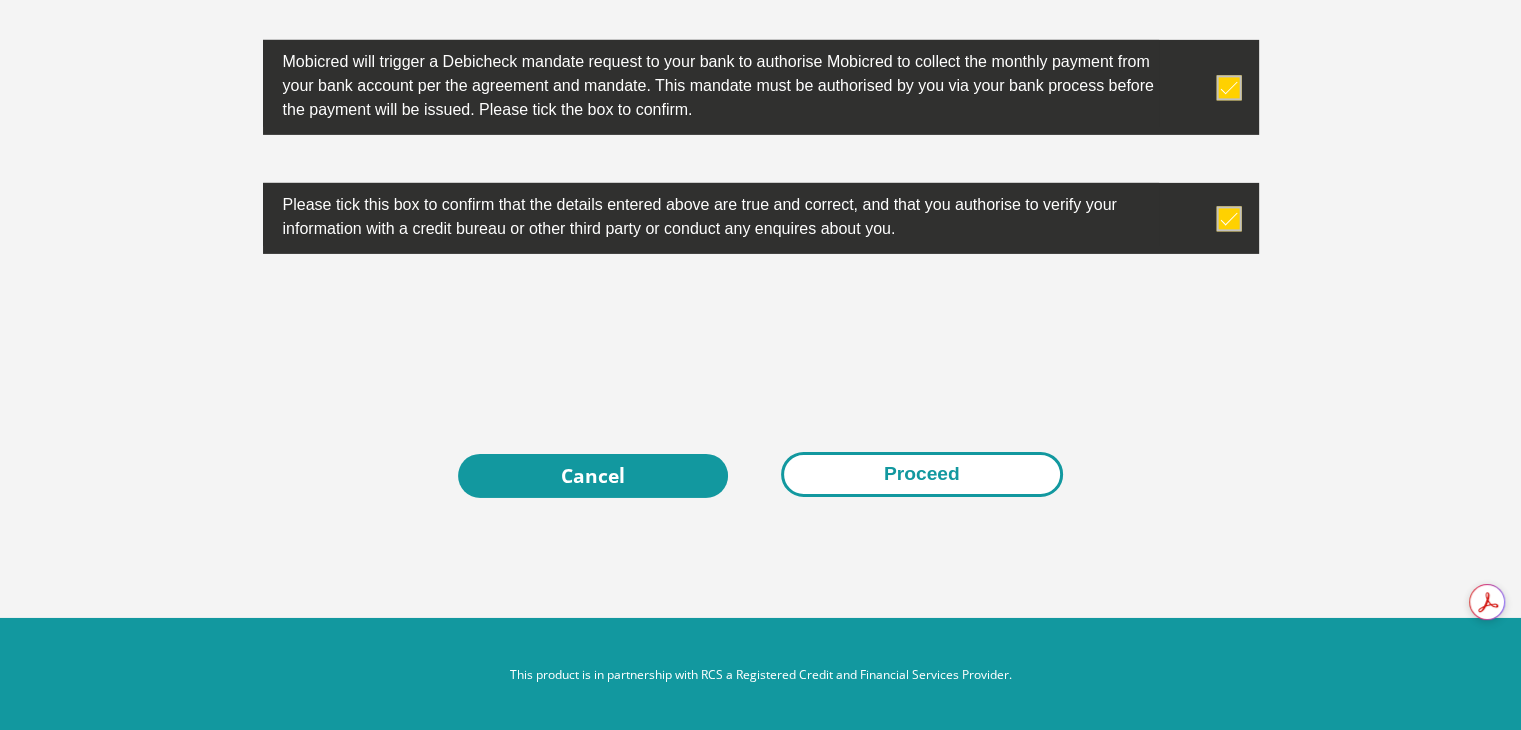 click on "Proceed" at bounding box center [922, 474] 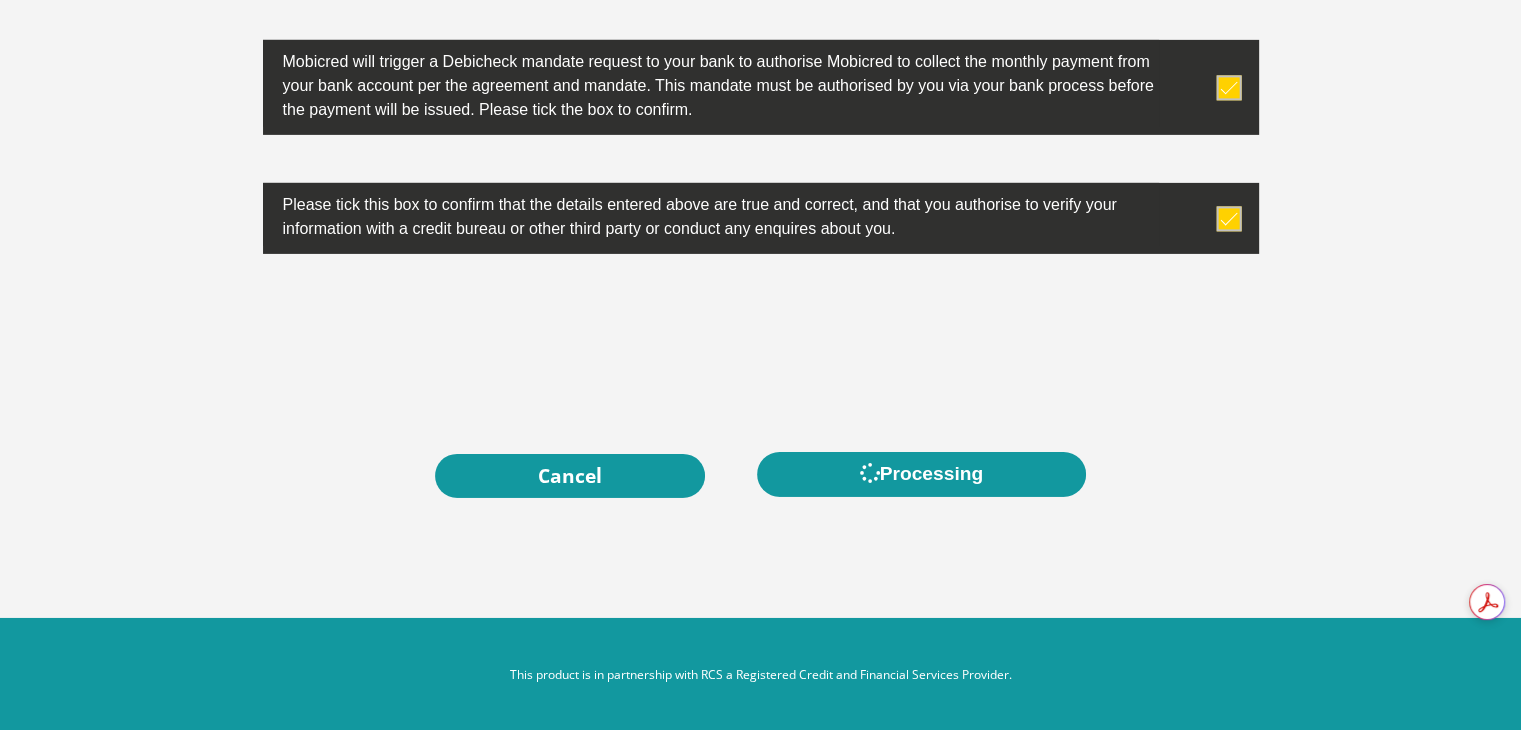 scroll, scrollTop: 0, scrollLeft: 0, axis: both 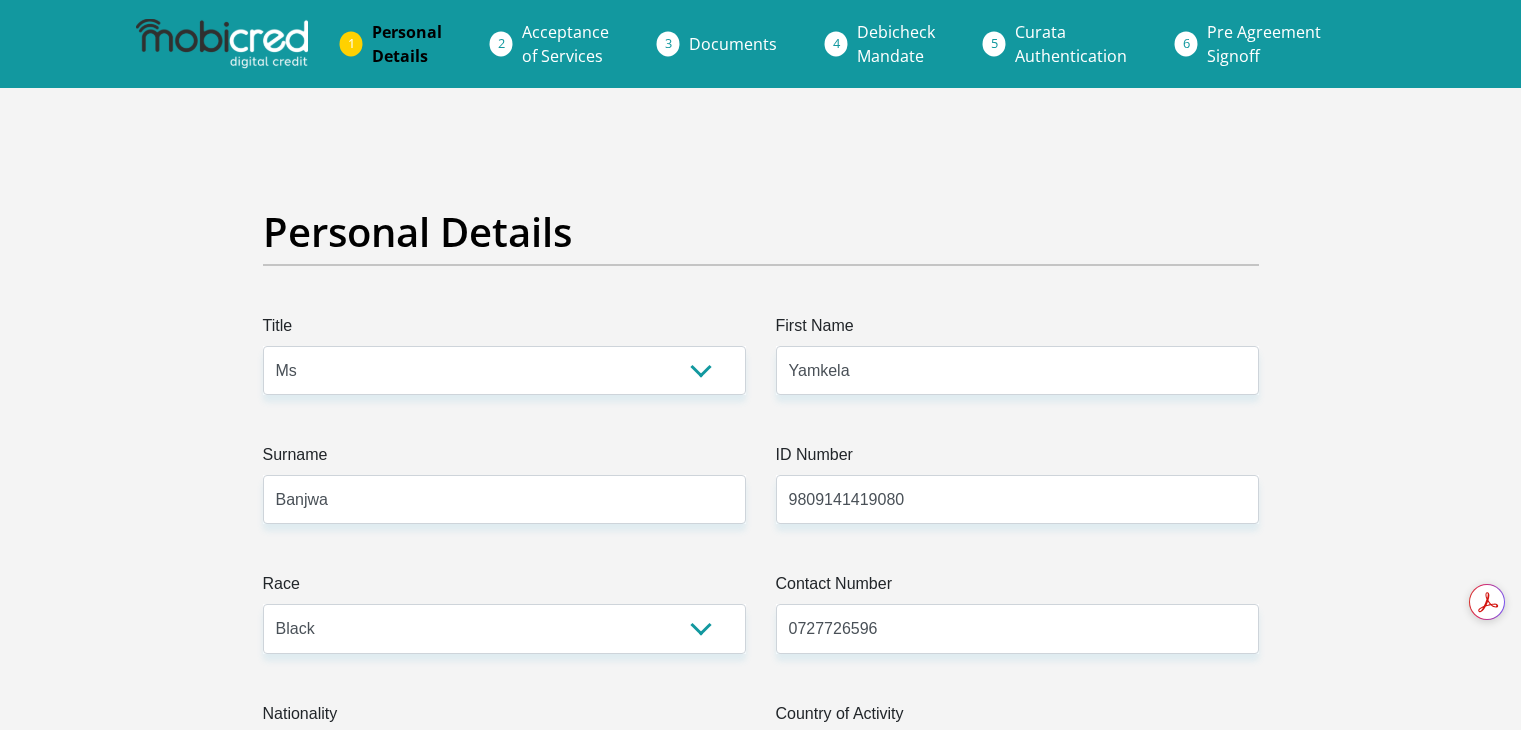 select on "Ms" 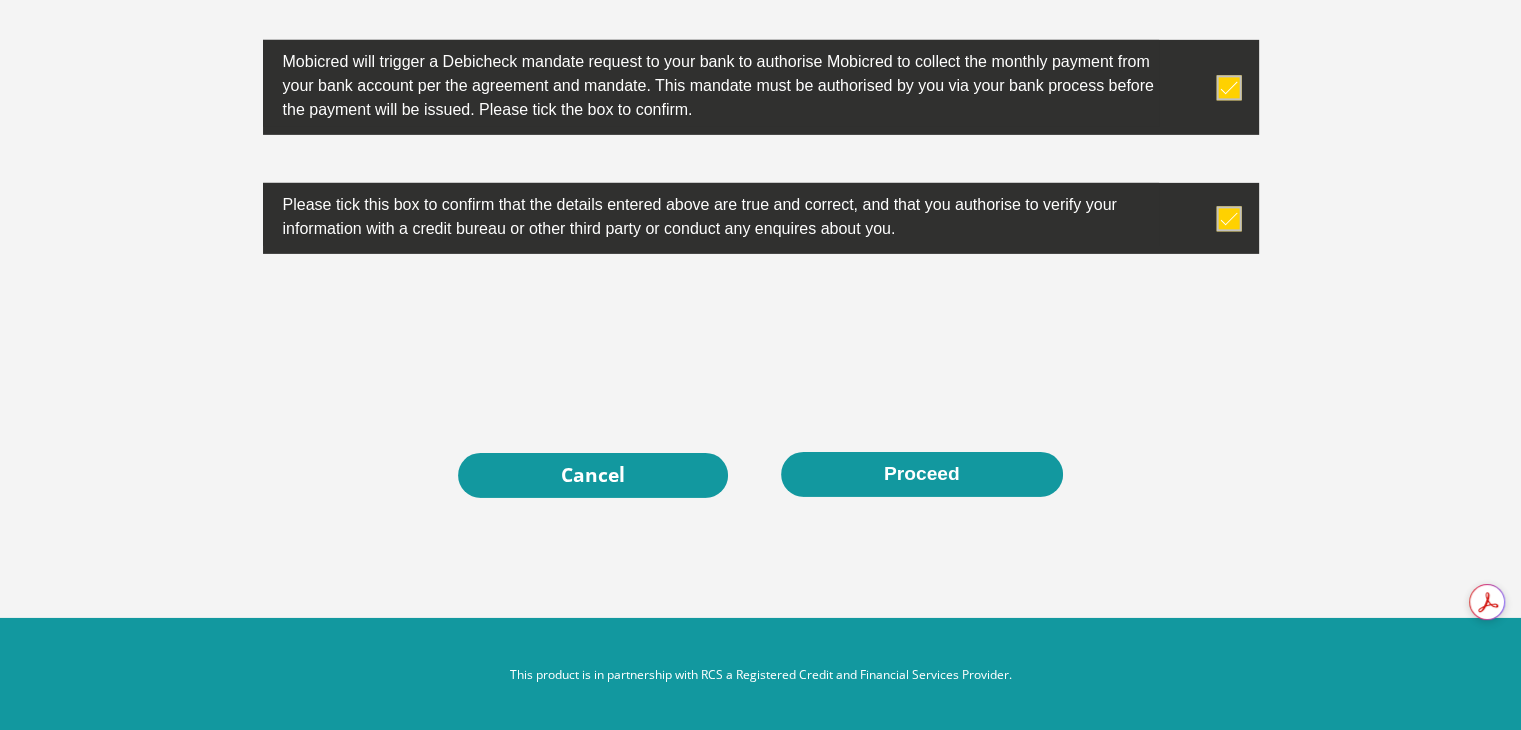 scroll, scrollTop: 6441, scrollLeft: 0, axis: vertical 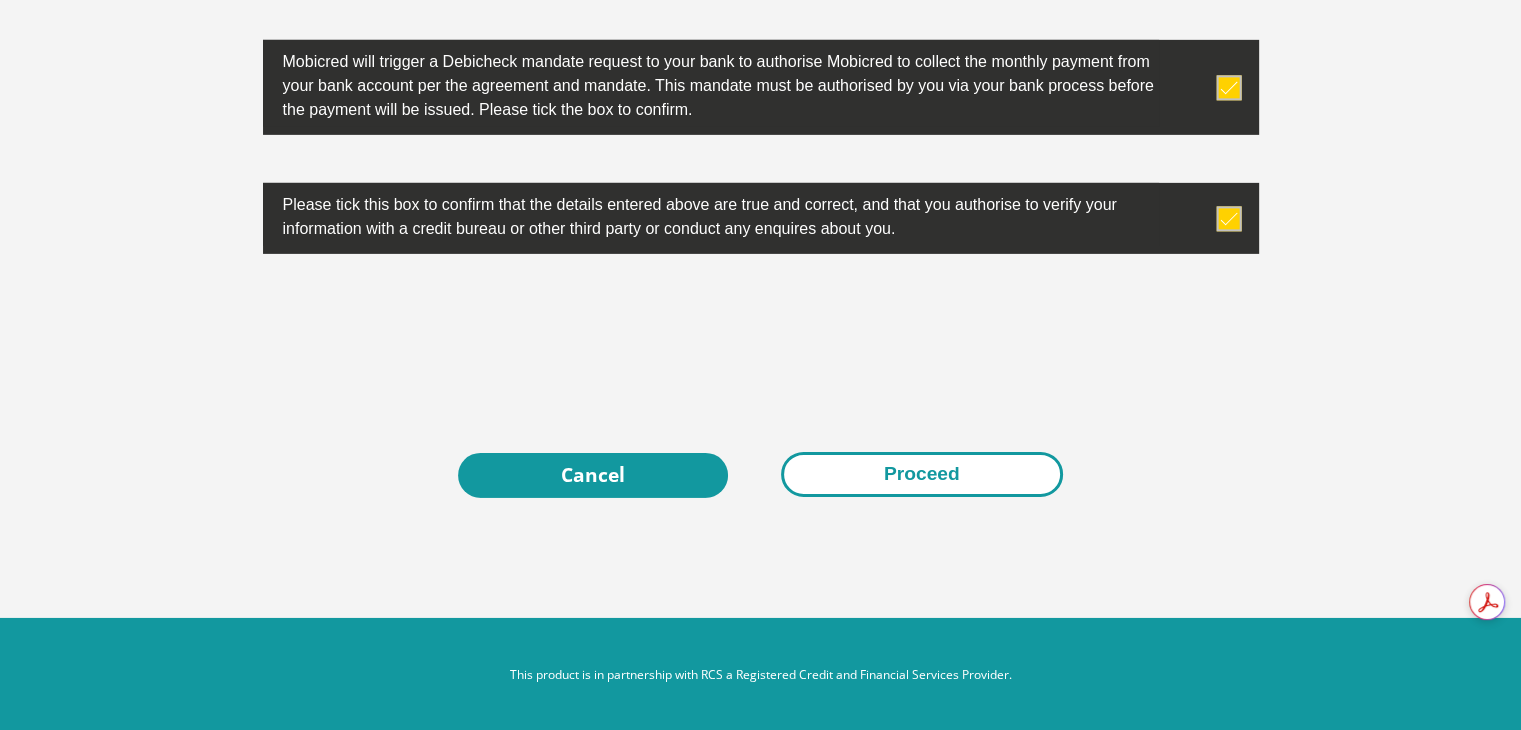 click on "Proceed" at bounding box center (922, 474) 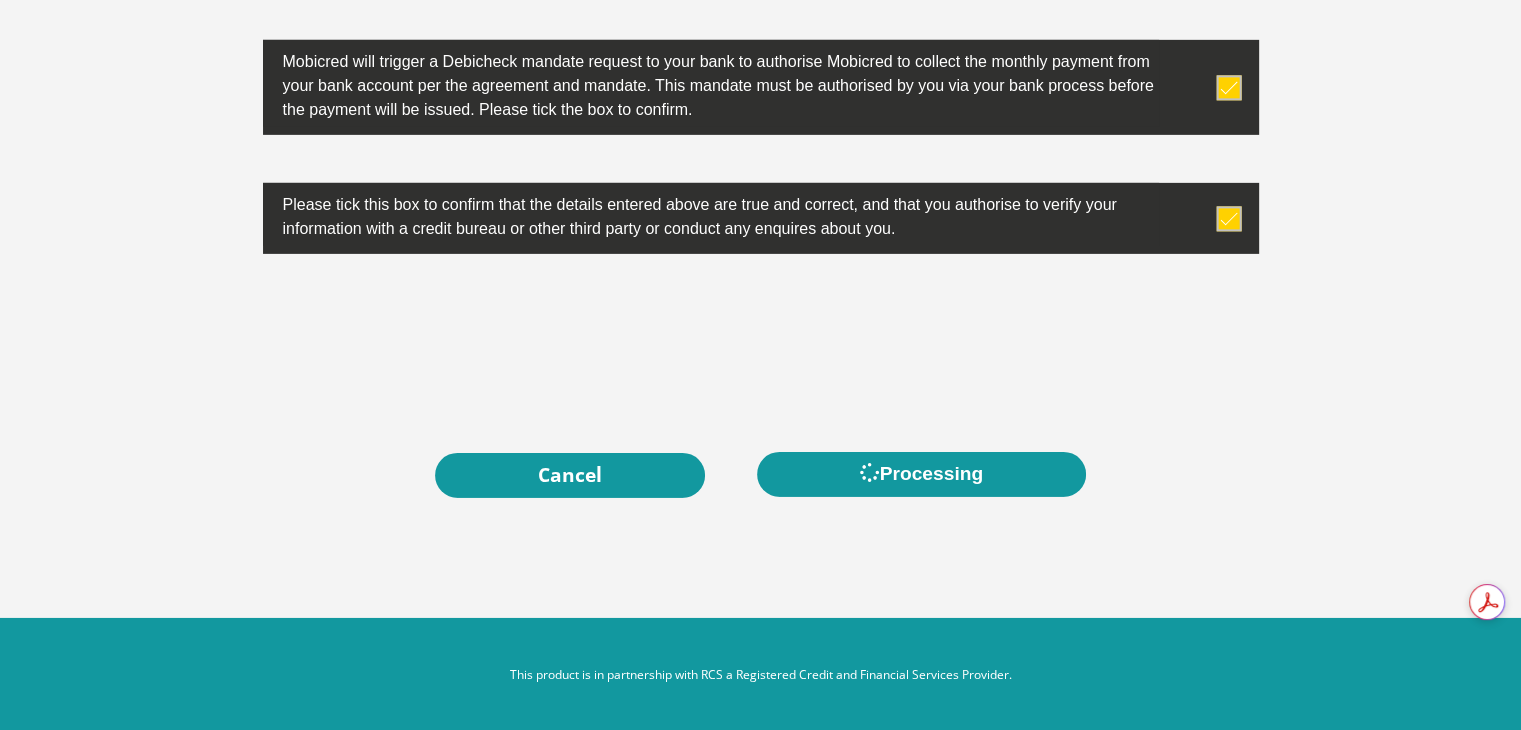 scroll, scrollTop: 0, scrollLeft: 0, axis: both 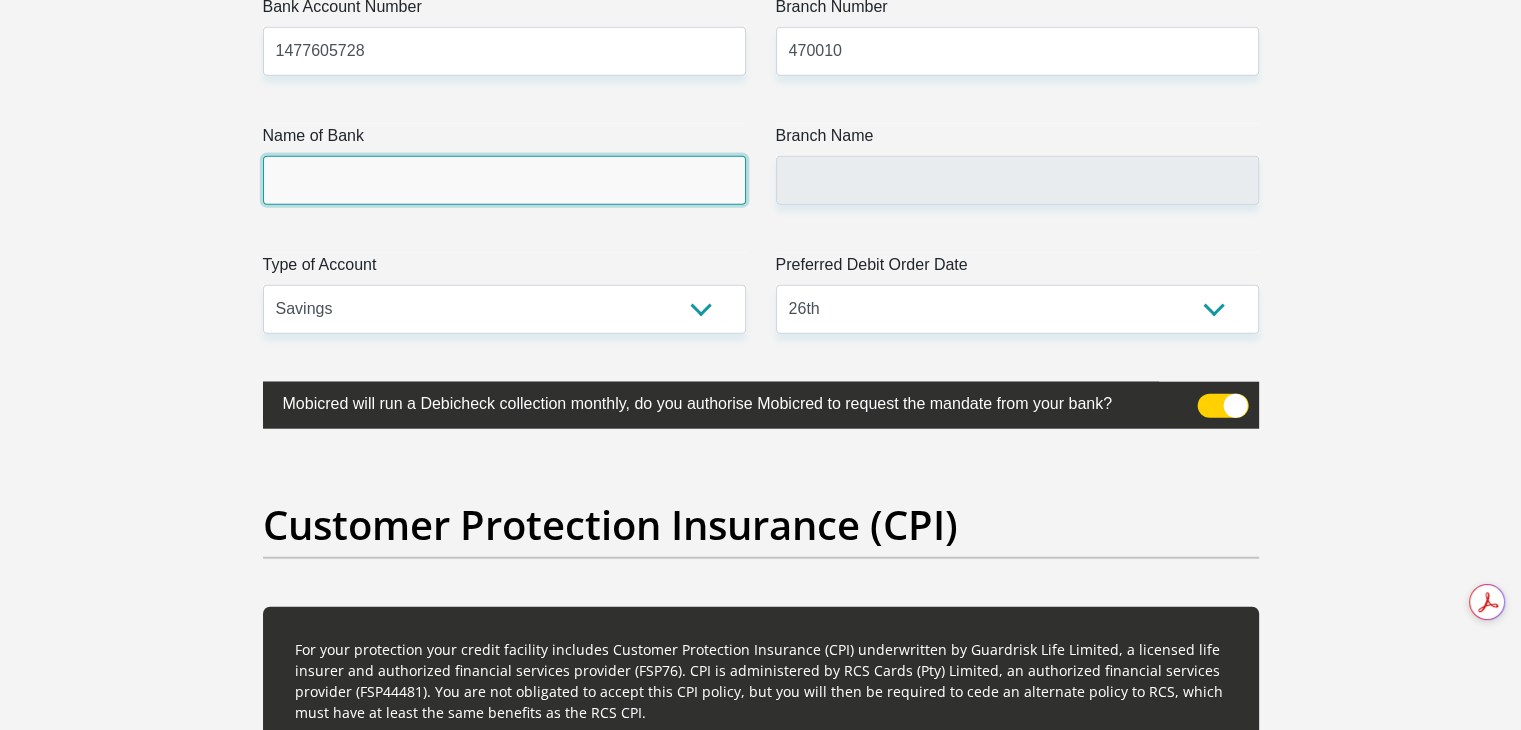 click on "Name of Bank" at bounding box center (504, 180) 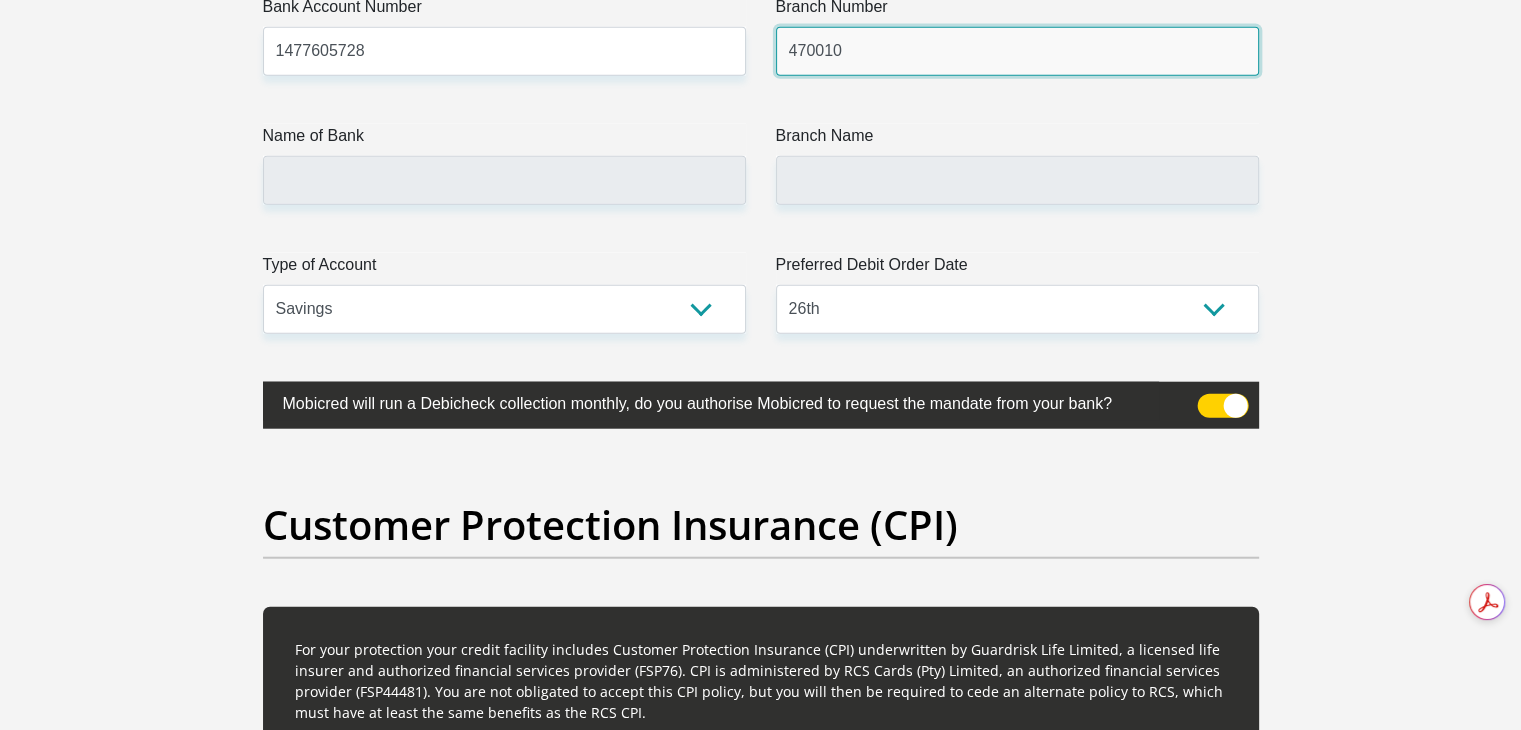 click on "470010" at bounding box center (1017, 51) 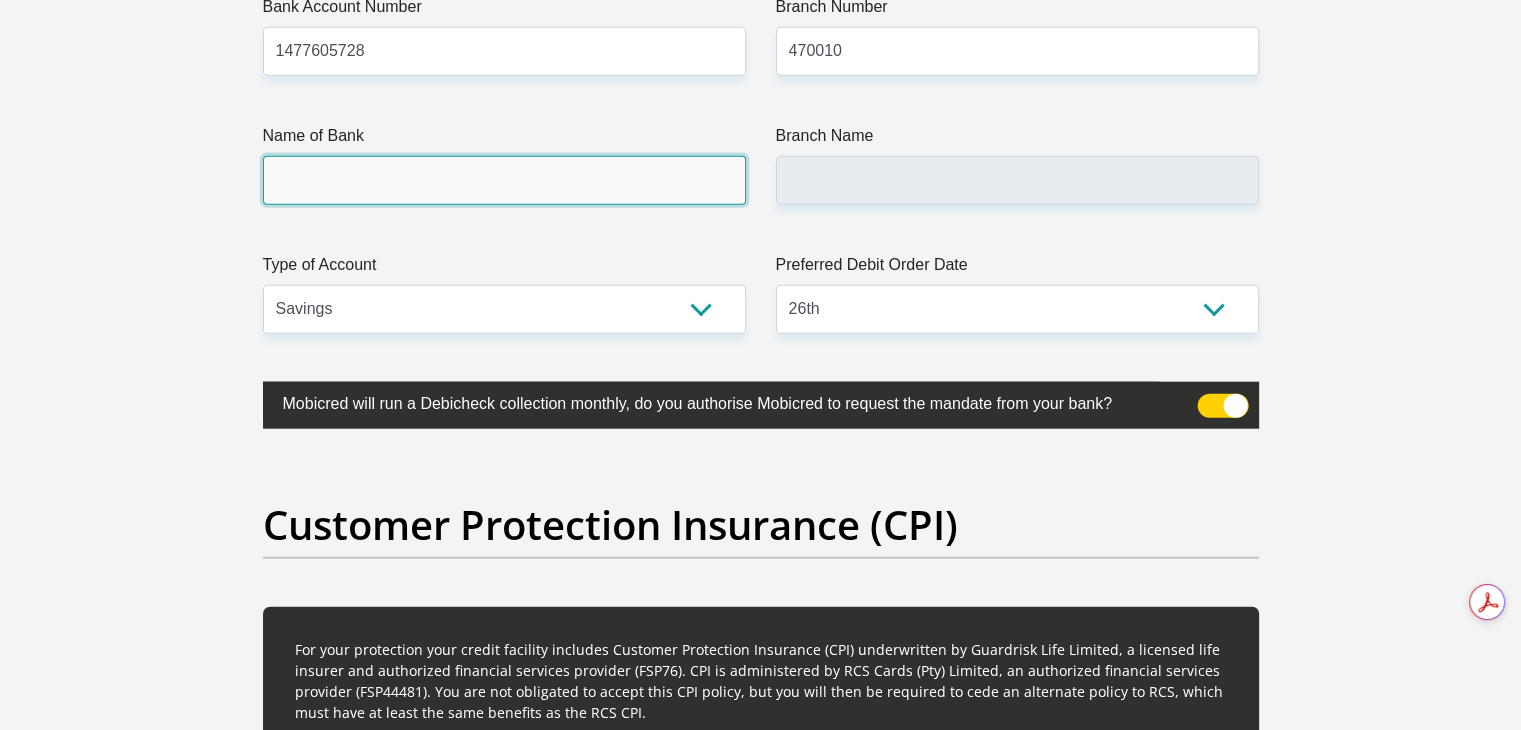 click on "Name of Bank" at bounding box center (504, 180) 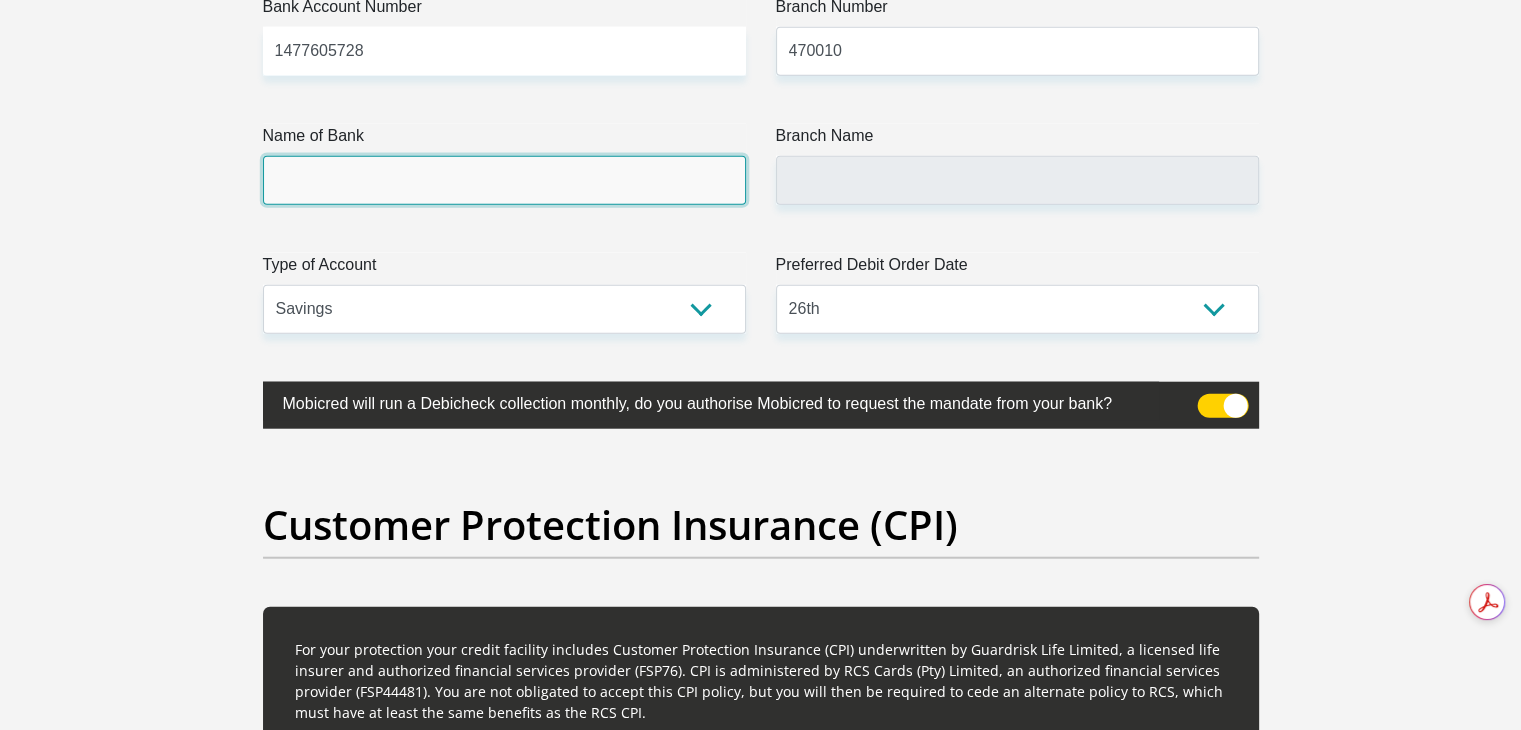 type on "CAPITEC BANK LIMITED" 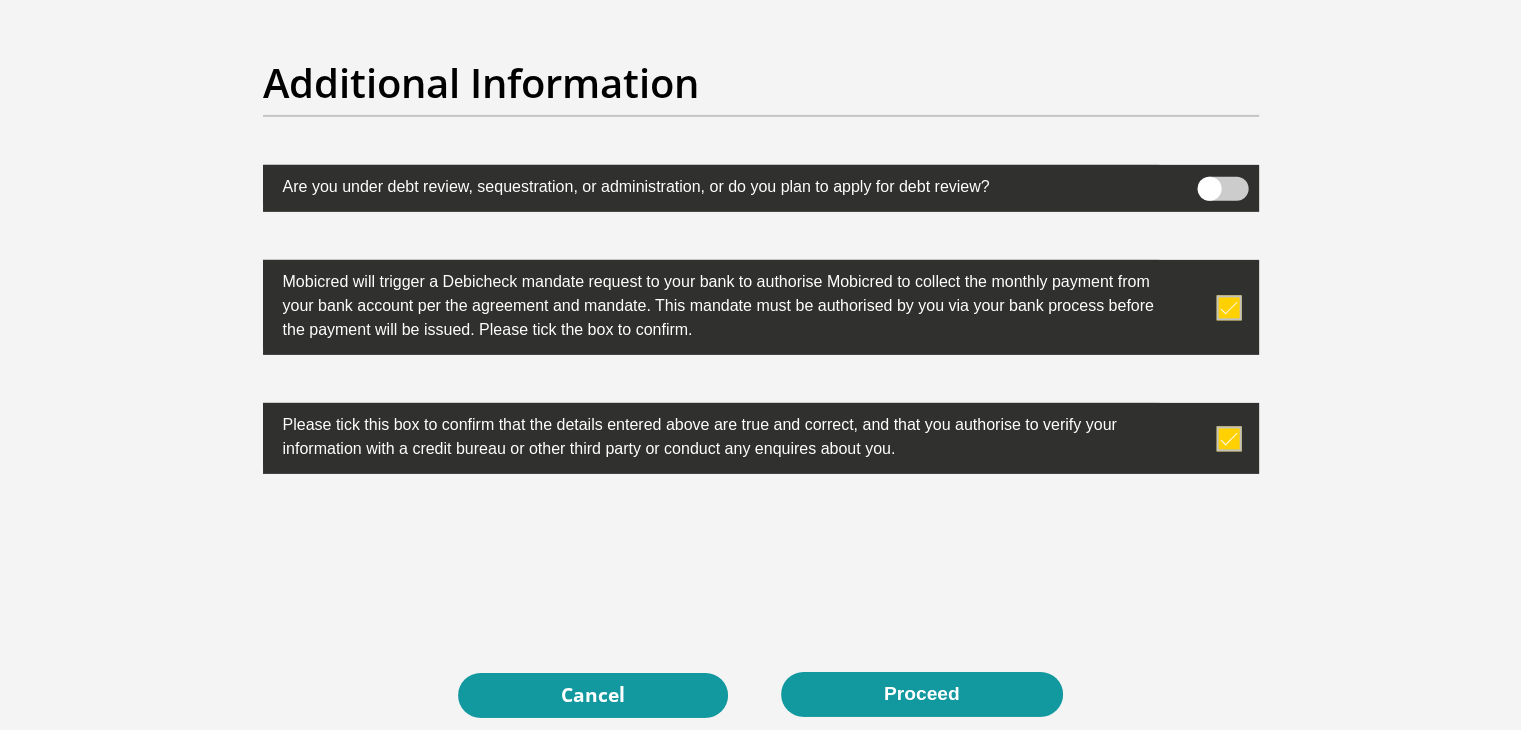scroll, scrollTop: 6400, scrollLeft: 0, axis: vertical 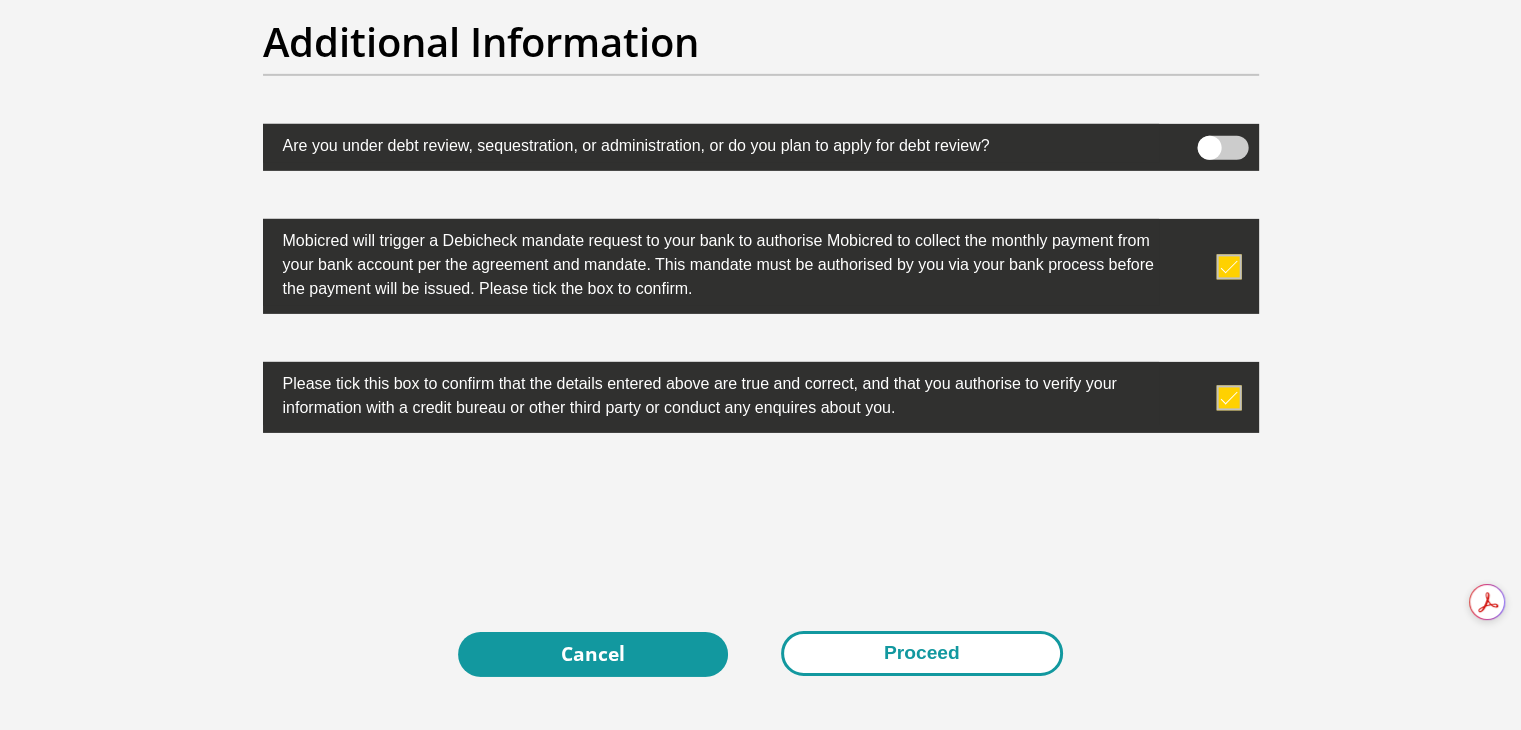 click on "Proceed" at bounding box center (922, 653) 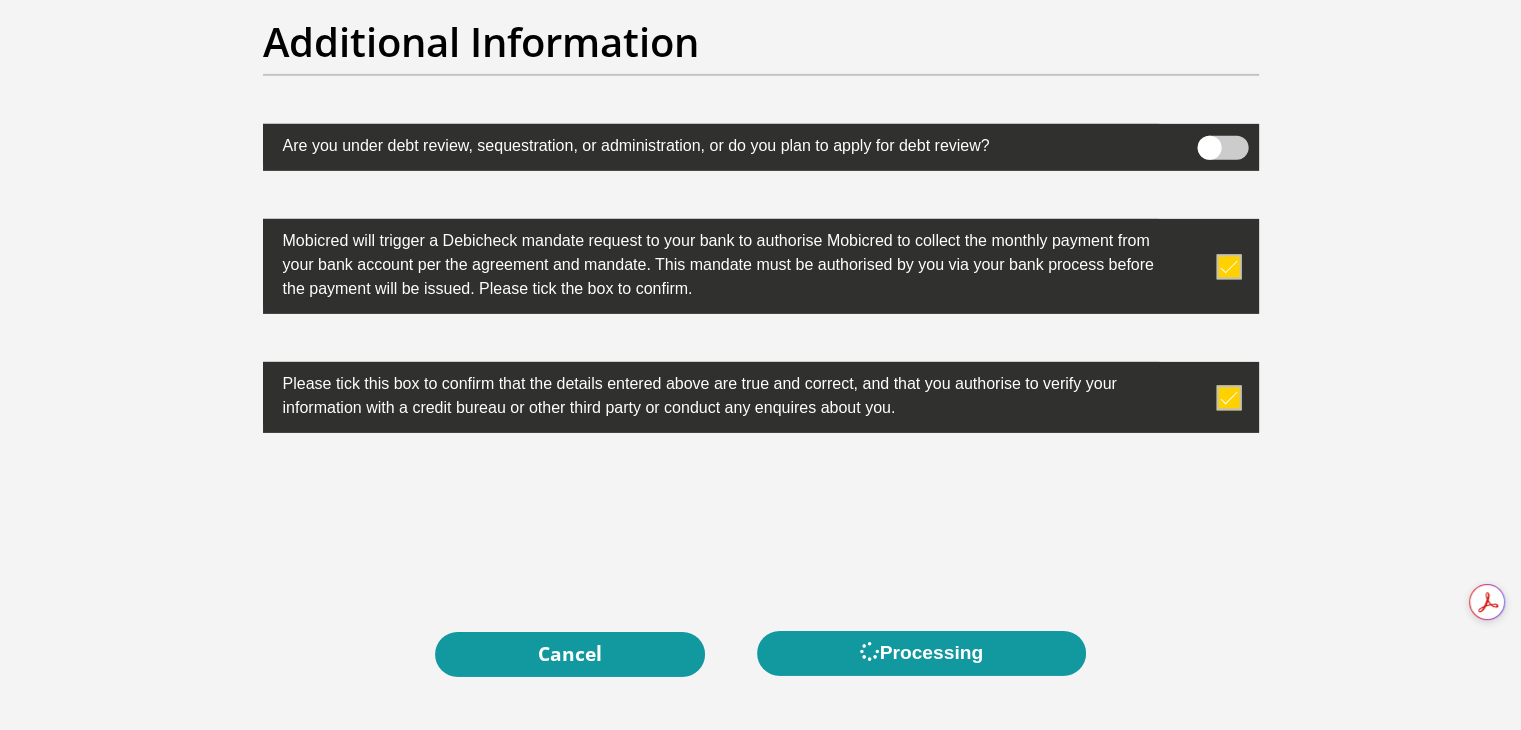 scroll, scrollTop: 0, scrollLeft: 0, axis: both 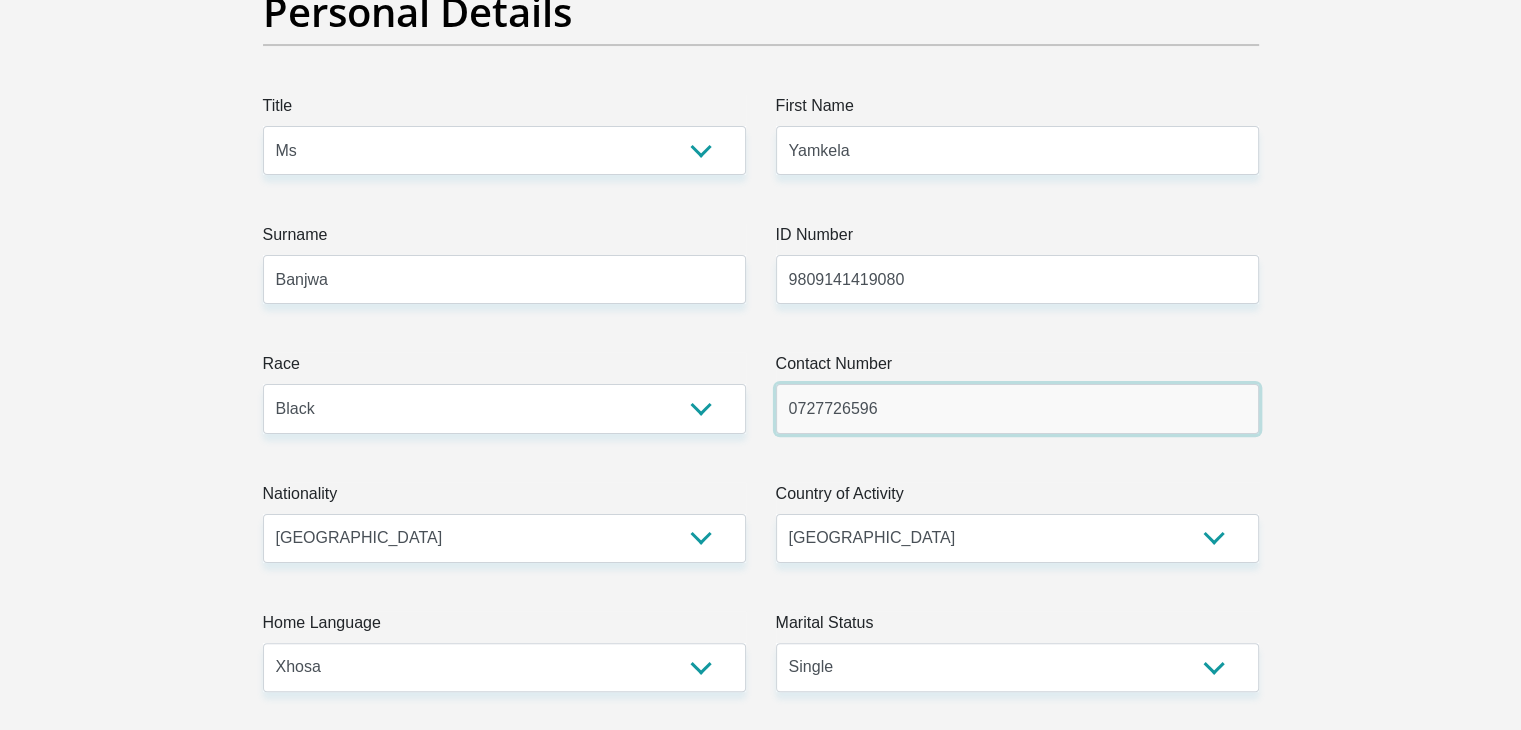 drag, startPoint x: 904, startPoint y: 402, endPoint x: 683, endPoint y: 421, distance: 221.81523 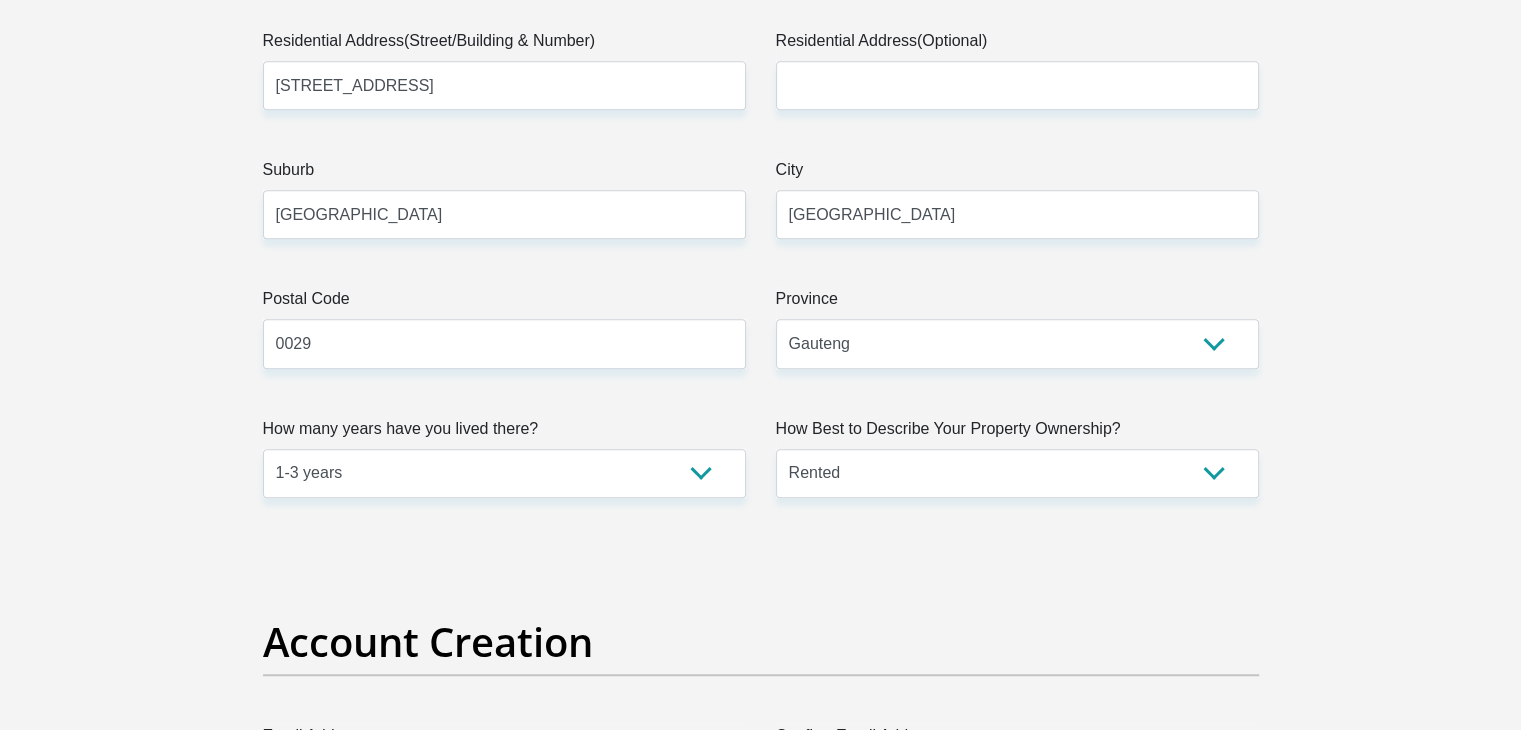 scroll, scrollTop: 1200, scrollLeft: 0, axis: vertical 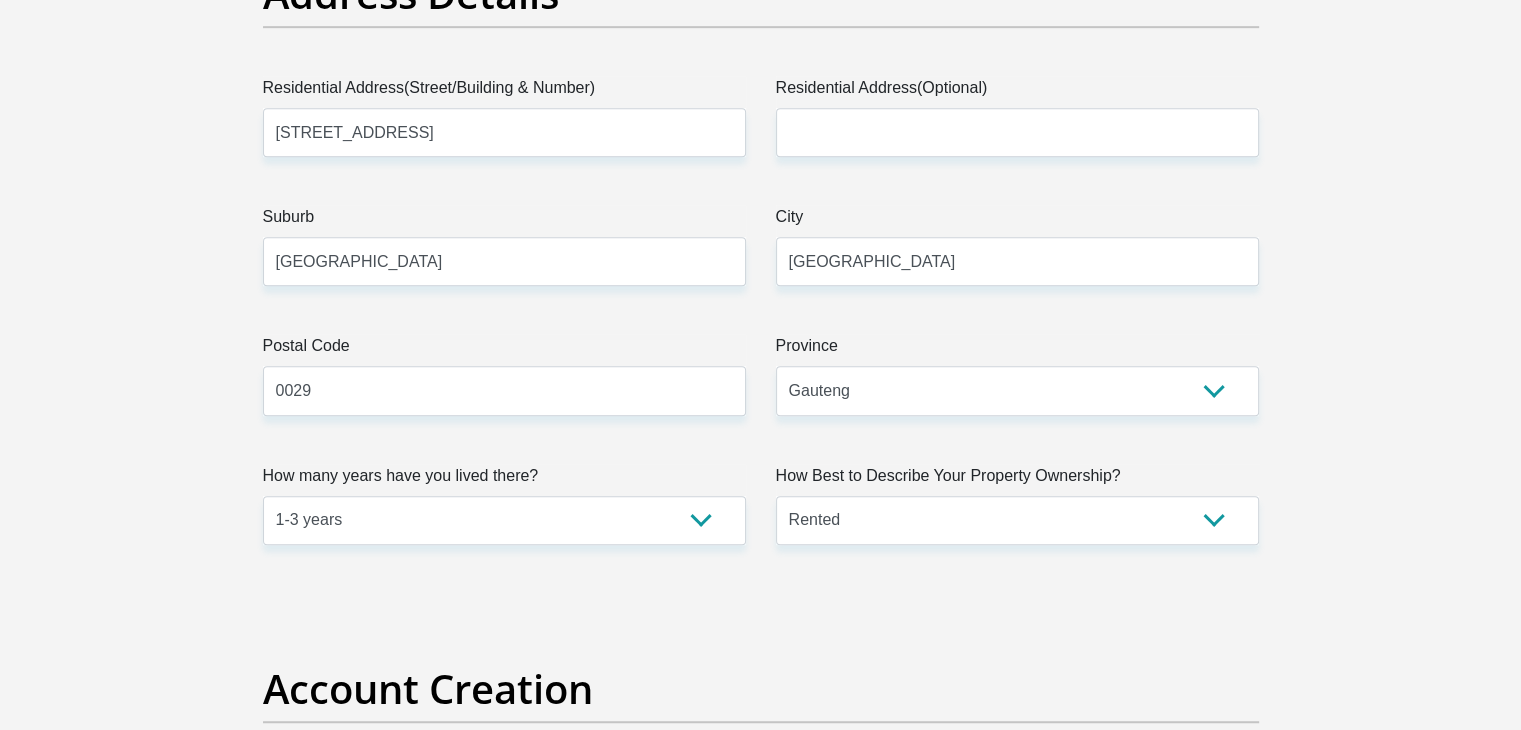 type on "0834231069" 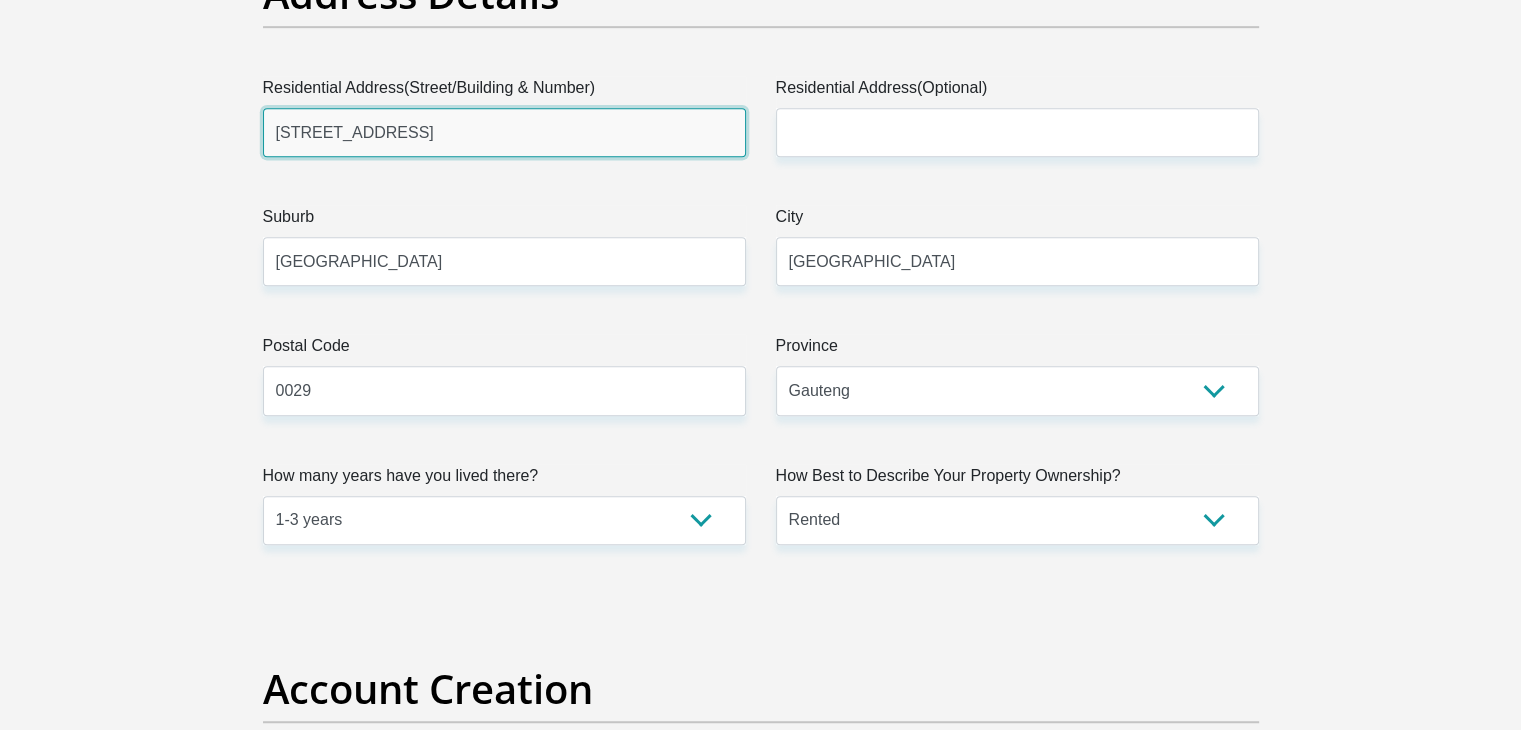 drag, startPoint x: 400, startPoint y: 128, endPoint x: 244, endPoint y: 119, distance: 156.2594 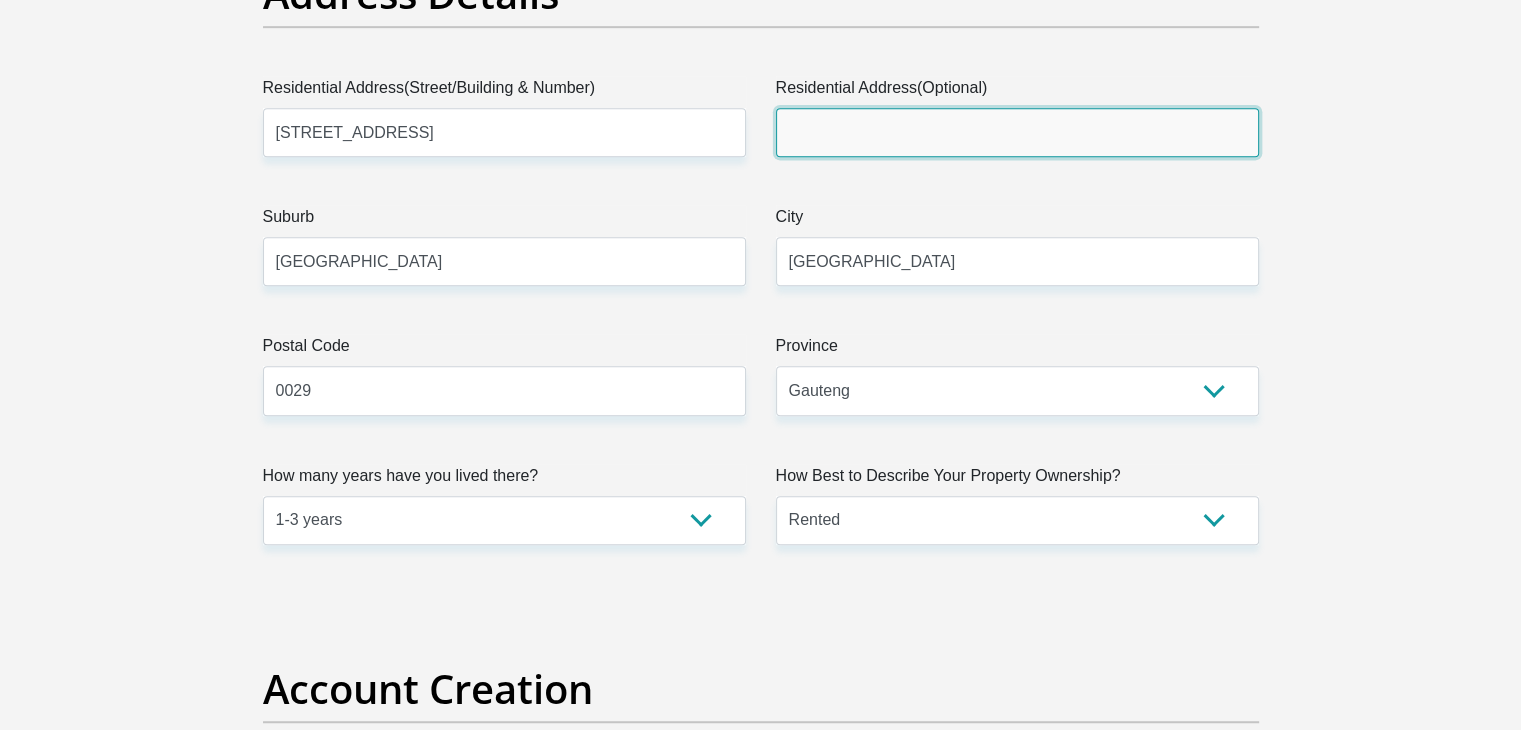 click on "Residential Address(Optional)" at bounding box center [1017, 132] 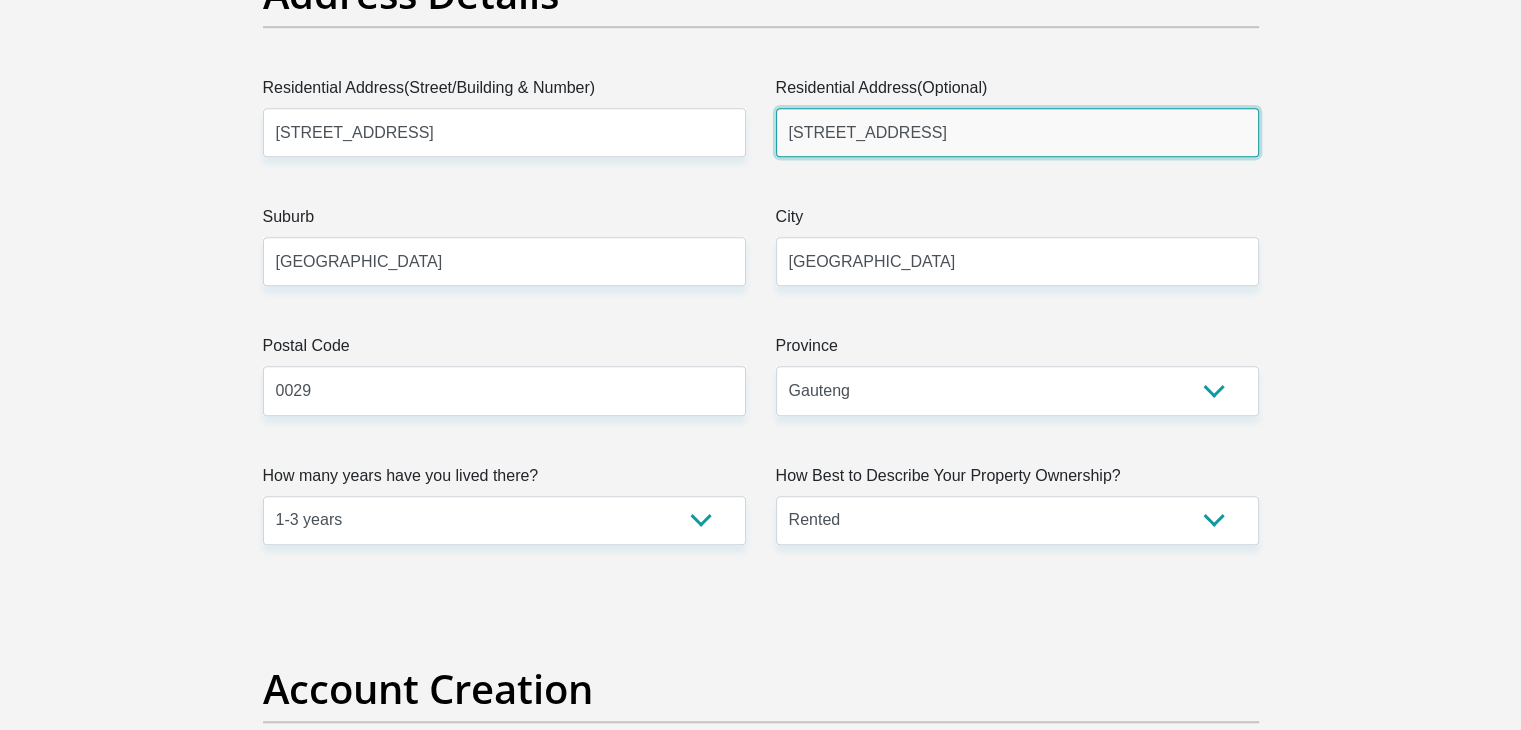 type on "615 Lievaart Street" 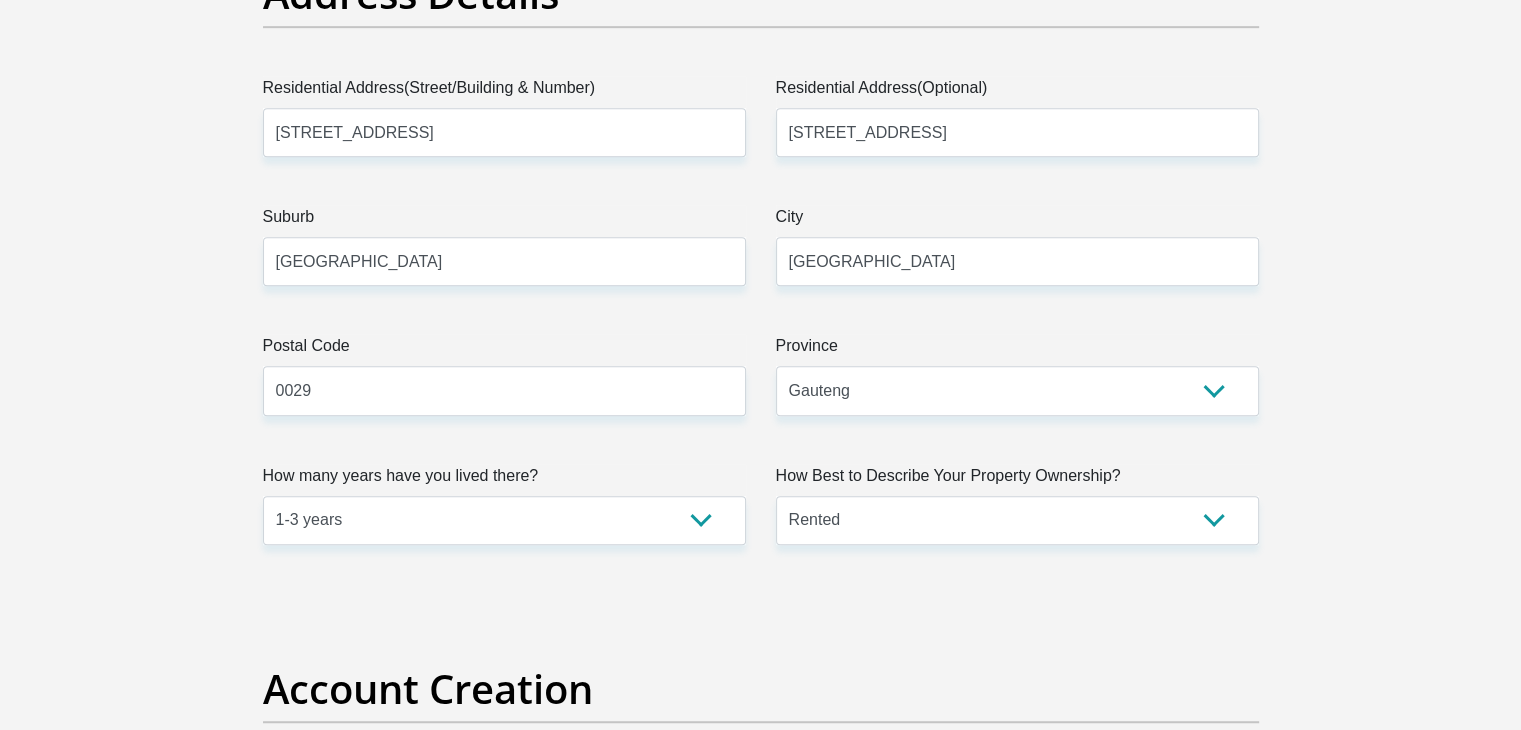 click on "Title
Mr
Ms
Mrs
Dr
Other
First Name
Yamkela
Surname
Banjwa
ID Number
9809141419080
Please input valid ID number
Race
Black
Coloured
Indian
White
Other
Contact Number
0834231069
Please input valid contact number
Nationality
South Africa
Afghanistan
Aland Islands  Albania  Algeria" at bounding box center (761, 2505) 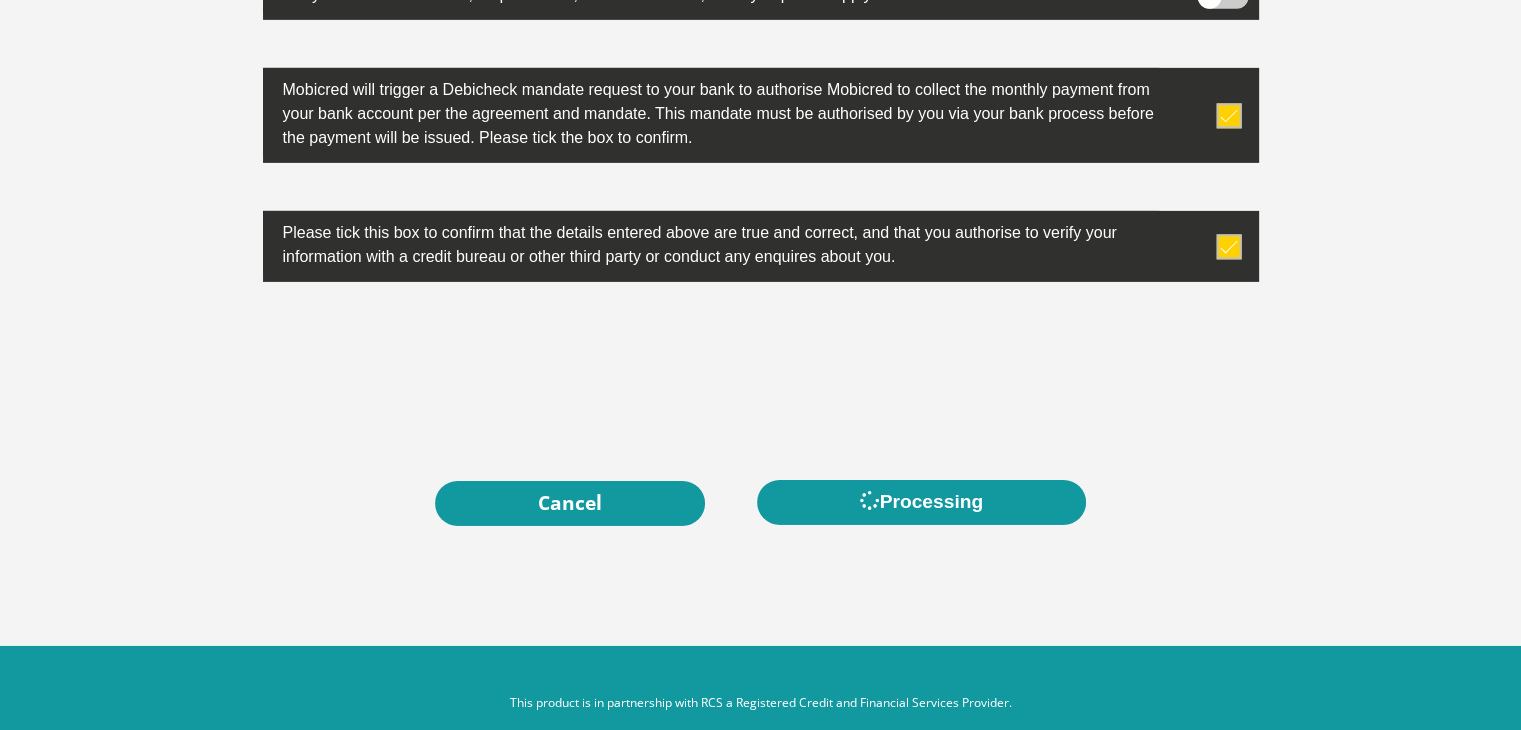 scroll, scrollTop: 6579, scrollLeft: 0, axis: vertical 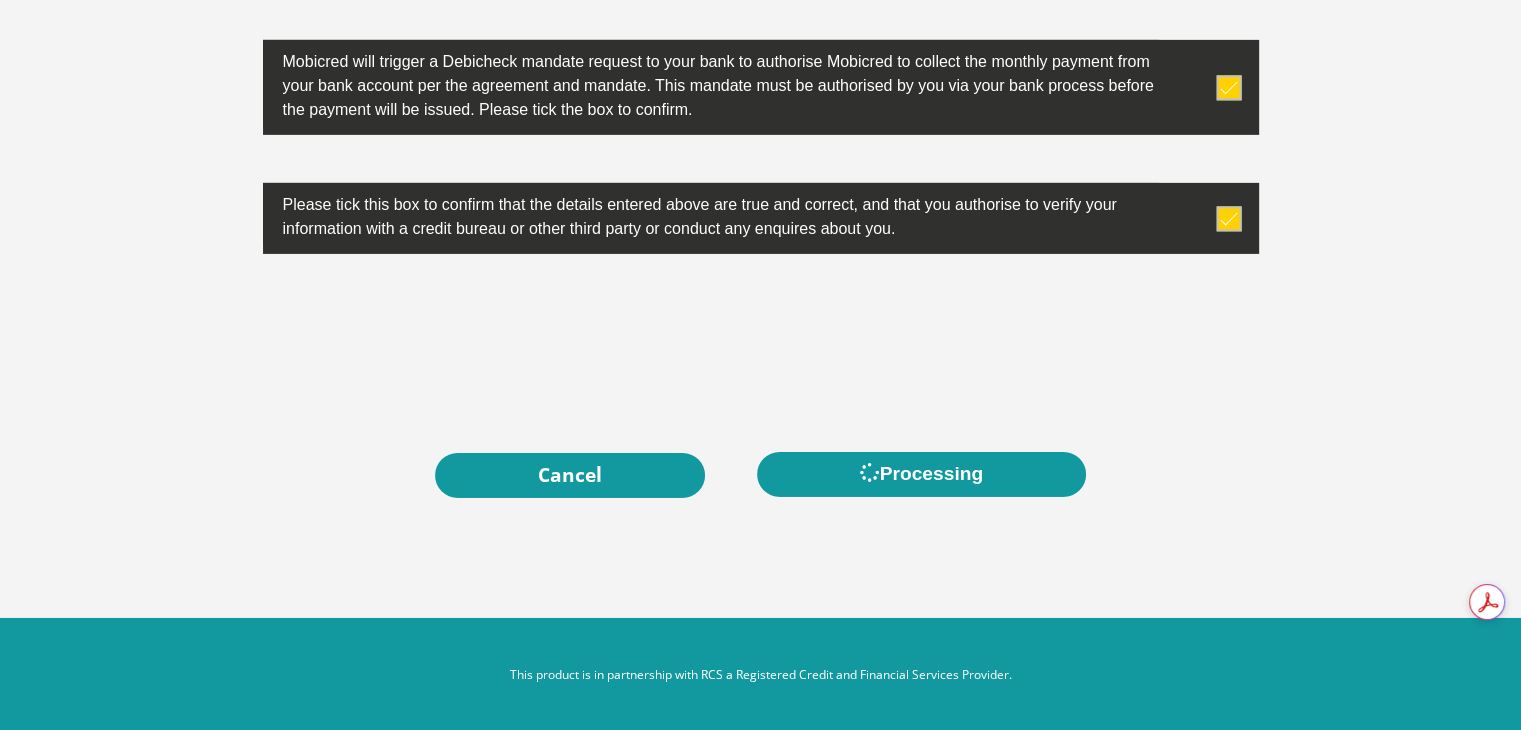 click on "Please tick this box to confirm that the details entered above are true and correct,
and that you authorise to verify your information with a credit bureau or other third party or conduct any enquires about you." at bounding box center [711, 214] 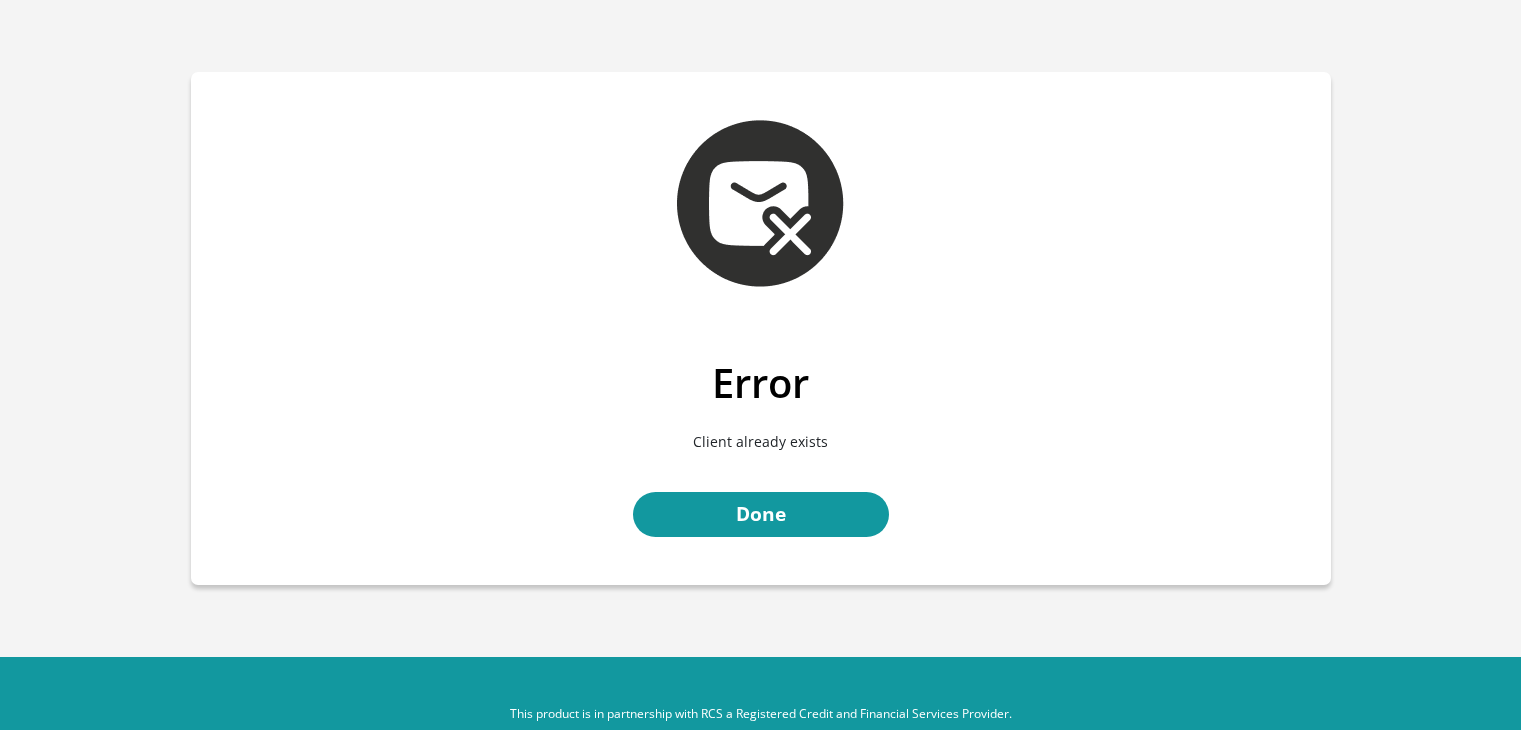 scroll, scrollTop: 0, scrollLeft: 0, axis: both 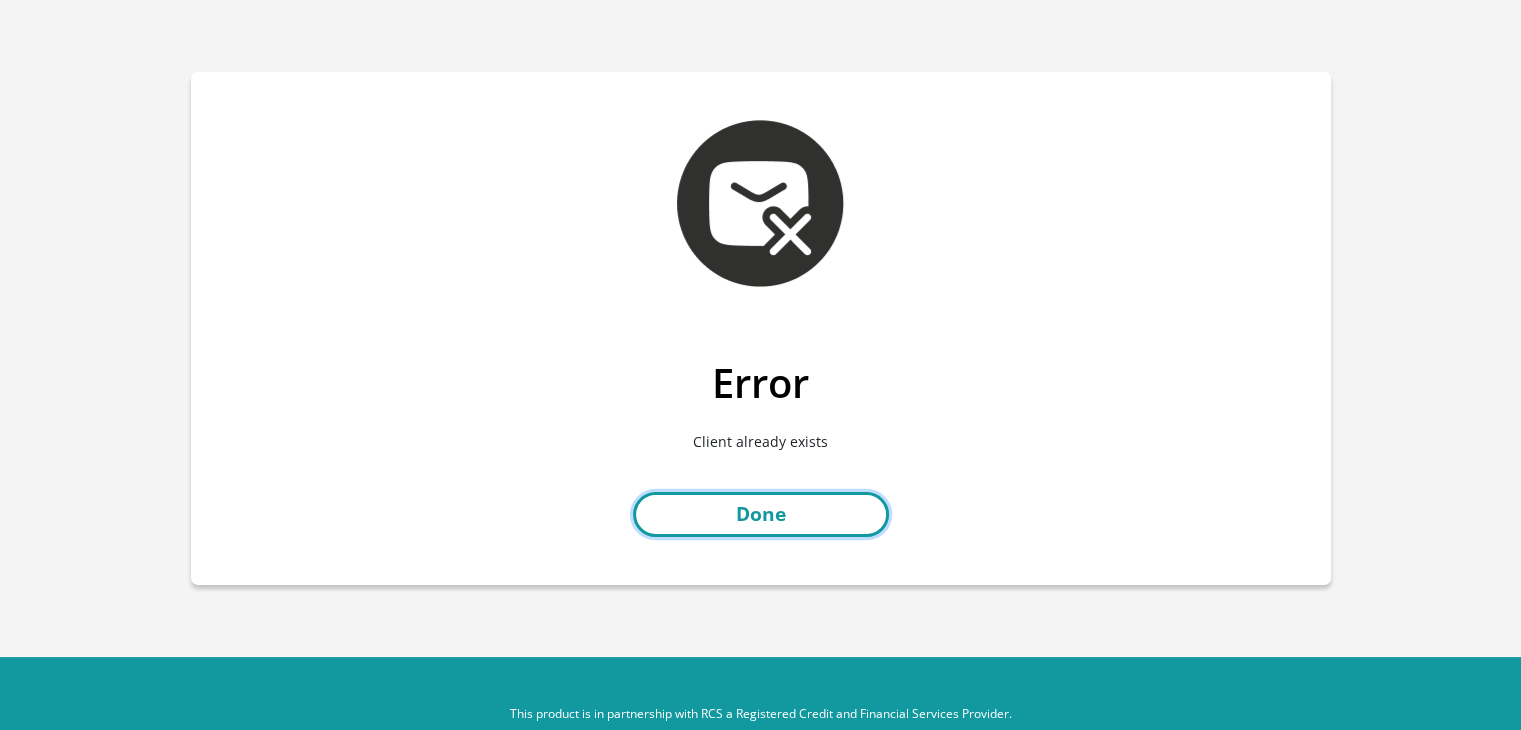 click on "Done" at bounding box center (761, 514) 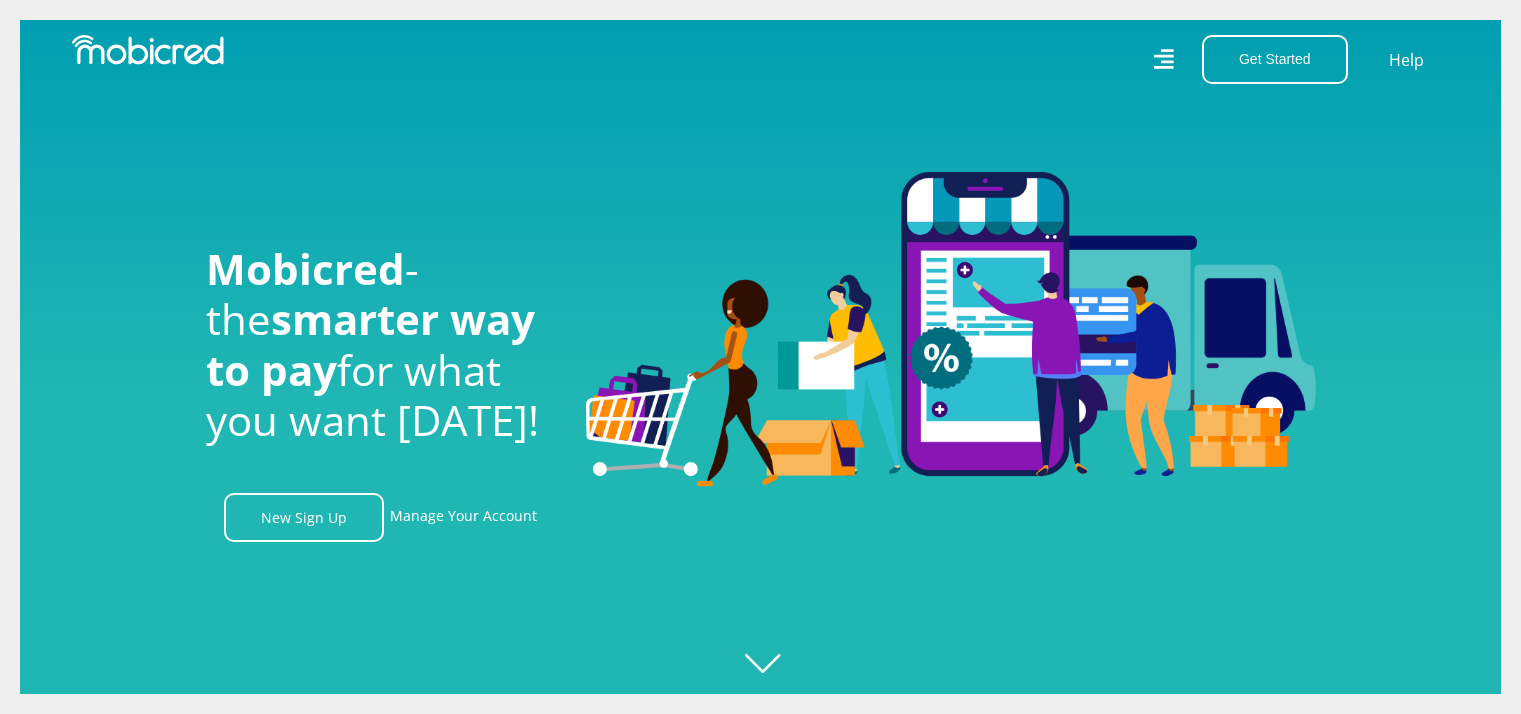 scroll, scrollTop: 0, scrollLeft: 0, axis: both 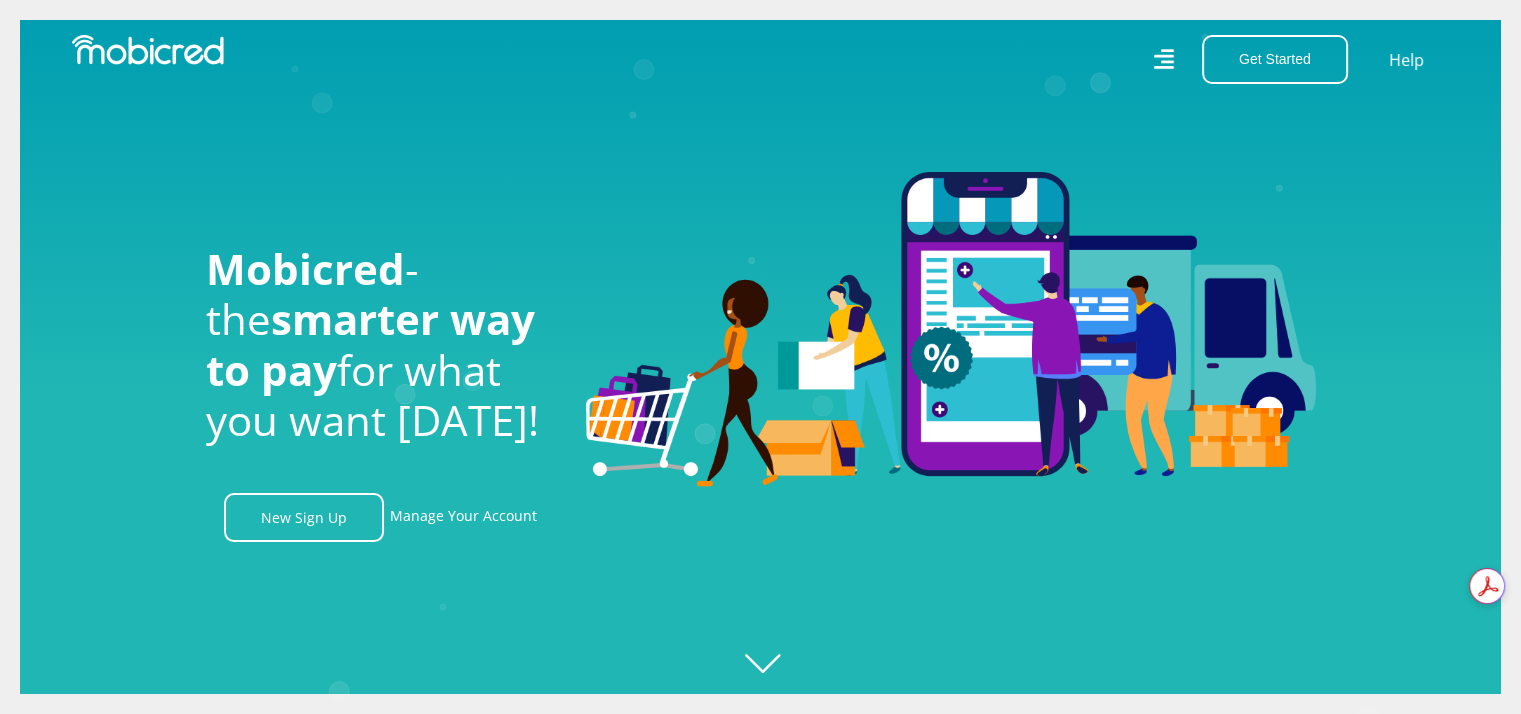 click 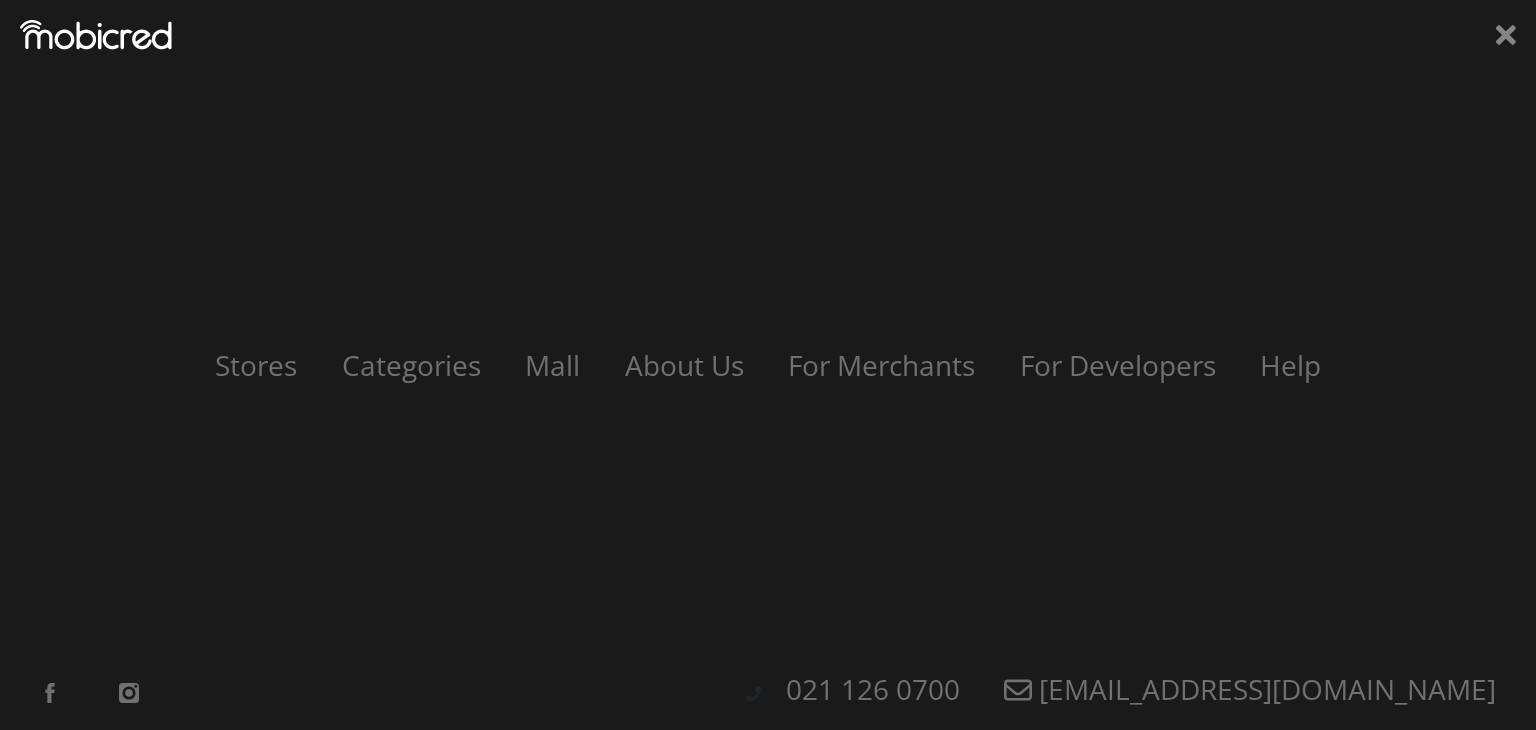 scroll, scrollTop: 0, scrollLeft: 1140, axis: horizontal 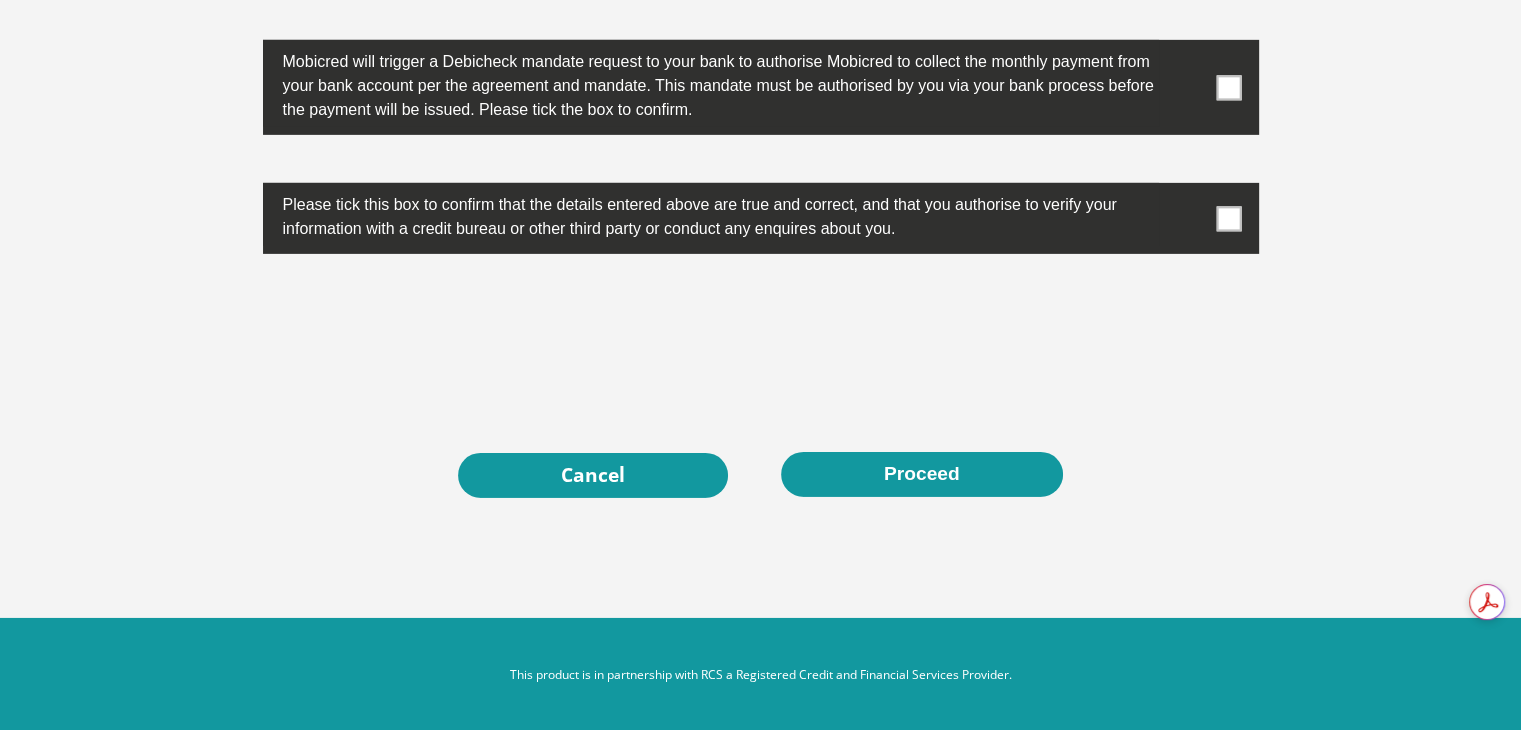 click at bounding box center (1228, 218) 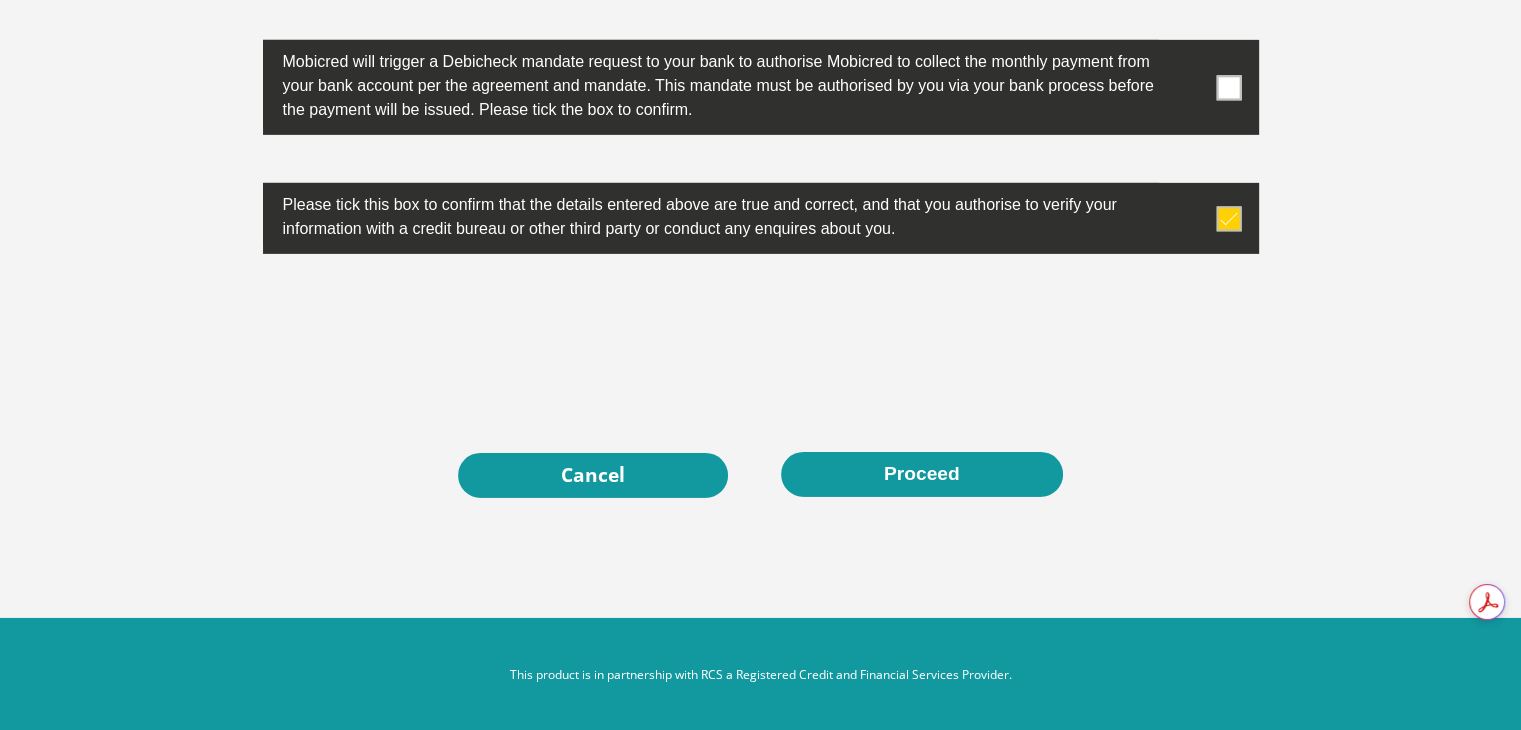 click at bounding box center [761, 87] 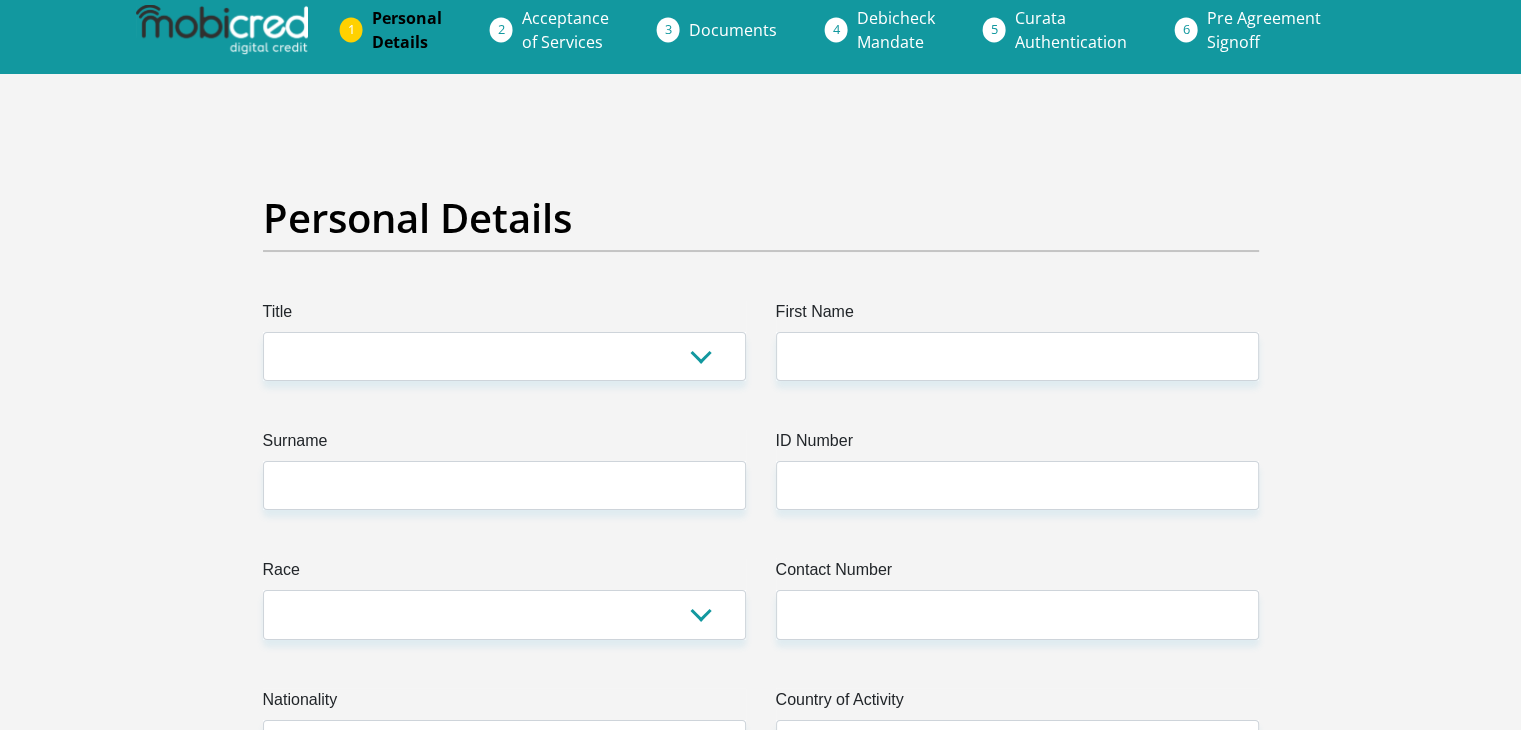scroll, scrollTop: 0, scrollLeft: 0, axis: both 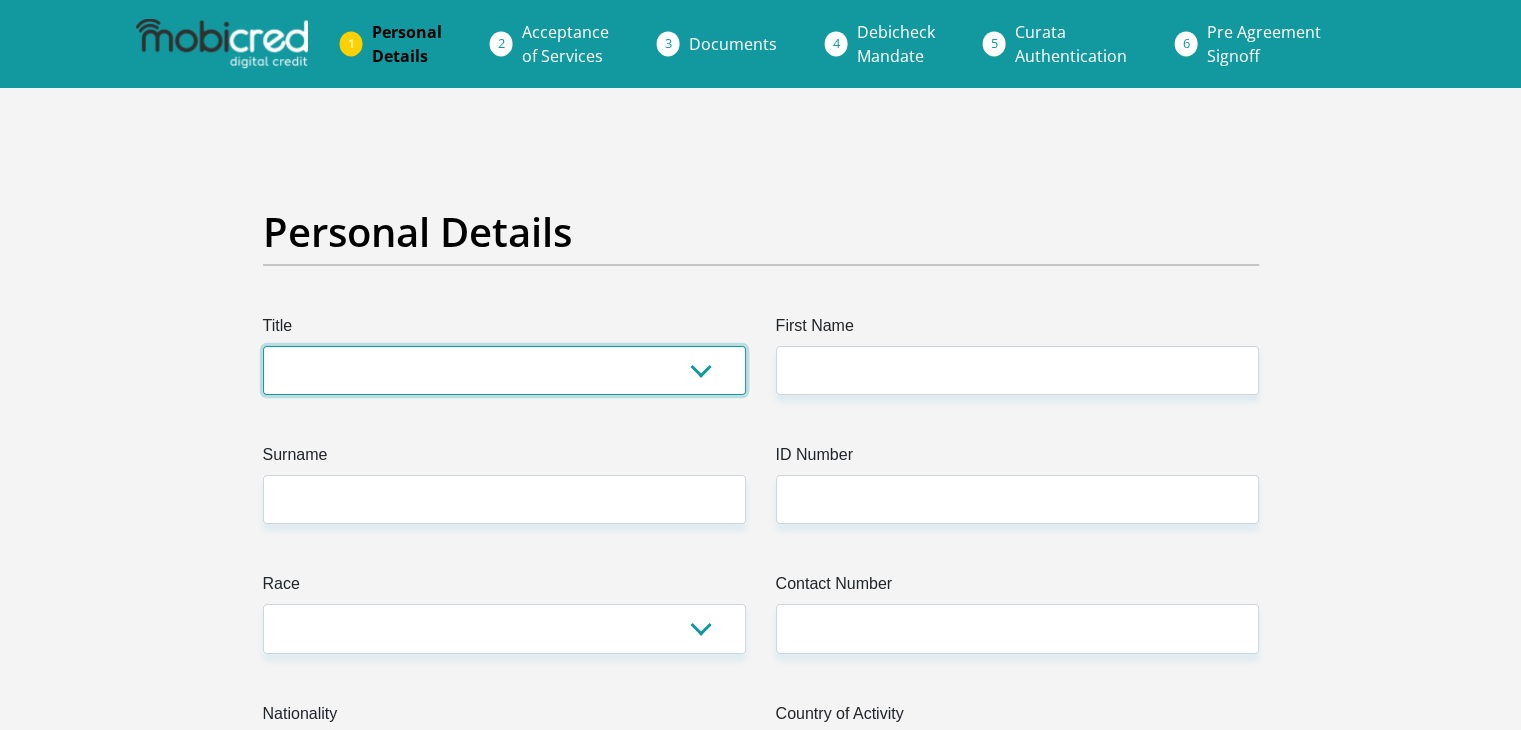 click on "Mr
Ms
Mrs
Dr
Other" at bounding box center [504, 370] 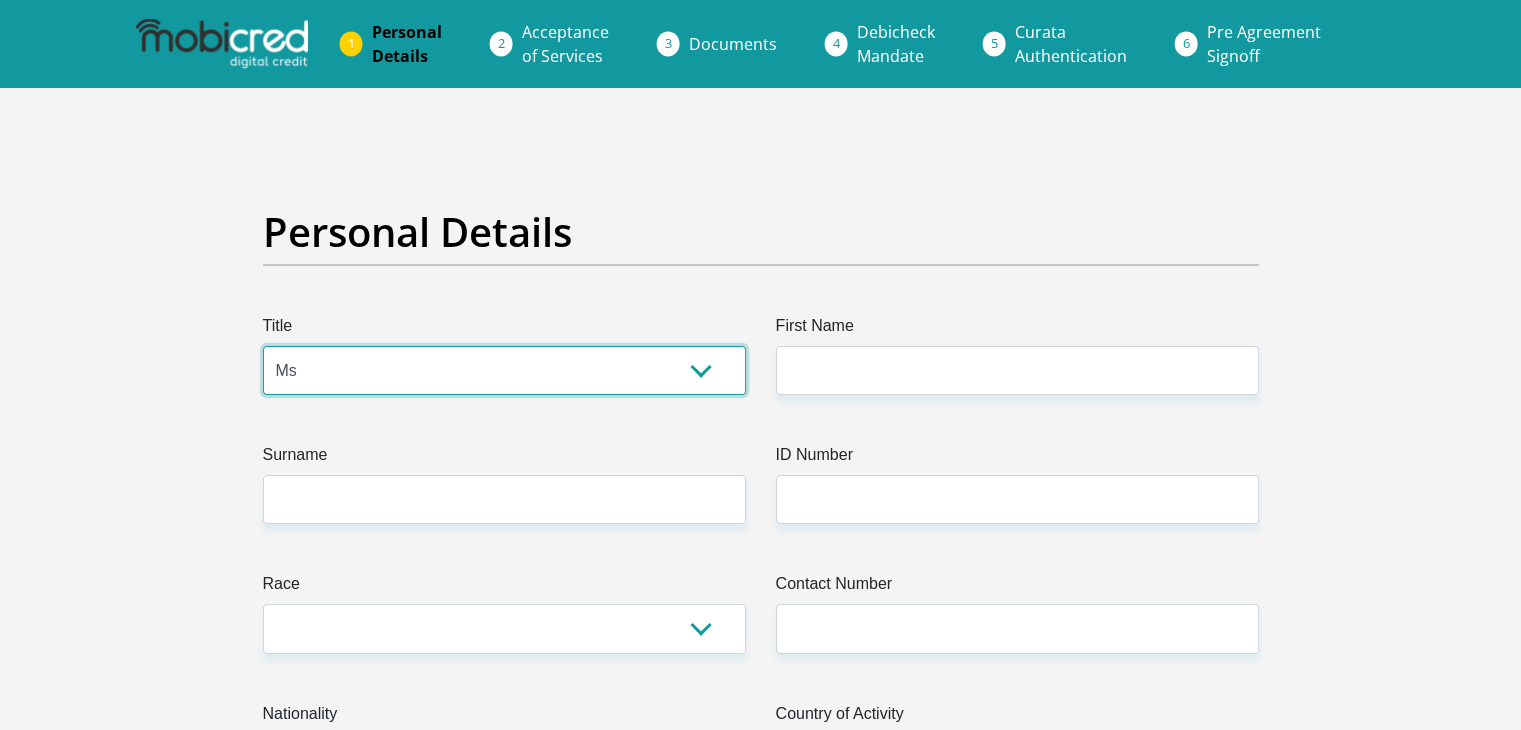 click on "Mr
Ms
Mrs
Dr
Other" at bounding box center [504, 370] 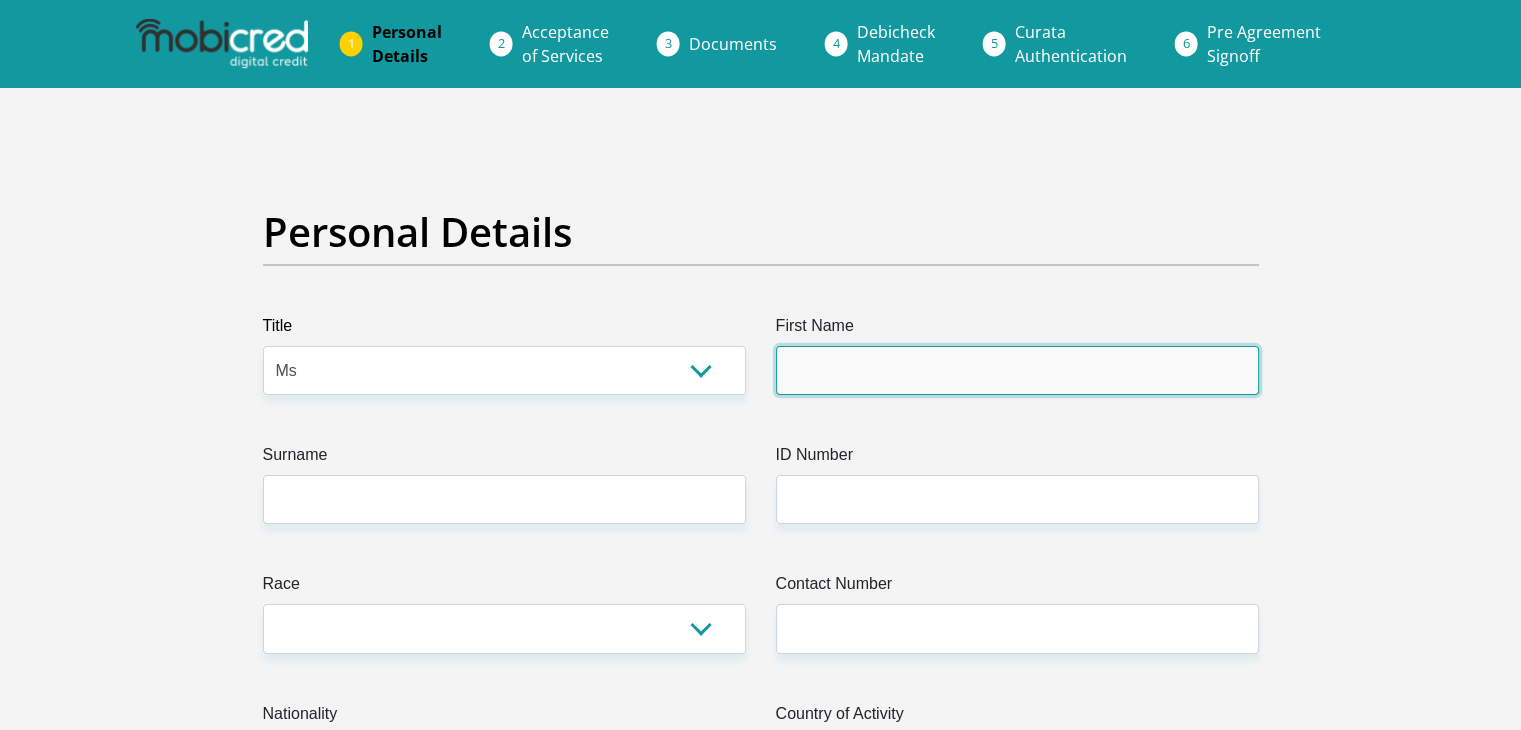 click on "First Name" at bounding box center [1017, 370] 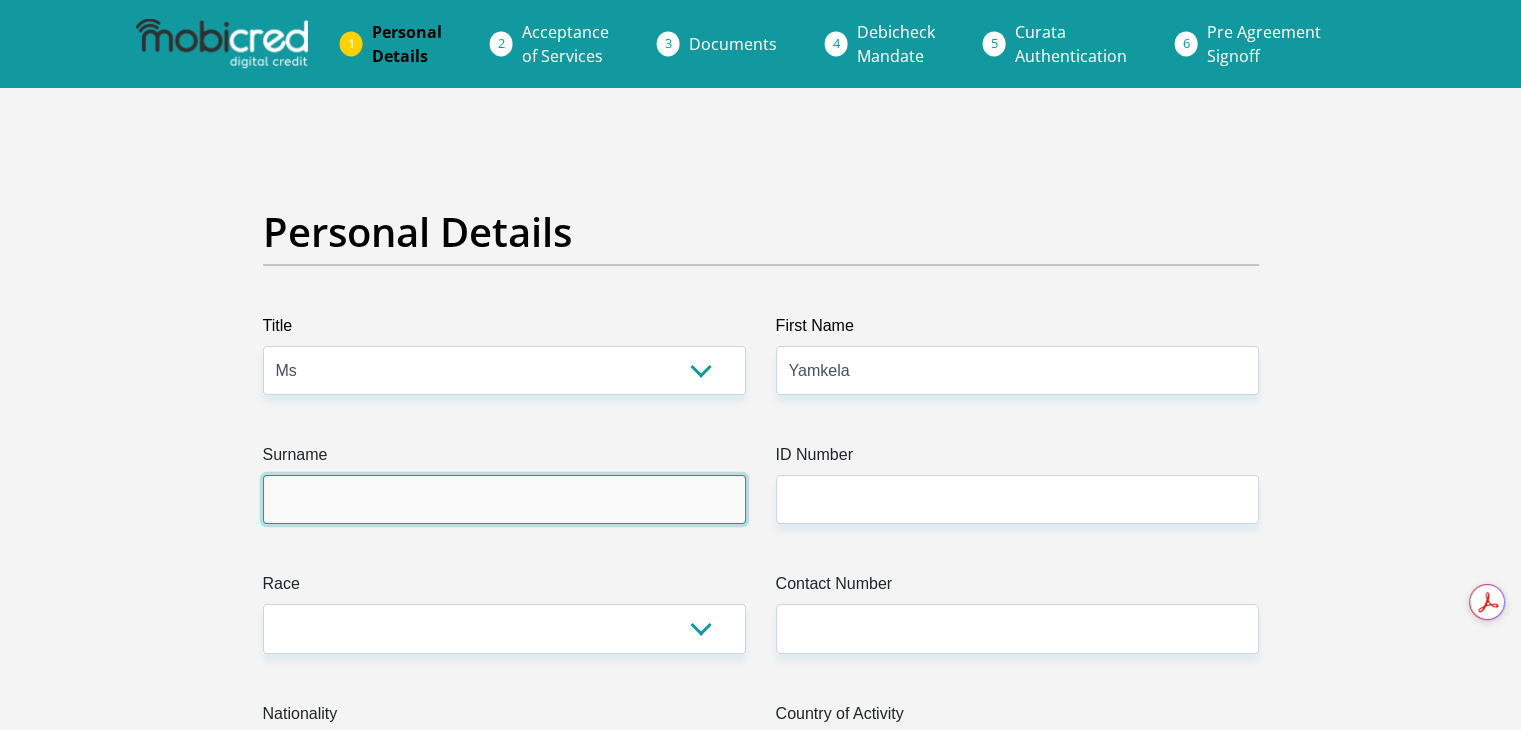 click on "Surname" at bounding box center [504, 499] 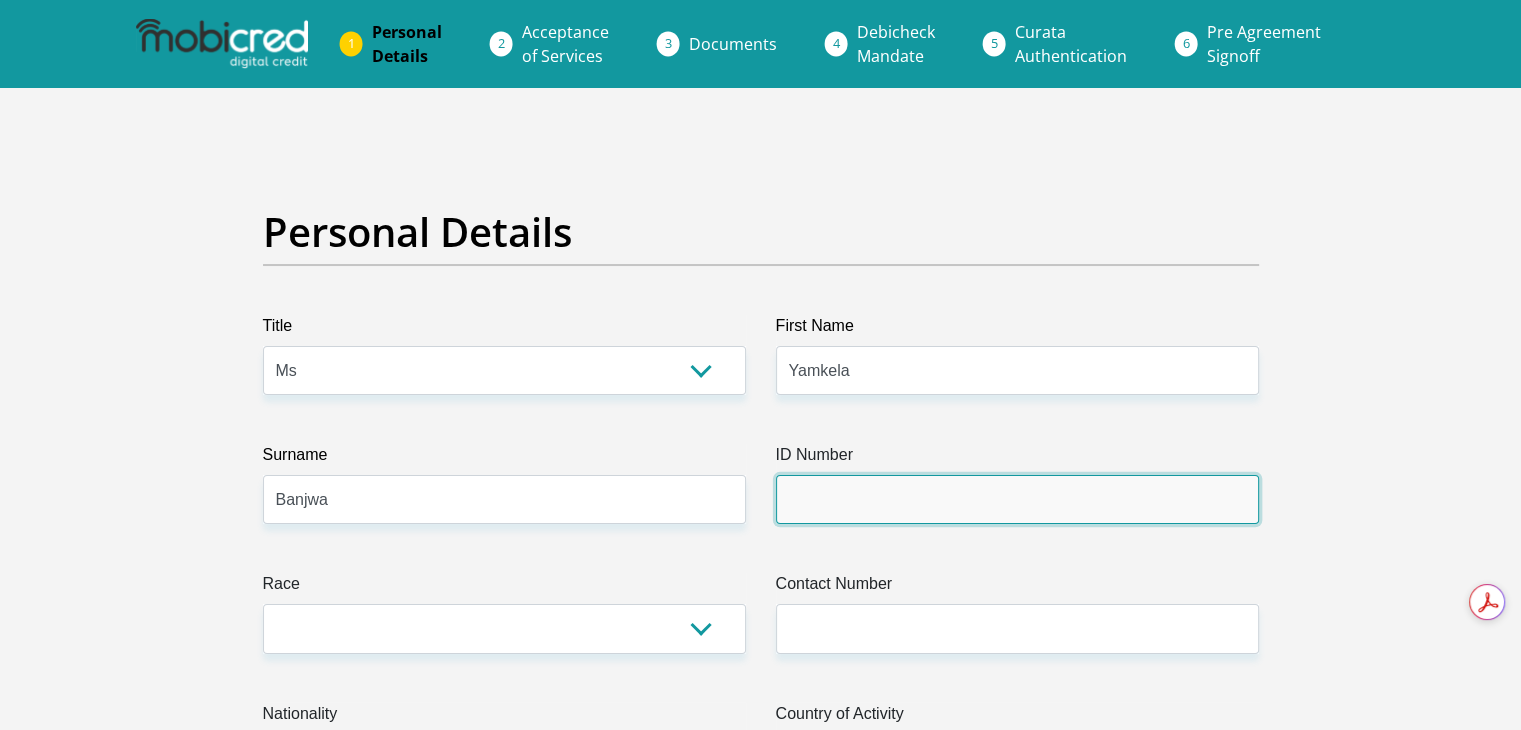 click on "ID Number" at bounding box center [1017, 499] 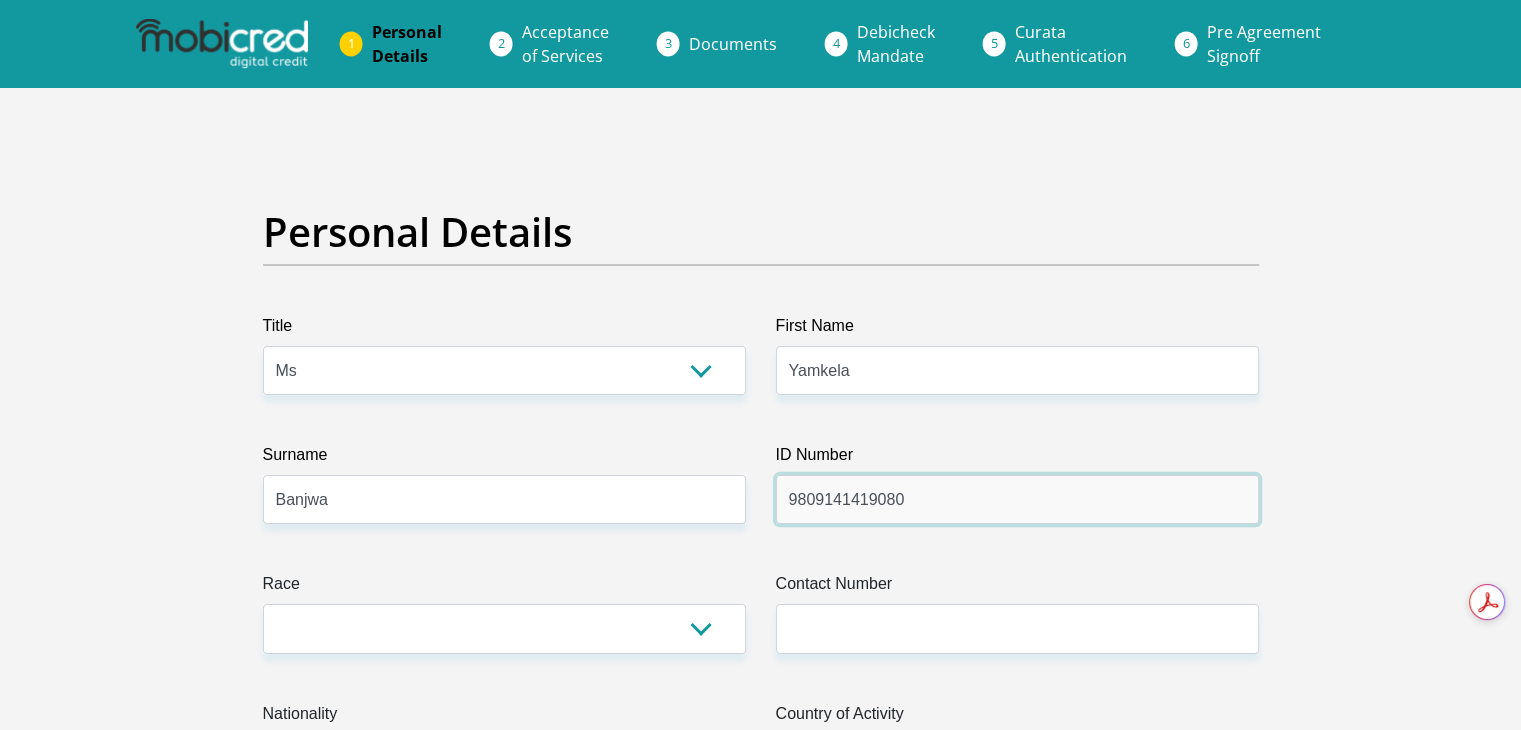 type on "9809141419080" 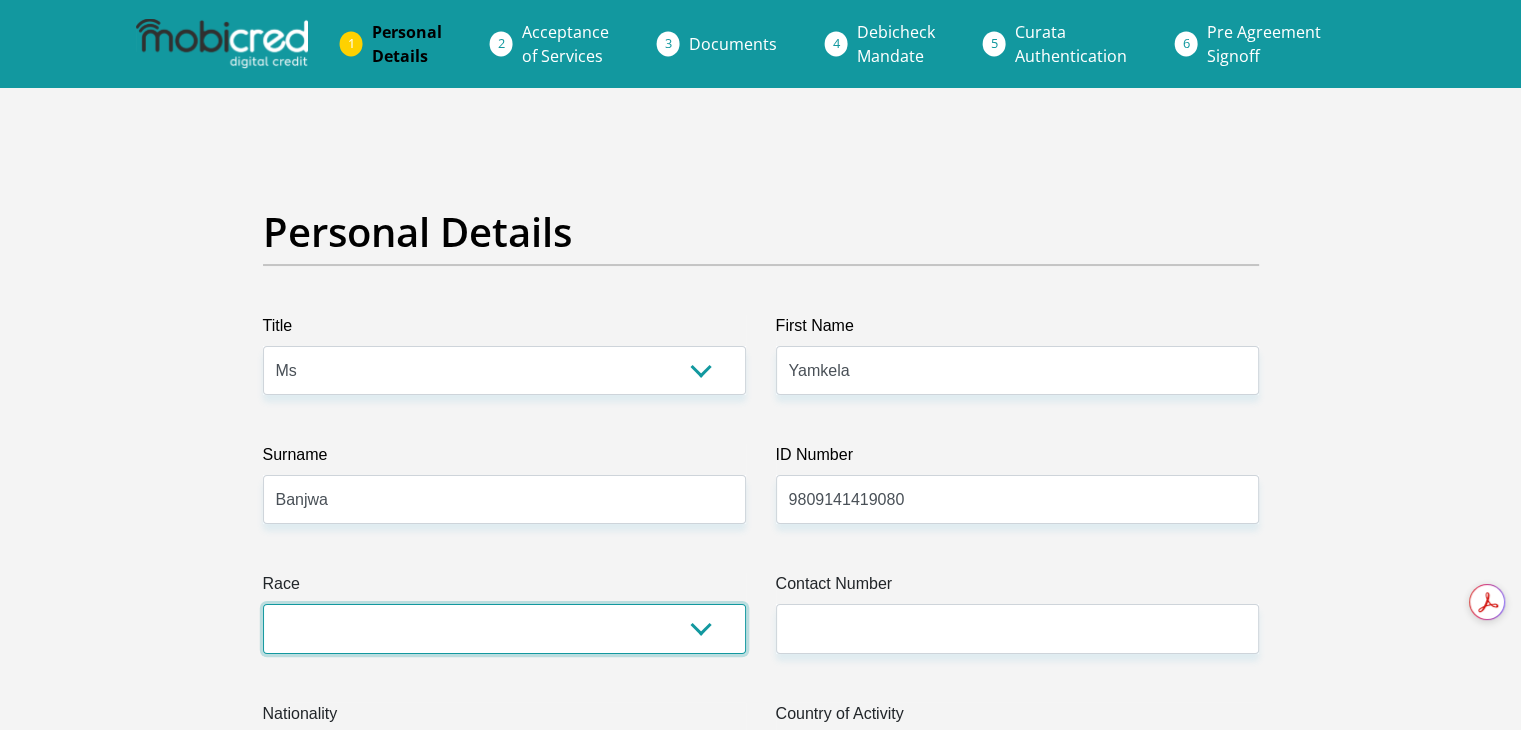 click on "Black
Coloured
Indian
White
Other" at bounding box center [504, 628] 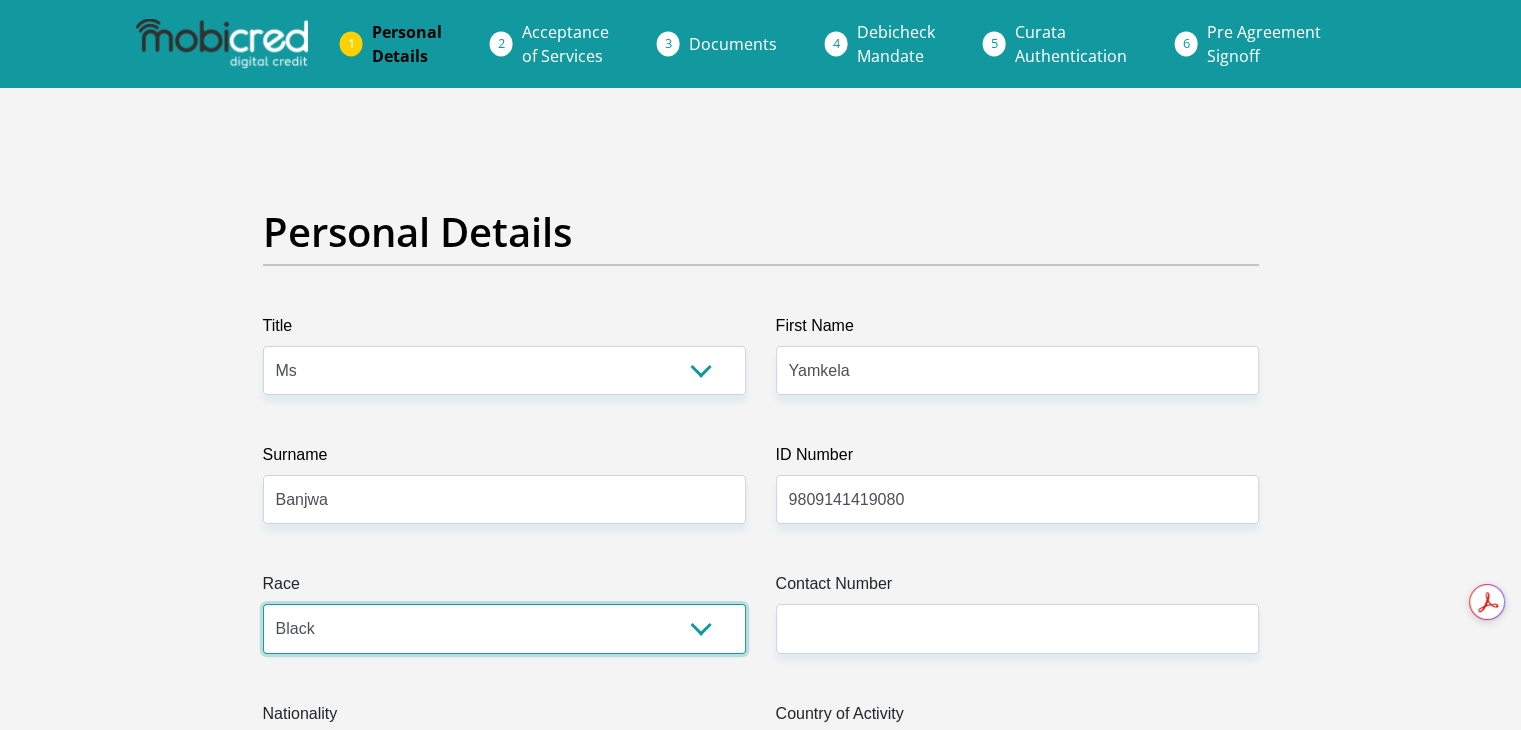 click on "Black
Coloured
Indian
White
Other" at bounding box center (504, 628) 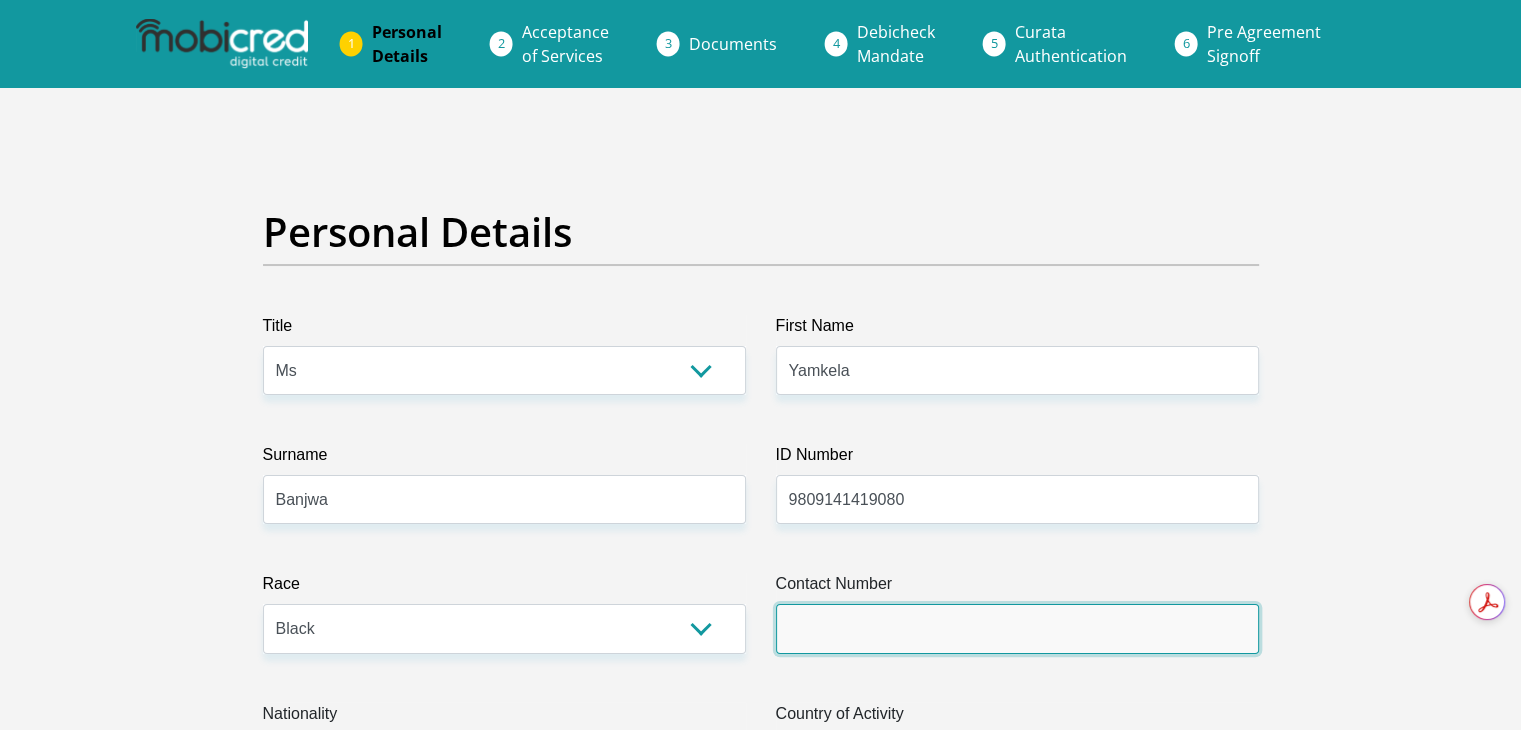 click on "Contact Number" at bounding box center [1017, 628] 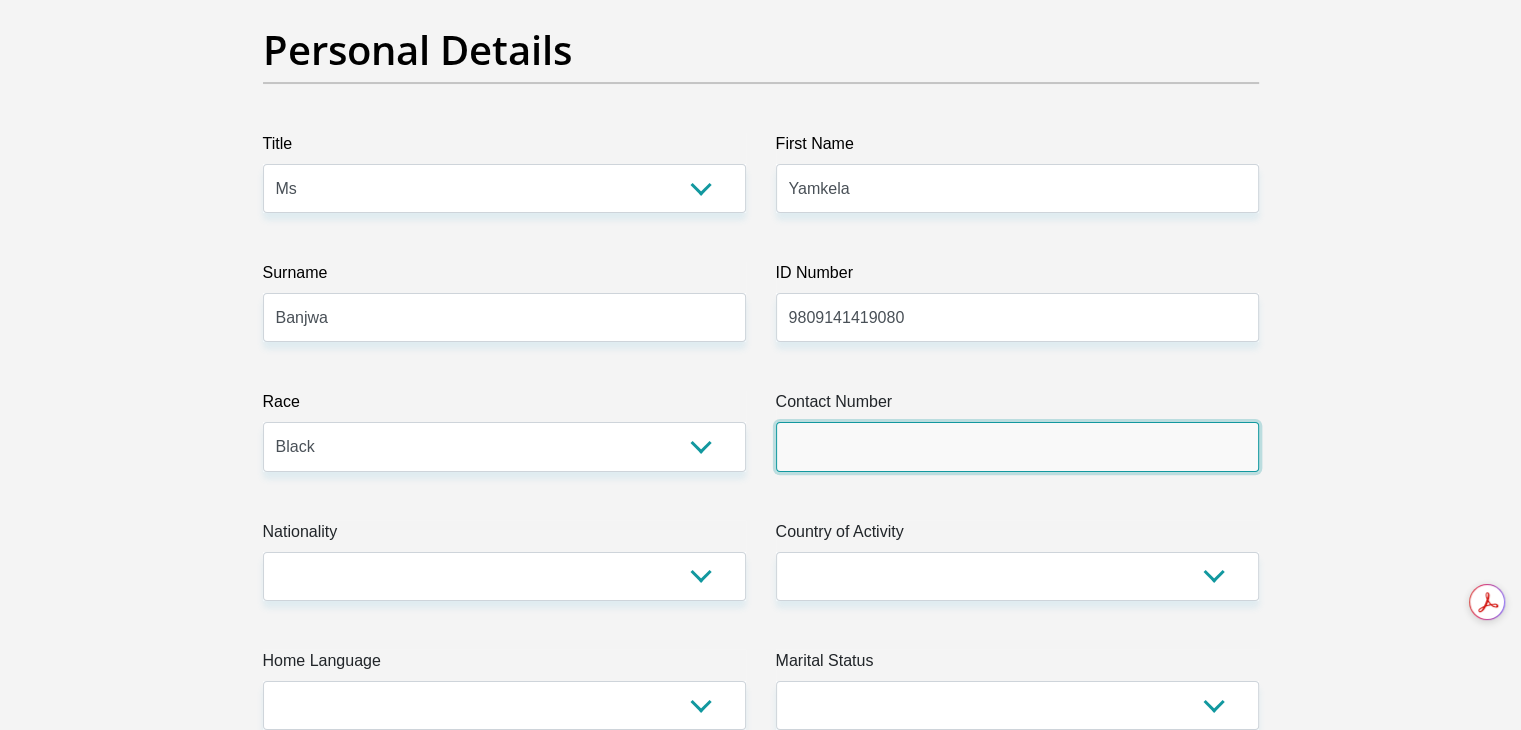 scroll, scrollTop: 200, scrollLeft: 0, axis: vertical 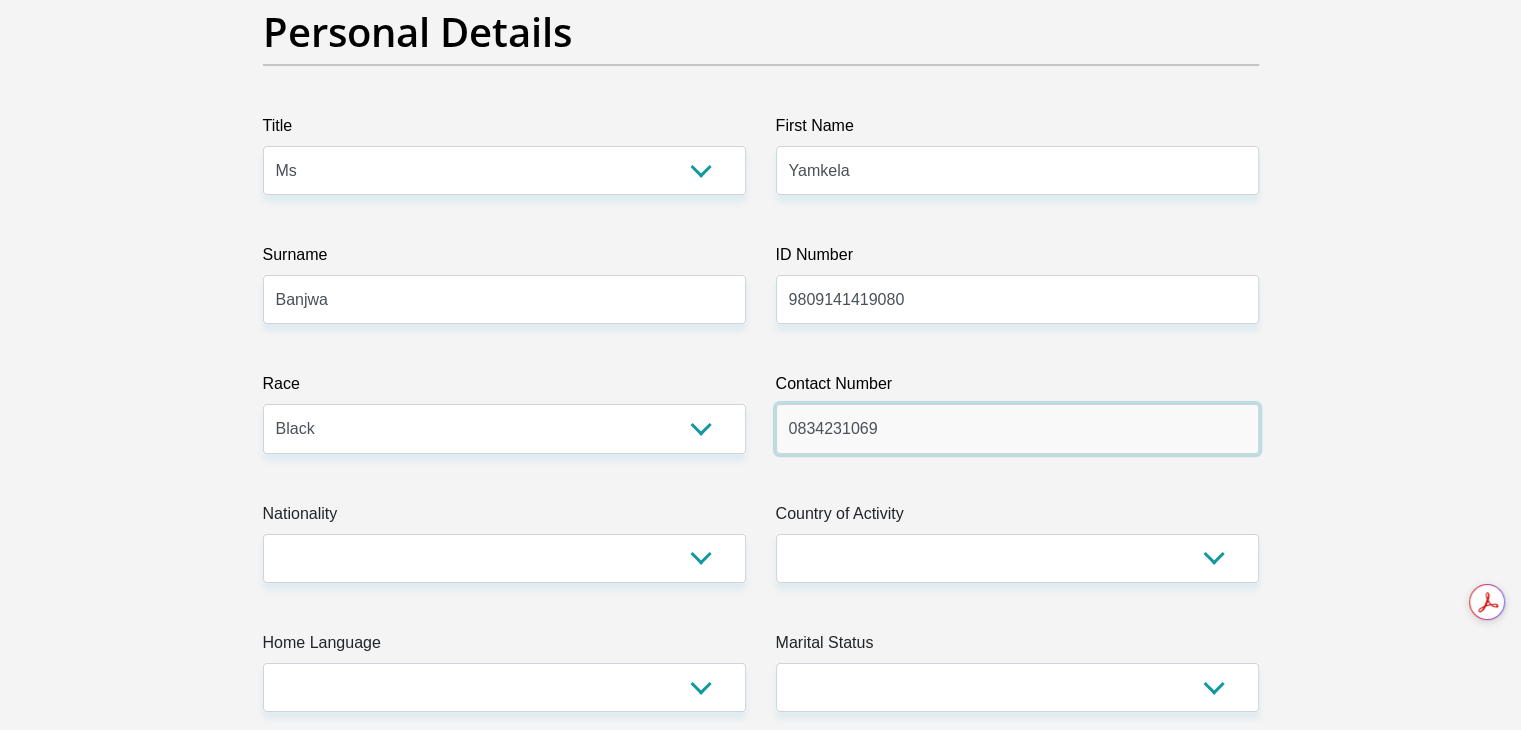 type on "0834231069" 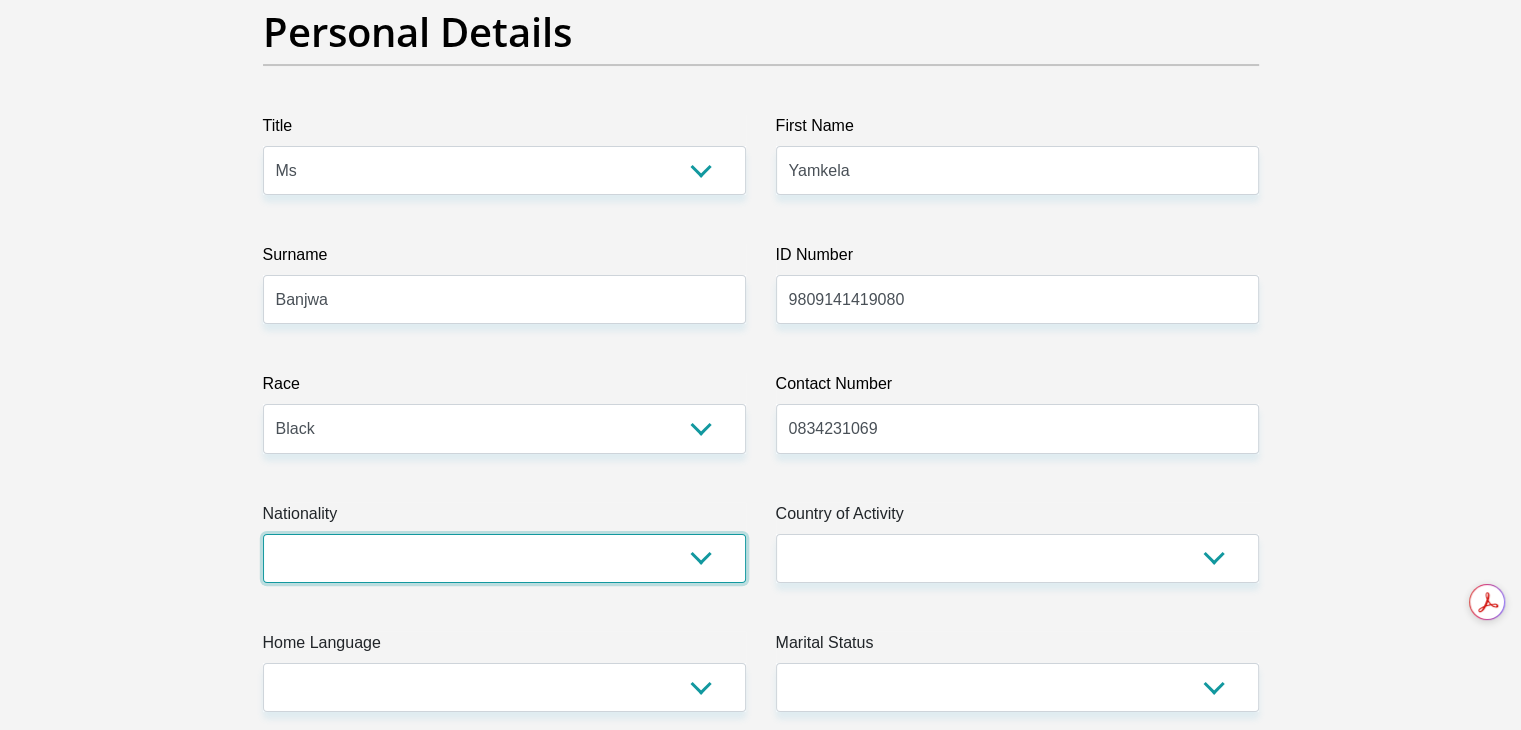 click on "South Africa
Afghanistan
Aland Islands
Albania
Algeria
America Samoa
American Virgin Islands
Andorra
Angola
Anguilla
Antarctica
Antigua and Barbuda
Argentina
Armenia
Aruba
Ascension Island
Australia
Austria
Azerbaijan
Bahamas
Bahrain
Bangladesh
Barbados
Chad" at bounding box center (504, 558) 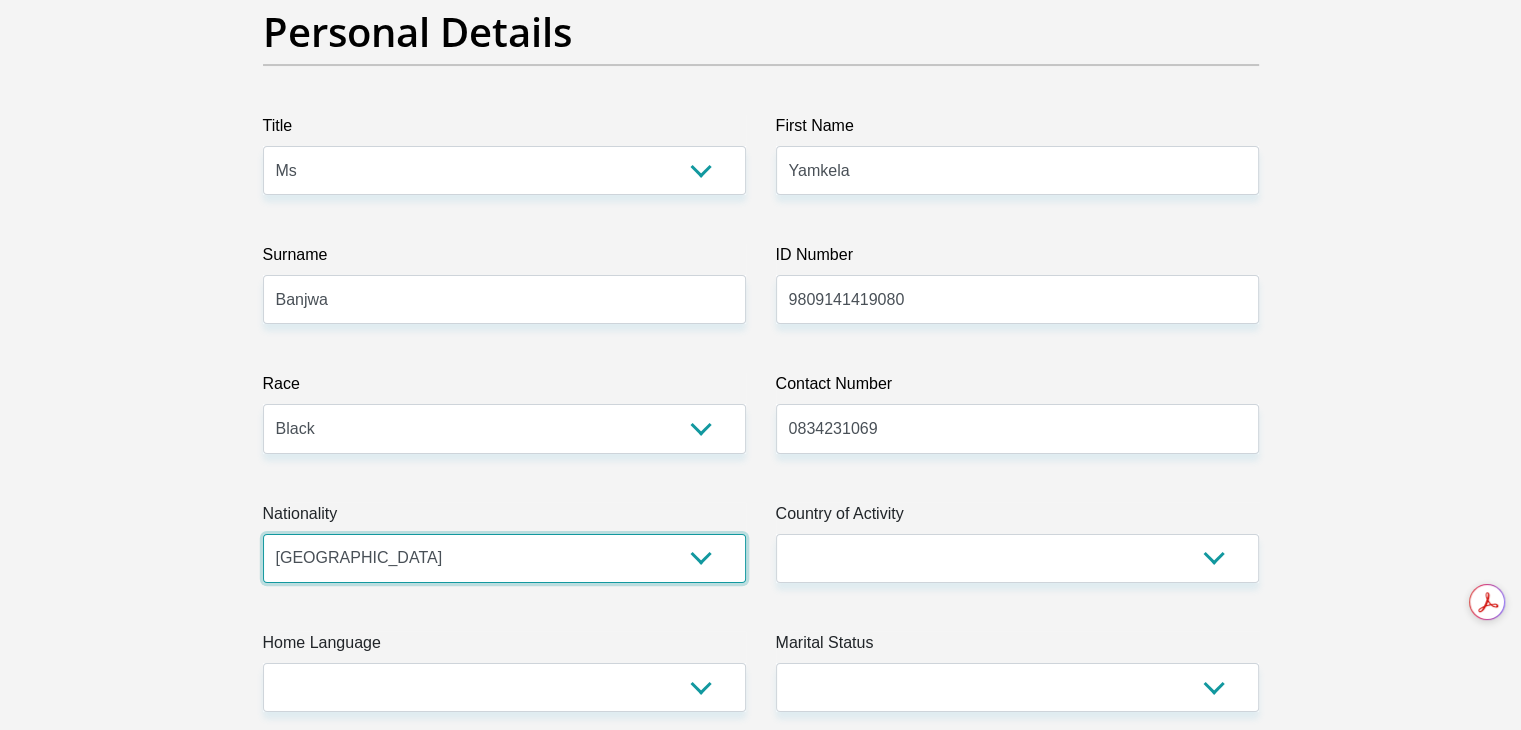 click on "South Africa
Afghanistan
Aland Islands
Albania
Algeria
America Samoa
American Virgin Islands
Andorra
Angola
Anguilla
Antarctica
Antigua and Barbuda
Argentina
Armenia
Aruba
Ascension Island
Australia
Austria
Azerbaijan
Bahamas
Bahrain
Bangladesh
Barbados
Chad" at bounding box center [504, 558] 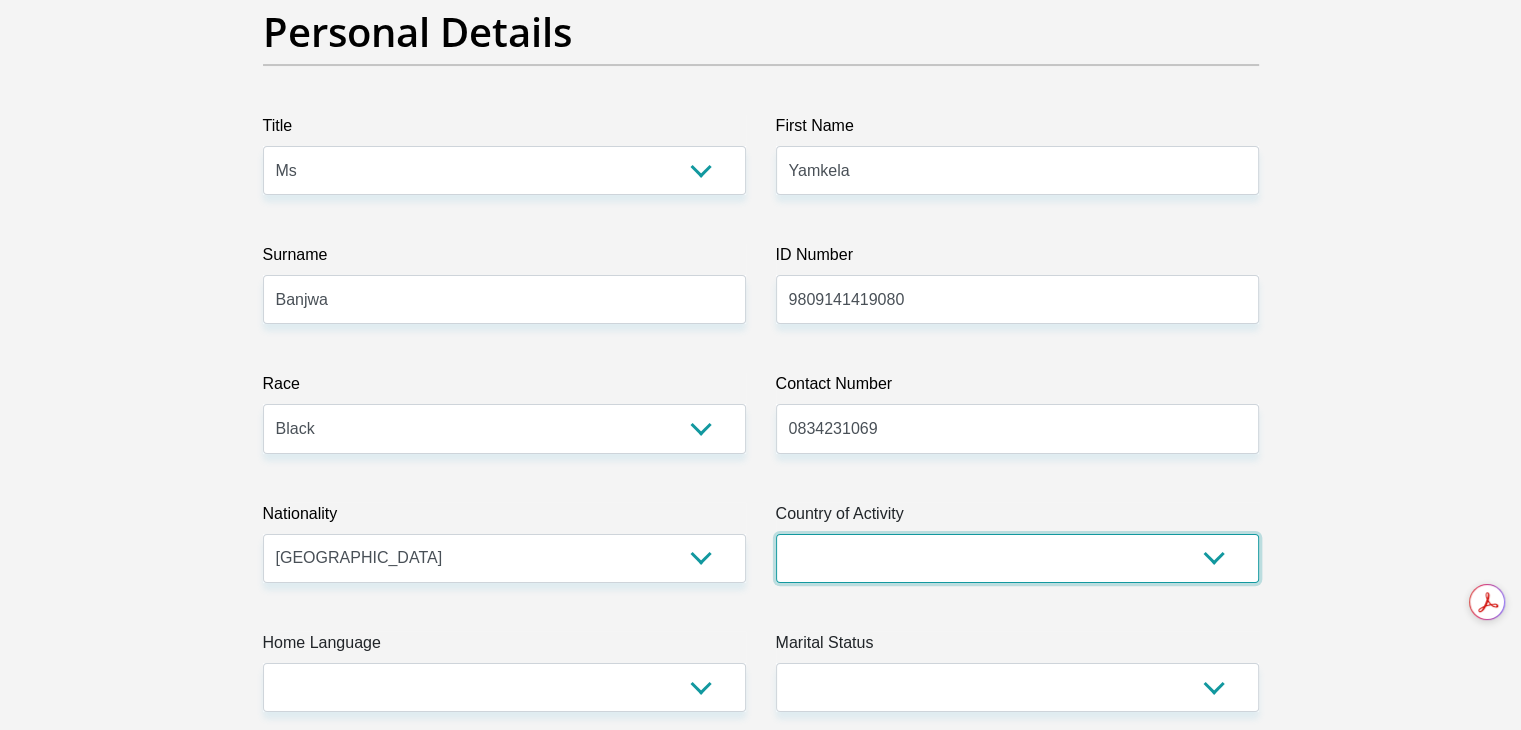 click on "South Africa
Afghanistan
Aland Islands
Albania
Algeria
America Samoa
American Virgin Islands
Andorra
Angola
Anguilla
Antarctica
Antigua and Barbuda
Argentina
Armenia
Aruba
Ascension Island
Australia
Austria
Azerbaijan
Chad" at bounding box center [1017, 558] 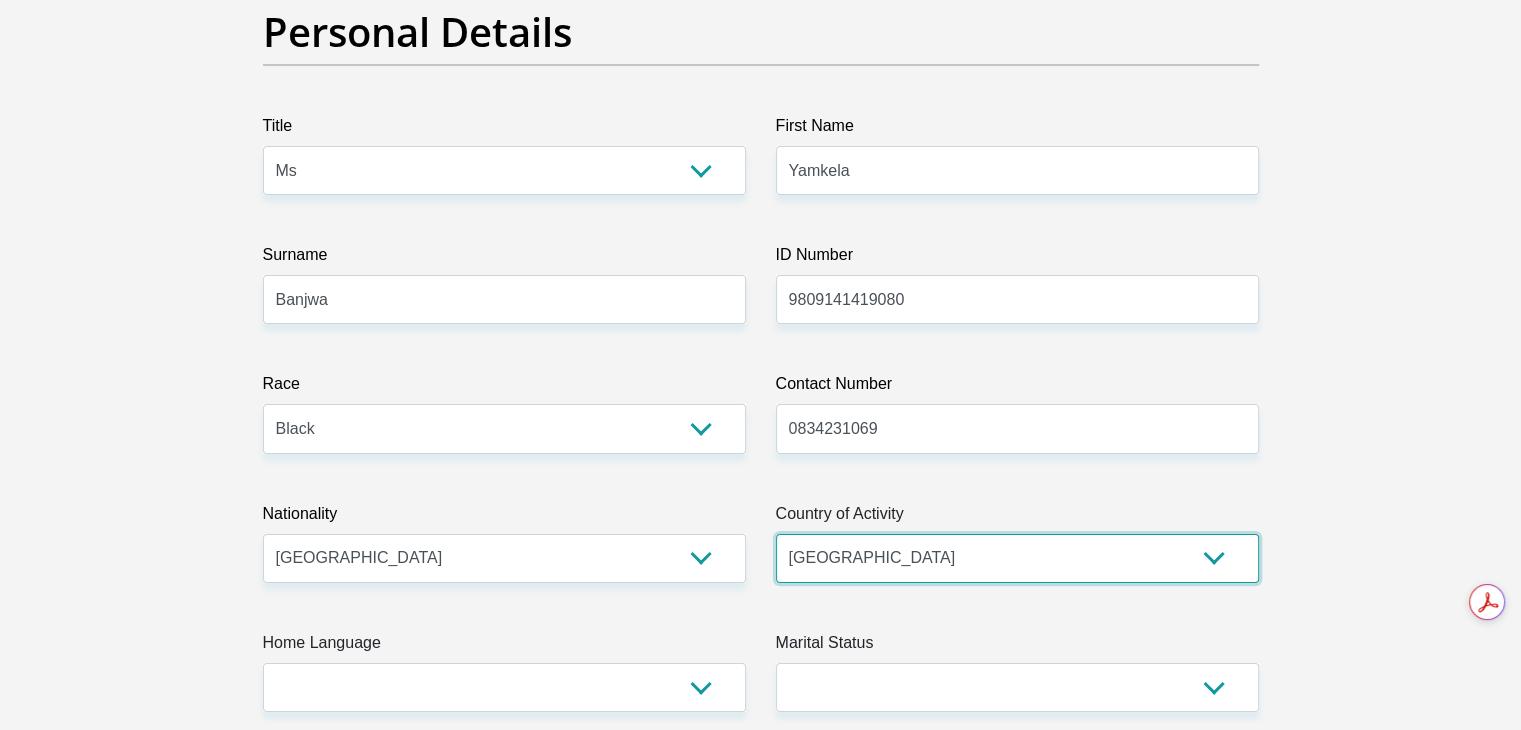 click on "South Africa
Afghanistan
Aland Islands
Albania
Algeria
America Samoa
American Virgin Islands
Andorra
Angola
Anguilla
Antarctica
Antigua and Barbuda
Argentina
Armenia
Aruba
Ascension Island
Australia
Austria
Azerbaijan
Chad" at bounding box center (1017, 558) 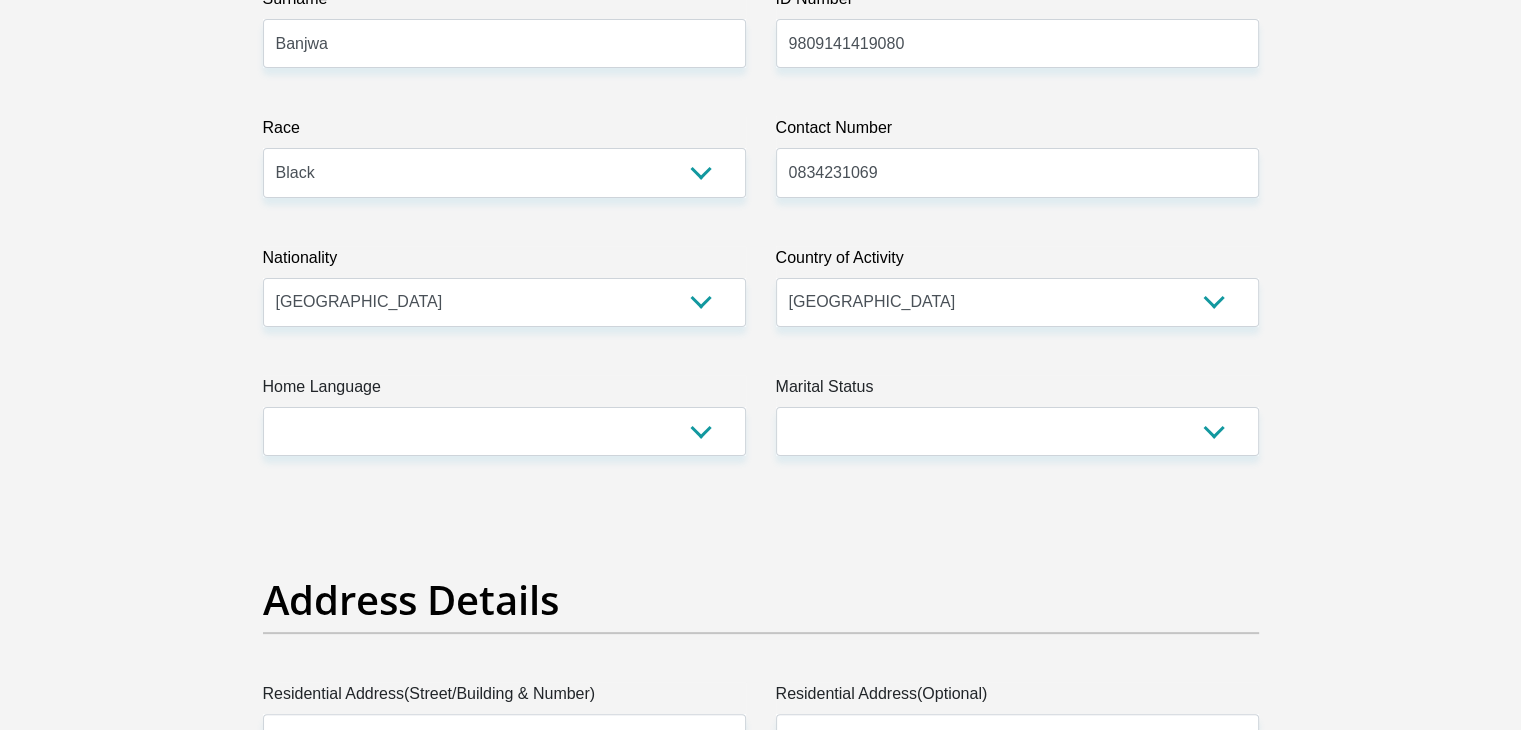 scroll, scrollTop: 620, scrollLeft: 0, axis: vertical 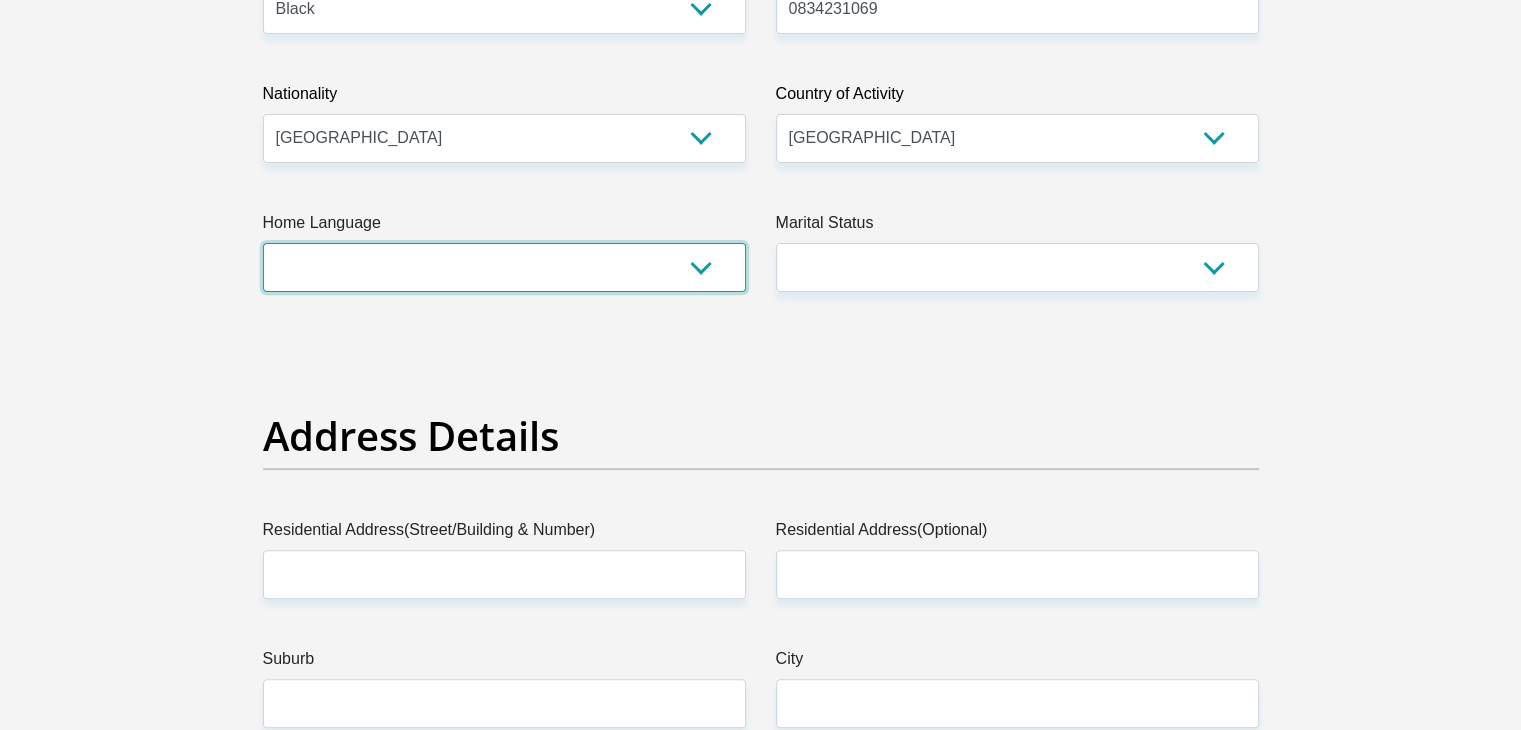 click on "Afrikaans
English
Sepedi
South Ndebele
Southern Sotho
Swati
Tsonga
Tswana
Venda
Xhosa
Zulu
Other" at bounding box center (504, 267) 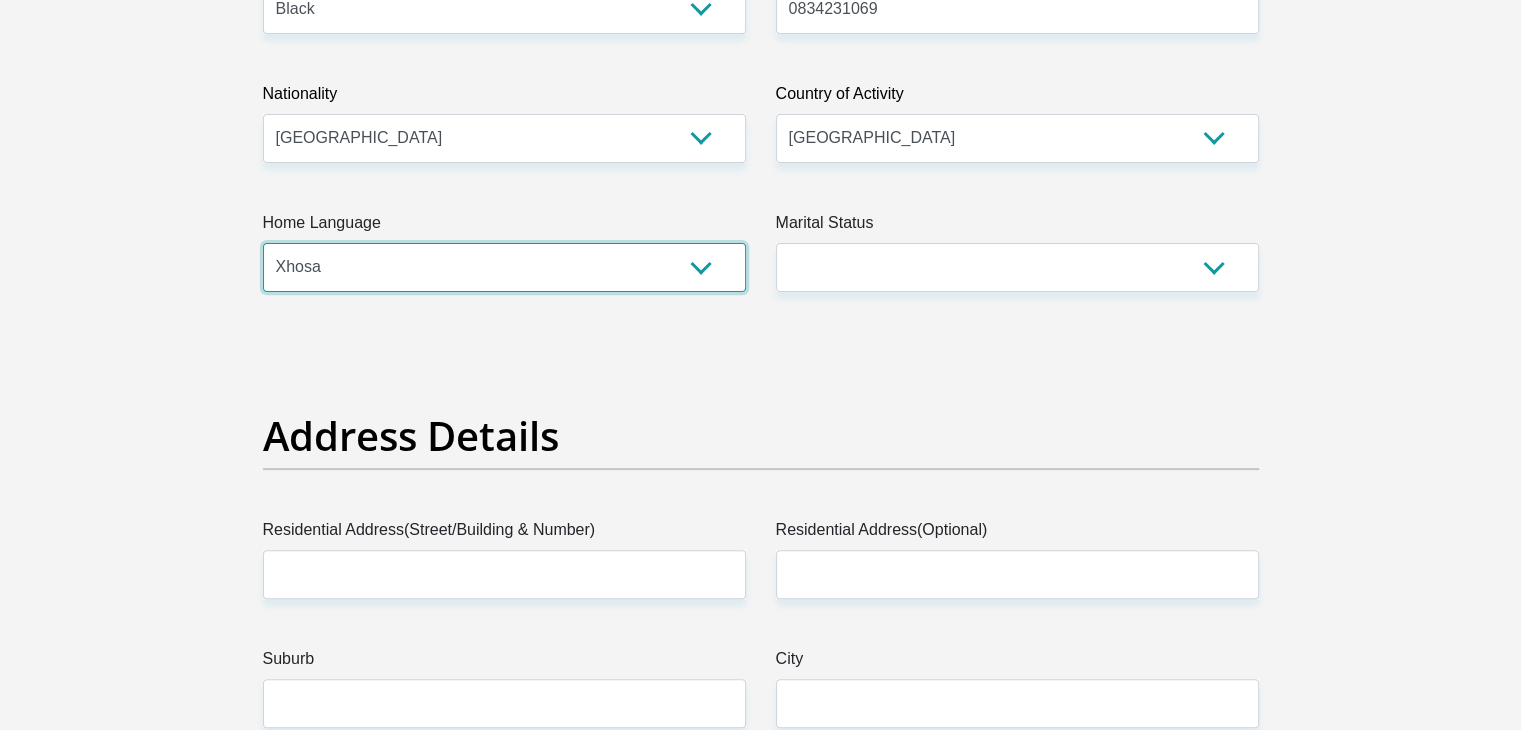 click on "Afrikaans
English
Sepedi
South Ndebele
Southern Sotho
Swati
Tsonga
Tswana
Venda
Xhosa
Zulu
Other" at bounding box center (504, 267) 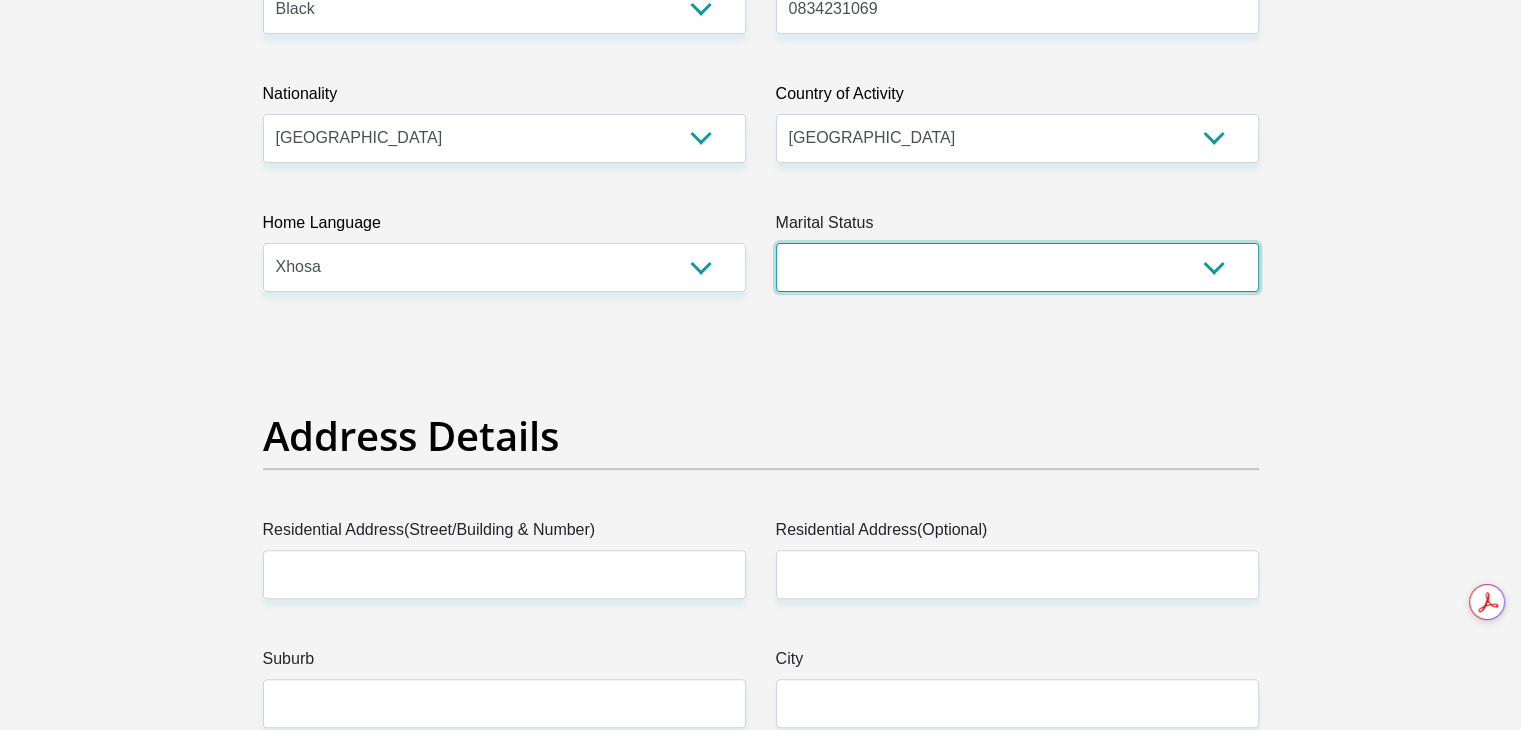 click on "Married ANC
Single
Divorced
Widowed
Married COP or Customary Law" at bounding box center (1017, 267) 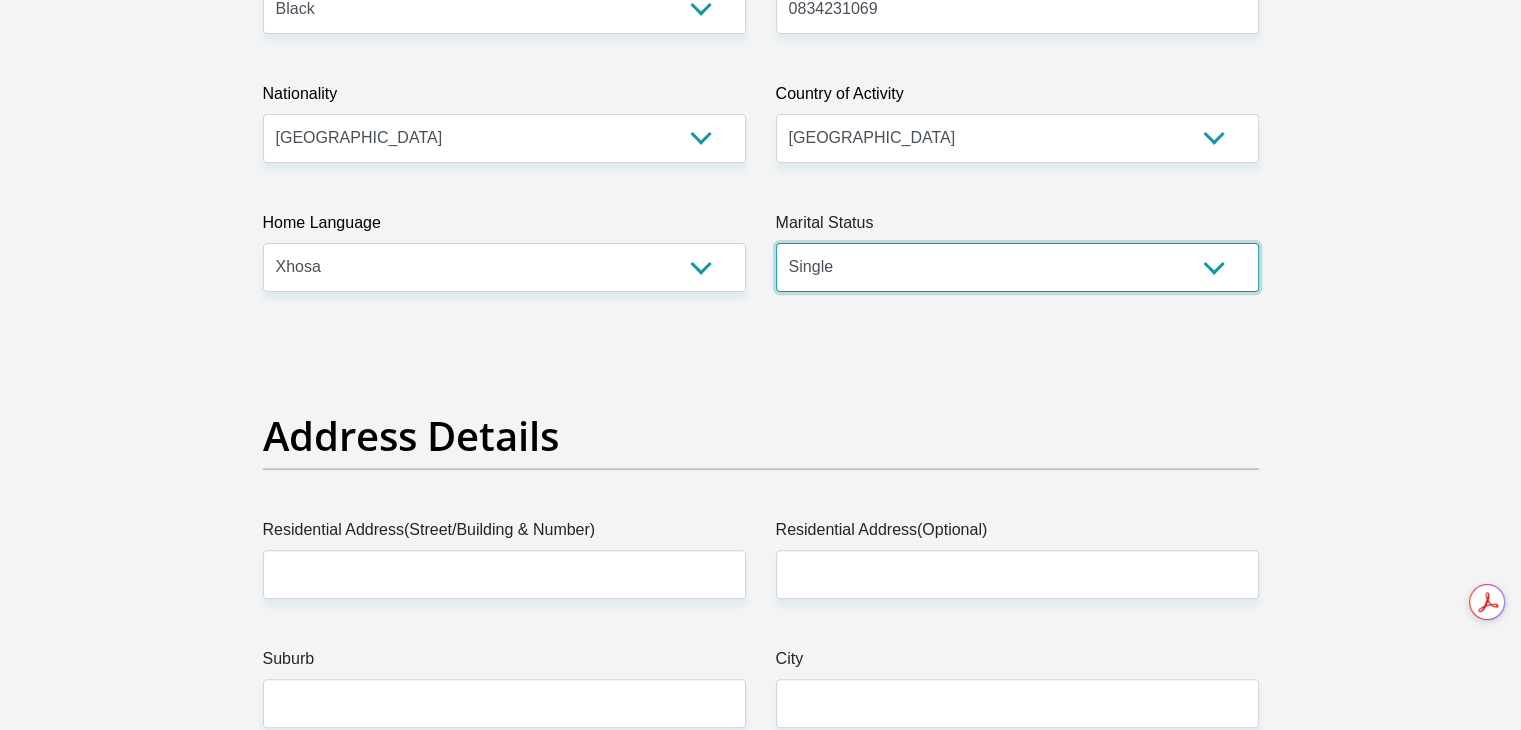 click on "Married ANC
Single
Divorced
Widowed
Married COP or Customary Law" at bounding box center (1017, 267) 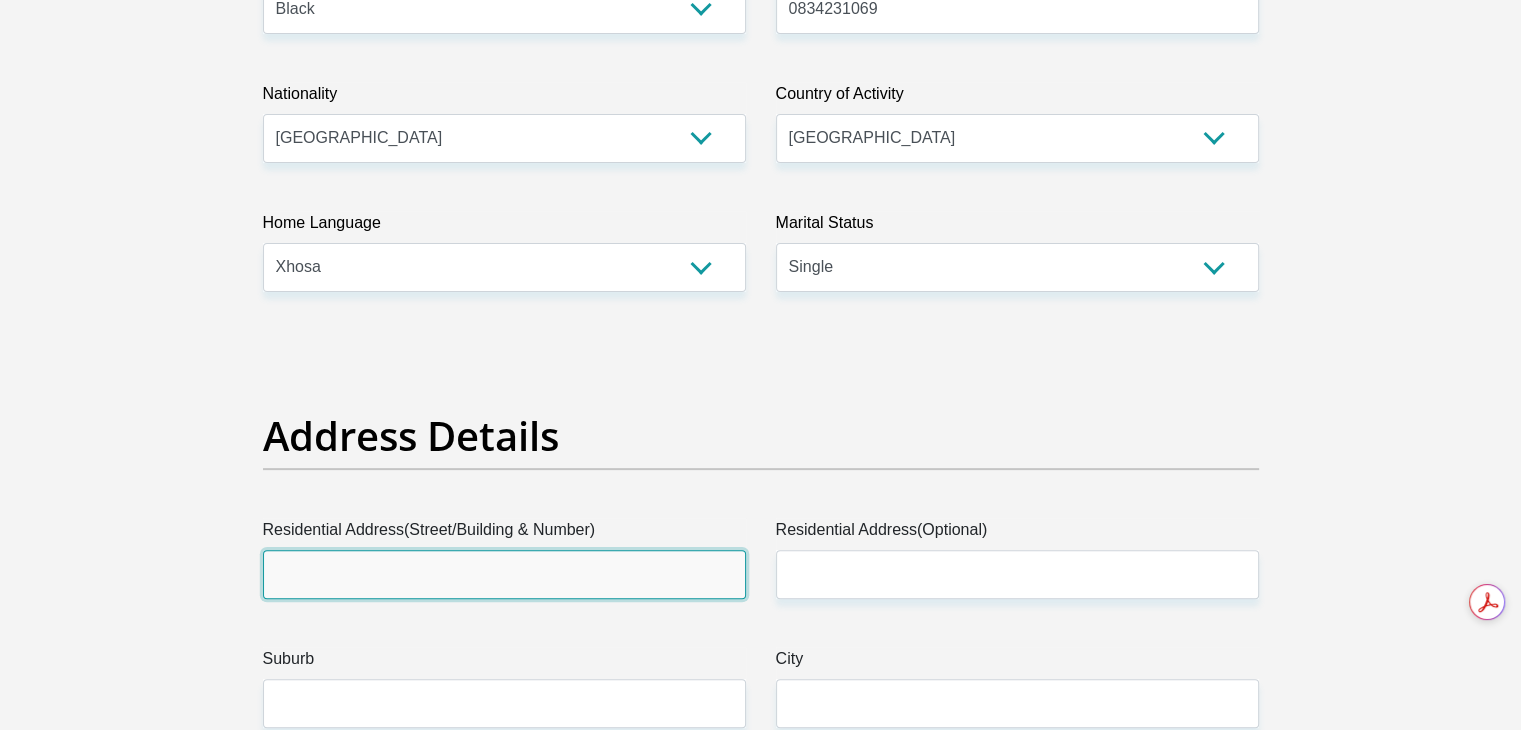 click on "Residential Address(Street/Building & Number)" at bounding box center (504, 574) 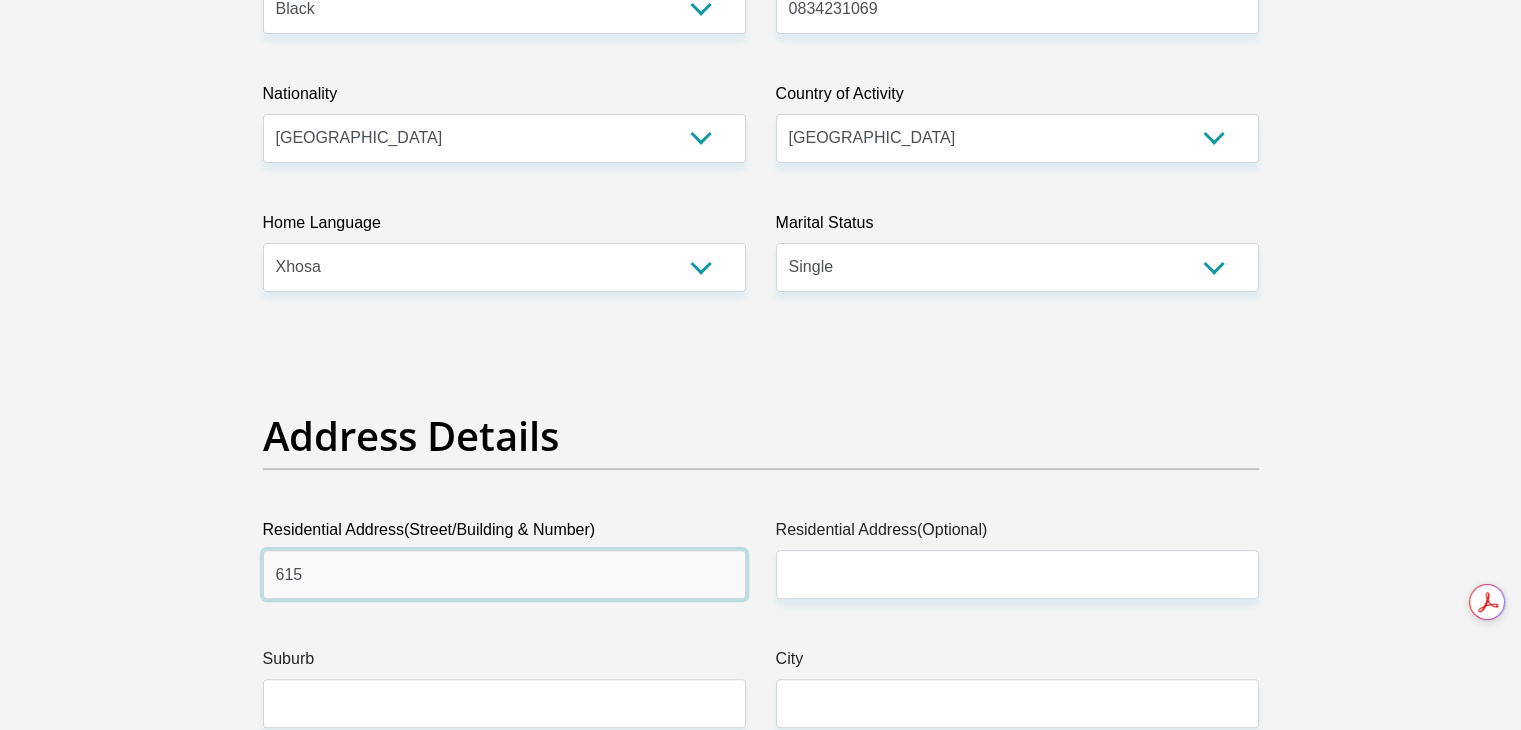 type on "615 Lievaart Street" 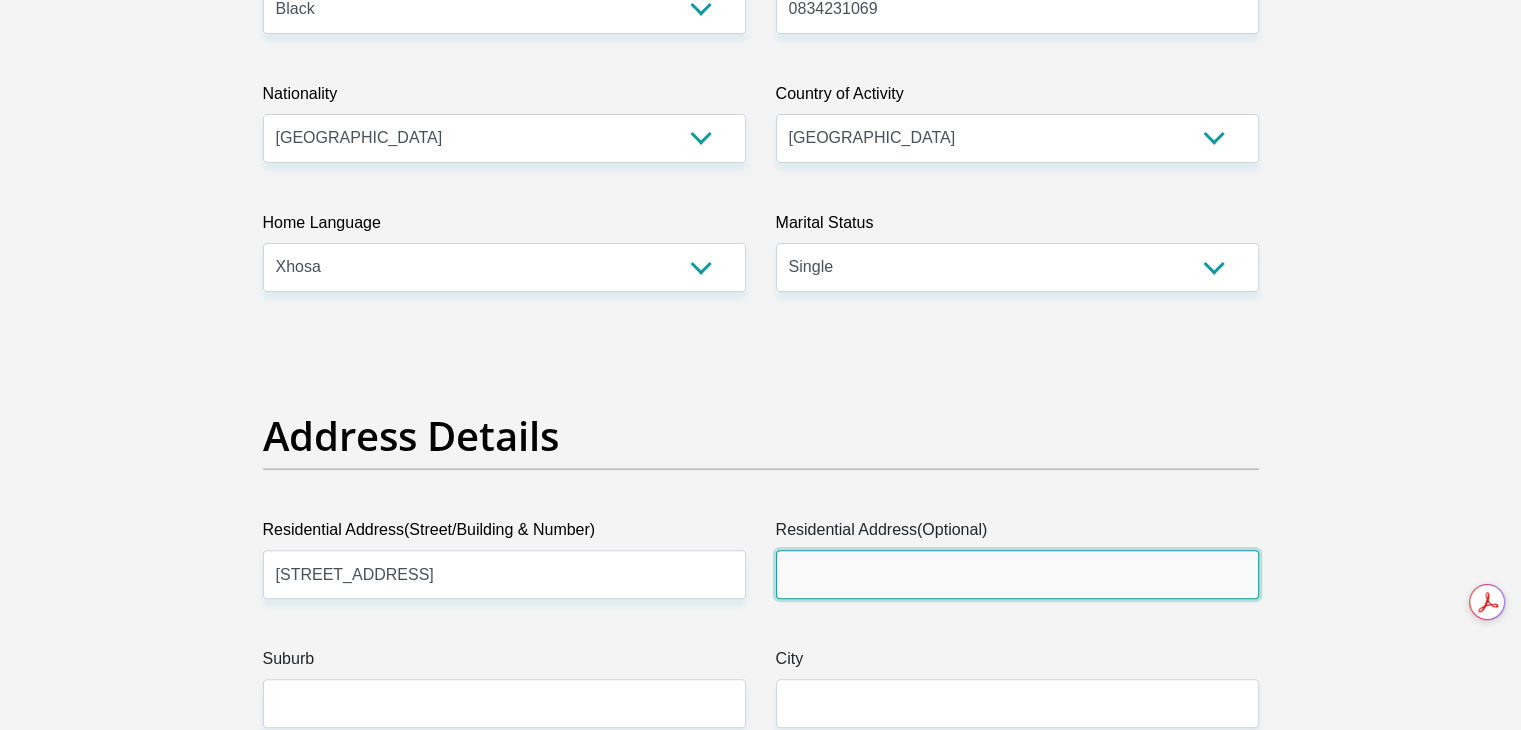 click on "Residential Address(Optional)" at bounding box center [1017, 574] 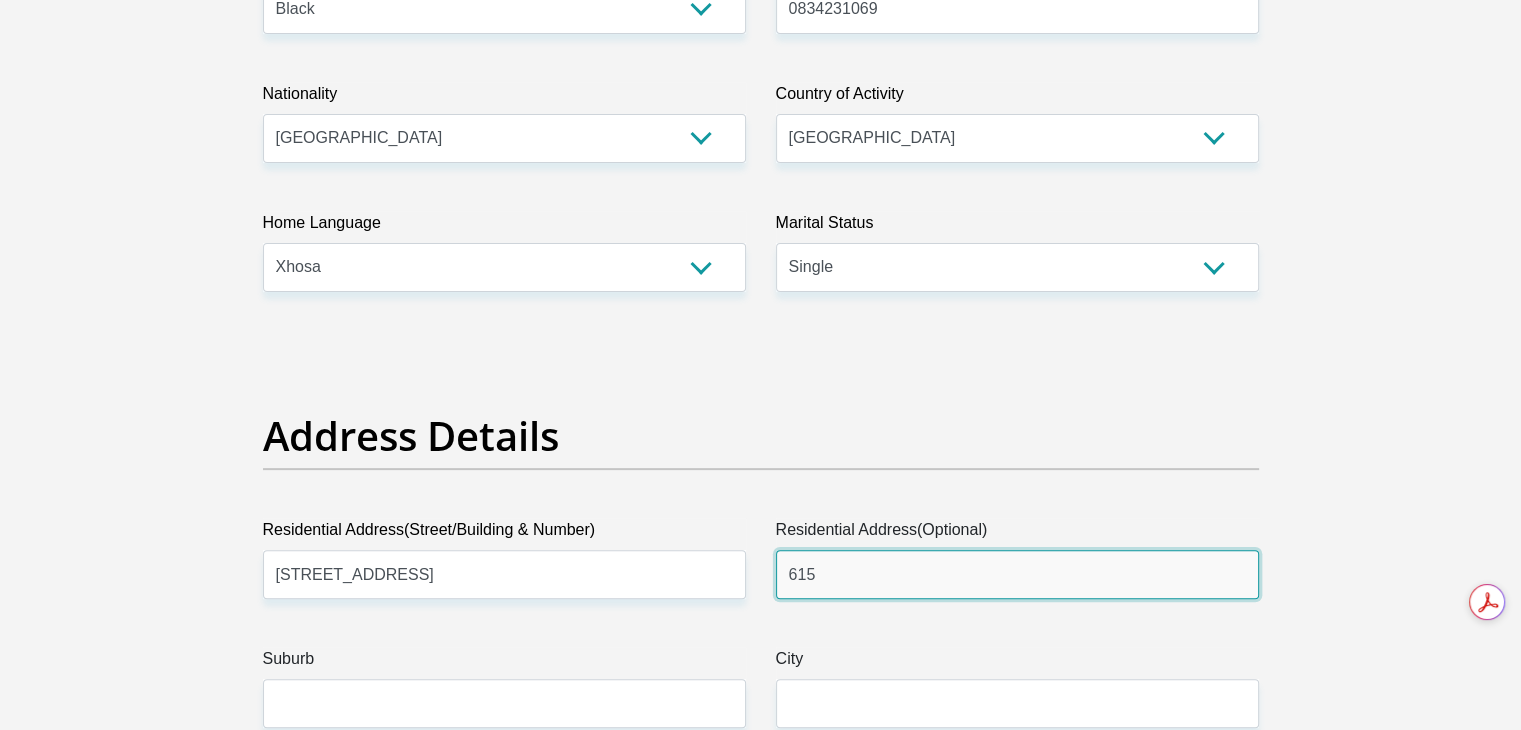 type on "615" 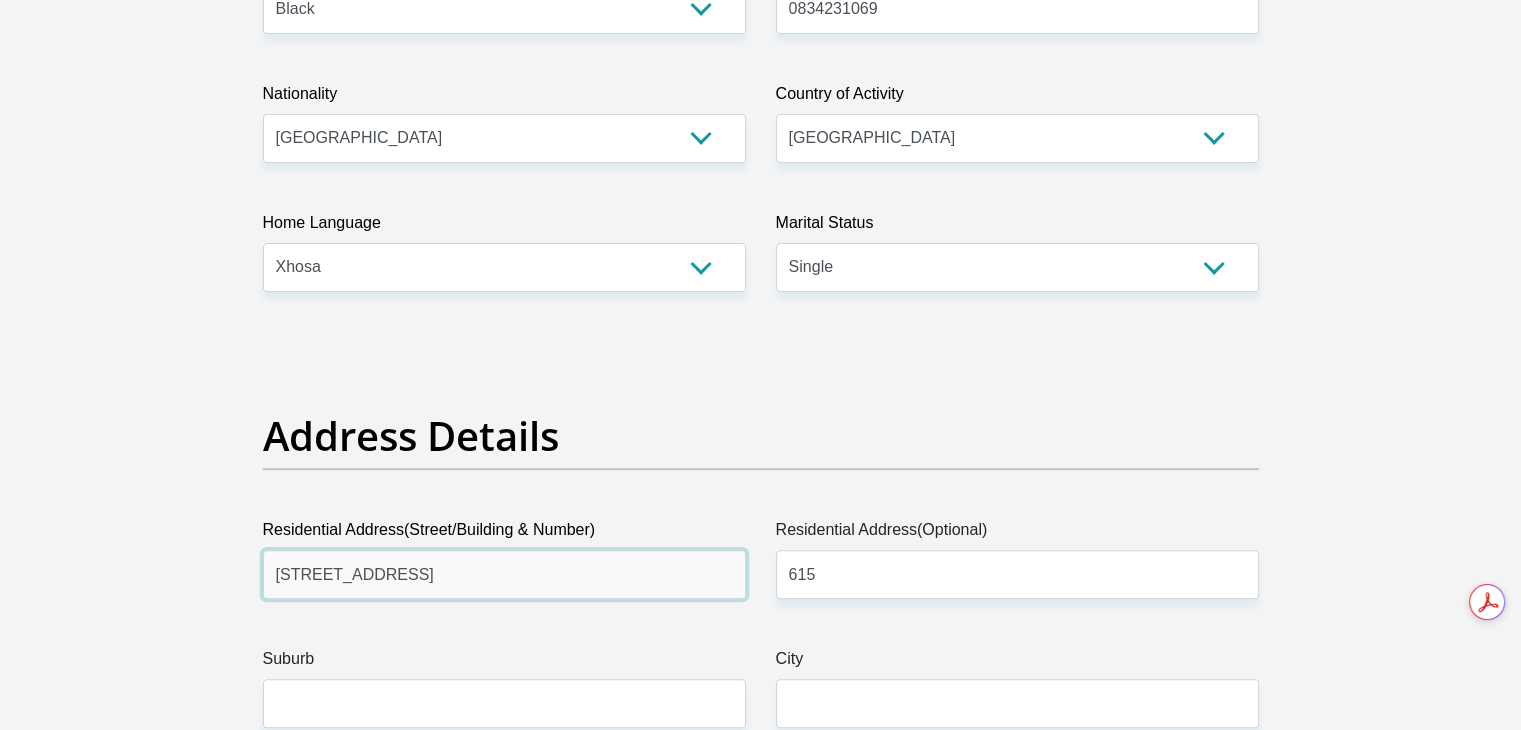 click on "615 Lievaart Street" at bounding box center [504, 574] 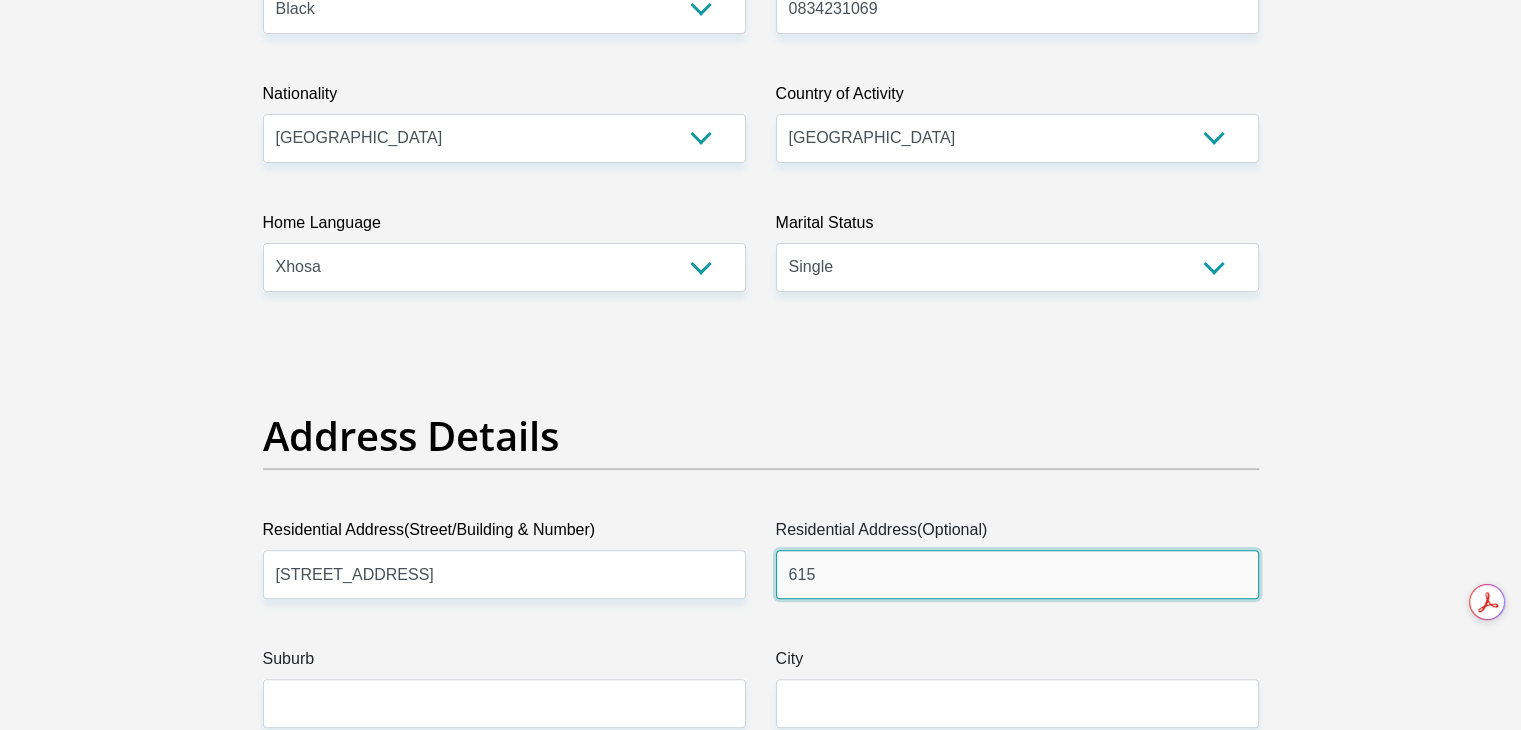 click on "615" at bounding box center (1017, 574) 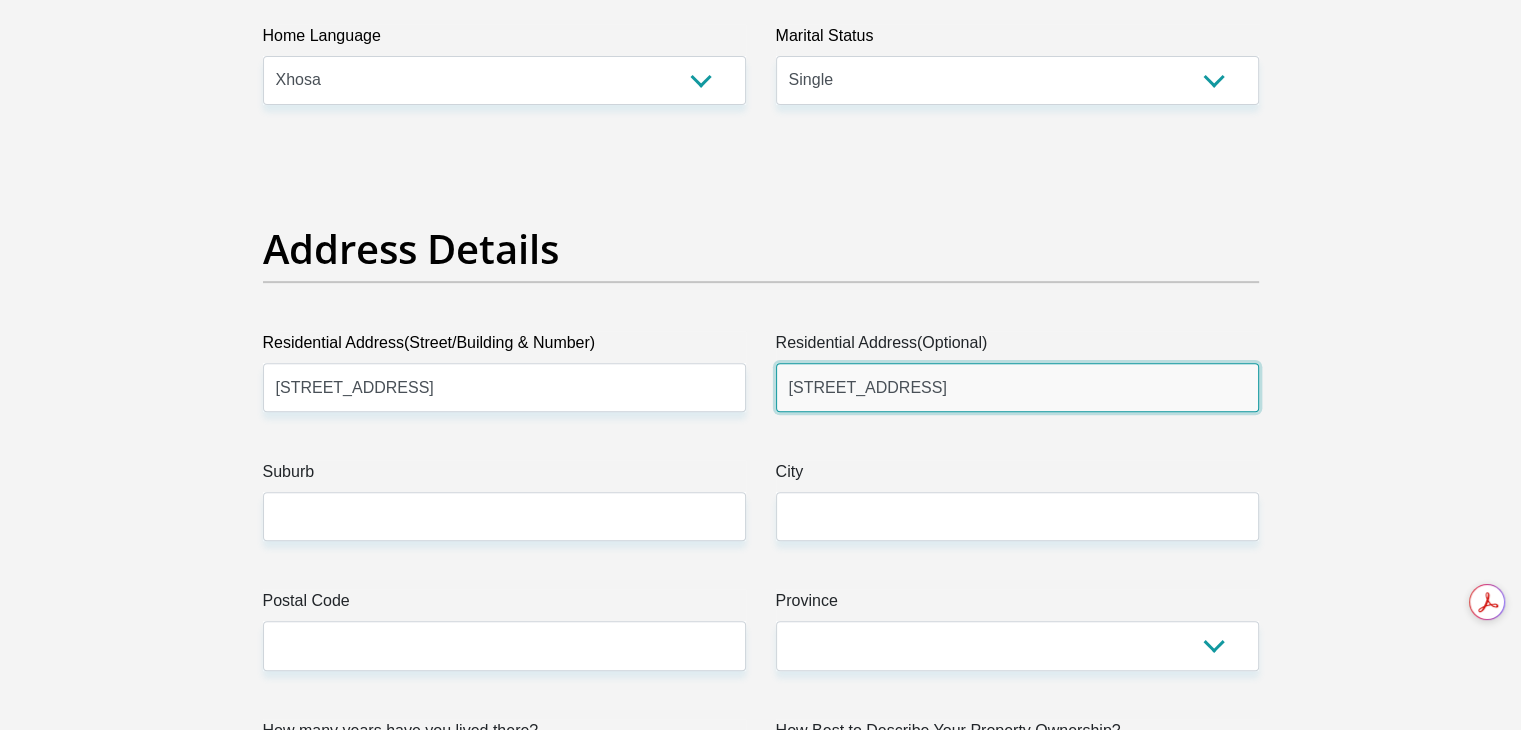 scroll, scrollTop: 820, scrollLeft: 0, axis: vertical 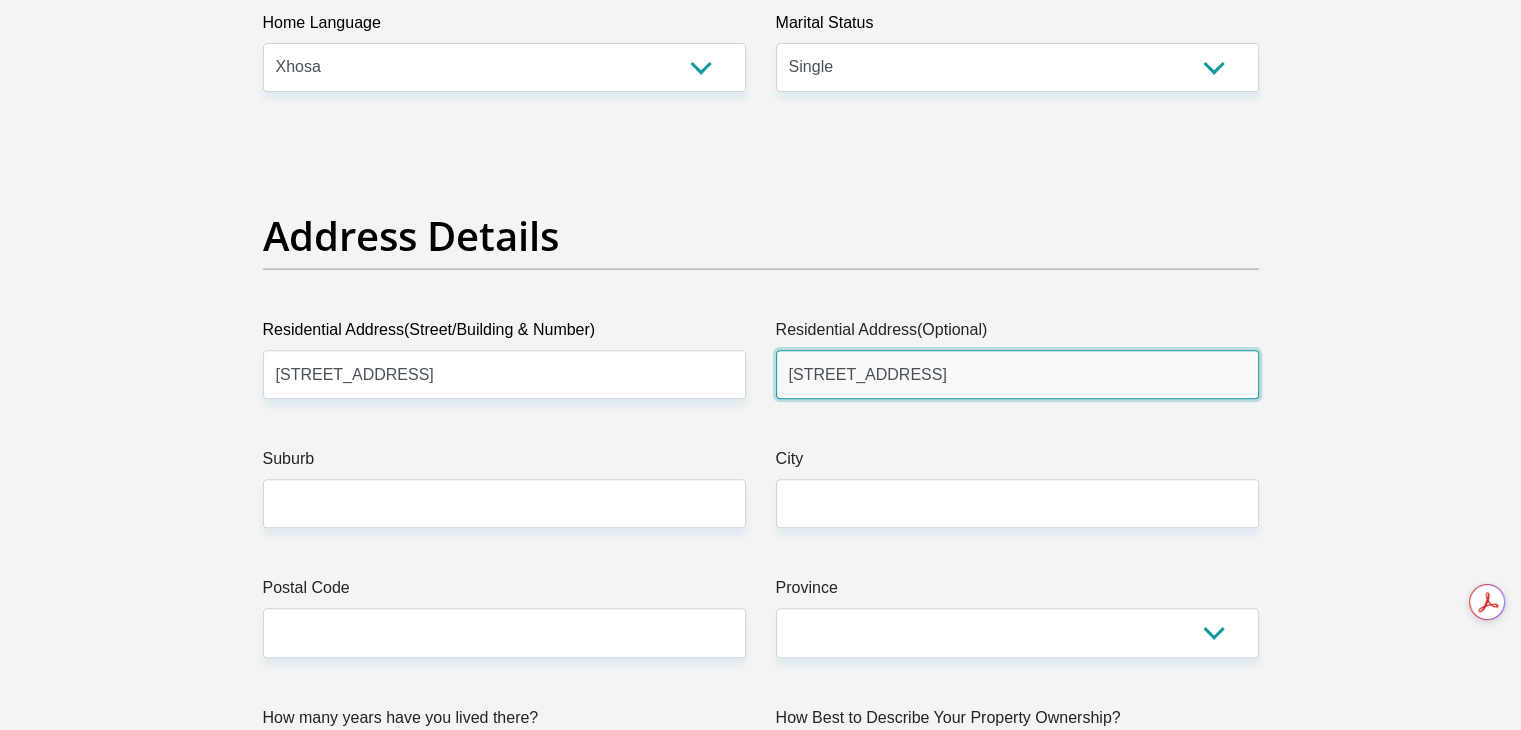 type on "615 Lievaart Street, @Greens, 151" 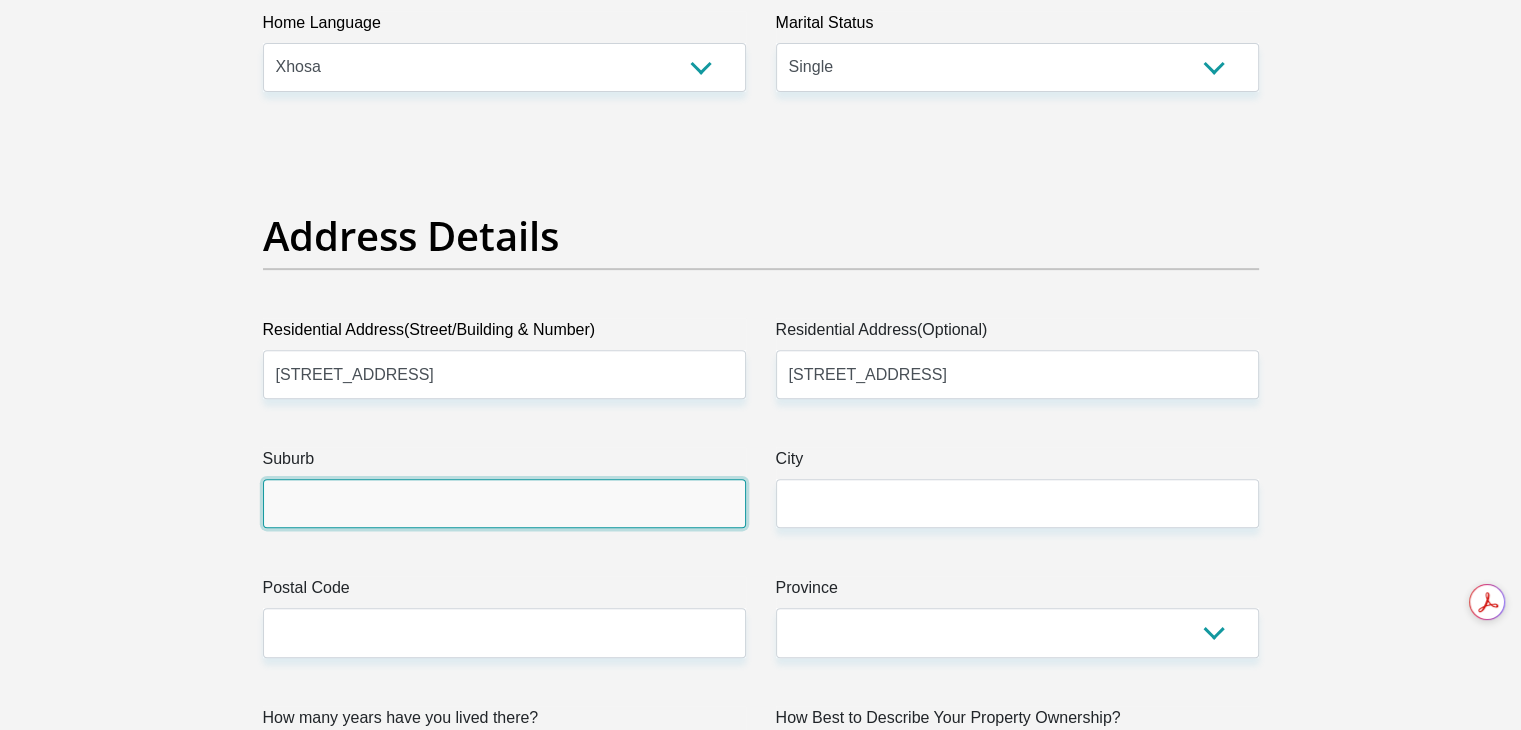 click on "Suburb" at bounding box center (504, 503) 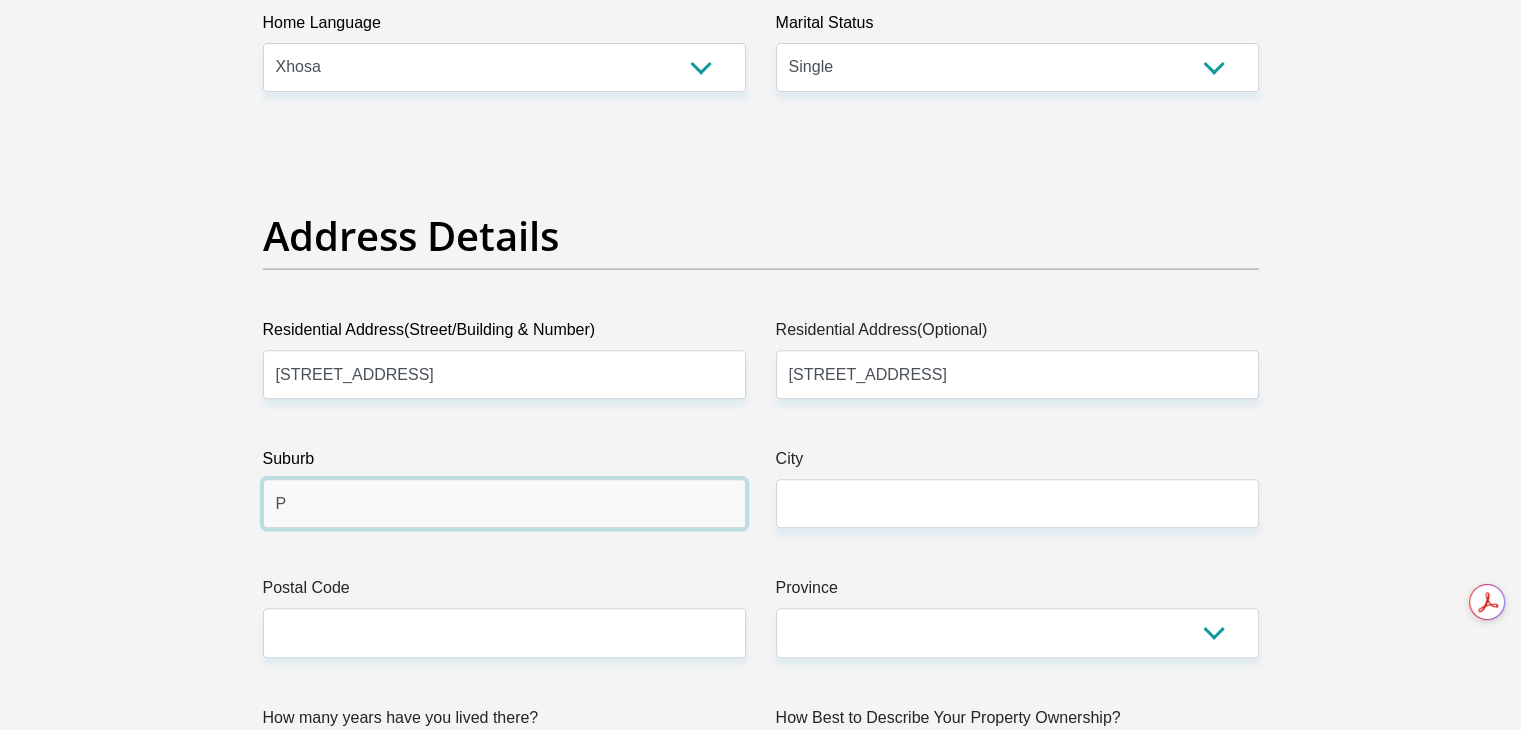 type on "Pretoria West" 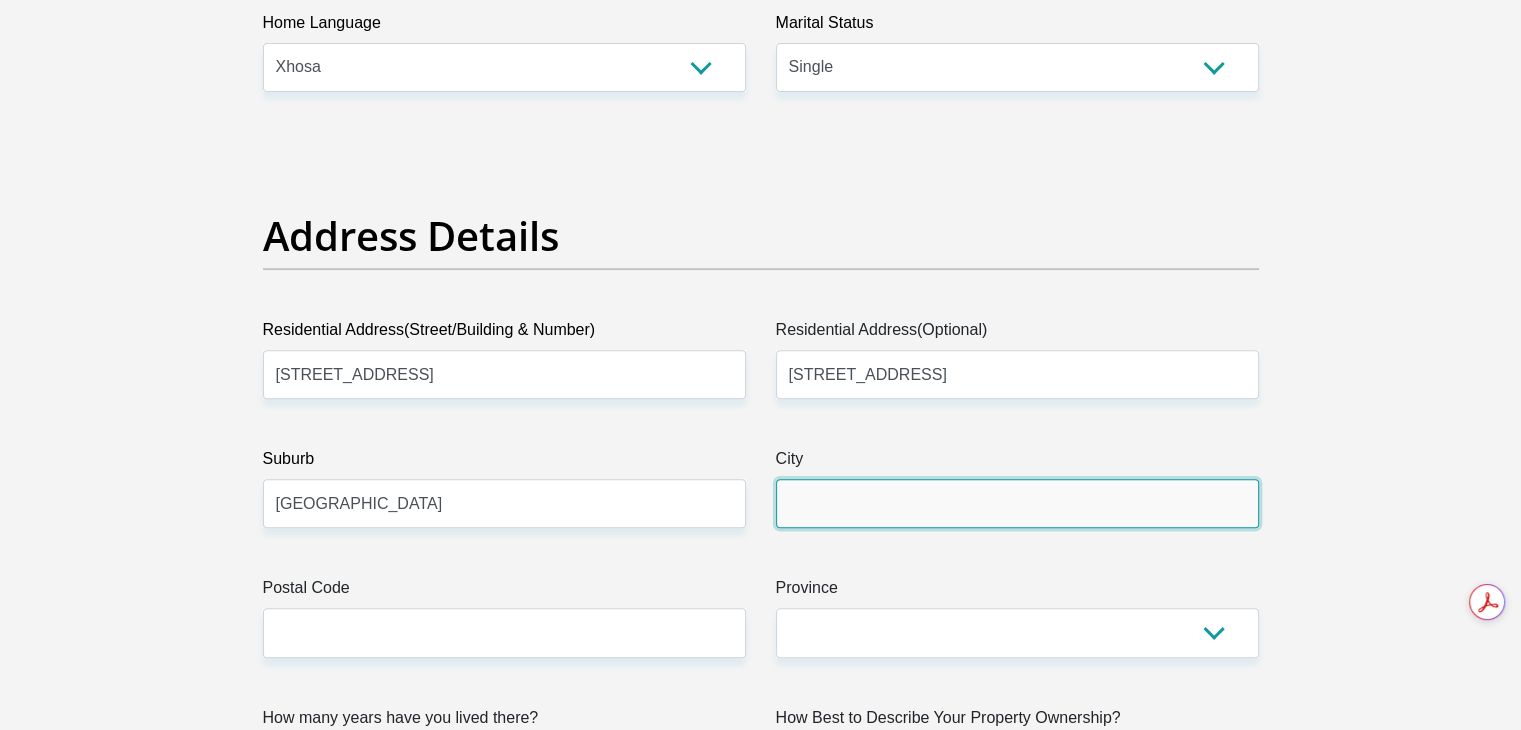 click on "City" at bounding box center [1017, 503] 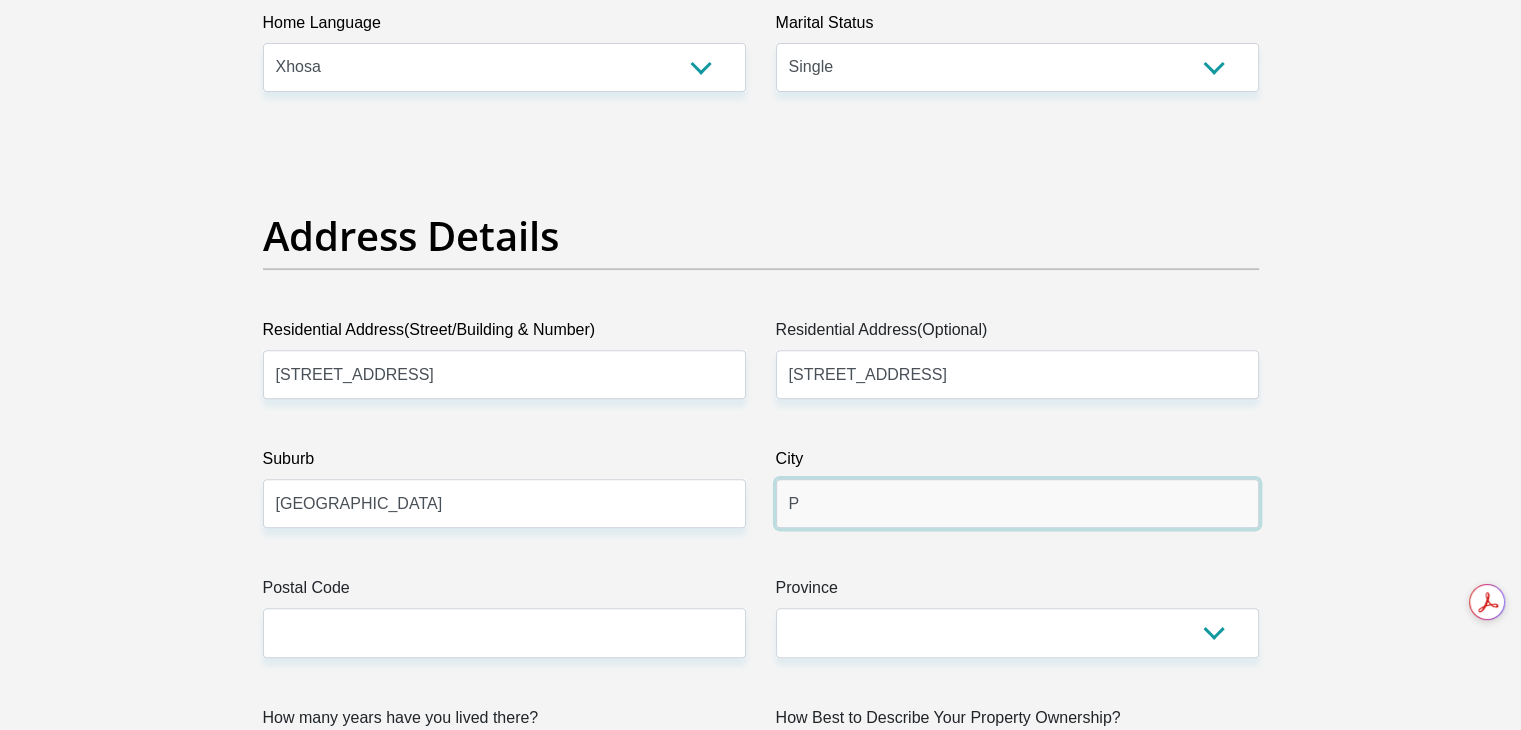 type on "Pretoria" 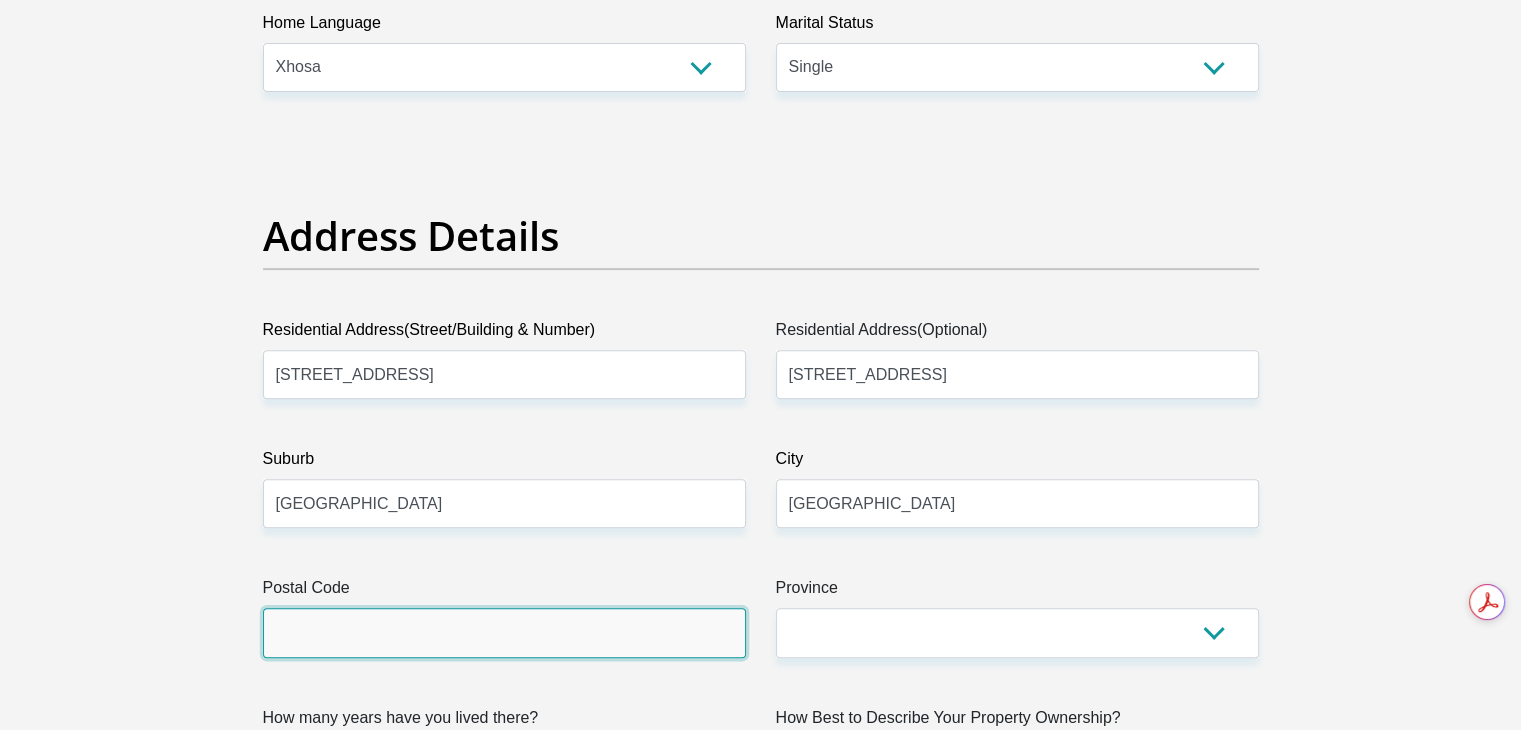 click on "Postal Code" at bounding box center [504, 632] 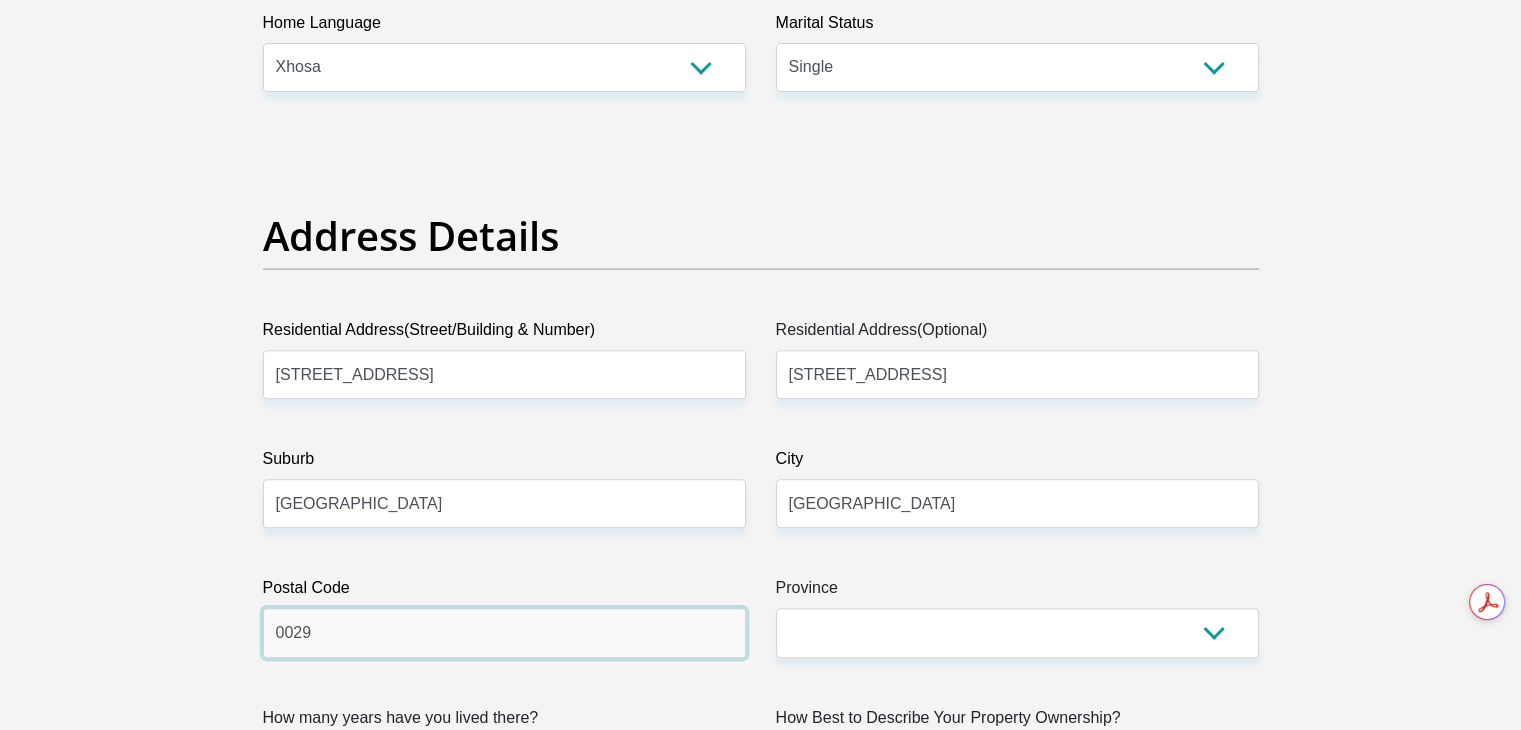 type on "0029" 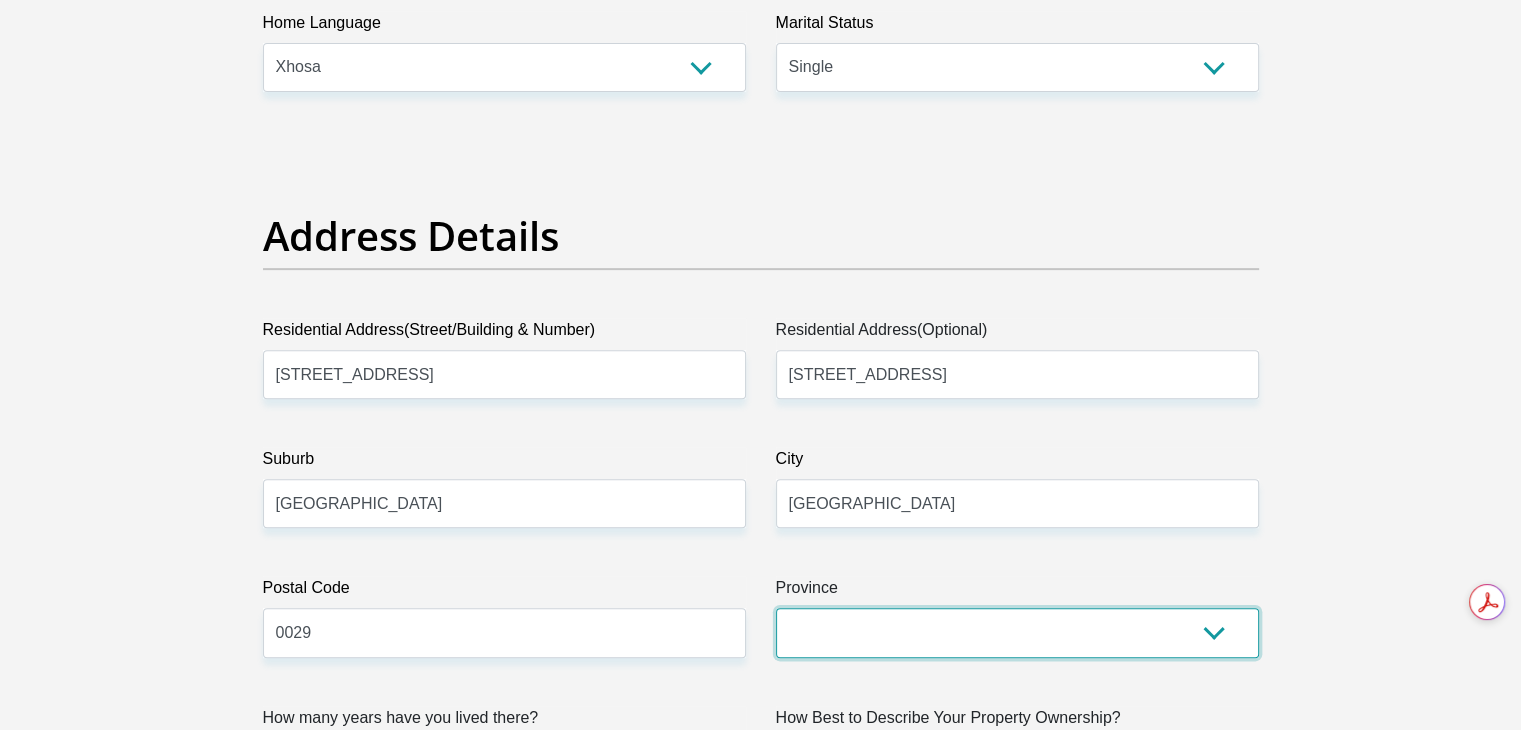 click on "Eastern Cape
Free State
Gauteng
KwaZulu-Natal
Limpopo
Mpumalanga
Northern Cape
North West
Western Cape" at bounding box center (1017, 632) 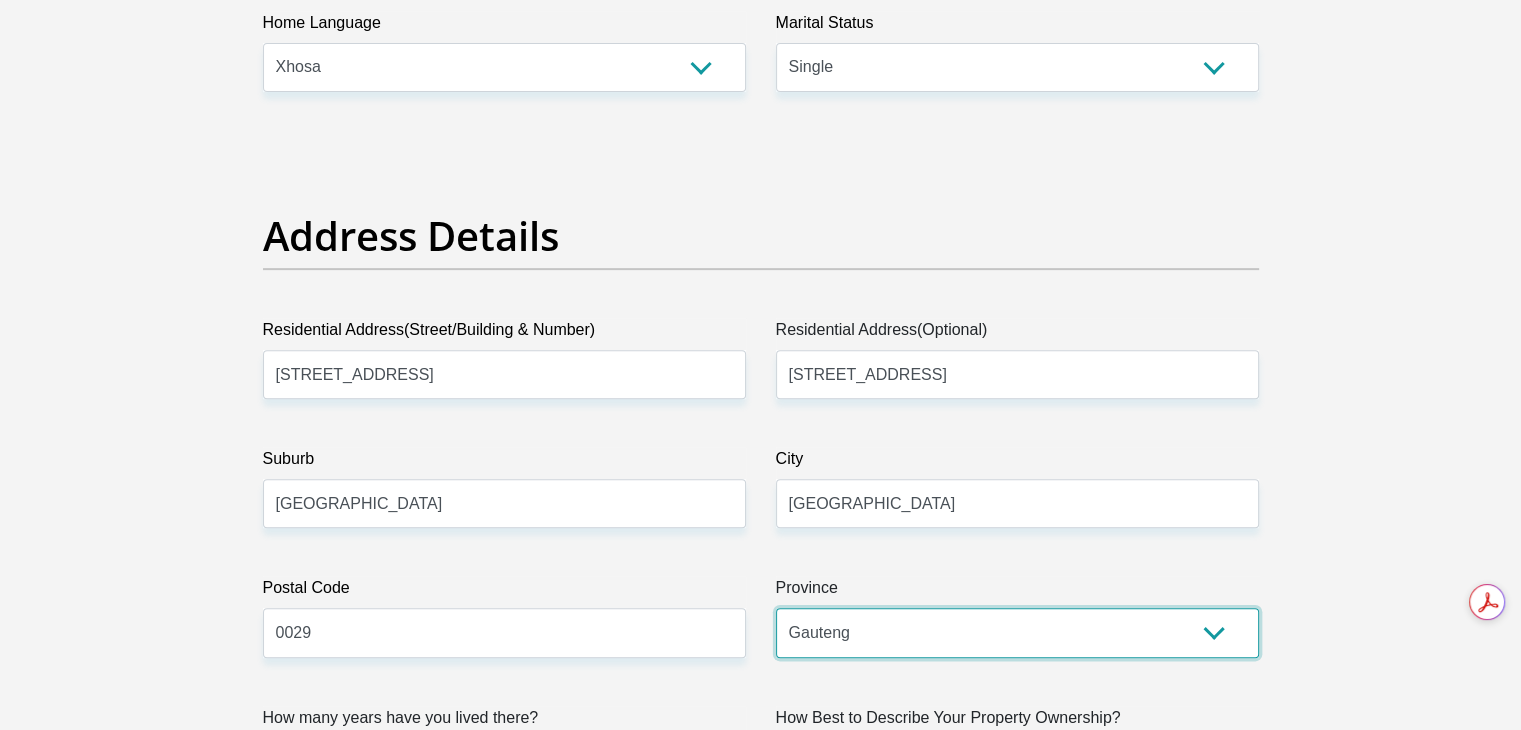 click on "Eastern Cape
Free State
Gauteng
KwaZulu-Natal
Limpopo
Mpumalanga
Northern Cape
North West
Western Cape" at bounding box center (1017, 632) 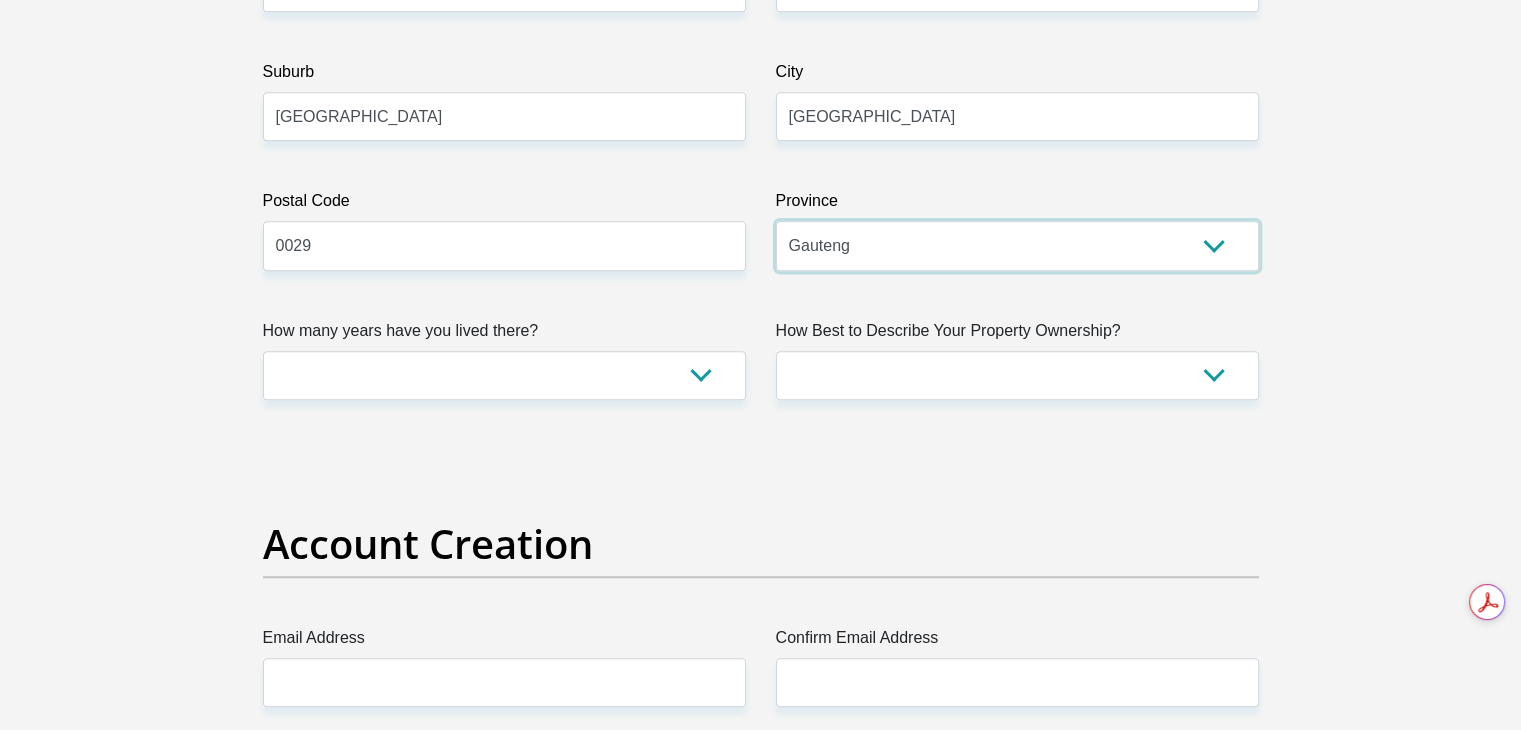 scroll, scrollTop: 1247, scrollLeft: 0, axis: vertical 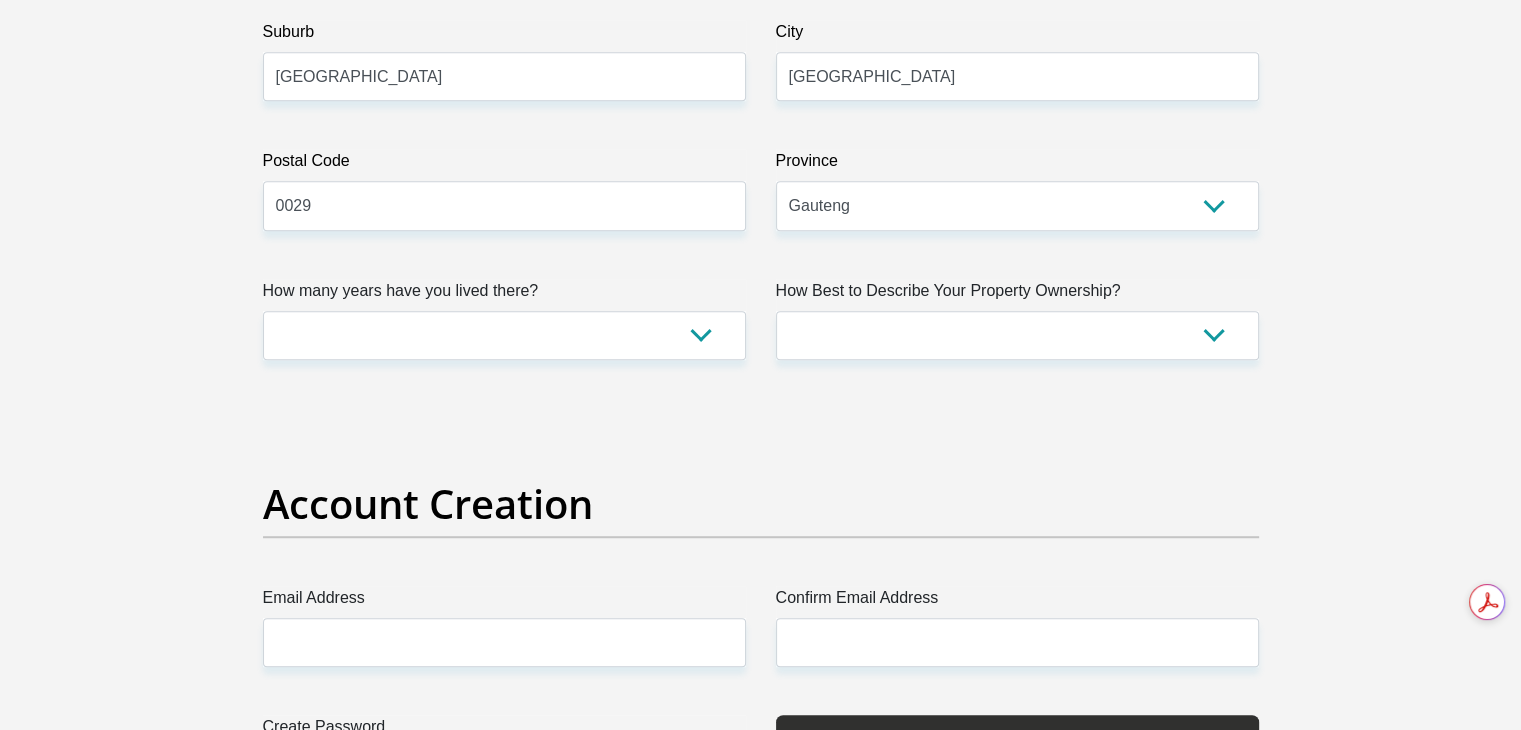 click on "How many years have you lived there?" at bounding box center [504, 295] 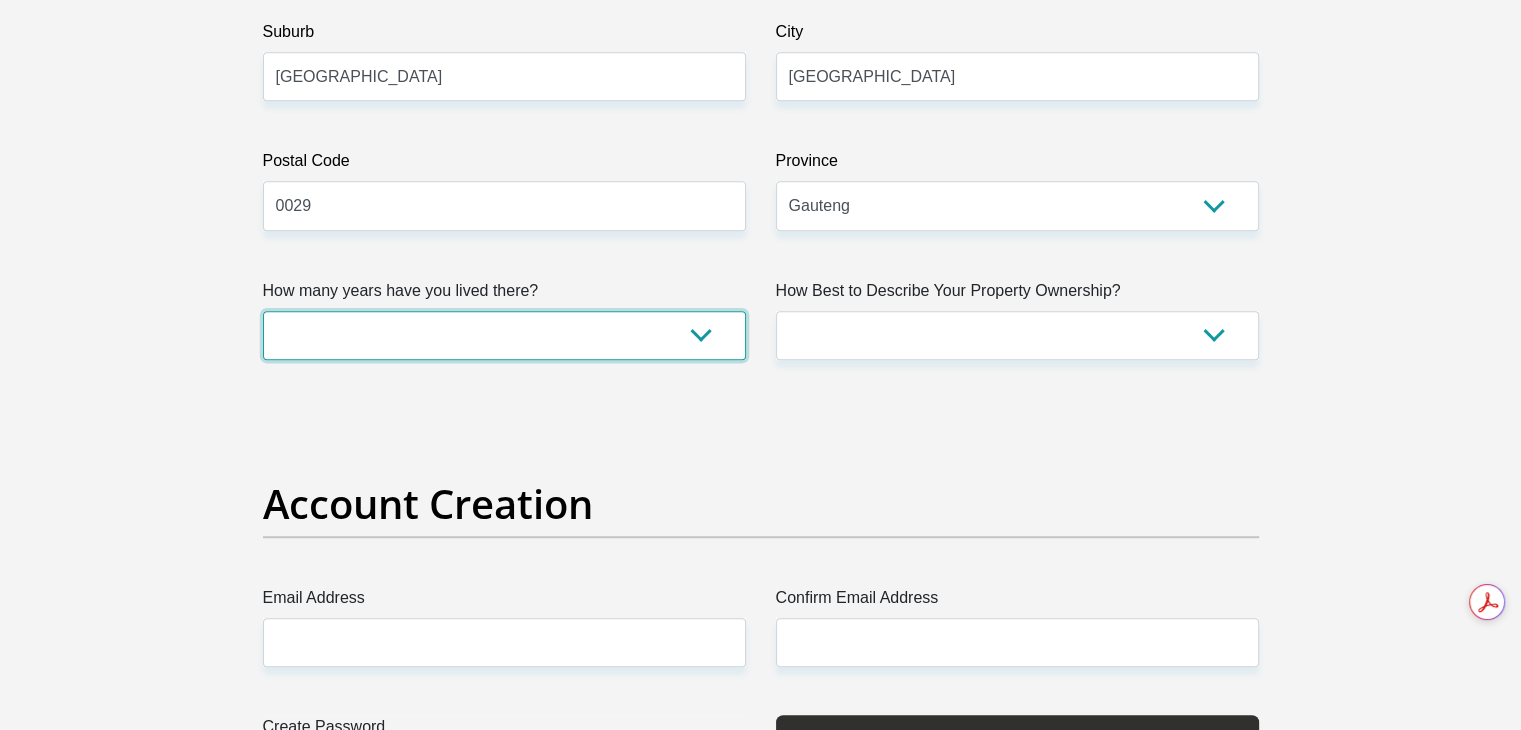 click on "less than 1 year
1-3 years
3-5 years
5+ years" at bounding box center [504, 335] 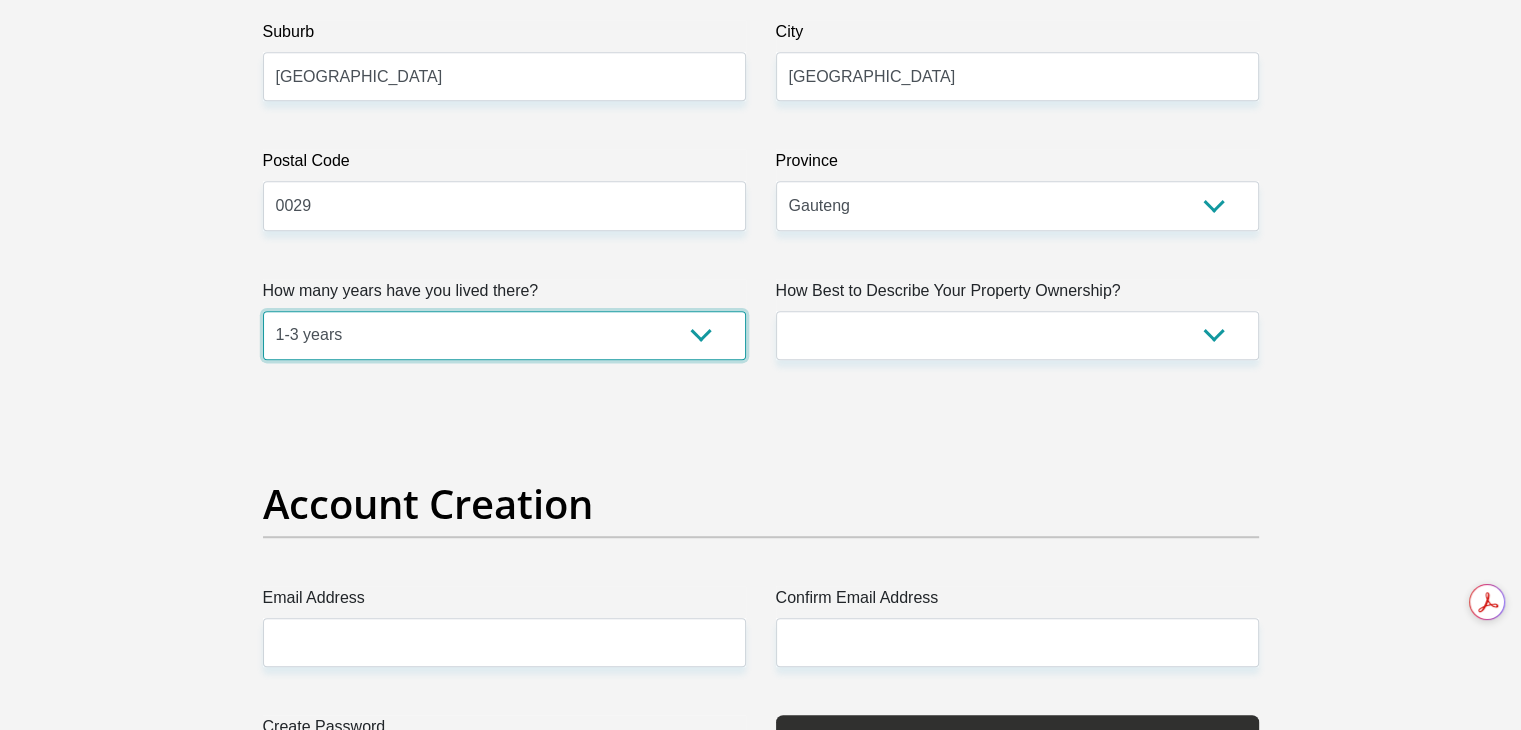 click on "less than 1 year
1-3 years
3-5 years
5+ years" at bounding box center [504, 335] 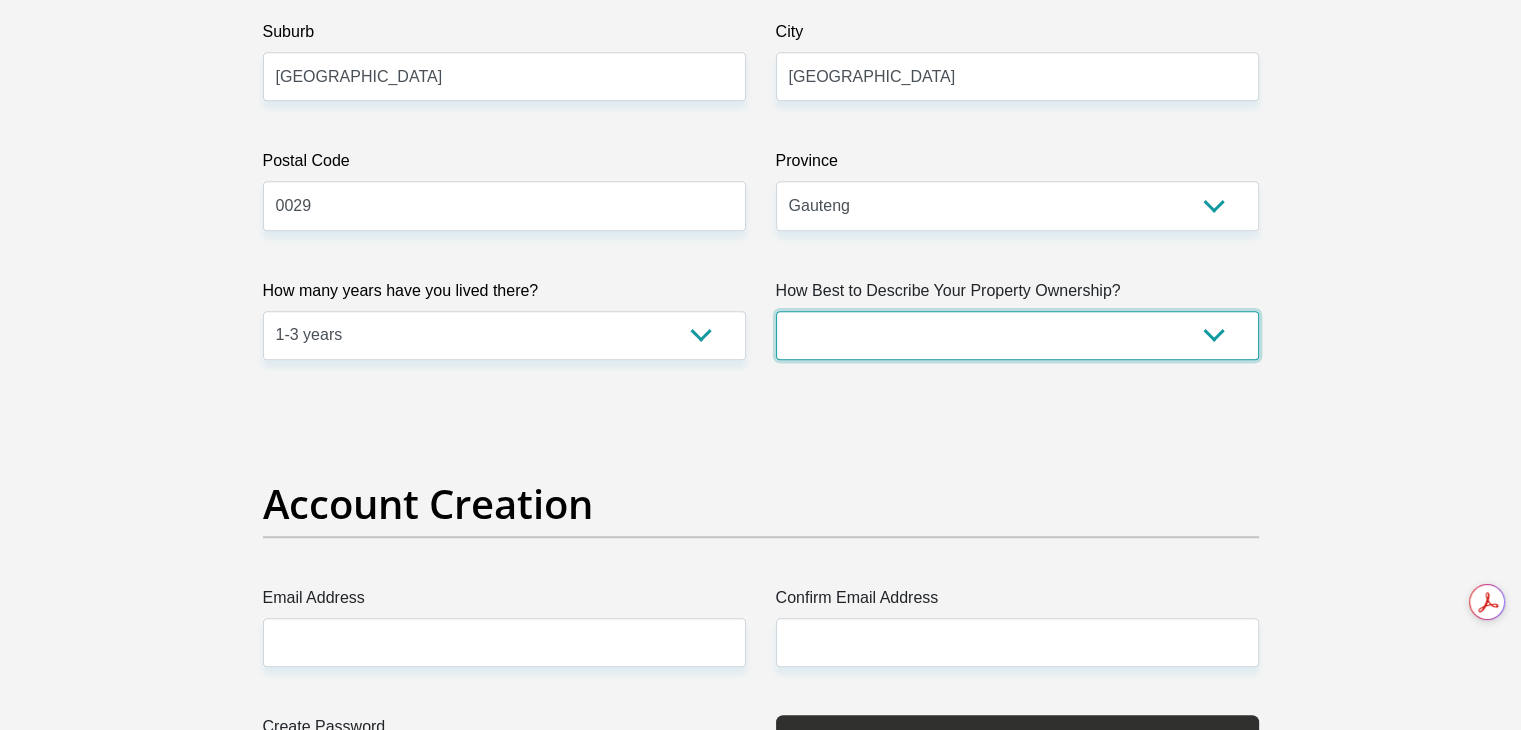 click on "Owned
Rented
Family Owned
Company Dwelling" at bounding box center [1017, 335] 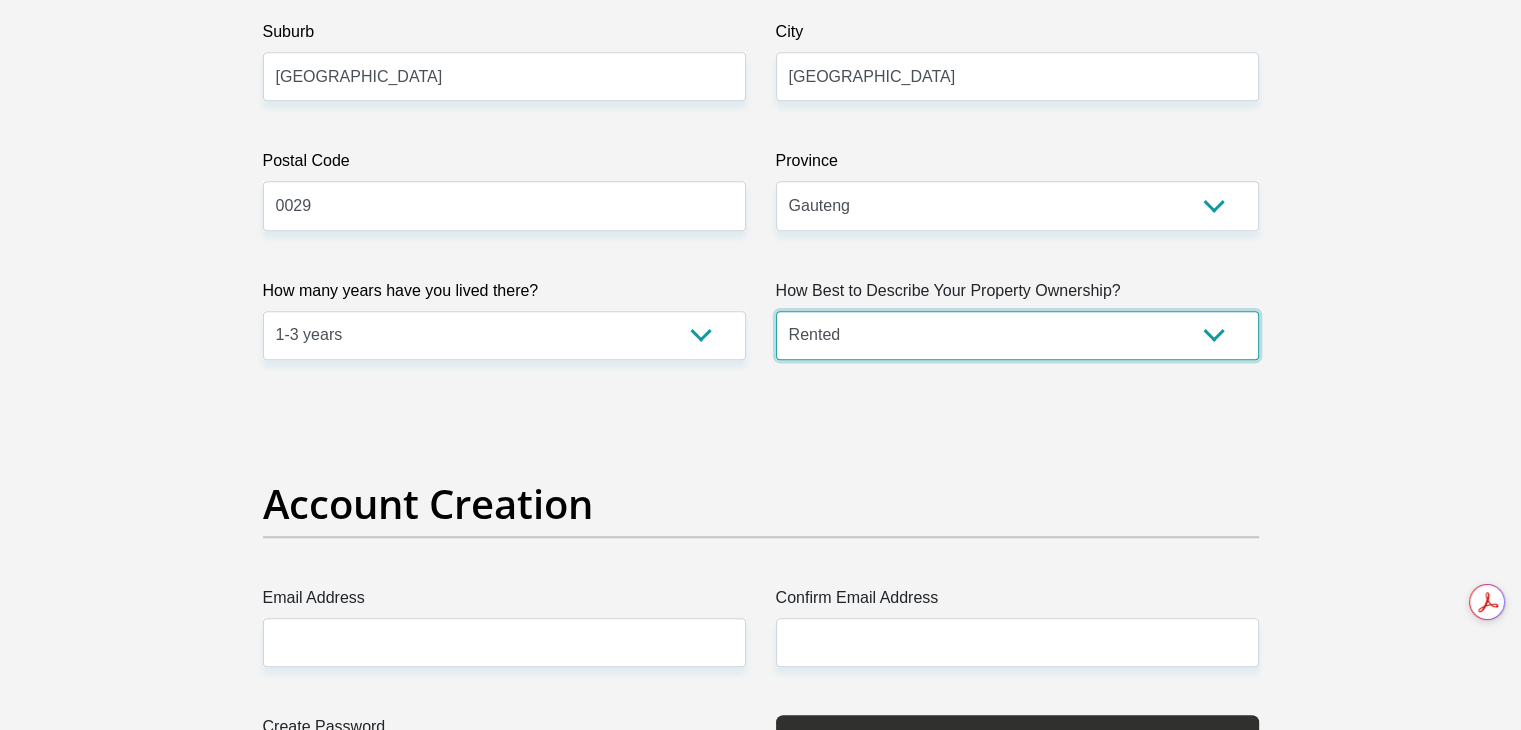 click on "Owned
Rented
Family Owned
Company Dwelling" at bounding box center [1017, 335] 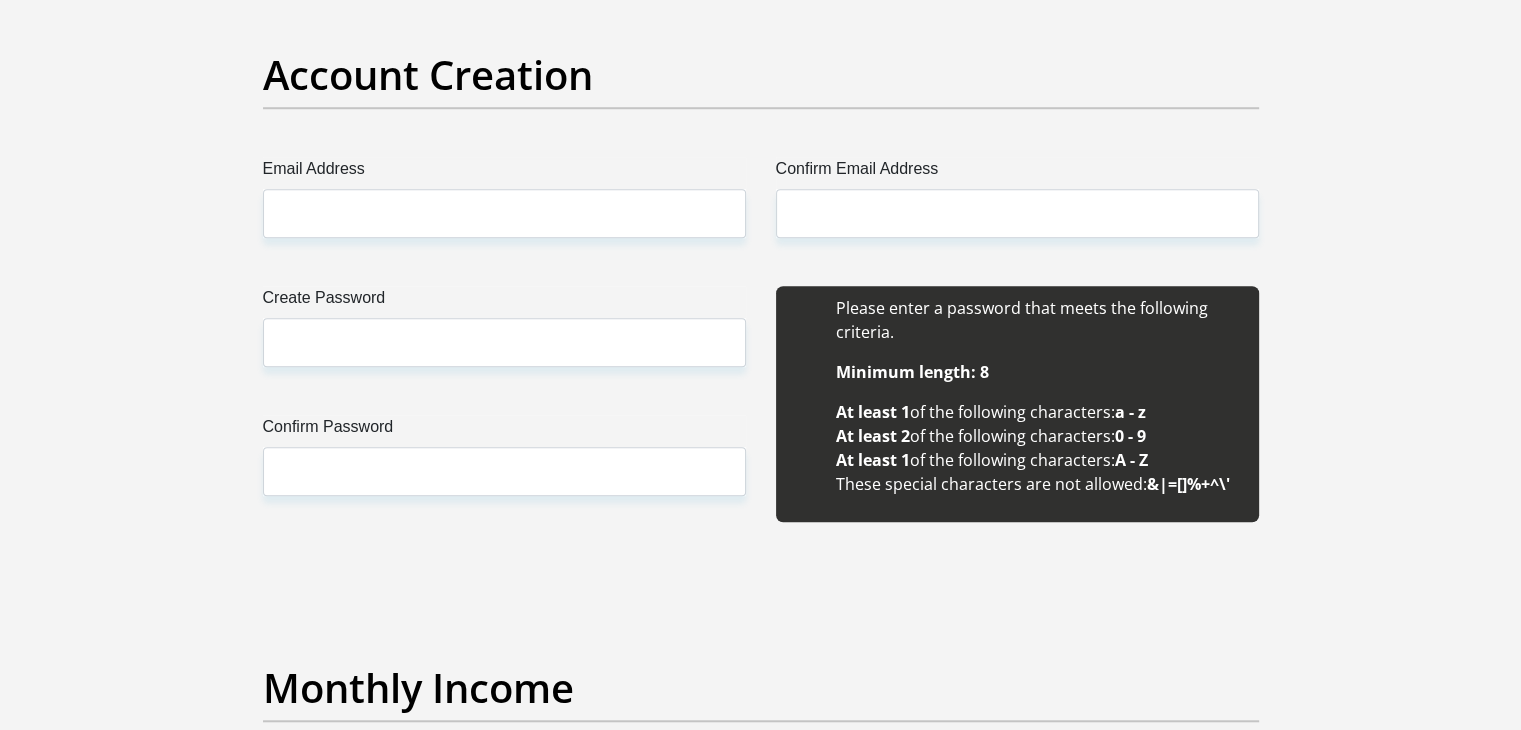 scroll, scrollTop: 1668, scrollLeft: 0, axis: vertical 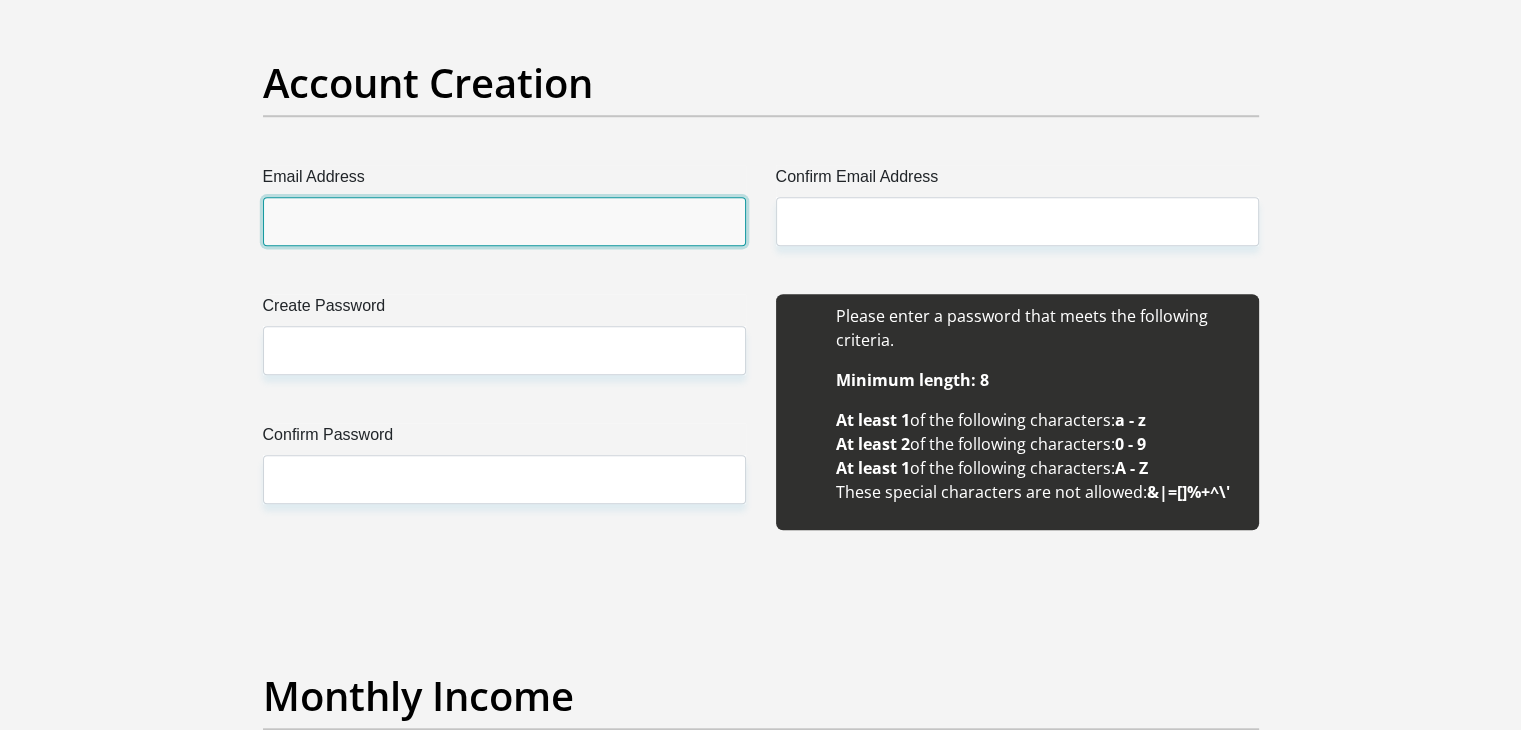 click on "Email Address" at bounding box center (504, 221) 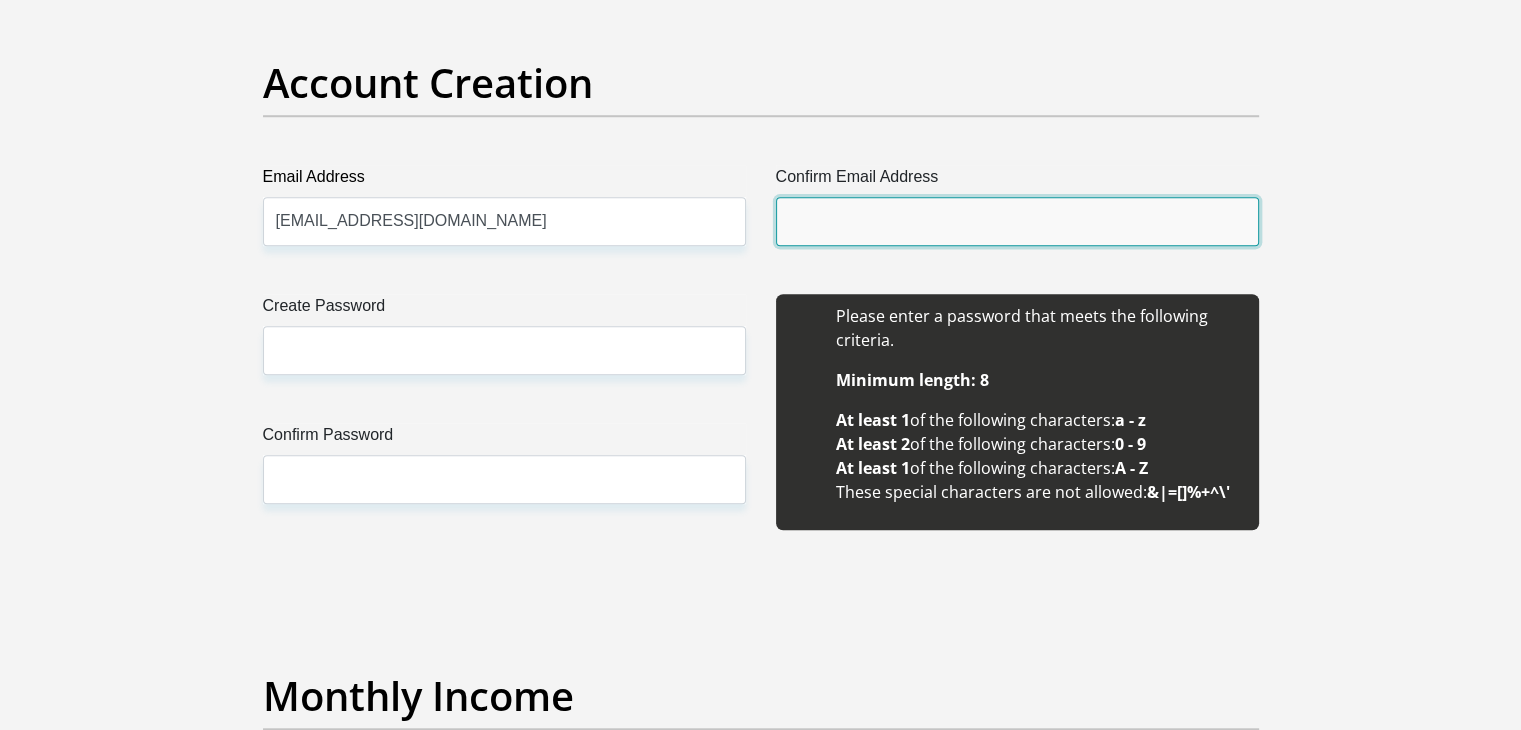 drag, startPoint x: 834, startPoint y: 203, endPoint x: 820, endPoint y: 161, distance: 44.27189 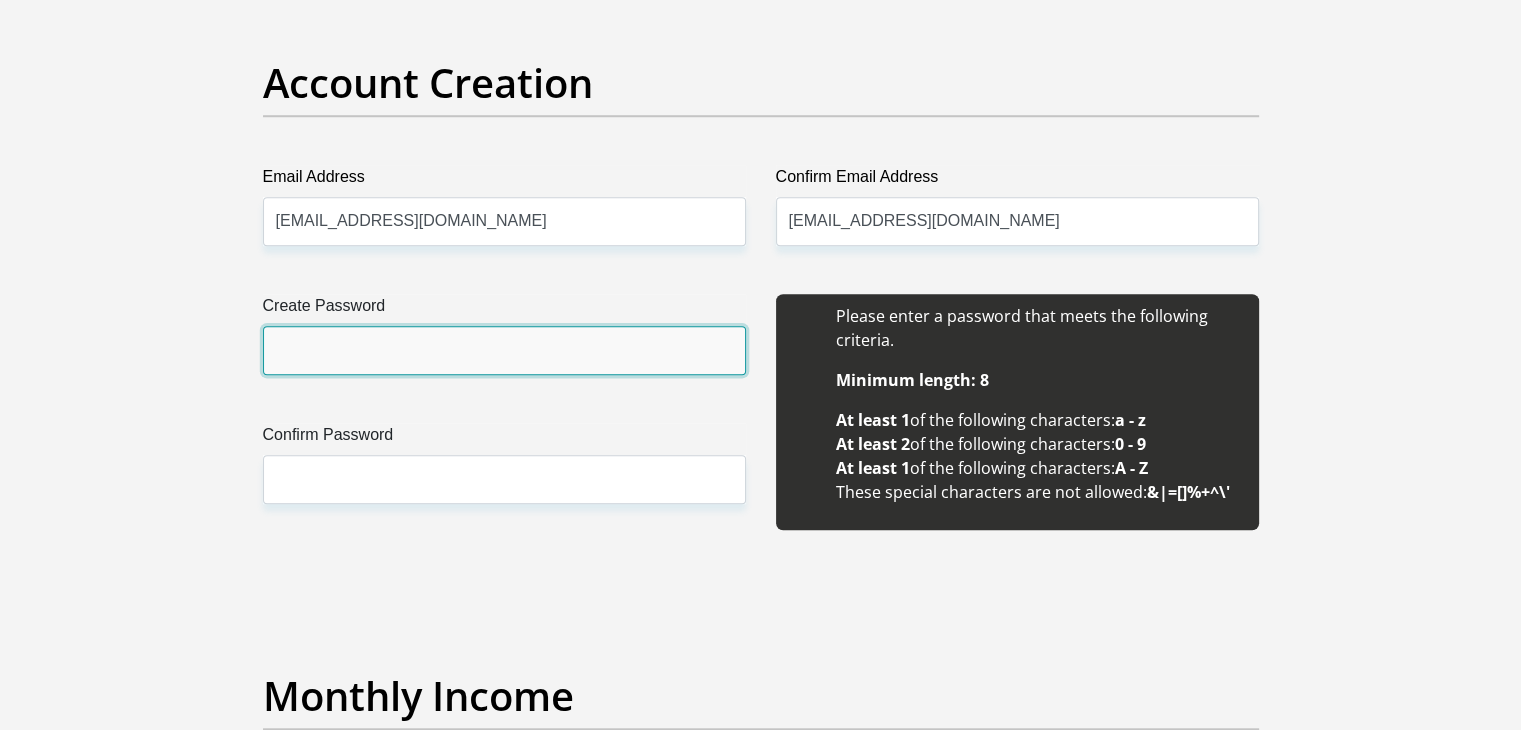 click on "Create Password" at bounding box center [504, 350] 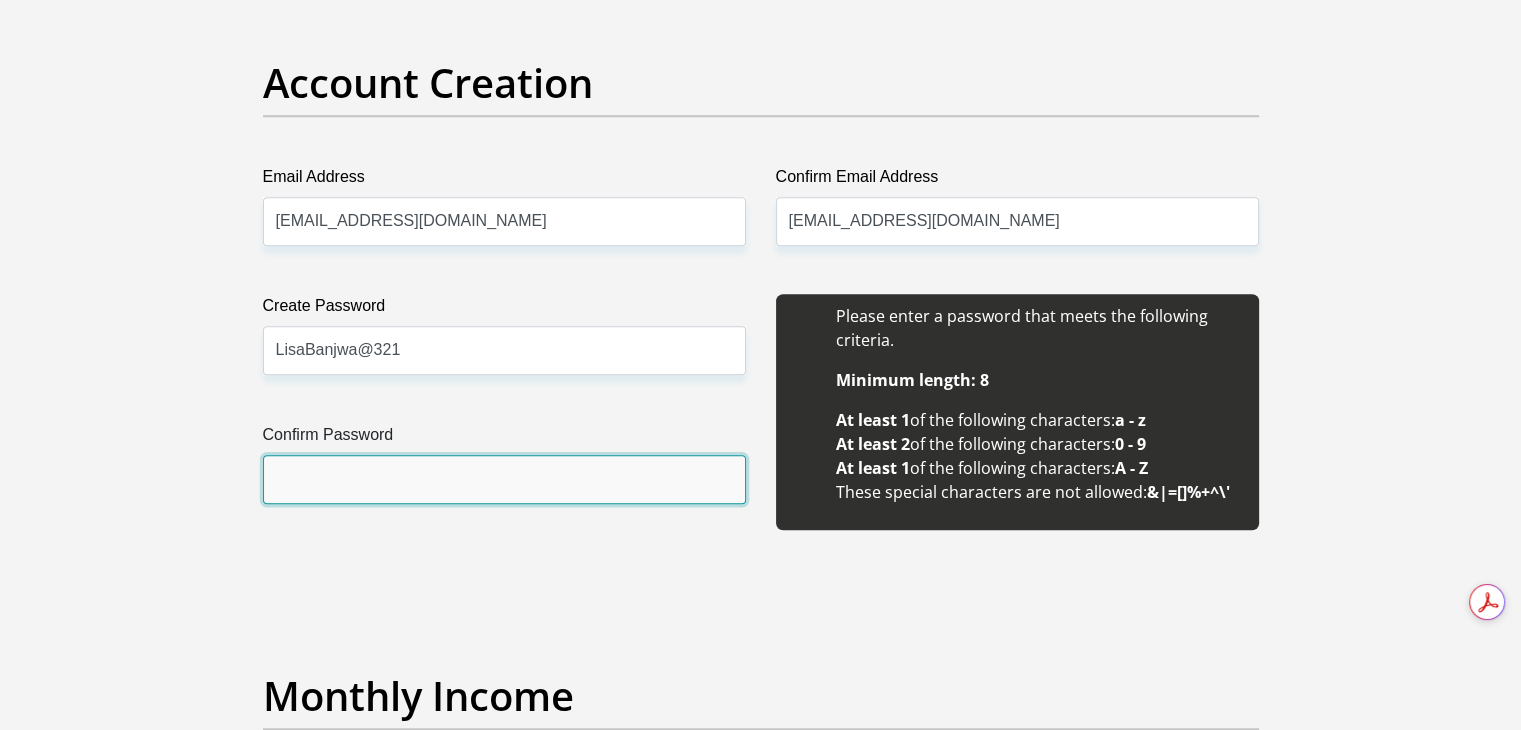 click on "Confirm Password" at bounding box center (504, 479) 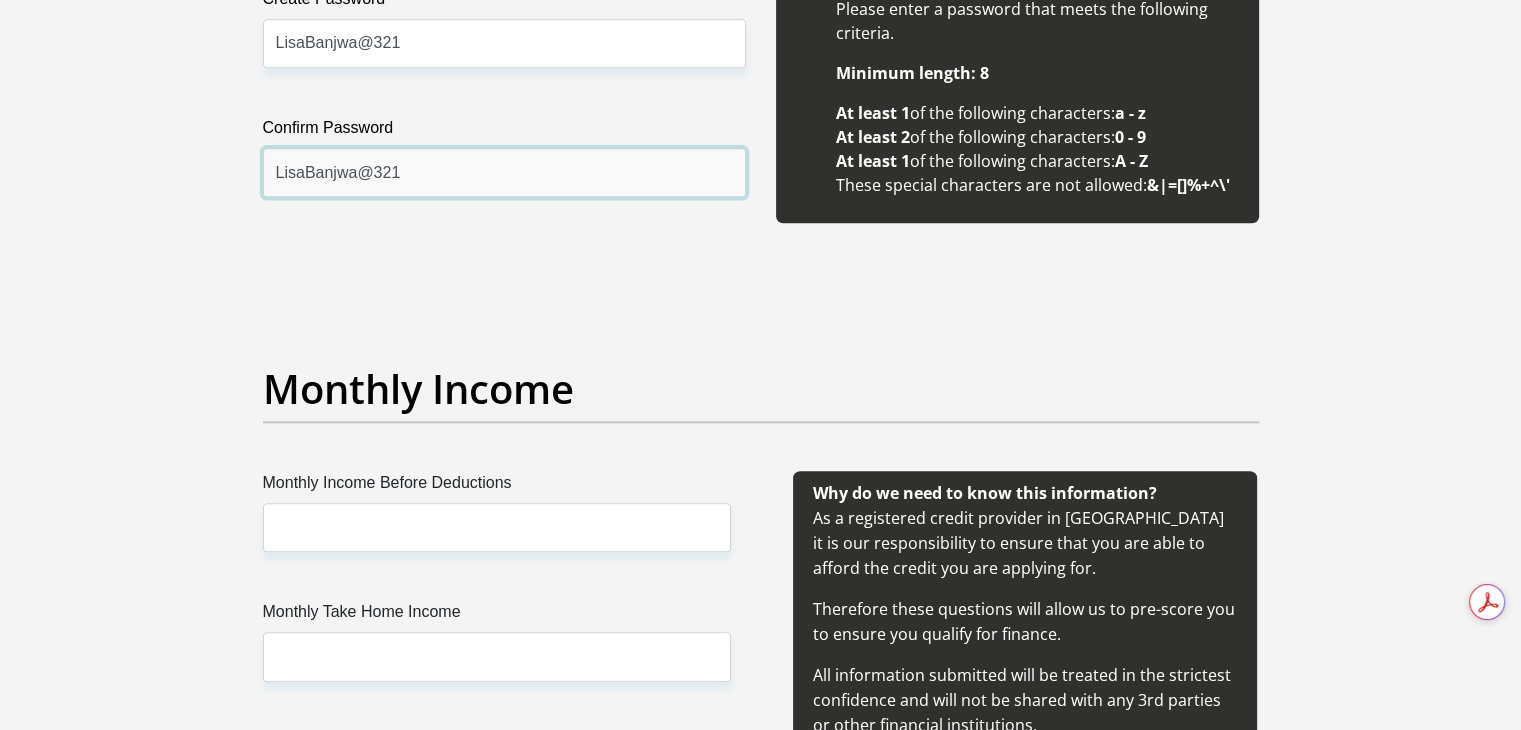 scroll, scrollTop: 1988, scrollLeft: 0, axis: vertical 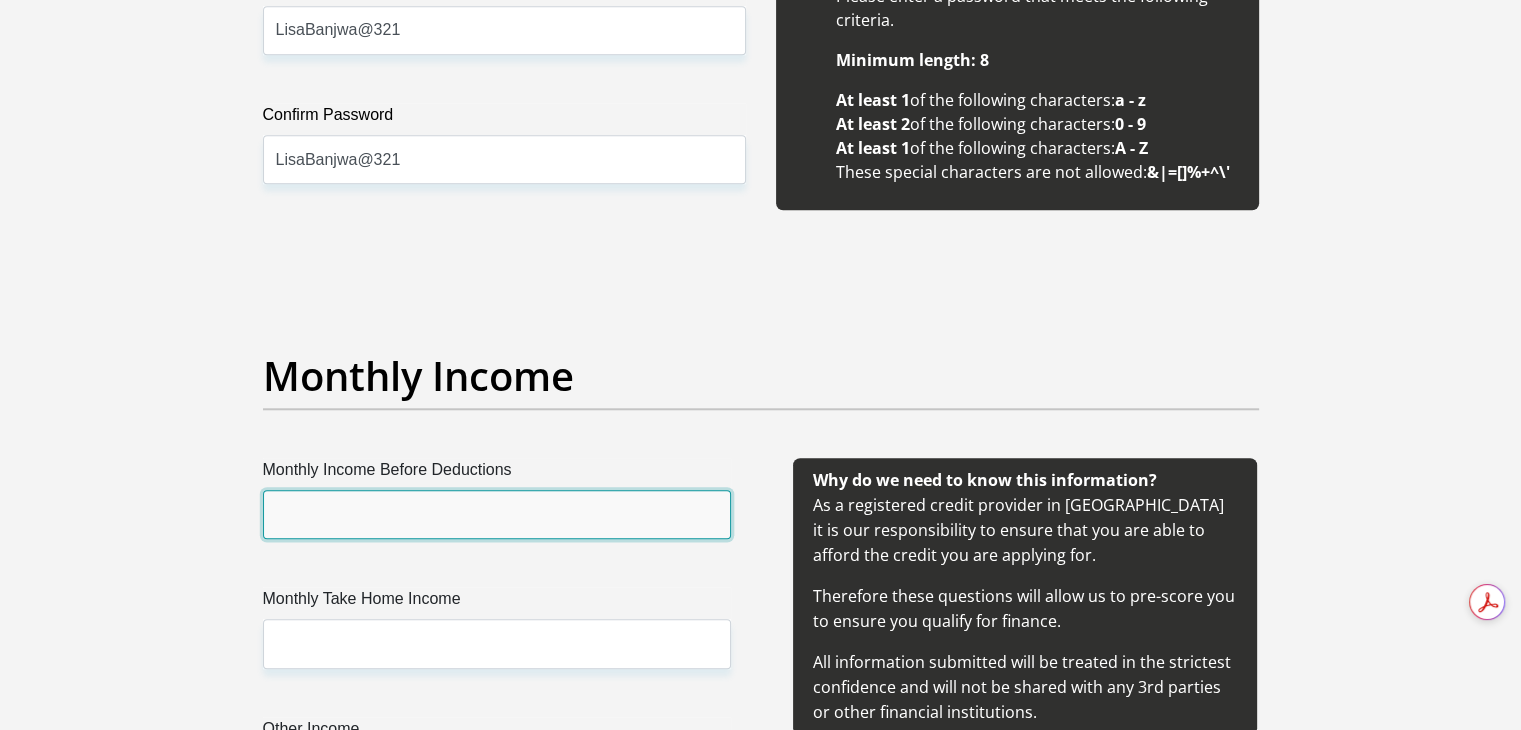 click on "Monthly Income Before Deductions" at bounding box center (497, 514) 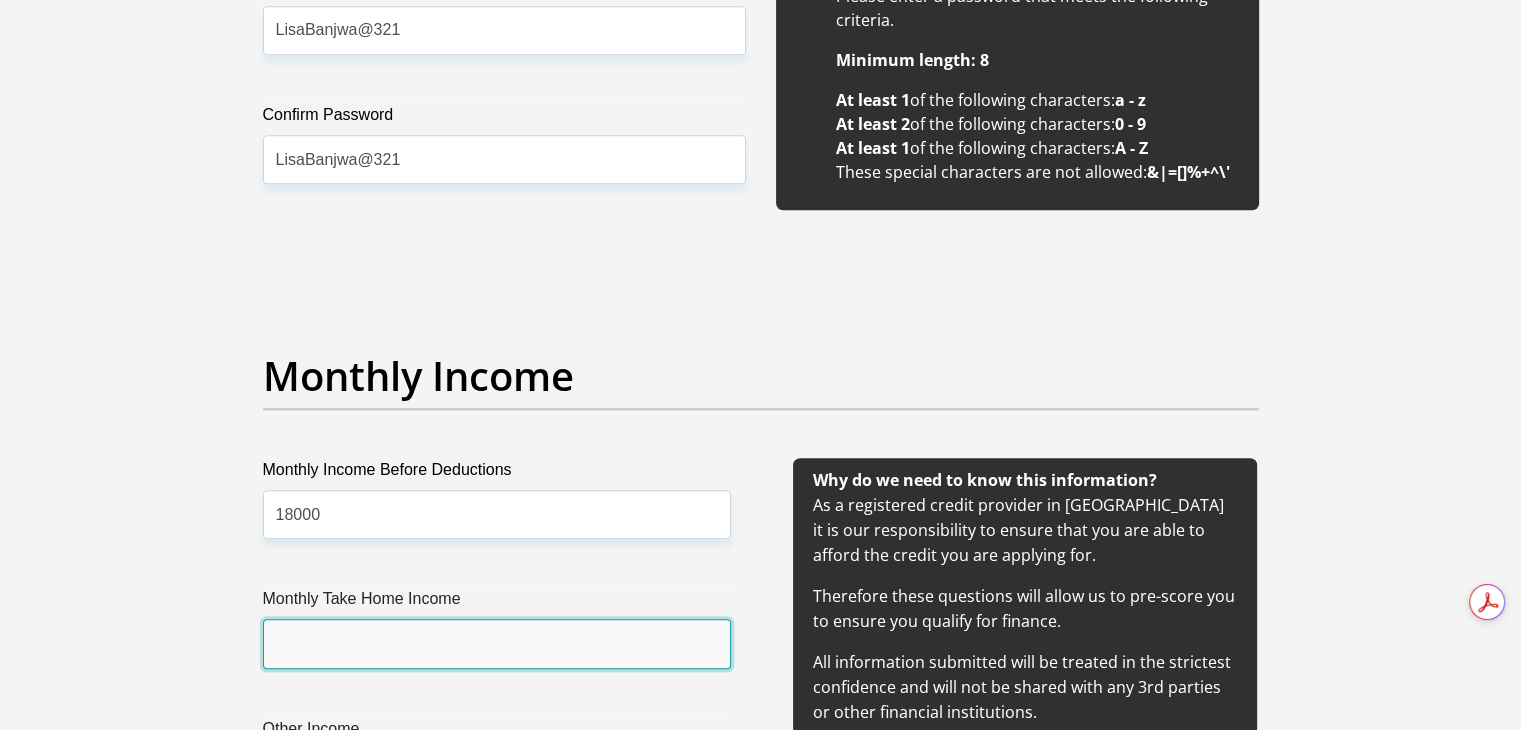 click on "Monthly Take Home Income" at bounding box center [497, 643] 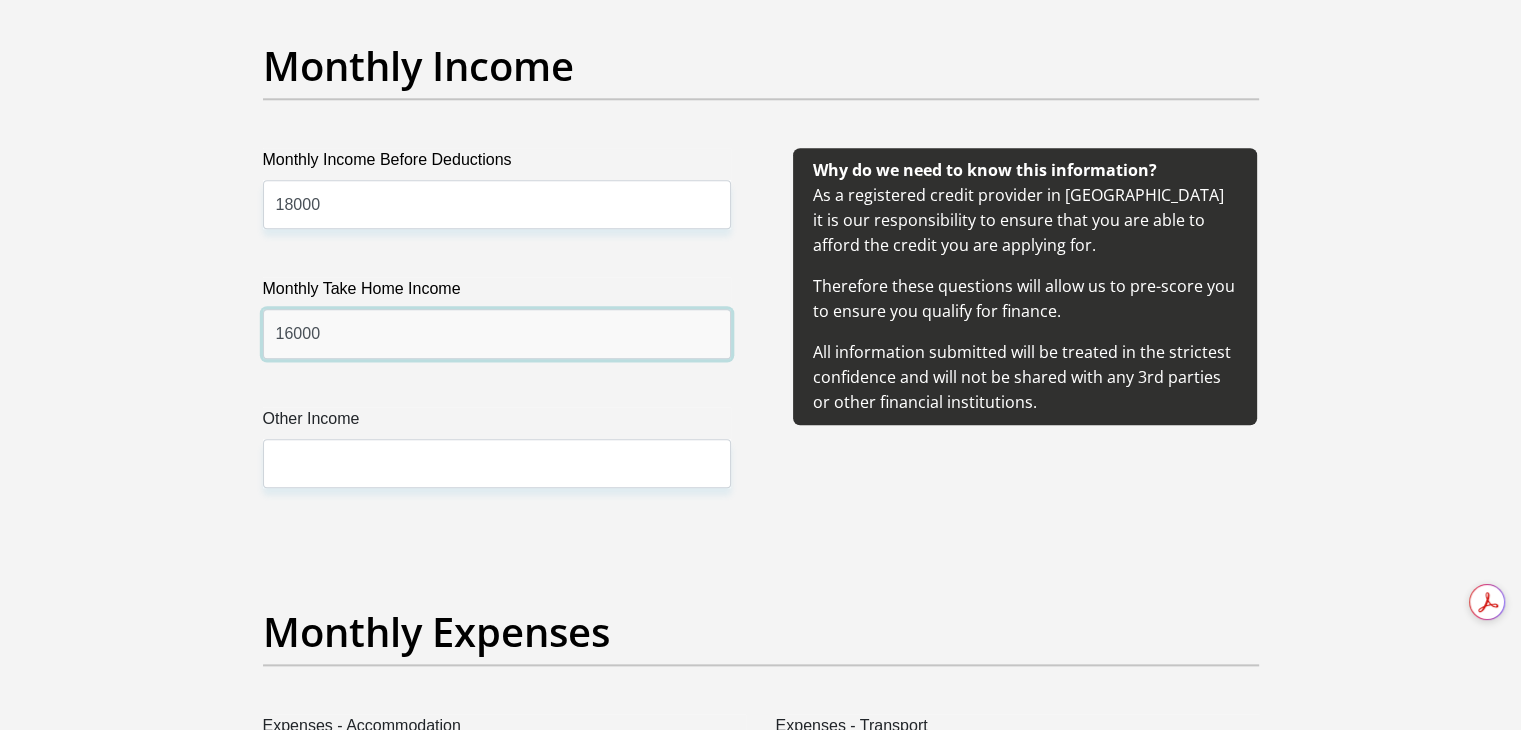 scroll, scrollTop: 2308, scrollLeft: 0, axis: vertical 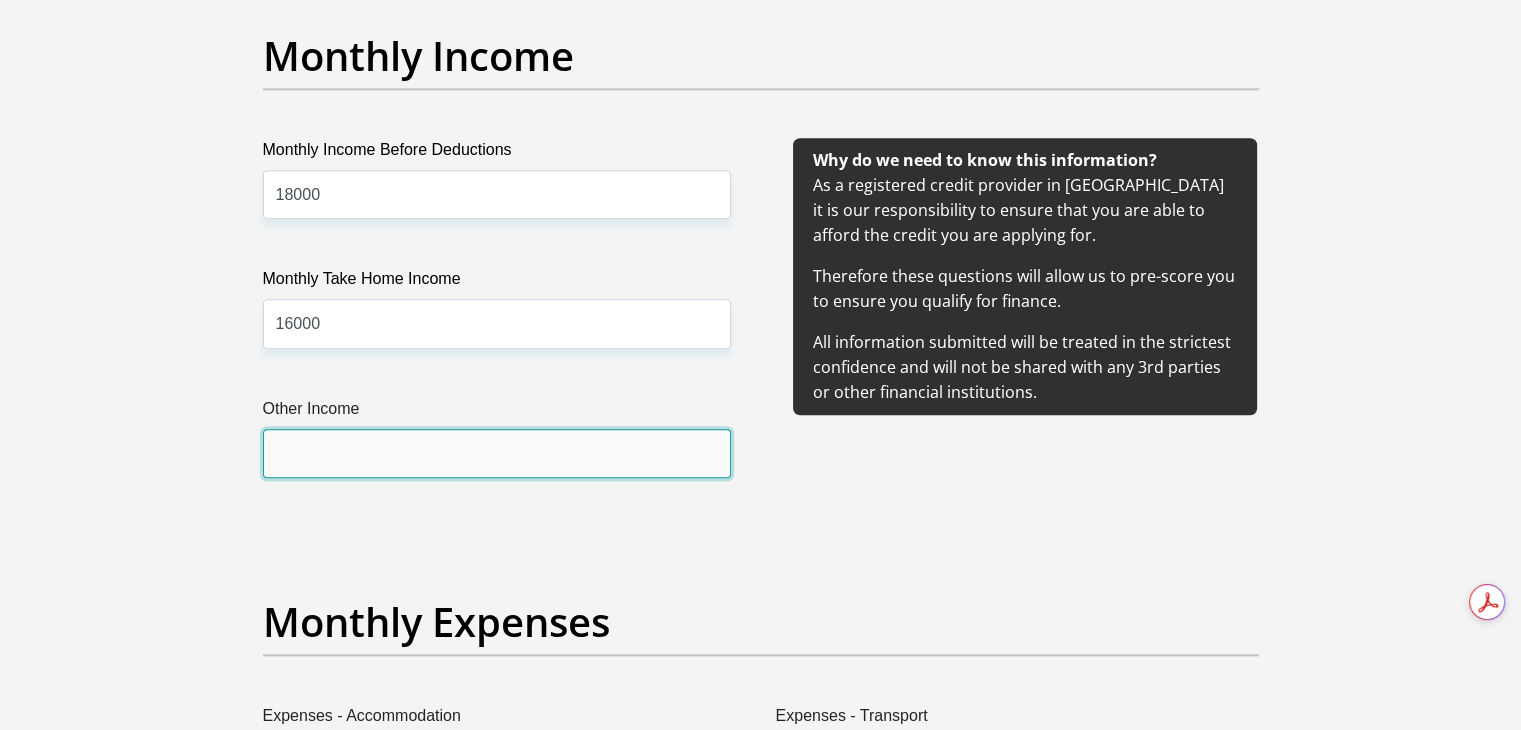 click on "Other Income" at bounding box center (497, 453) 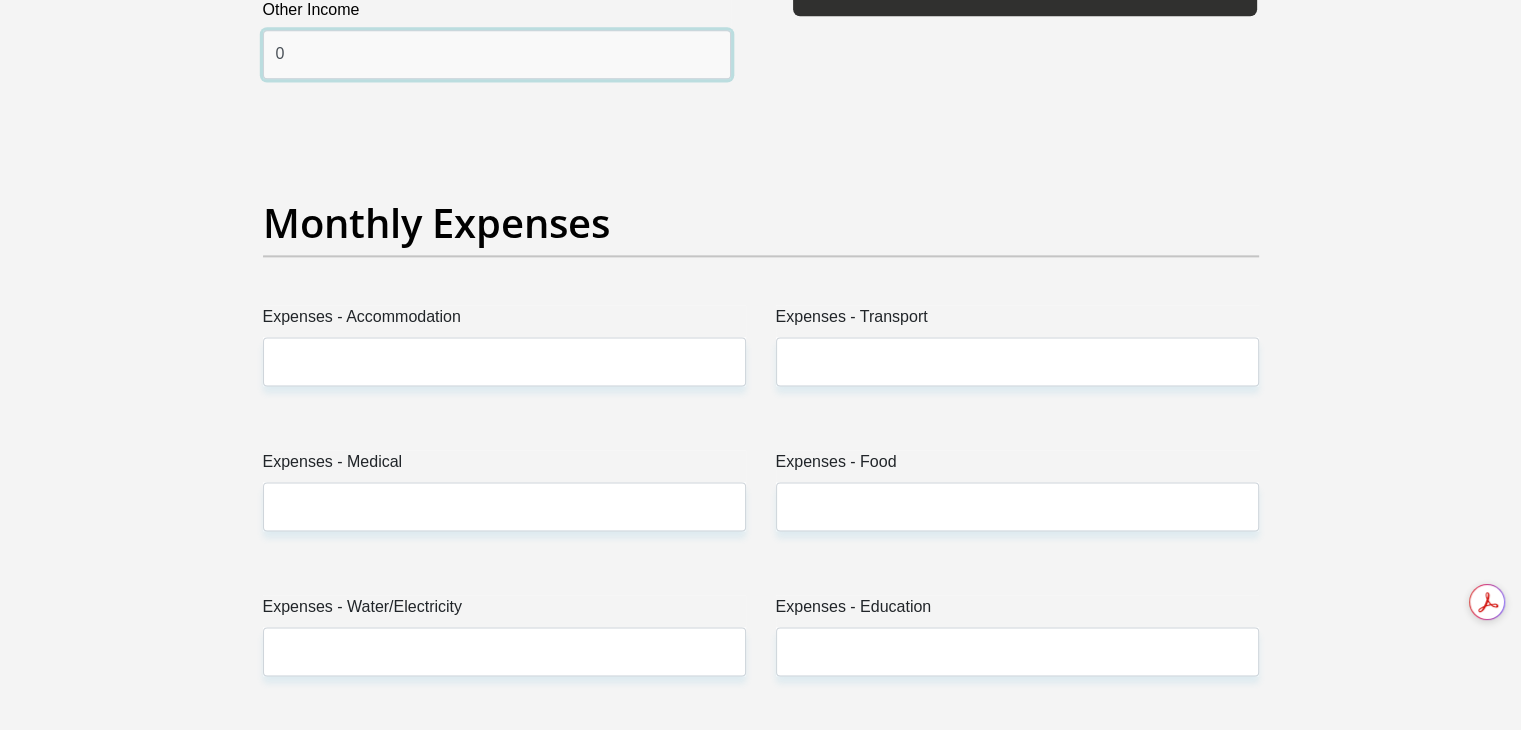 scroll, scrollTop: 2748, scrollLeft: 0, axis: vertical 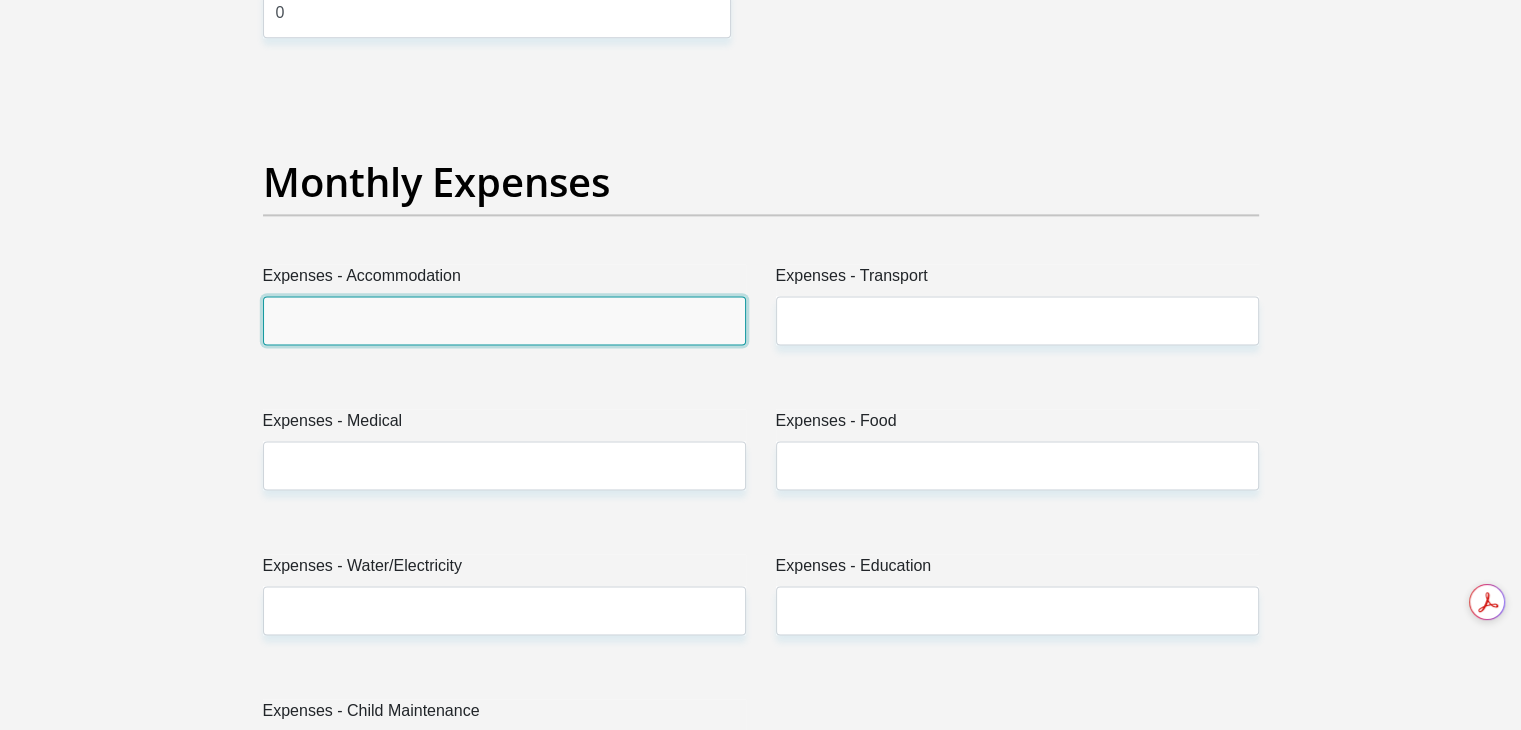 click on "Expenses - Accommodation" at bounding box center [504, 320] 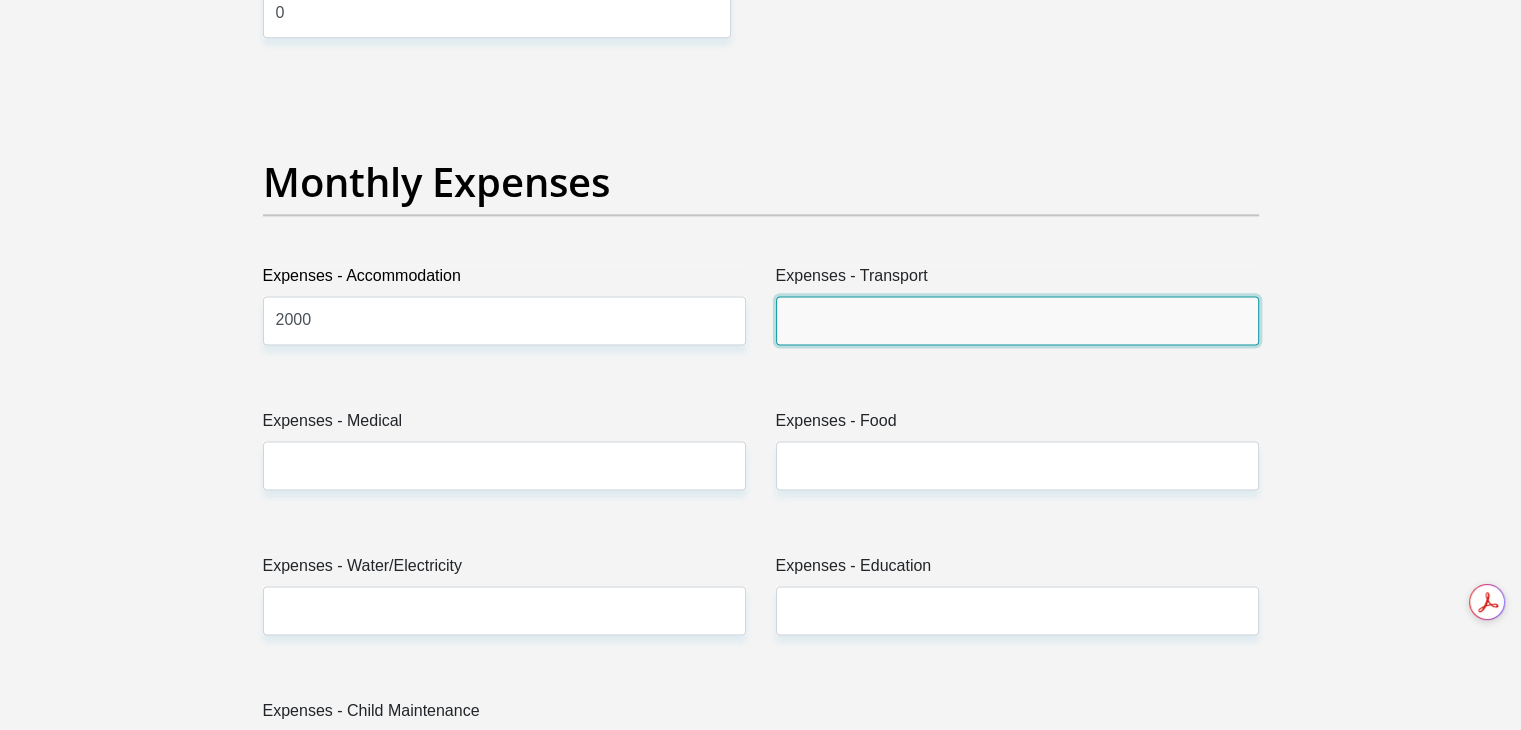click on "Expenses - Transport" at bounding box center [1017, 320] 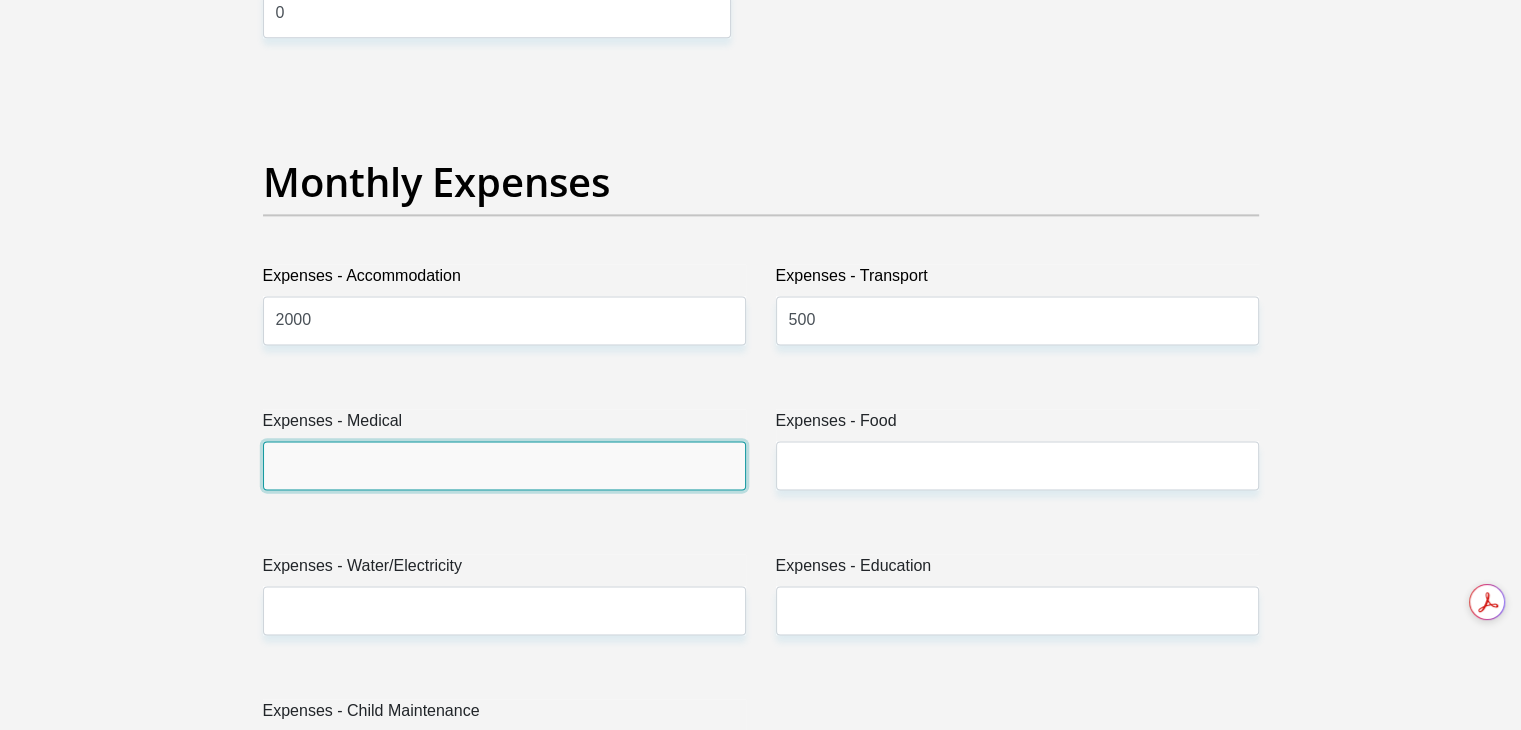 click on "Expenses - Medical" at bounding box center (504, 465) 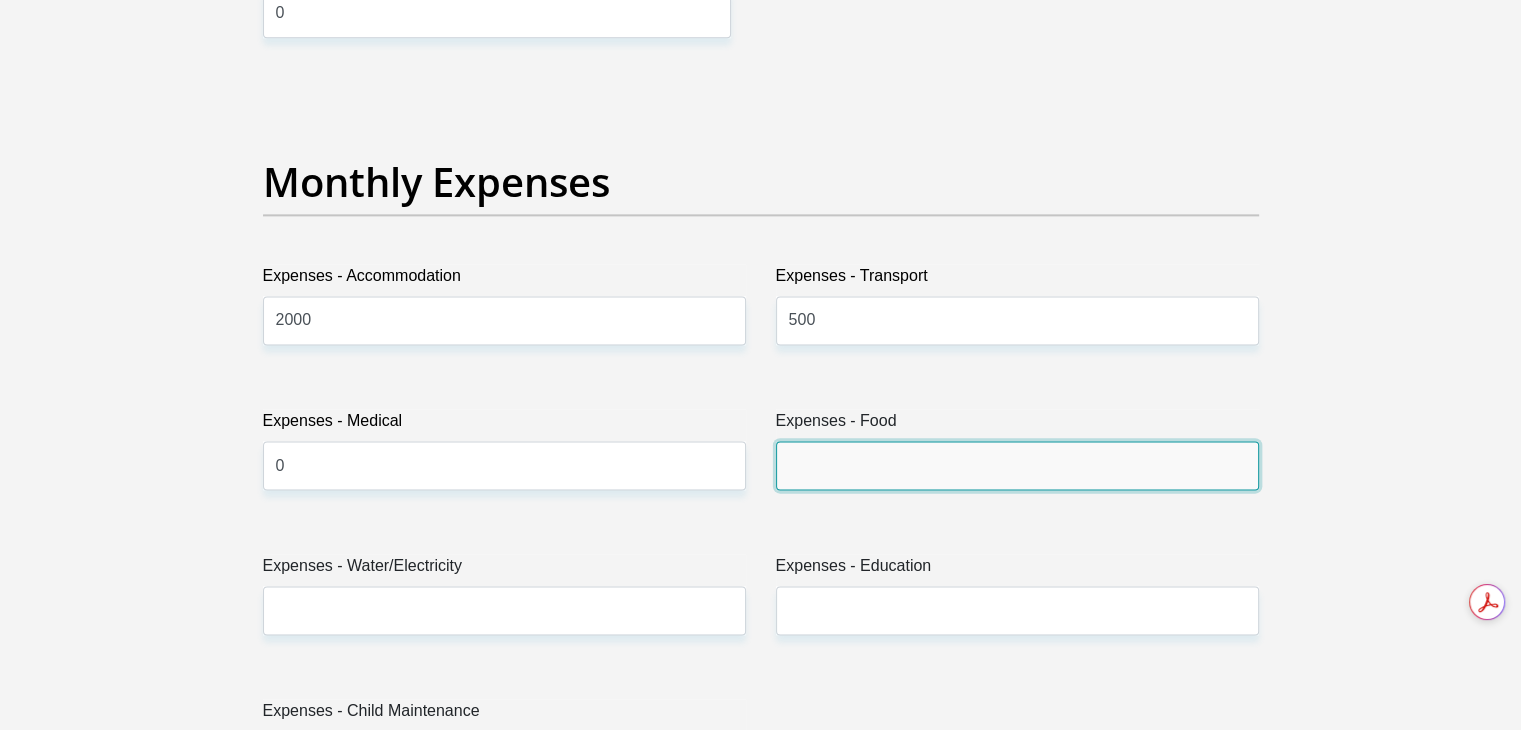click on "Expenses - Food" at bounding box center [1017, 465] 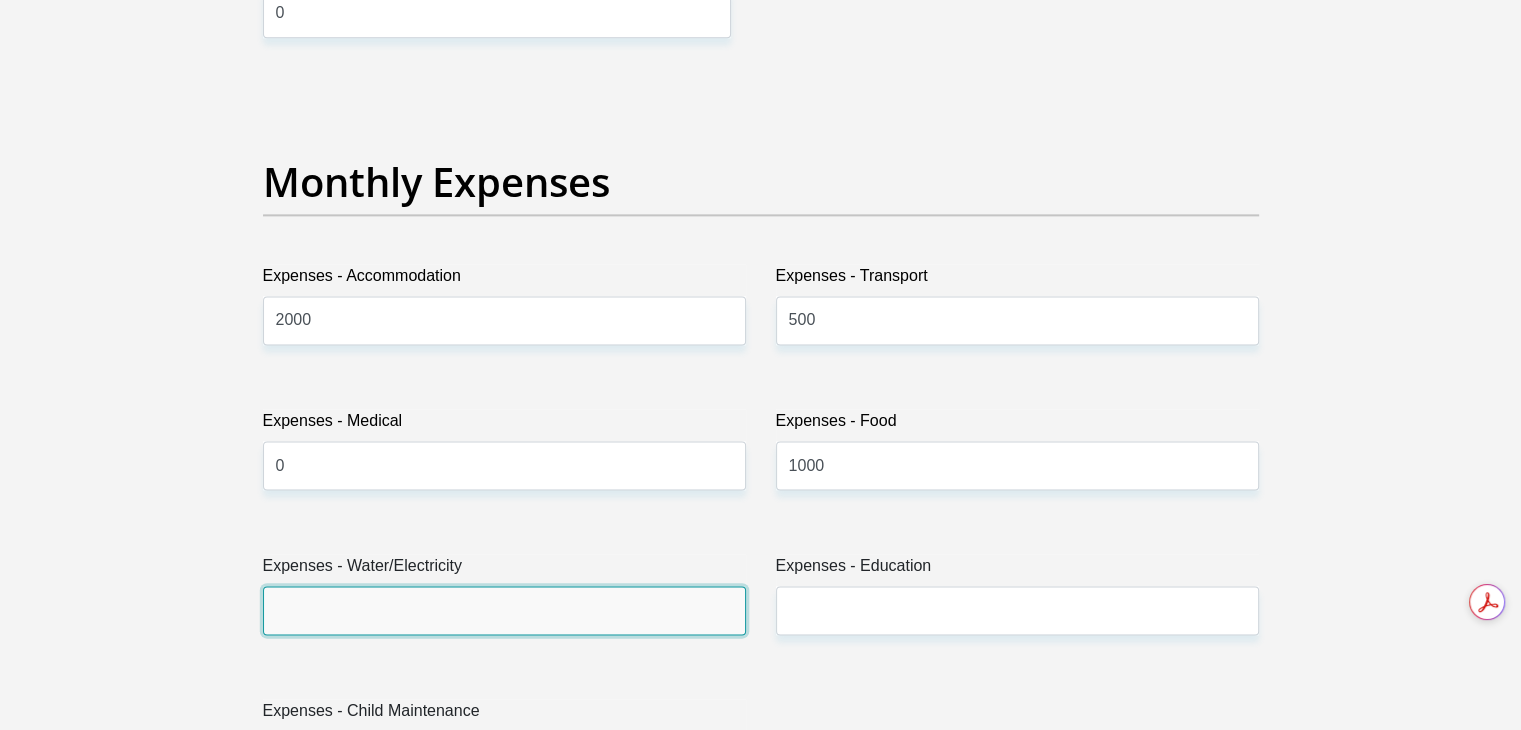click on "Expenses - Water/Electricity" at bounding box center (504, 610) 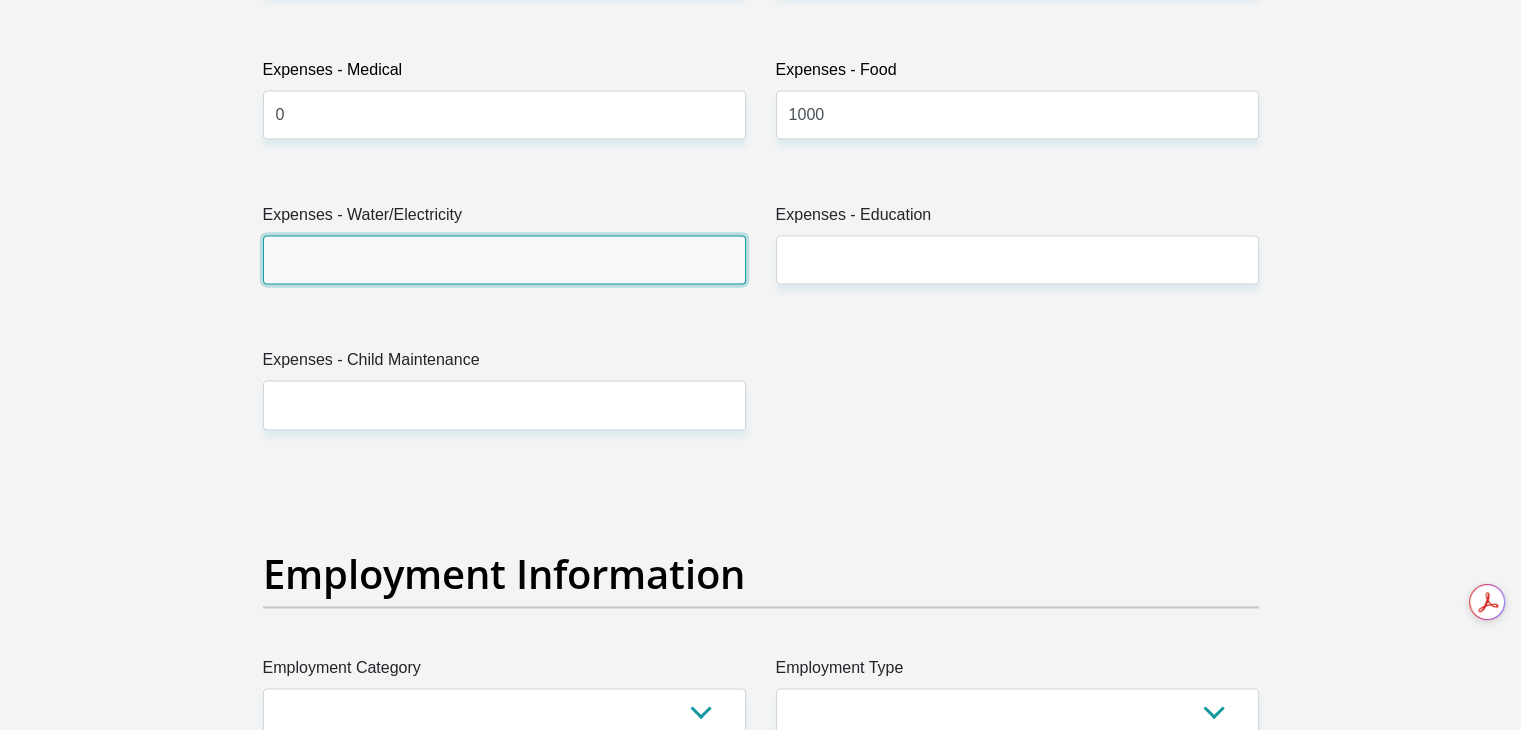 scroll, scrollTop: 3108, scrollLeft: 0, axis: vertical 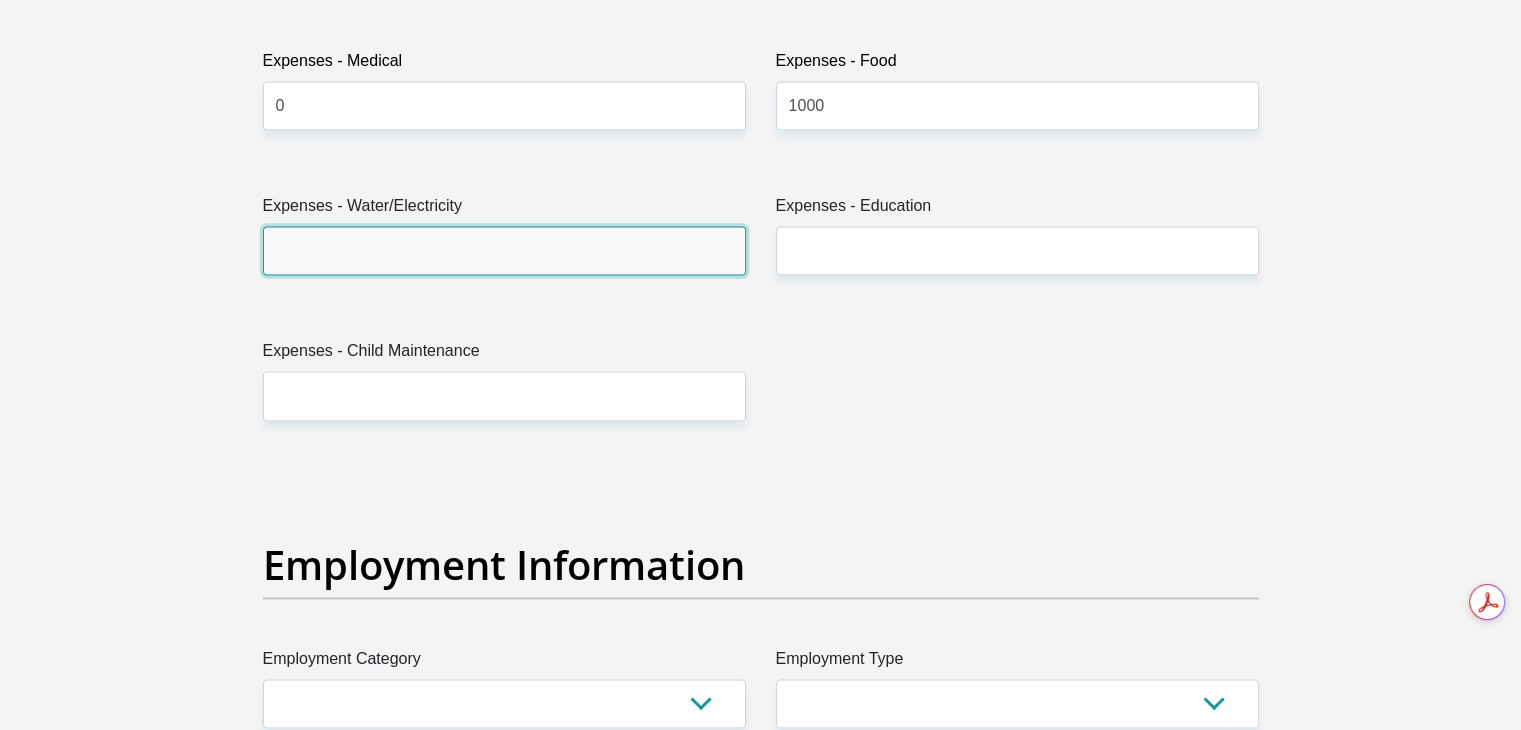click on "Expenses - Water/Electricity" at bounding box center (504, 250) 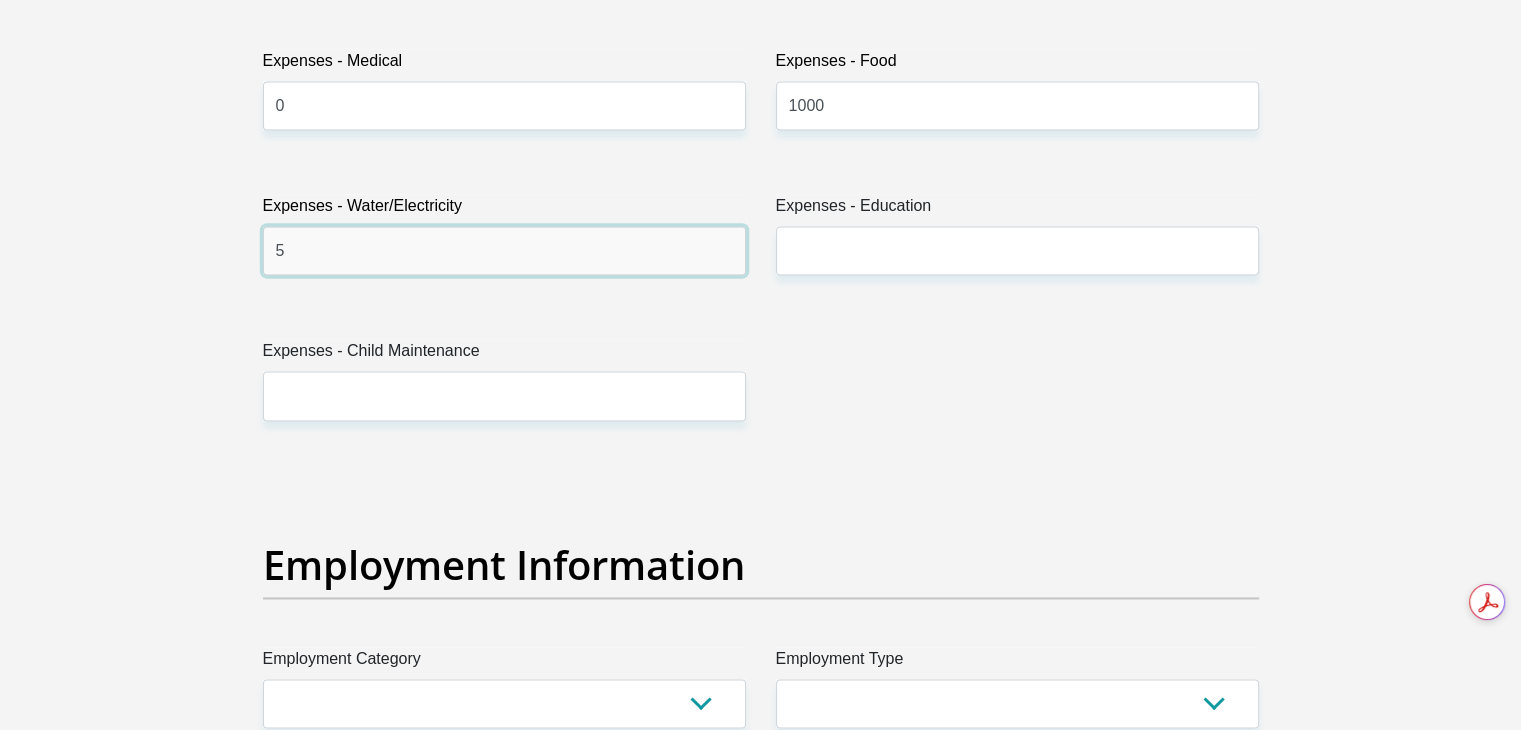 type on "500" 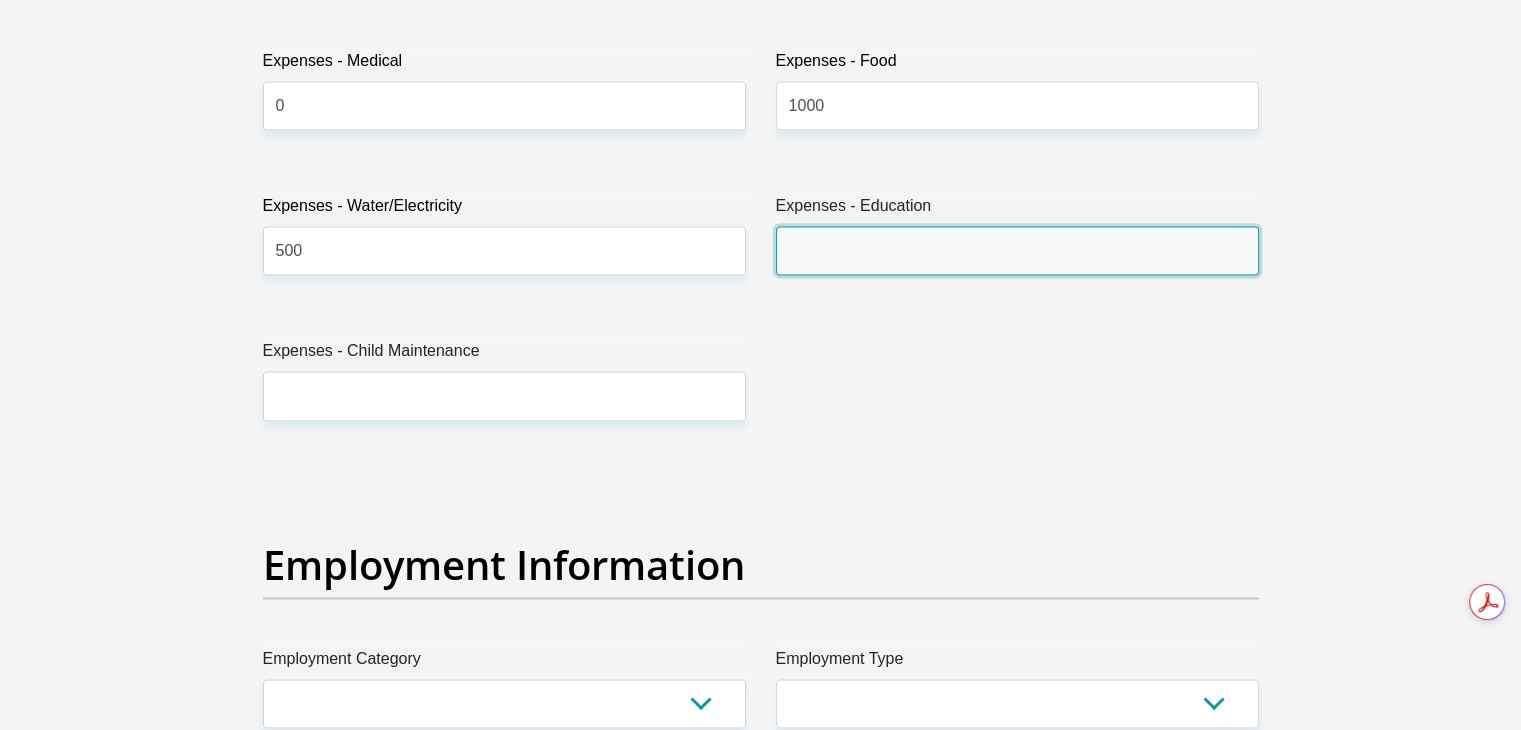 click on "Expenses - Education" at bounding box center (1017, 250) 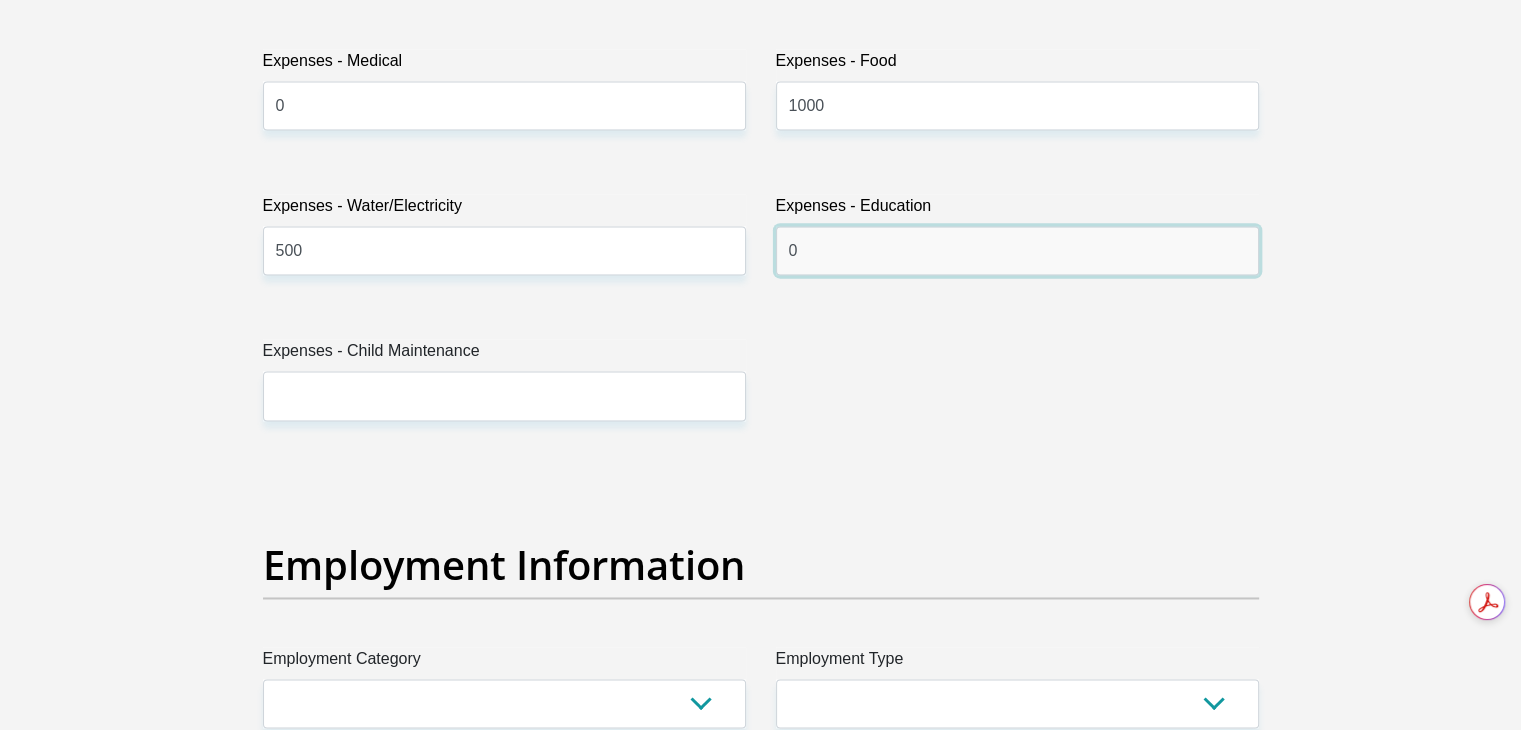 type on "0" 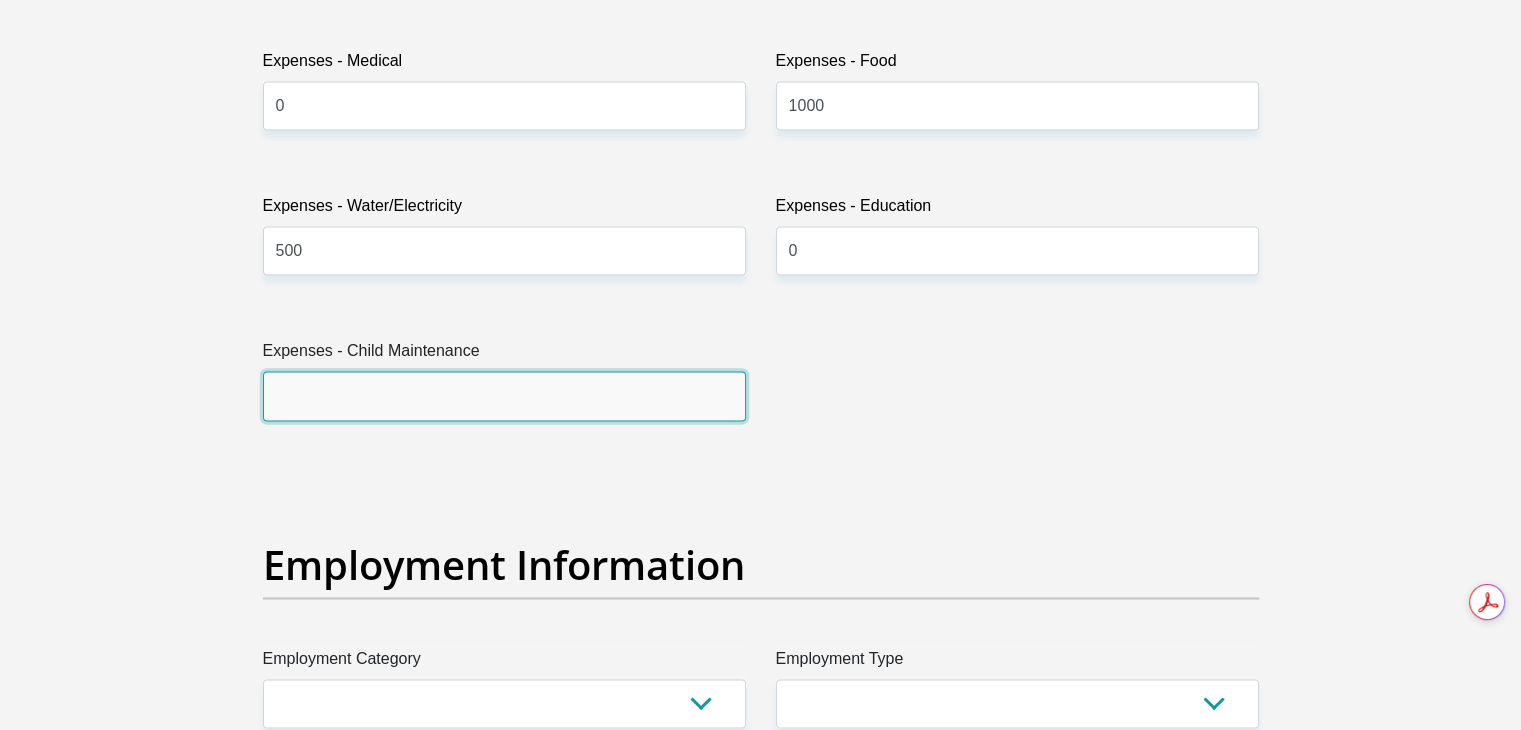 click on "Expenses - Child Maintenance" at bounding box center (504, 395) 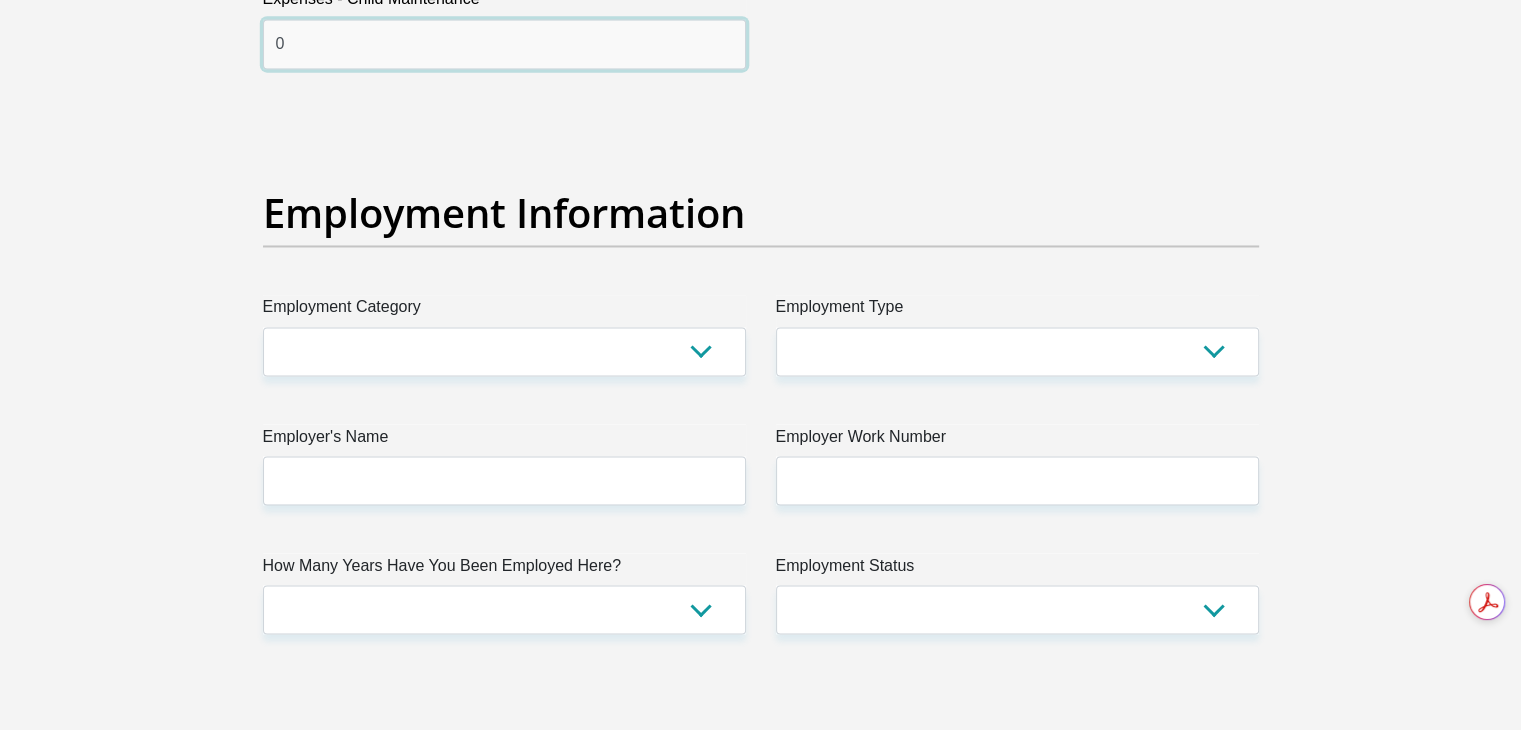 scroll, scrollTop: 3468, scrollLeft: 0, axis: vertical 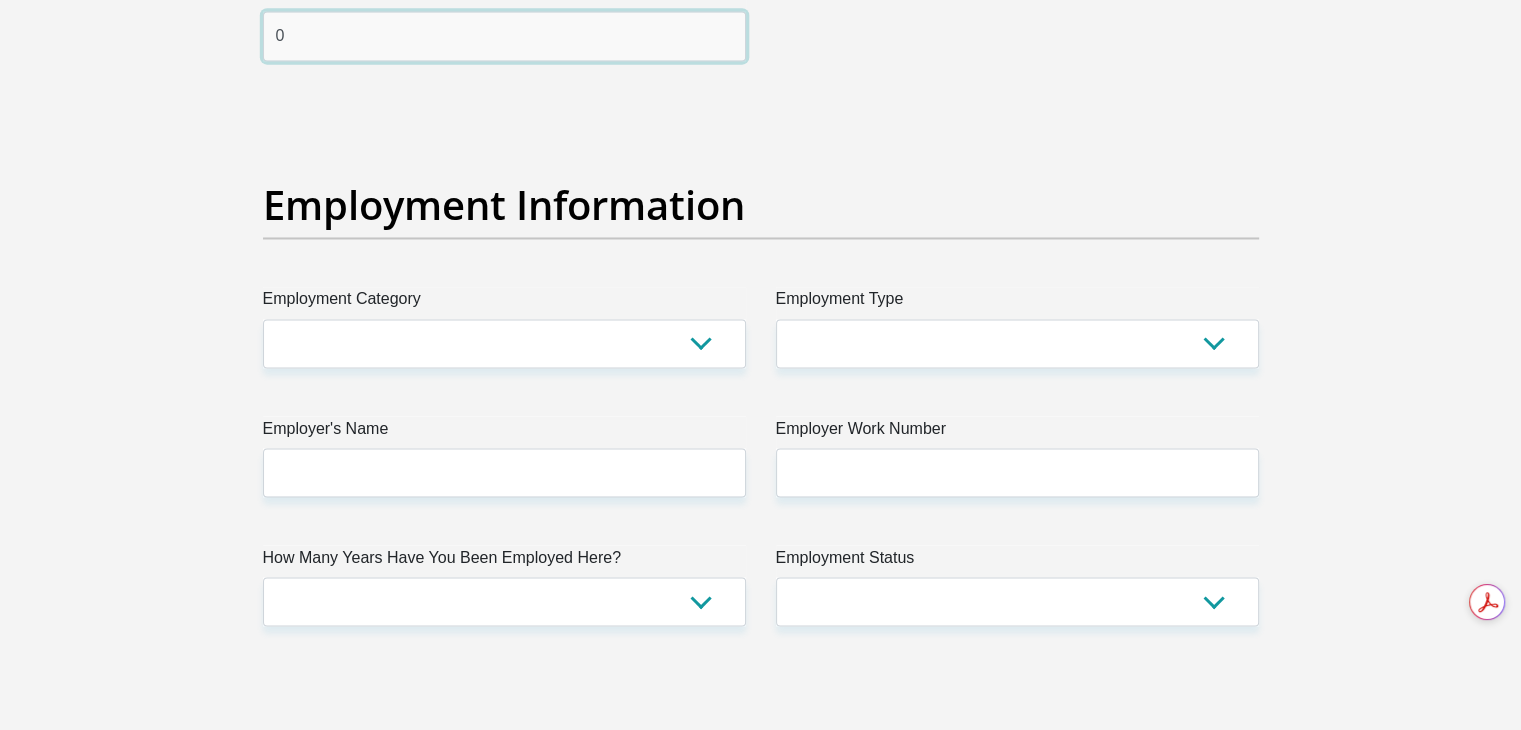 type on "0" 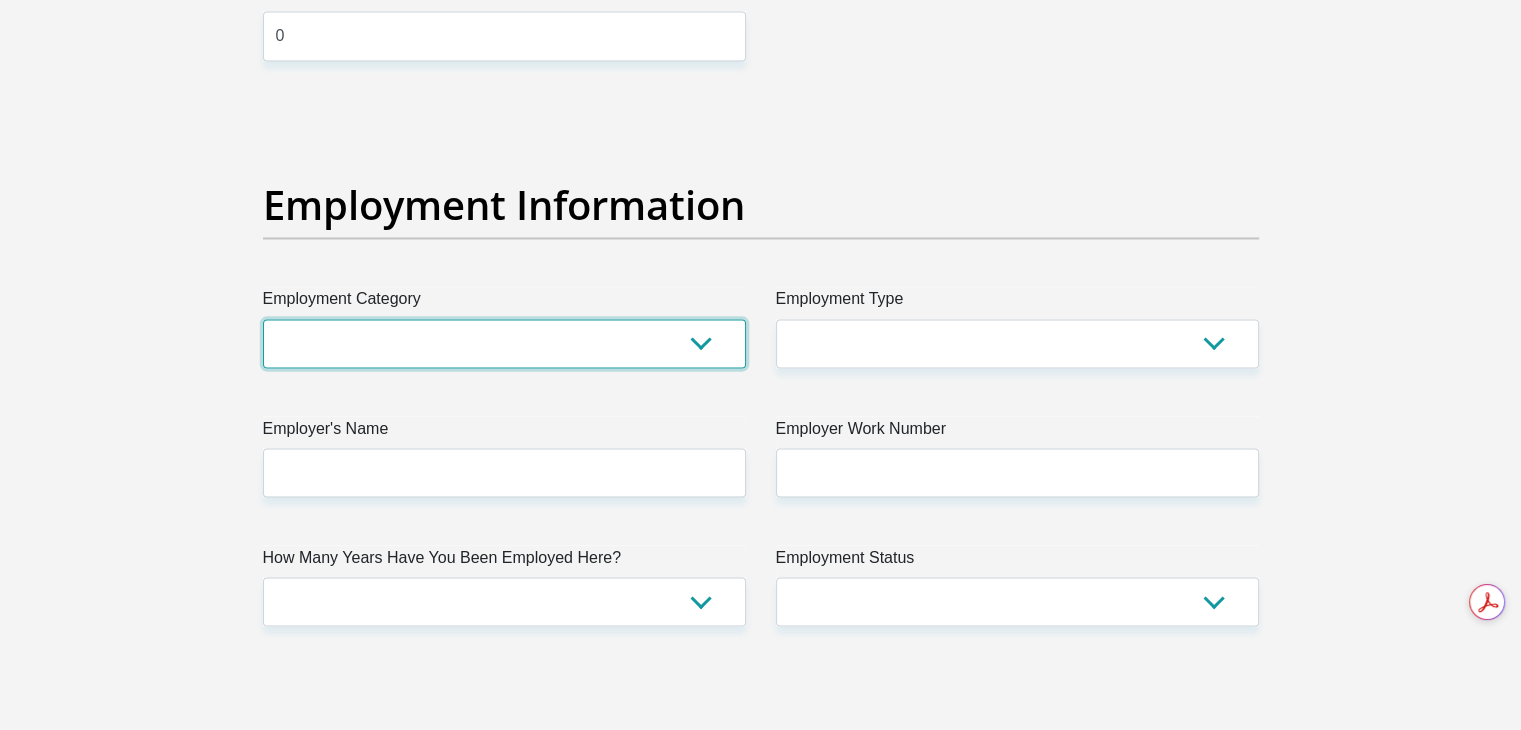 click on "AGRICULTURE
ALCOHOL & TOBACCO
CONSTRUCTION MATERIALS
METALLURGY
EQUIPMENT FOR RENEWABLE ENERGY
SPECIALIZED CONTRACTORS
CAR
GAMING (INCL. INTERNET
OTHER WHOLESALE
UNLICENSED PHARMACEUTICALS
CURRENCY EXCHANGE HOUSES
OTHER FINANCIAL INSTITUTIONS & INSURANCE
REAL ESTATE AGENTS
OIL & GAS
OTHER MATERIALS (E.G. IRON ORE)
PRECIOUS STONES & PRECIOUS METALS
POLITICAL ORGANIZATIONS
RELIGIOUS ORGANIZATIONS(NOT SECTS)
ACTI. HAVING BUSINESS DEAL WITH PUBLIC ADMINISTRATION
LAUNDROMATS" at bounding box center (504, 343) 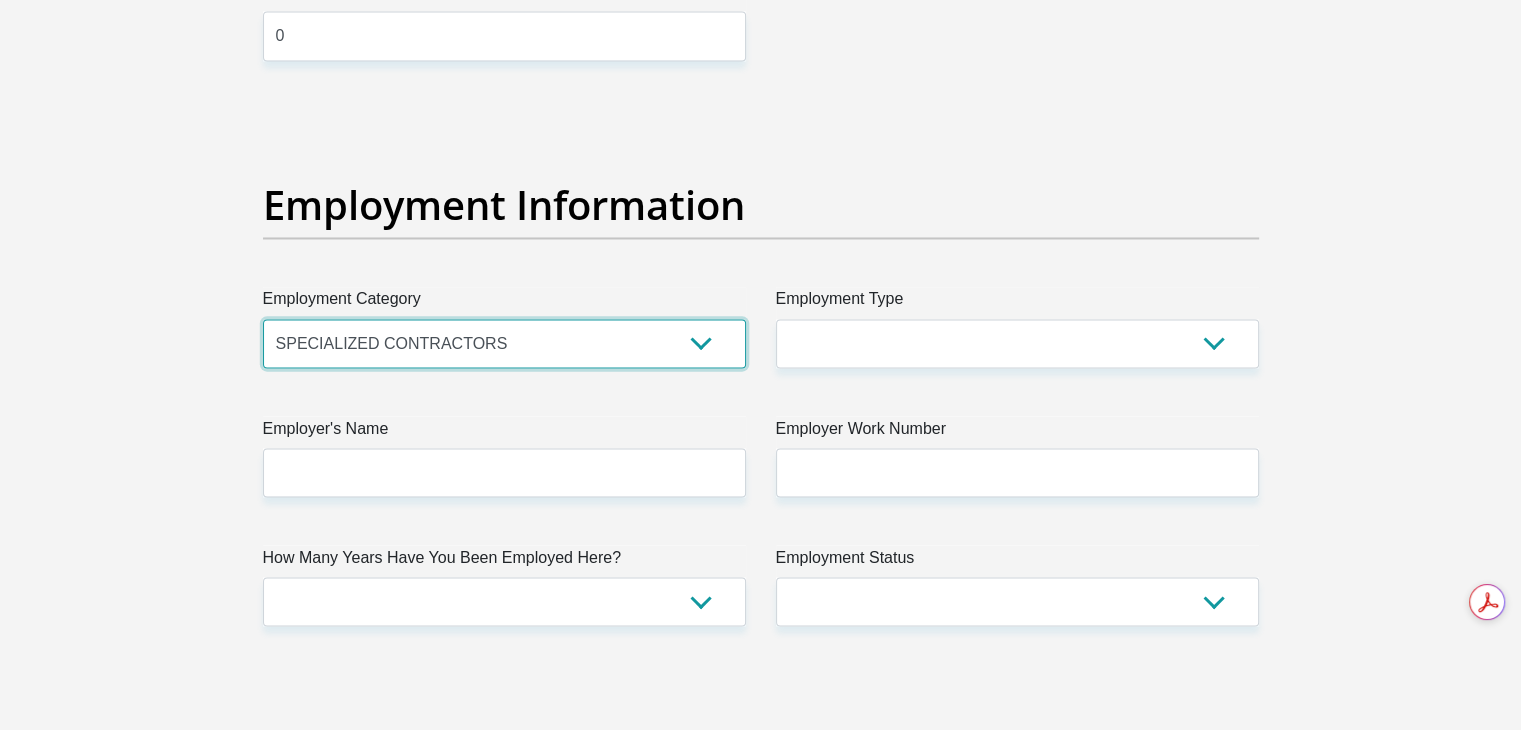 click on "AGRICULTURE
ALCOHOL & TOBACCO
CONSTRUCTION MATERIALS
METALLURGY
EQUIPMENT FOR RENEWABLE ENERGY
SPECIALIZED CONTRACTORS
CAR
GAMING (INCL. INTERNET
OTHER WHOLESALE
UNLICENSED PHARMACEUTICALS
CURRENCY EXCHANGE HOUSES
OTHER FINANCIAL INSTITUTIONS & INSURANCE
REAL ESTATE AGENTS
OIL & GAS
OTHER MATERIALS (E.G. IRON ORE)
PRECIOUS STONES & PRECIOUS METALS
POLITICAL ORGANIZATIONS
RELIGIOUS ORGANIZATIONS(NOT SECTS)
ACTI. HAVING BUSINESS DEAL WITH PUBLIC ADMINISTRATION
LAUNDROMATS" at bounding box center [504, 343] 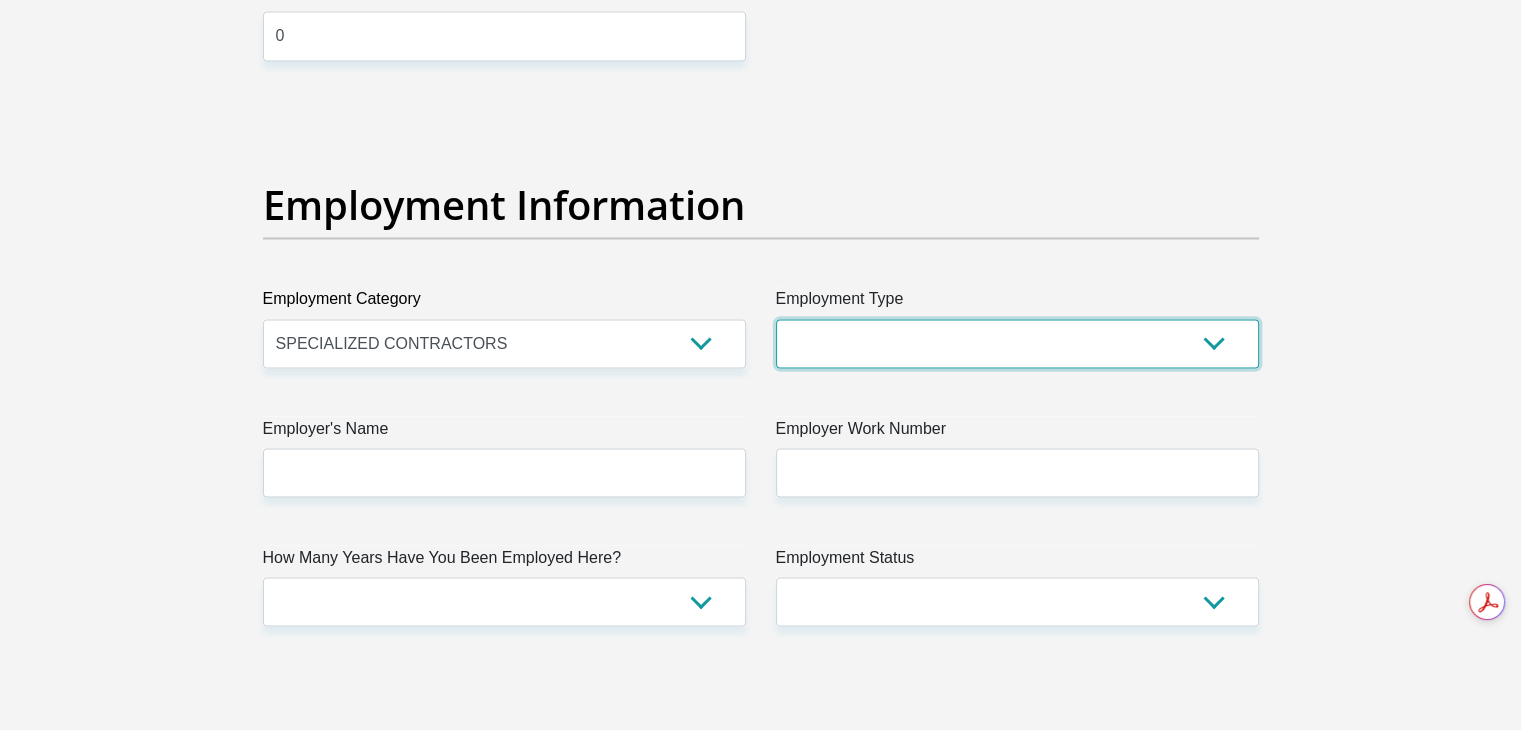 click on "College/Lecturer
Craft Seller
Creative
Driver
Executive
Farmer
Forces - Non Commissioned
Forces - Officer
Hawker
Housewife
Labourer
Licenced Professional
Manager
Miner
Non Licenced Professional
Office Staff/Clerk
Outside Worker
Pensioner
Permanent Teacher
Production/Manufacturing
Sales
Self-Employed
Semi-Professional Worker
Service Industry  Social Worker  Student" at bounding box center [1017, 343] 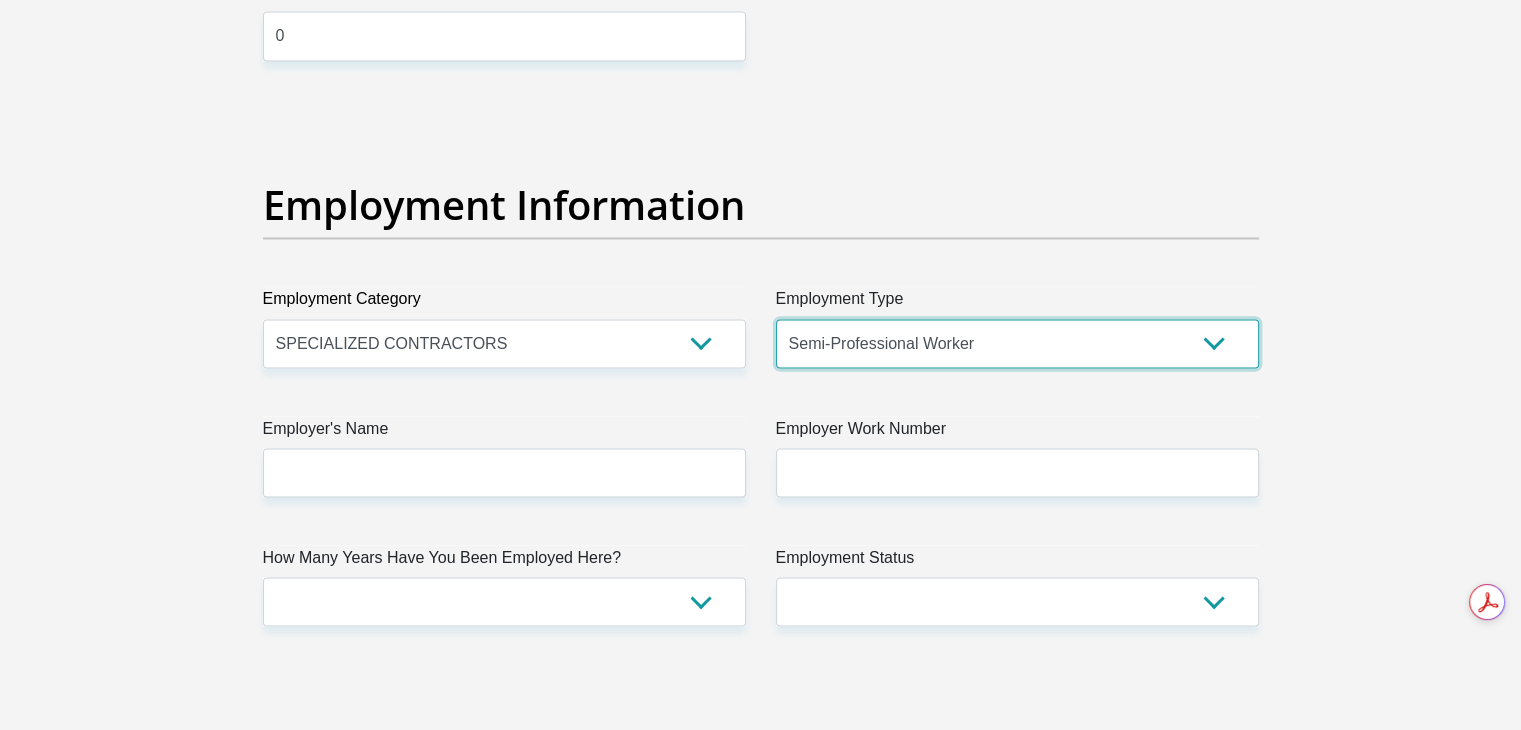 click on "College/Lecturer
Craft Seller
Creative
Driver
Executive
Farmer
Forces - Non Commissioned
Forces - Officer
Hawker
Housewife
Labourer
Licenced Professional
Manager
Miner
Non Licenced Professional
Office Staff/Clerk
Outside Worker
Pensioner
Permanent Teacher
Production/Manufacturing
Sales
Self-Employed
Semi-Professional Worker
Service Industry  Social Worker  Student" at bounding box center [1017, 343] 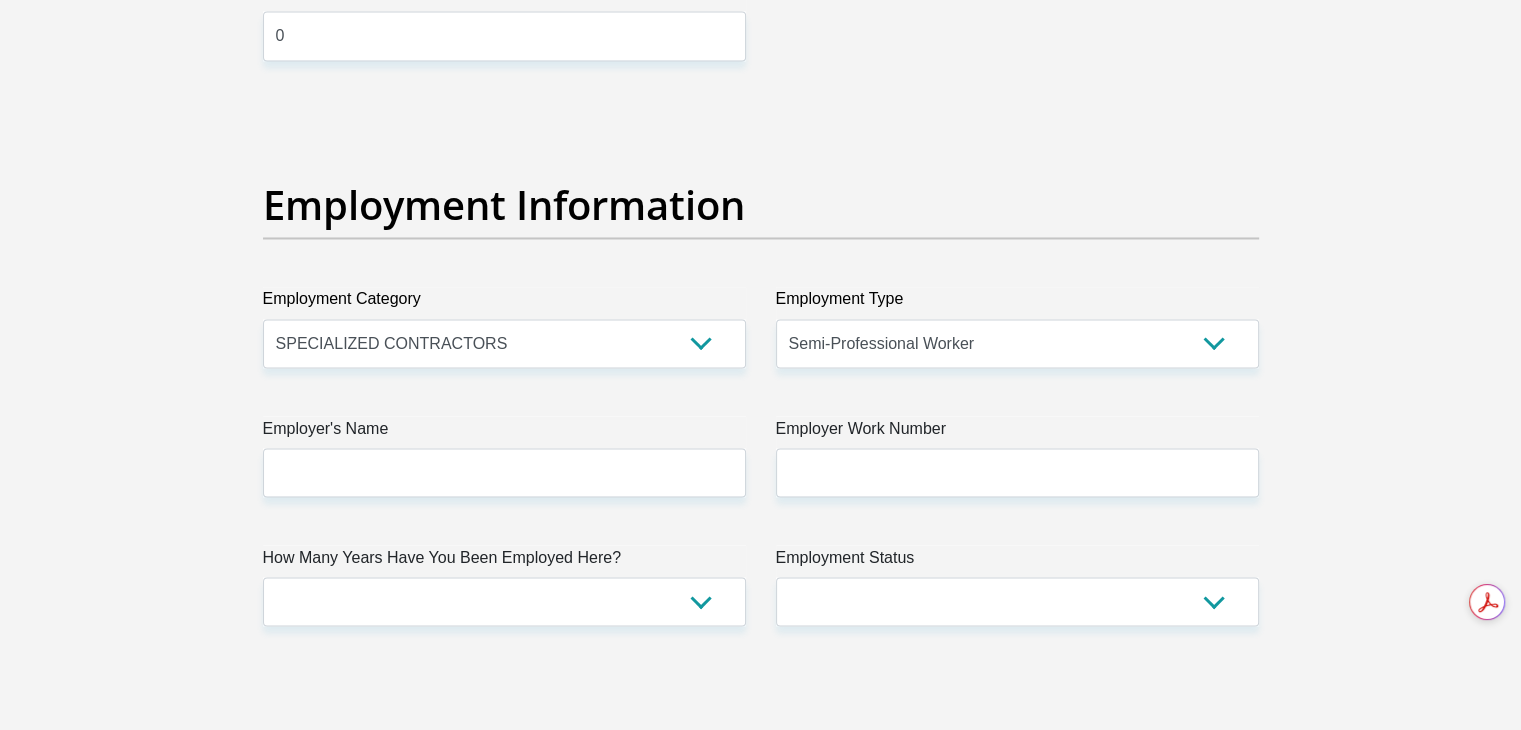 click on "Employer's Name" at bounding box center (504, 432) 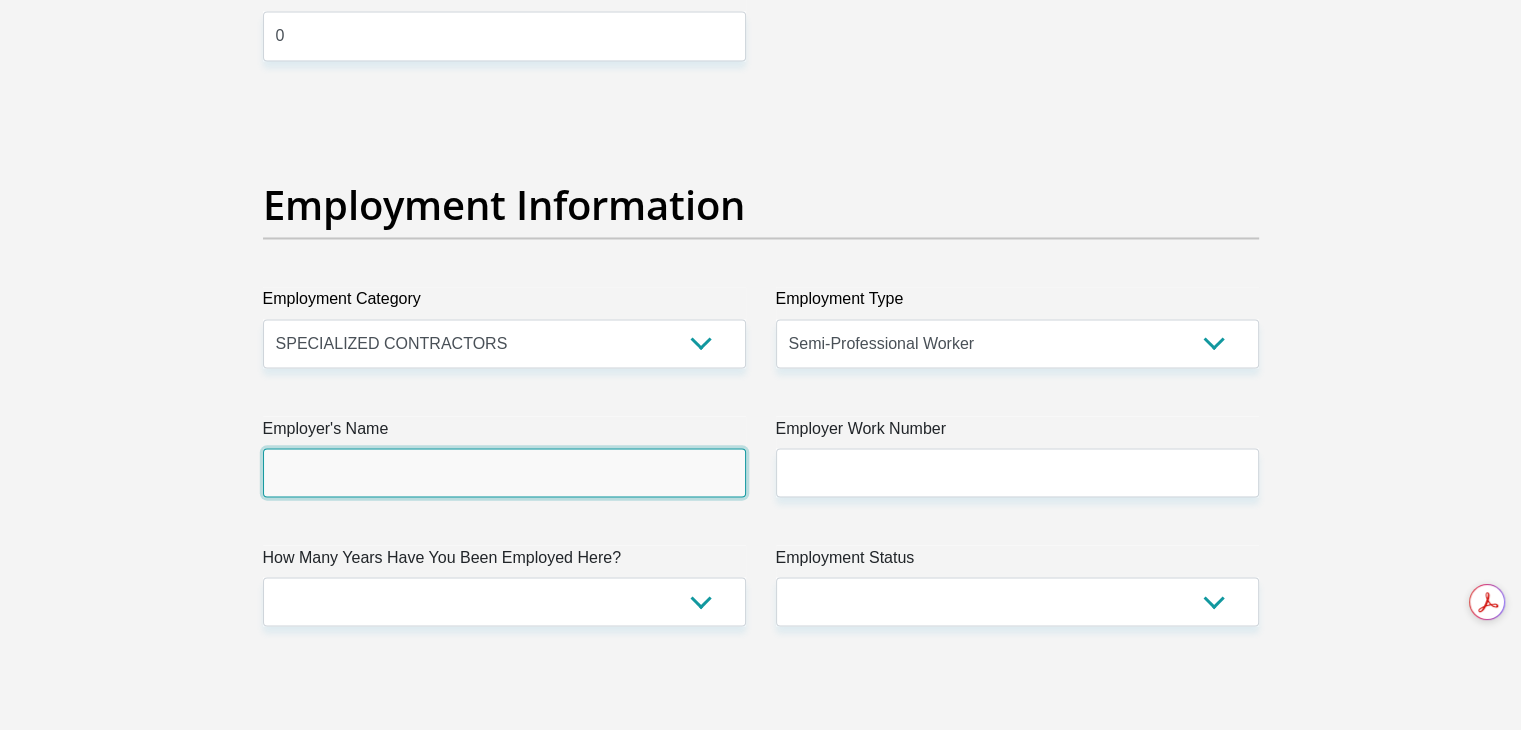 click on "Employer's Name" at bounding box center (504, 472) 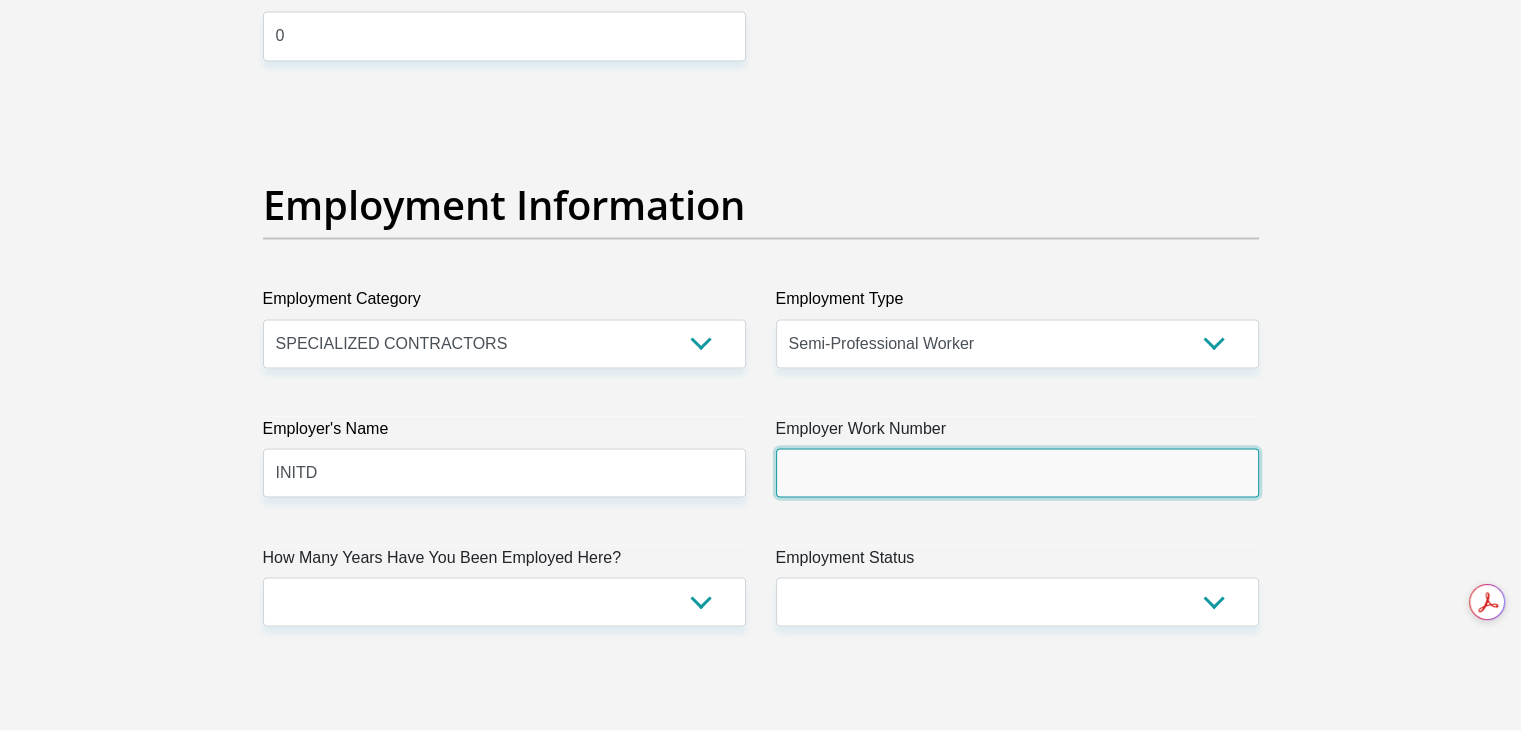 click on "Employer Work Number" at bounding box center (1017, 472) 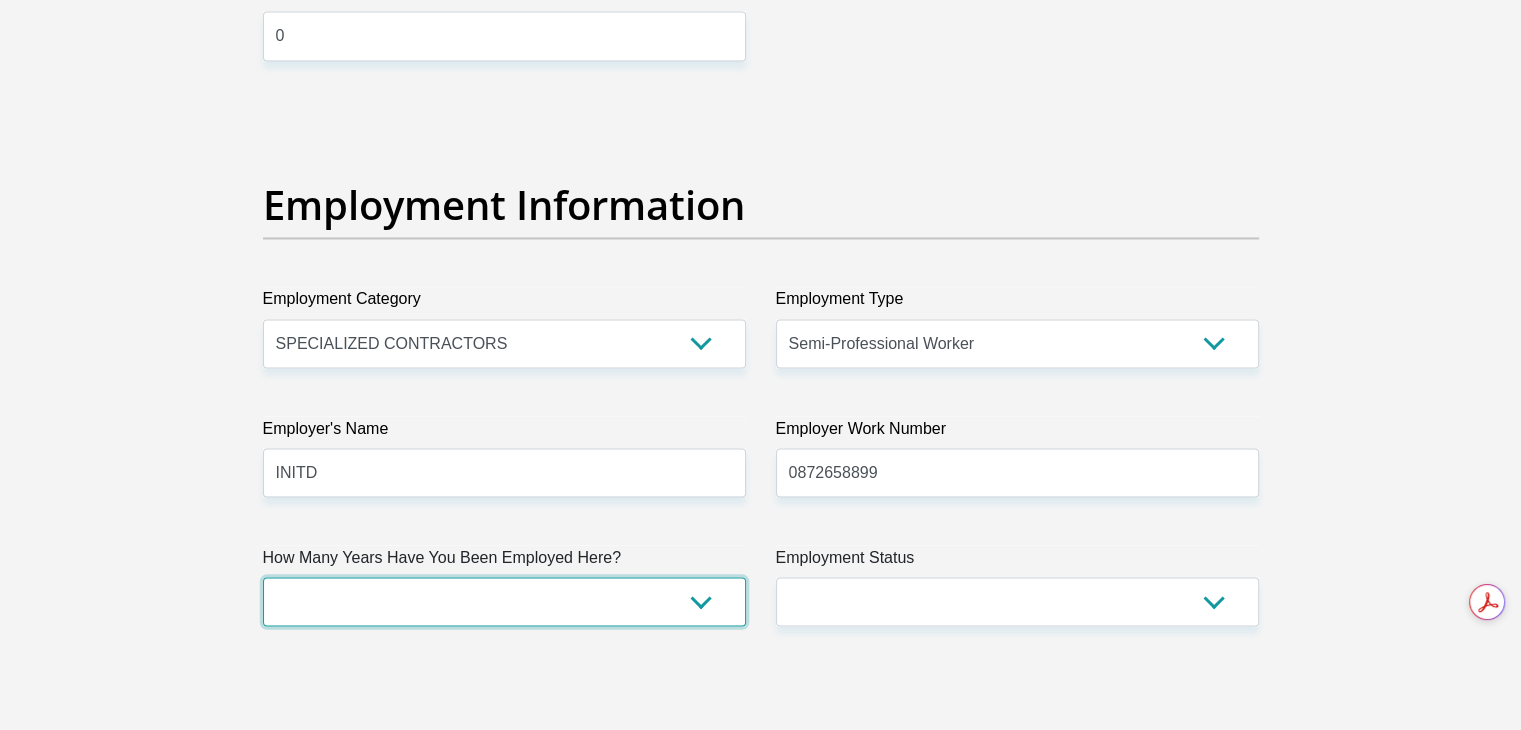 click on "less than 1 year
1-3 years
3-5 years
5+ years" at bounding box center (504, 601) 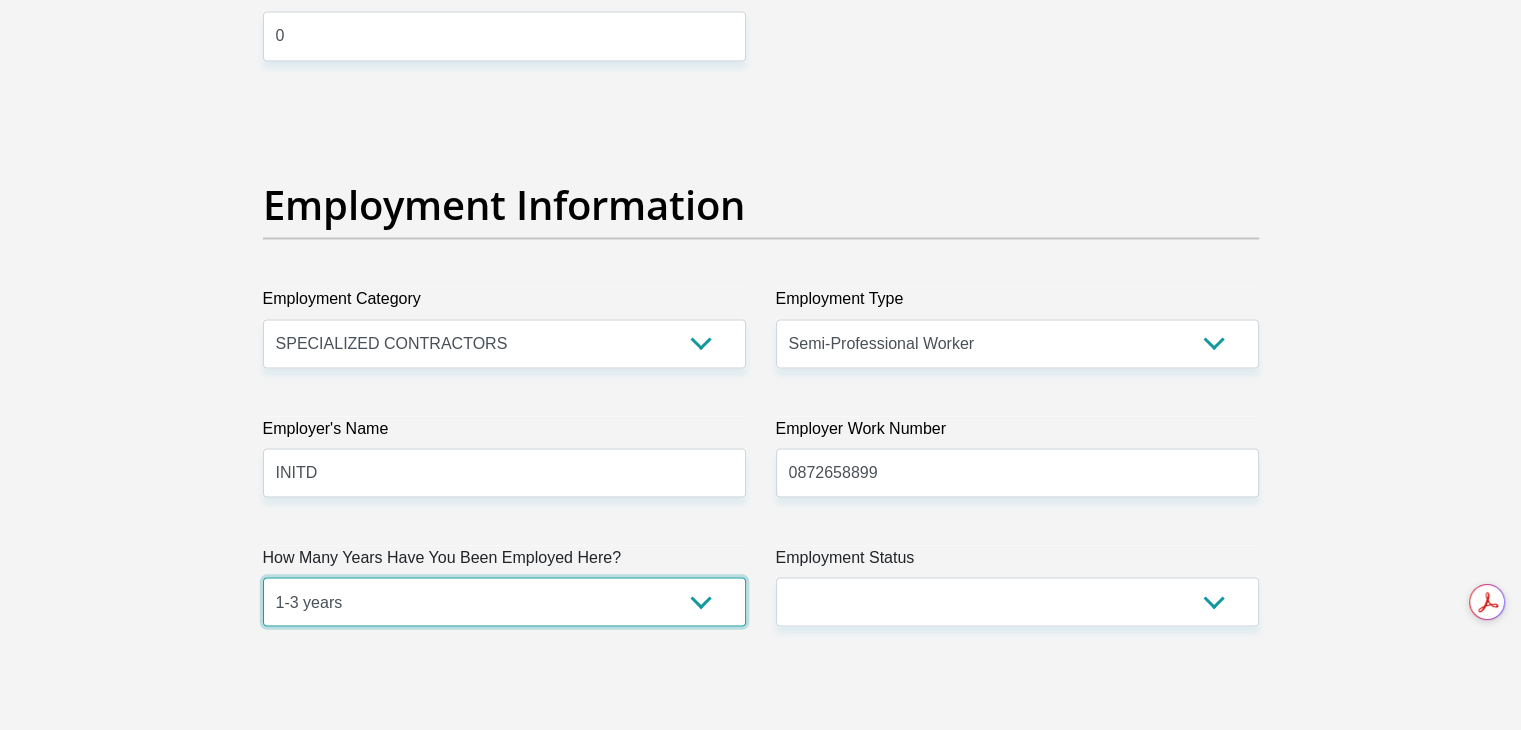 click on "less than 1 year
1-3 years
3-5 years
5+ years" at bounding box center [504, 601] 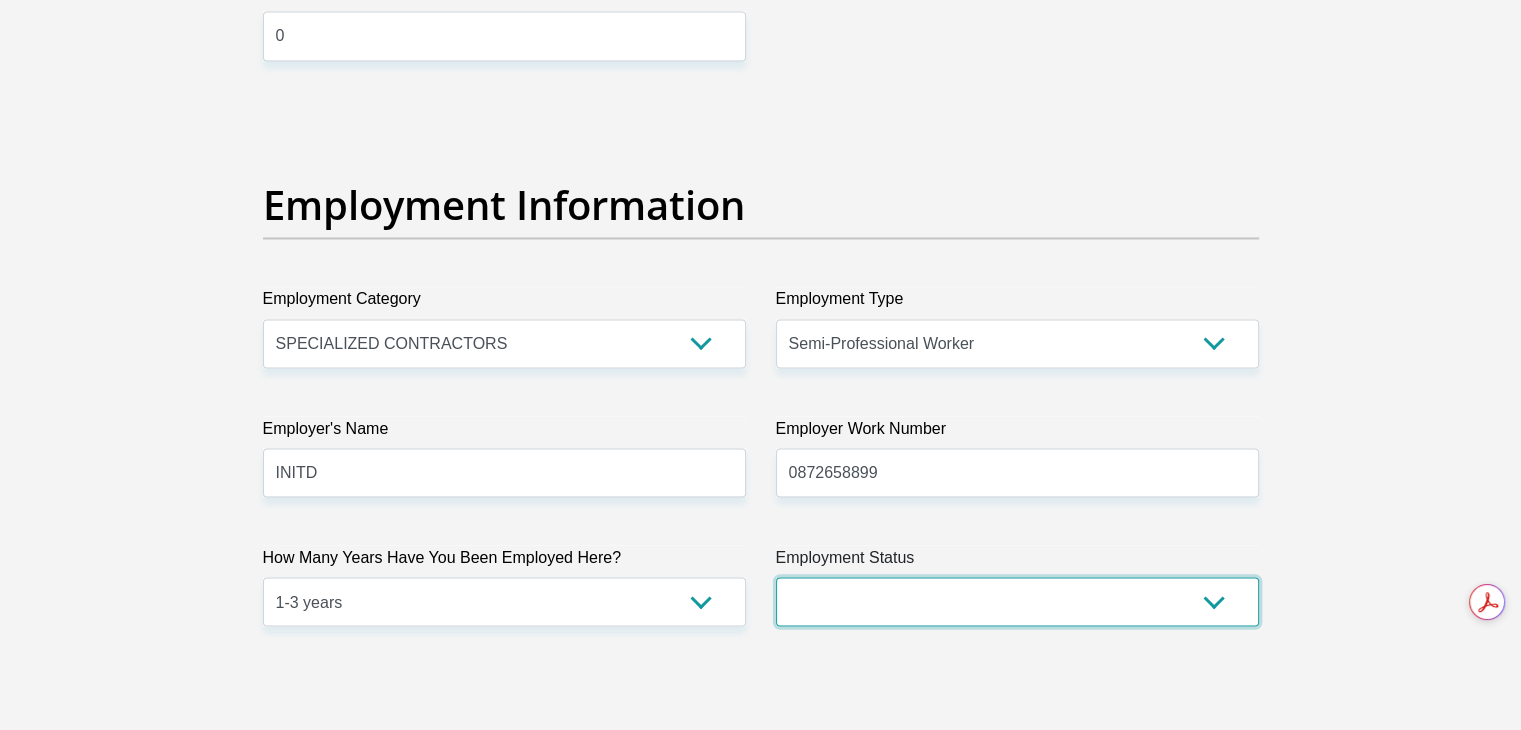 click on "Permanent/Full-time
Part-time/Casual
Contract Worker
Self-Employed
Housewife
Retired
Student
Medically Boarded
Disability
Unemployed" at bounding box center (1017, 601) 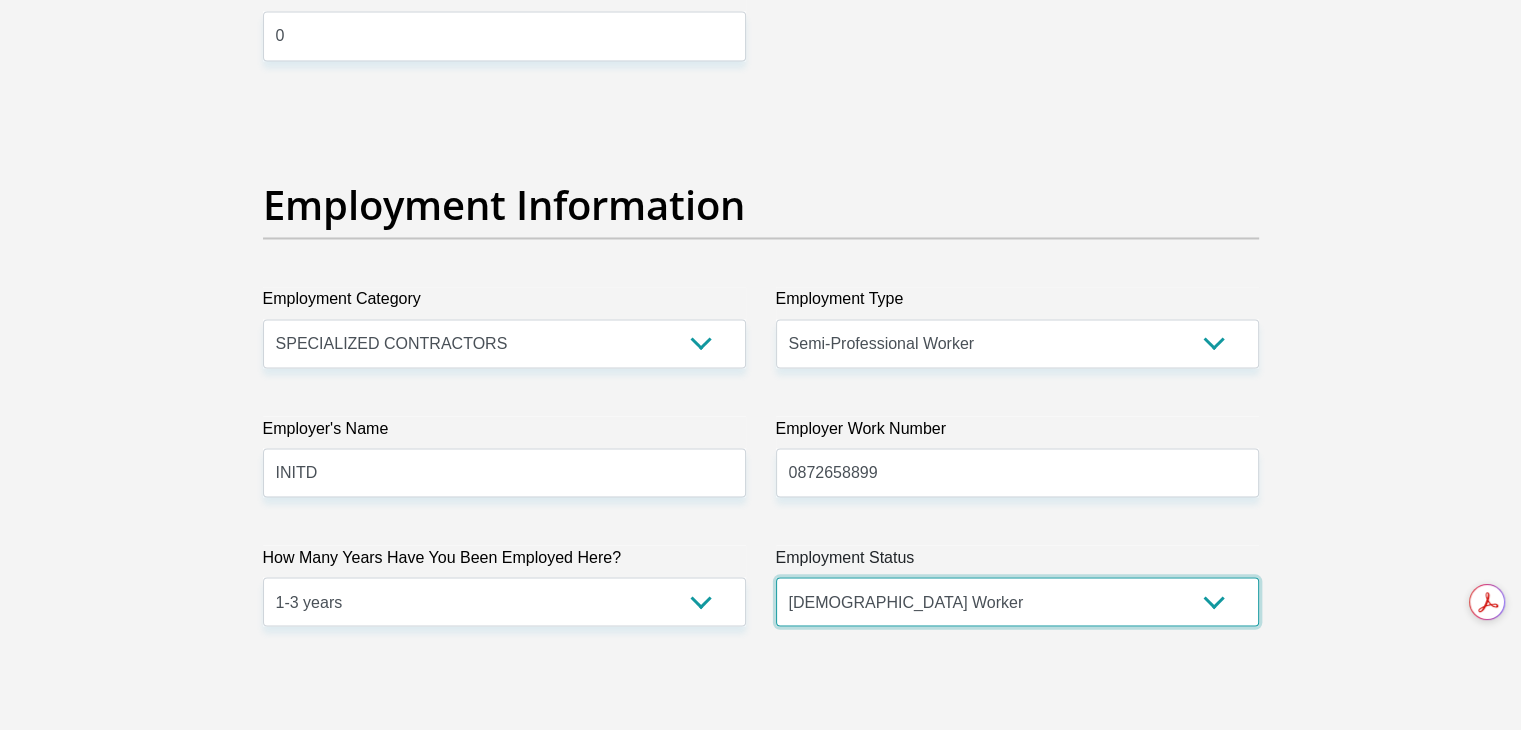 click on "Permanent/Full-time
Part-time/Casual
Contract Worker
Self-Employed
Housewife
Retired
Student
Medically Boarded
Disability
Unemployed" at bounding box center (1017, 601) 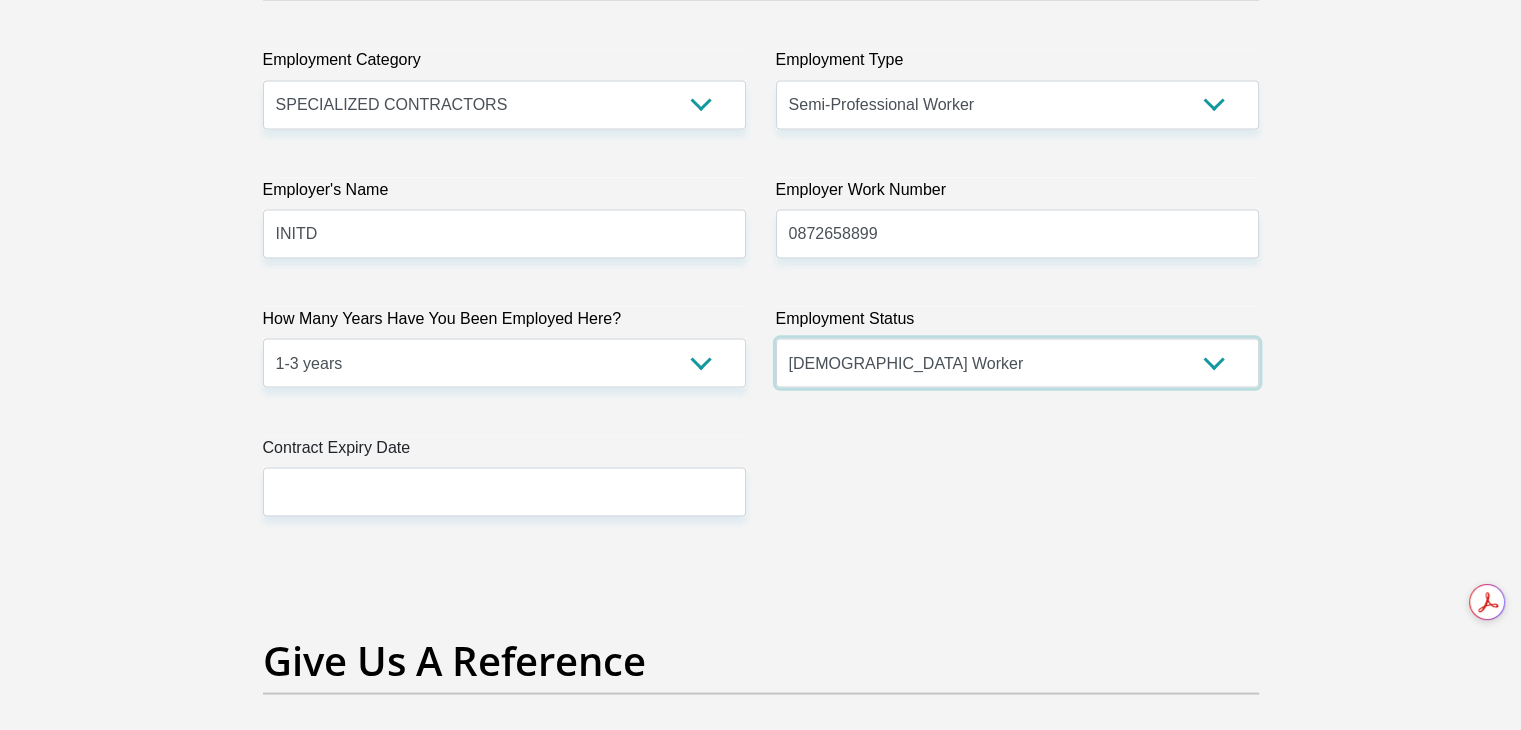 scroll, scrollTop: 3708, scrollLeft: 0, axis: vertical 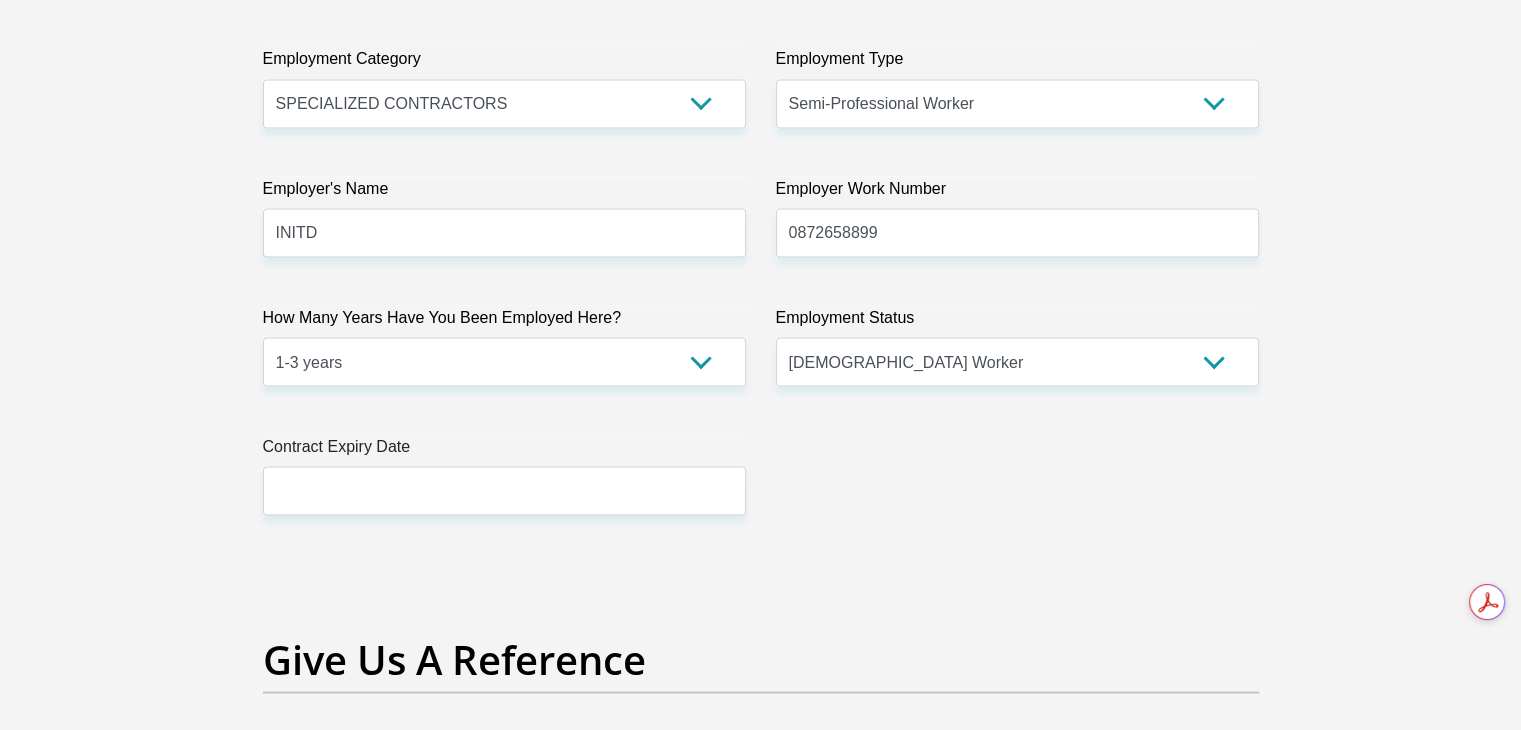 drag, startPoint x: 344, startPoint y: 514, endPoint x: 327, endPoint y: 473, distance: 44.38468 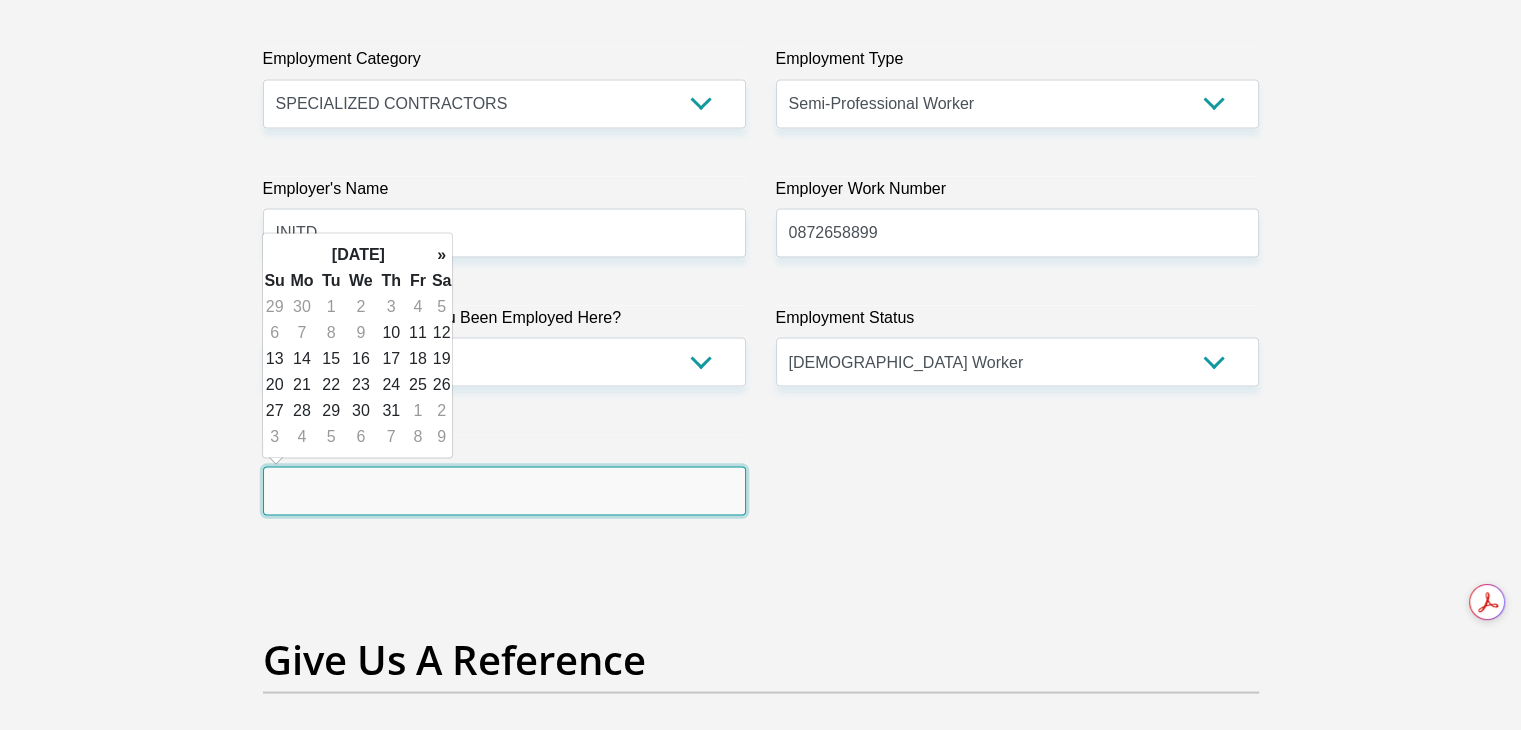 click at bounding box center [504, 490] 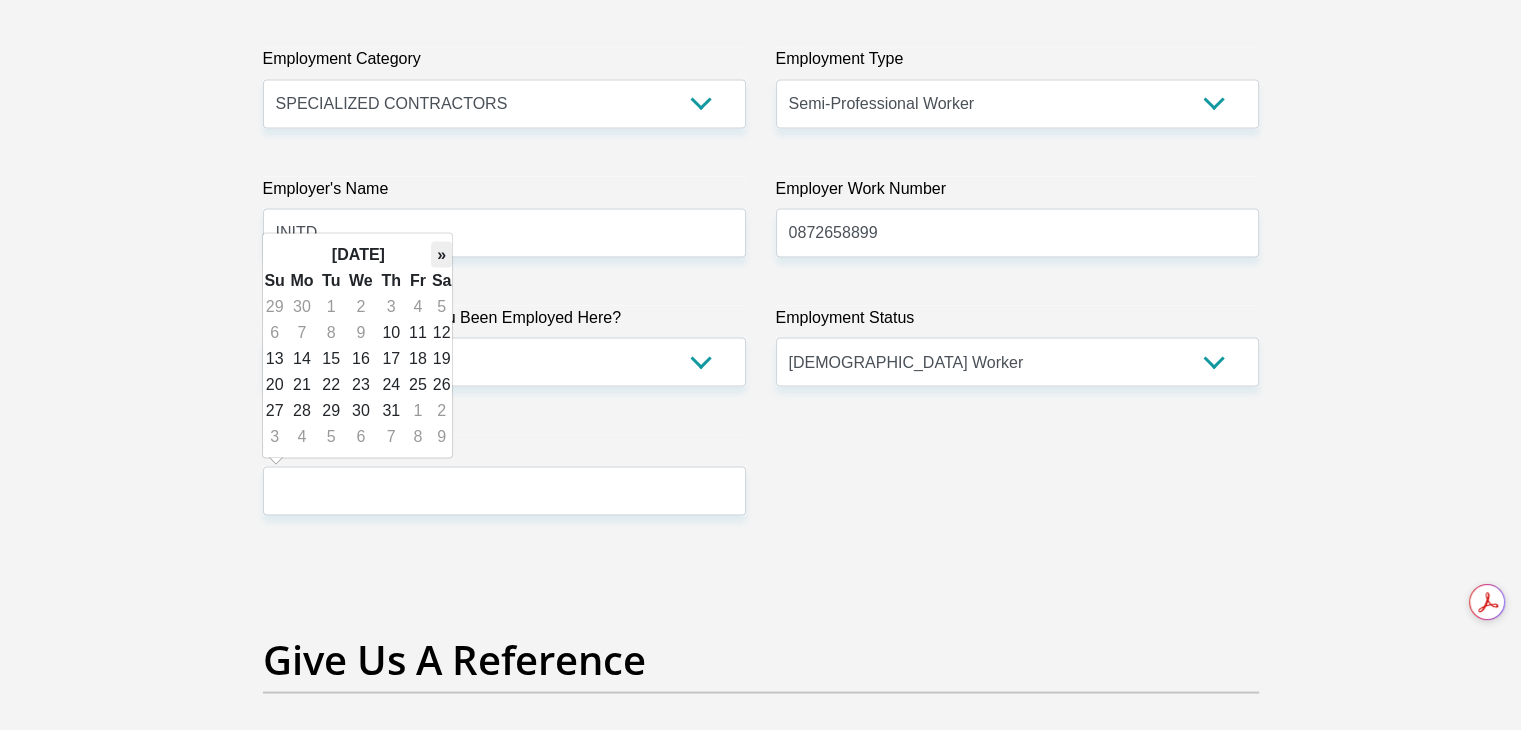 click on "»" at bounding box center [442, 254] 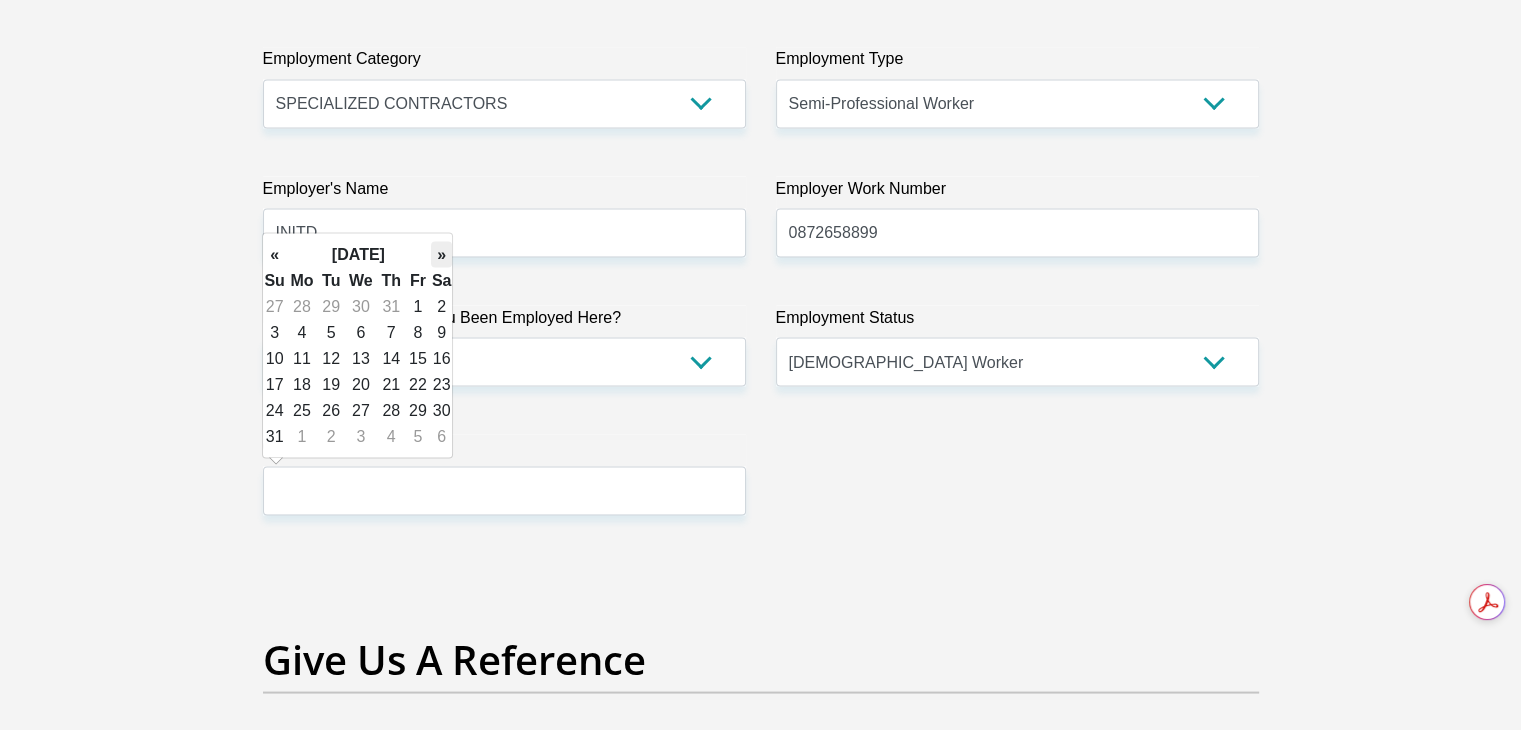 click on "»" at bounding box center [442, 254] 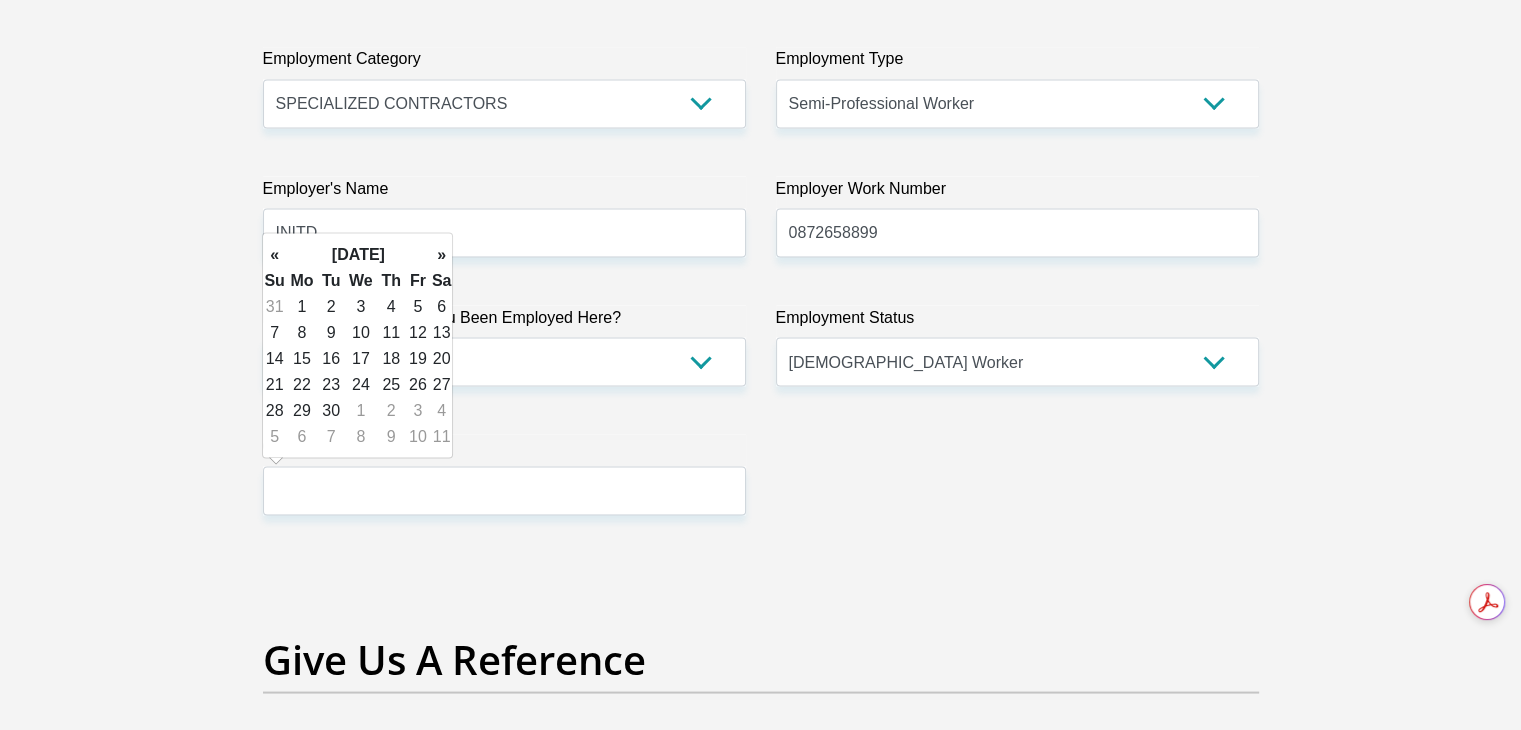 click on "»" at bounding box center [442, 254] 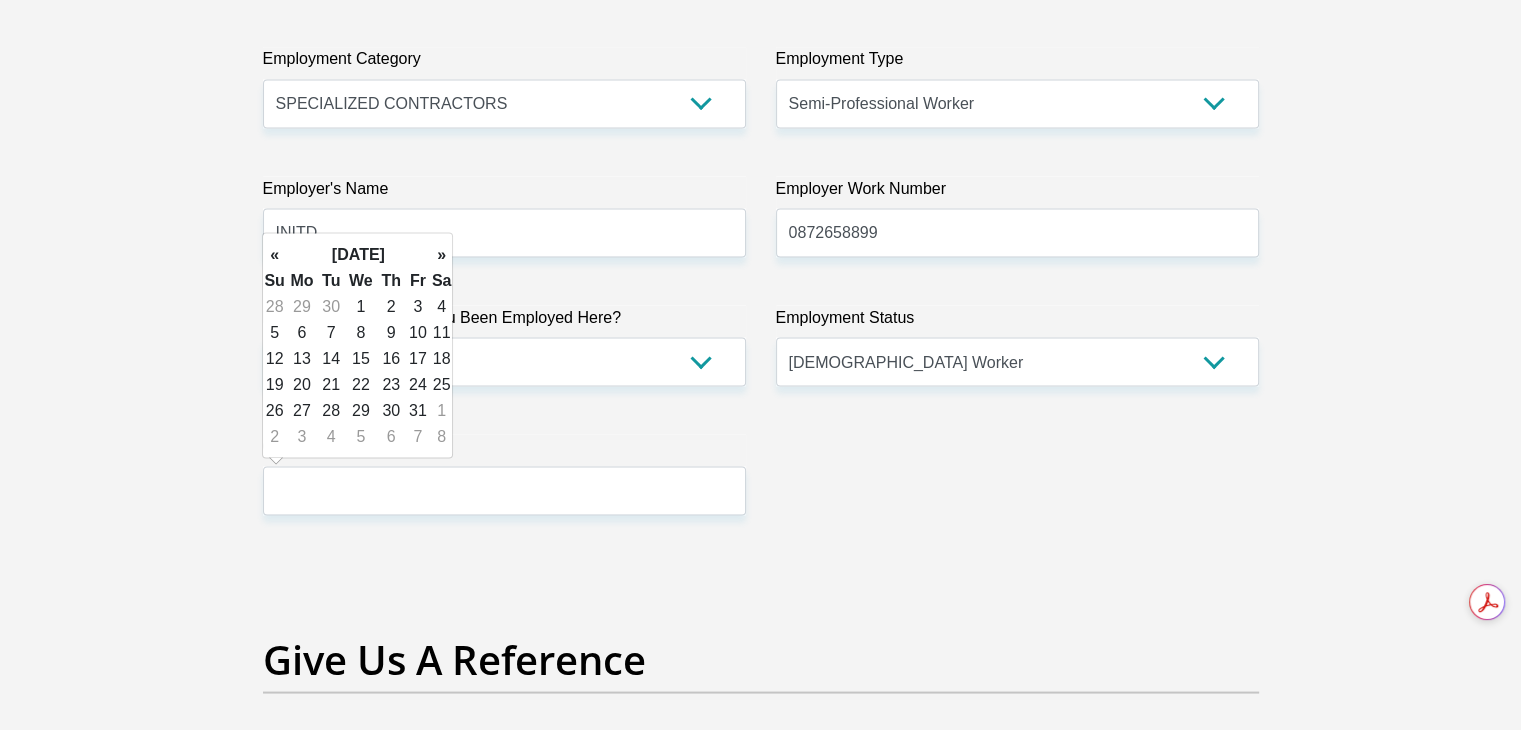 click on "»" at bounding box center [442, 254] 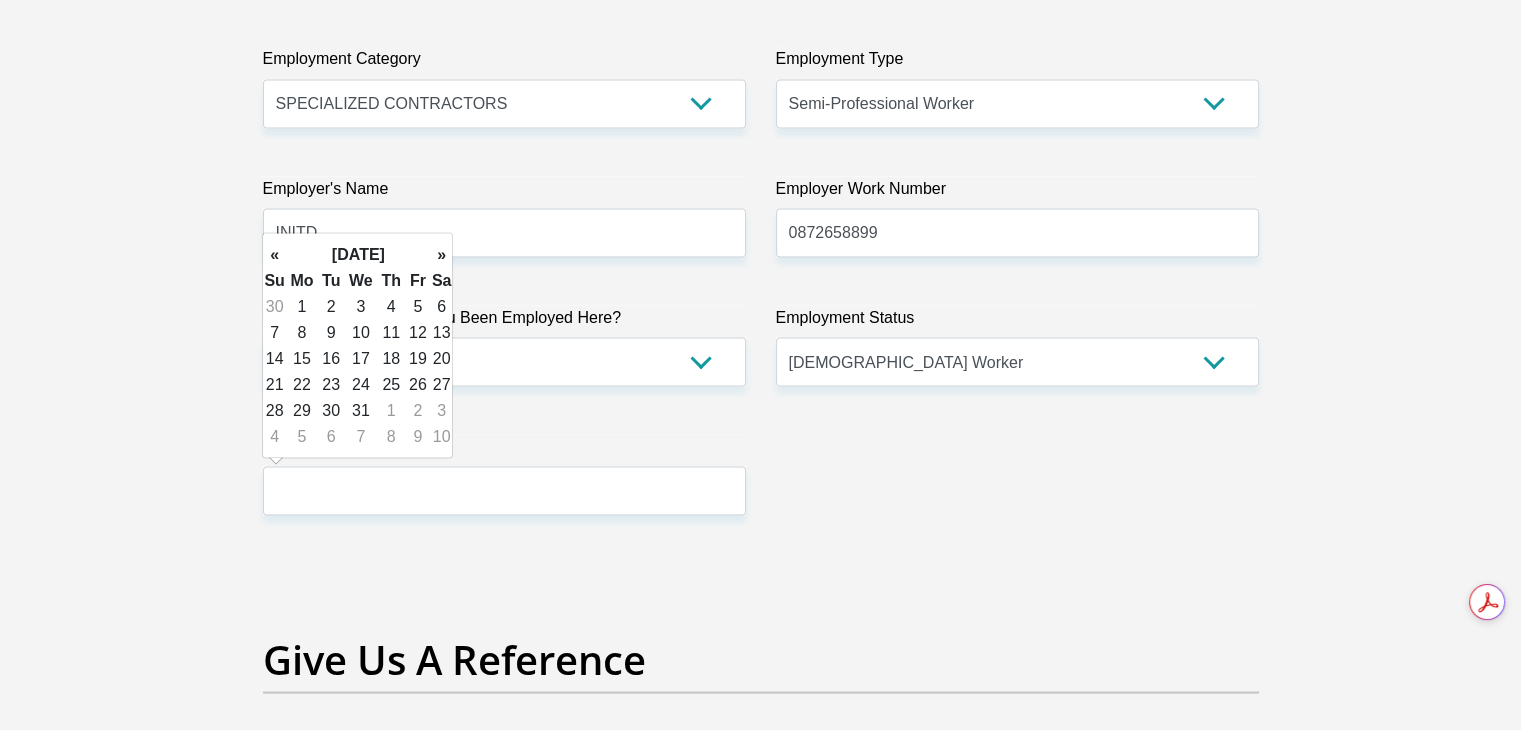 click on "»" at bounding box center [442, 254] 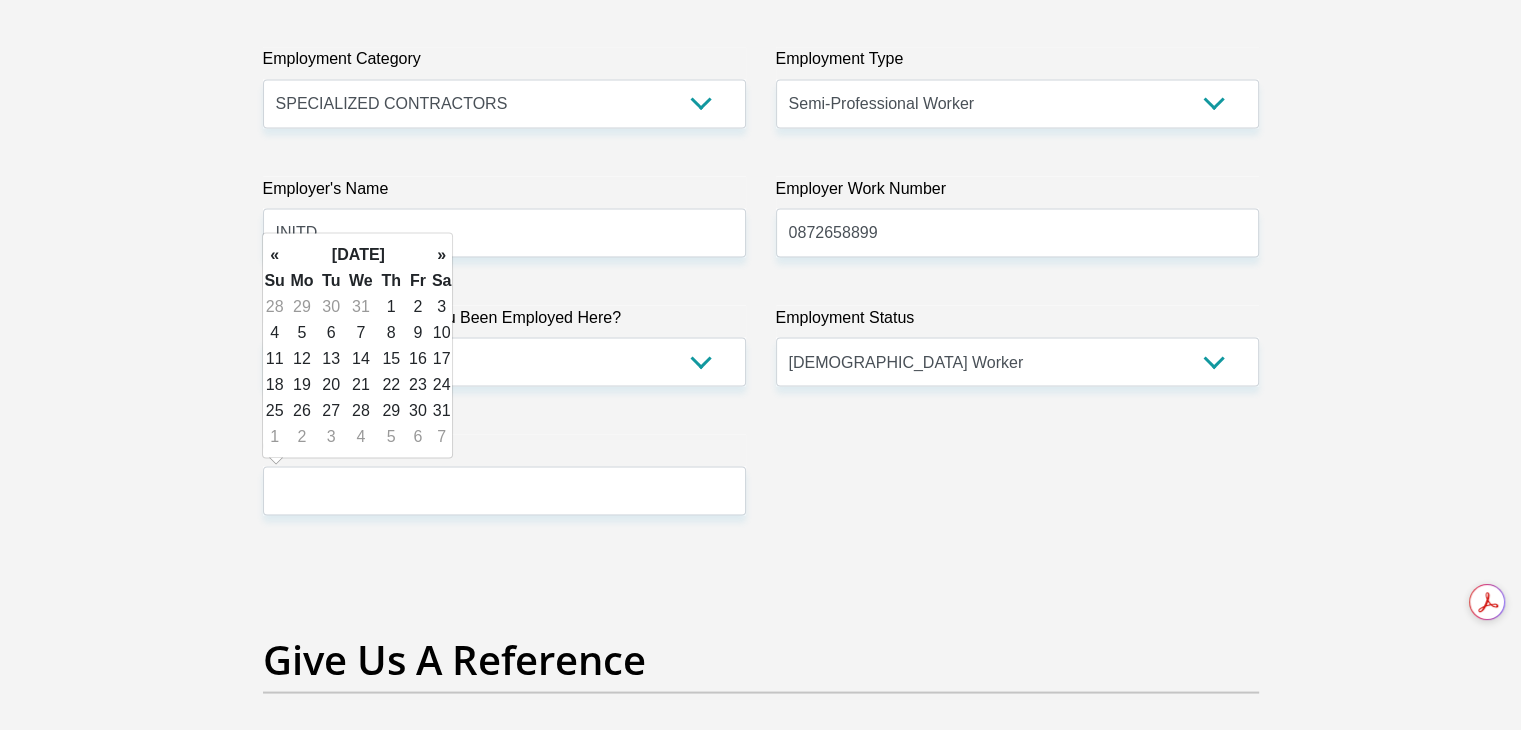 click on "»" at bounding box center [442, 254] 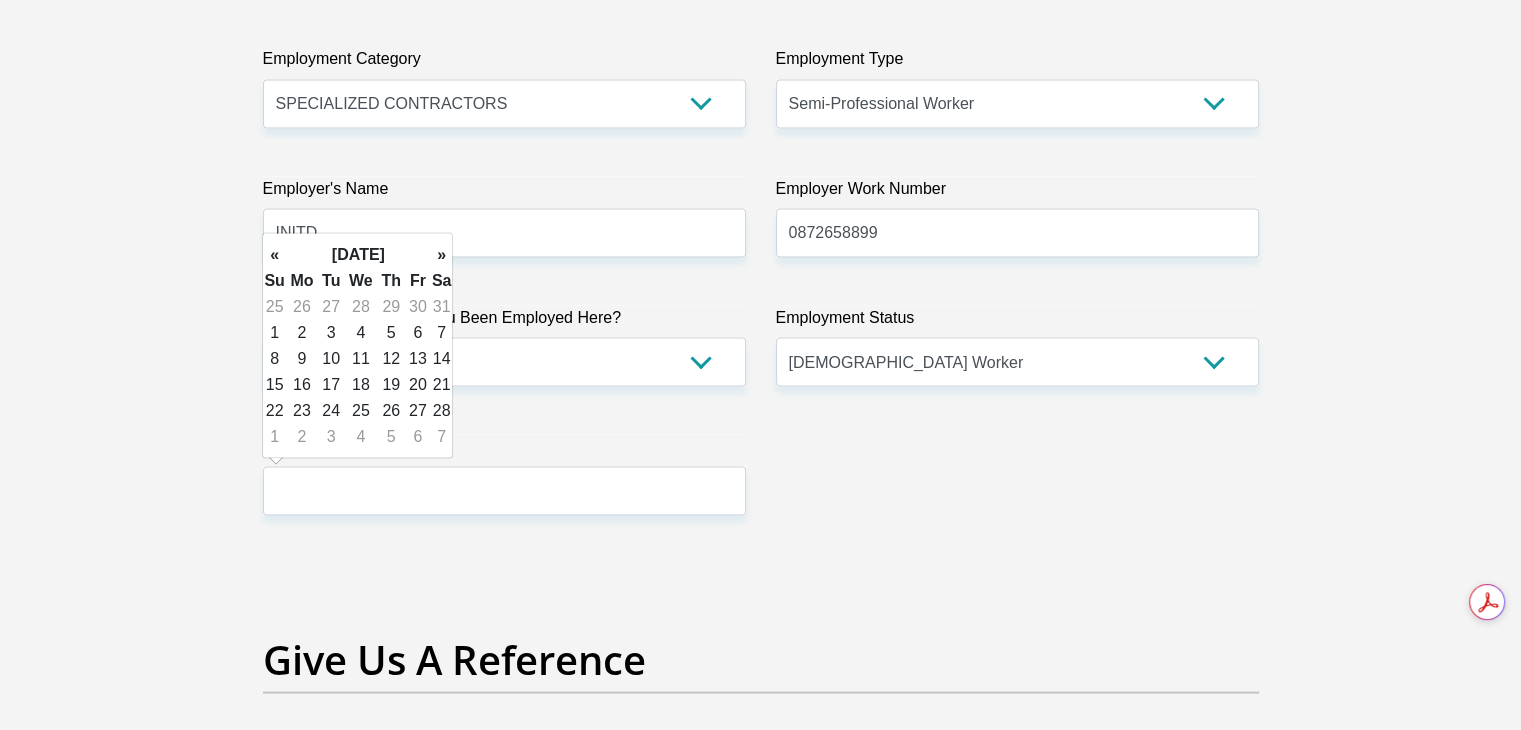 click on "»" at bounding box center (442, 254) 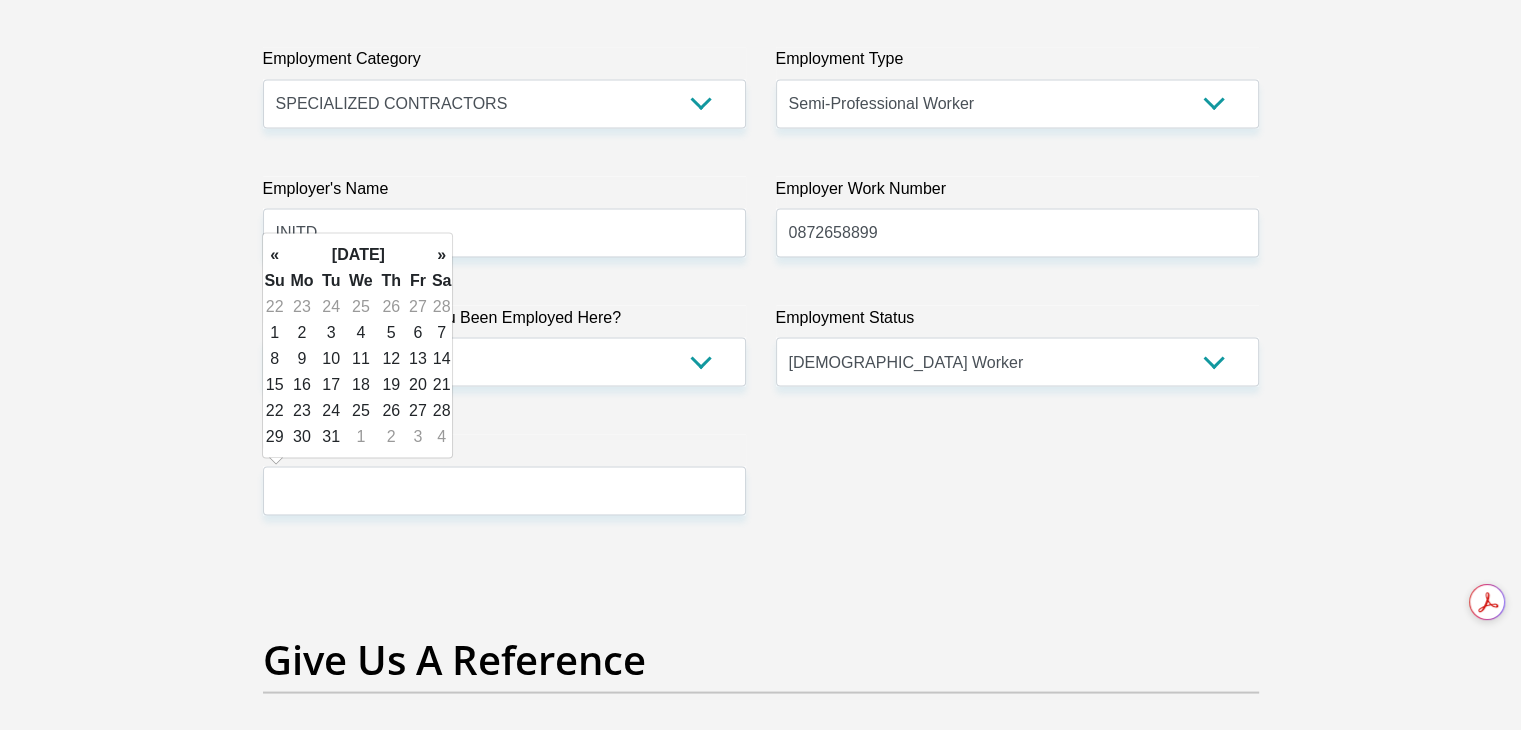 click on "»" at bounding box center [442, 254] 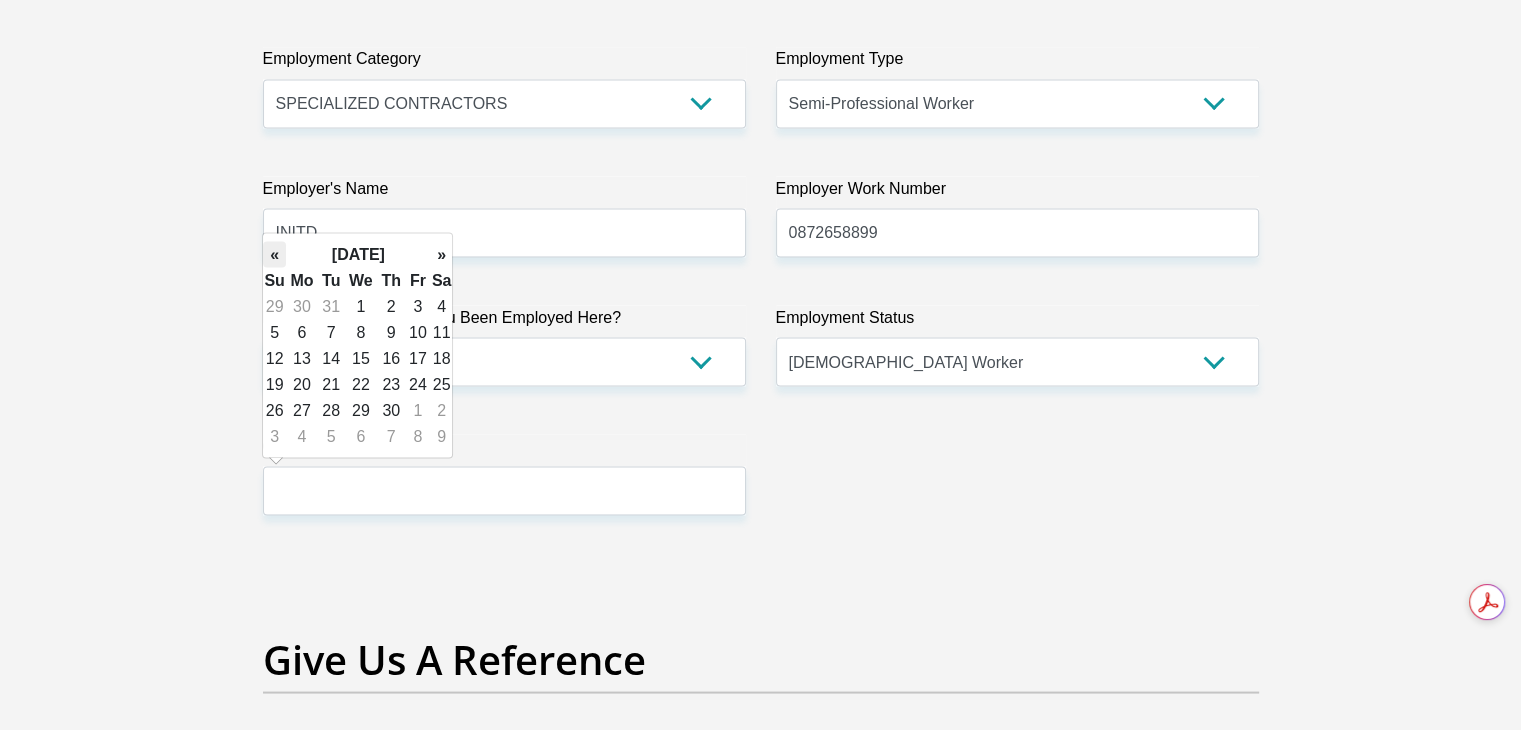 click on "«" at bounding box center (274, 254) 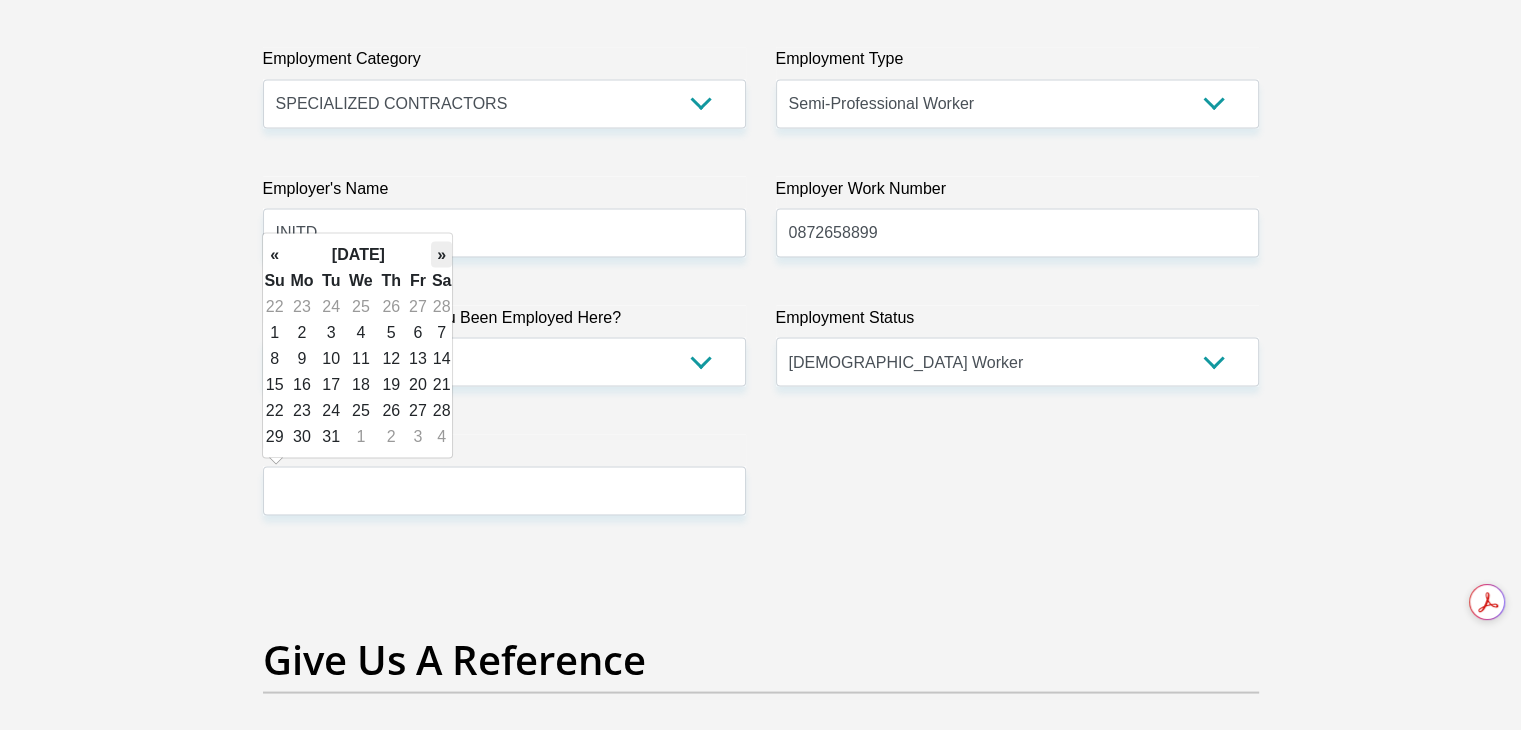 click on "»" at bounding box center (442, 254) 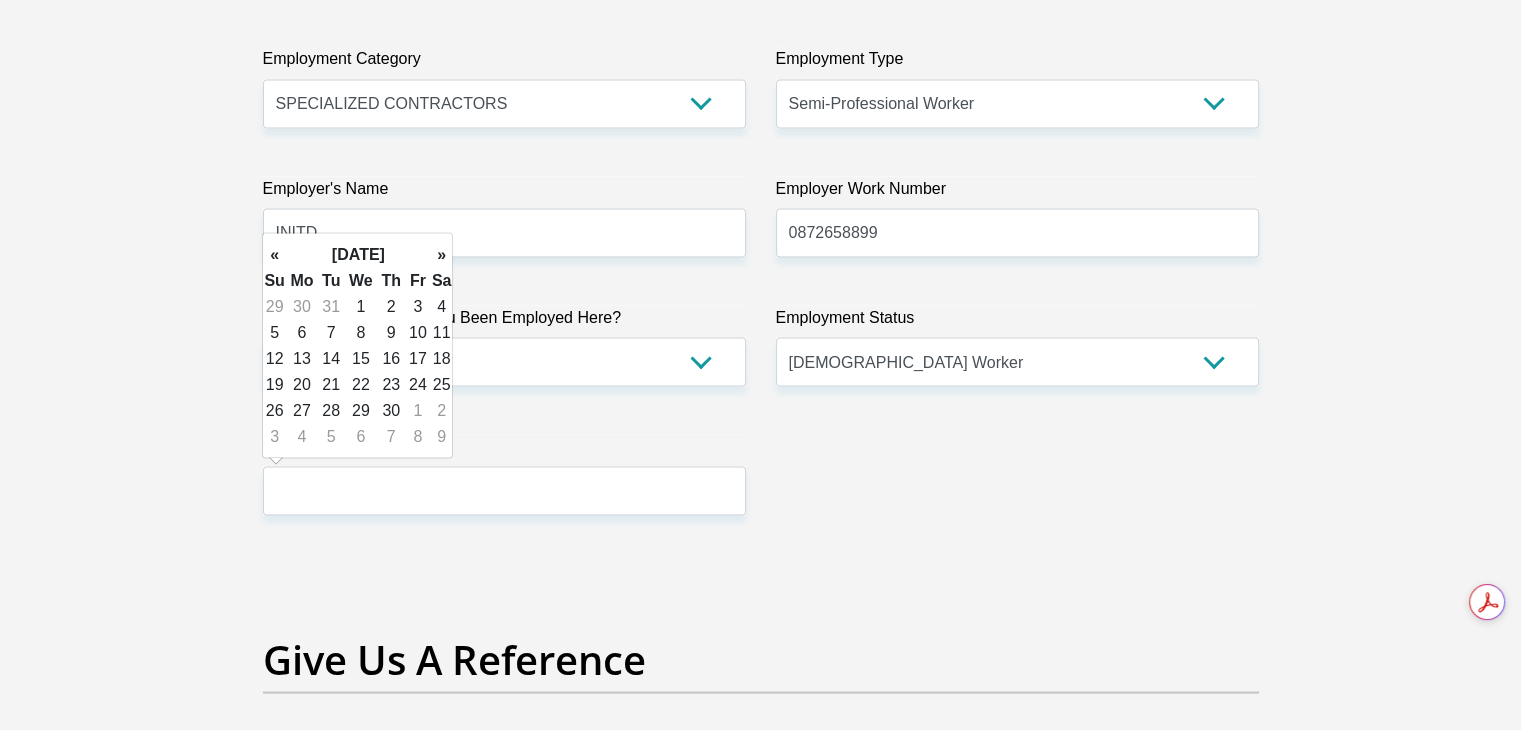 click on "»" at bounding box center [442, 254] 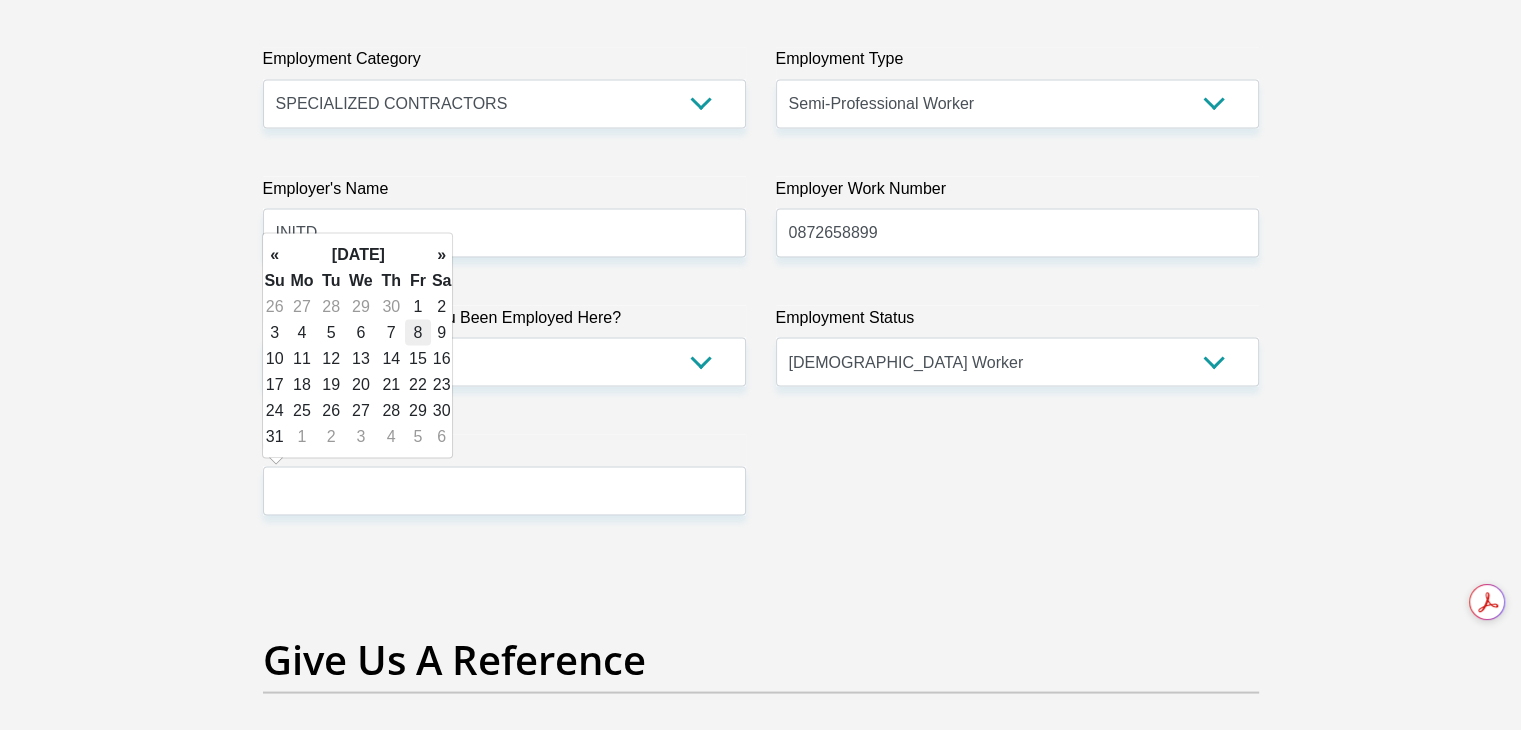 click on "8" at bounding box center (418, 332) 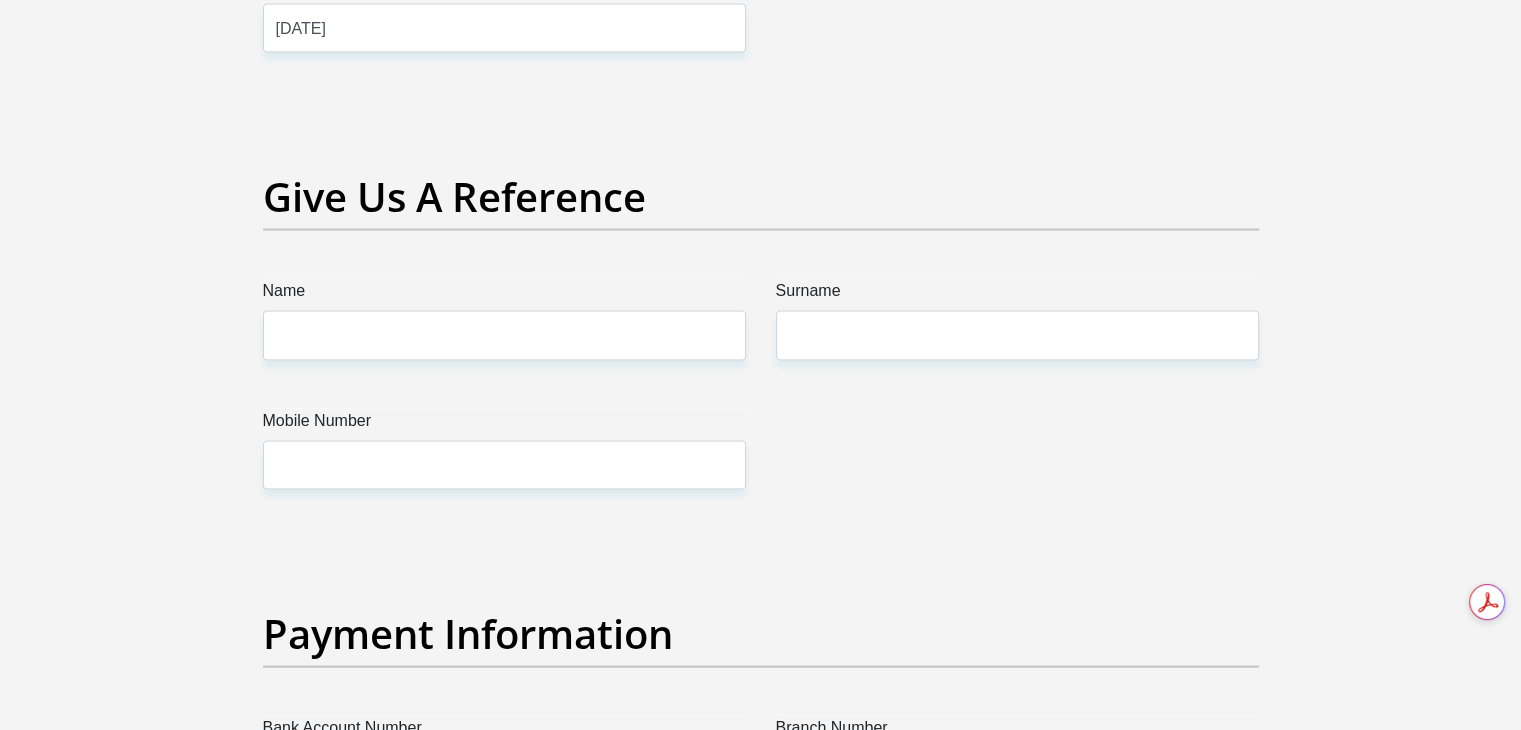 scroll, scrollTop: 4188, scrollLeft: 0, axis: vertical 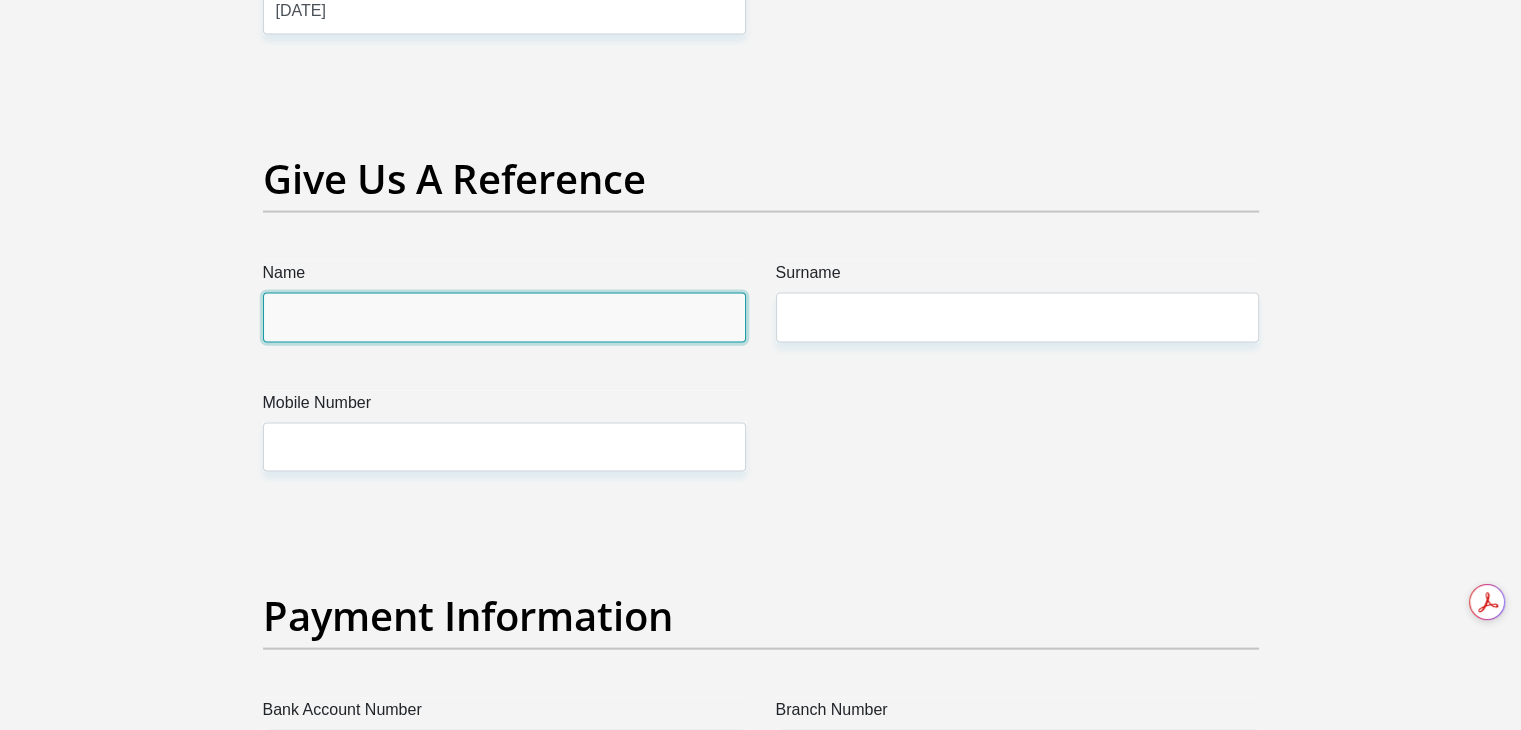 click on "Name" at bounding box center [504, 317] 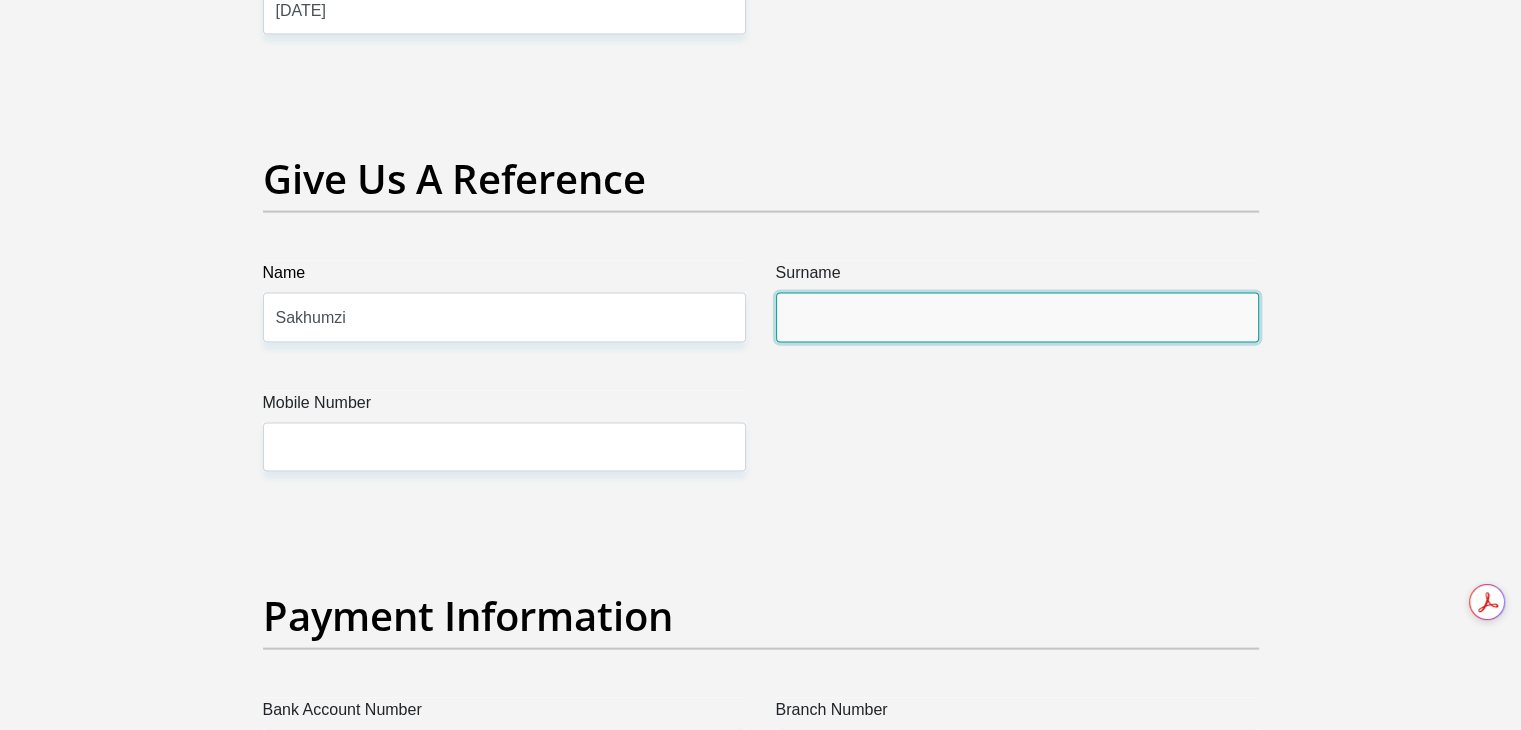 click on "Surname" at bounding box center (1017, 317) 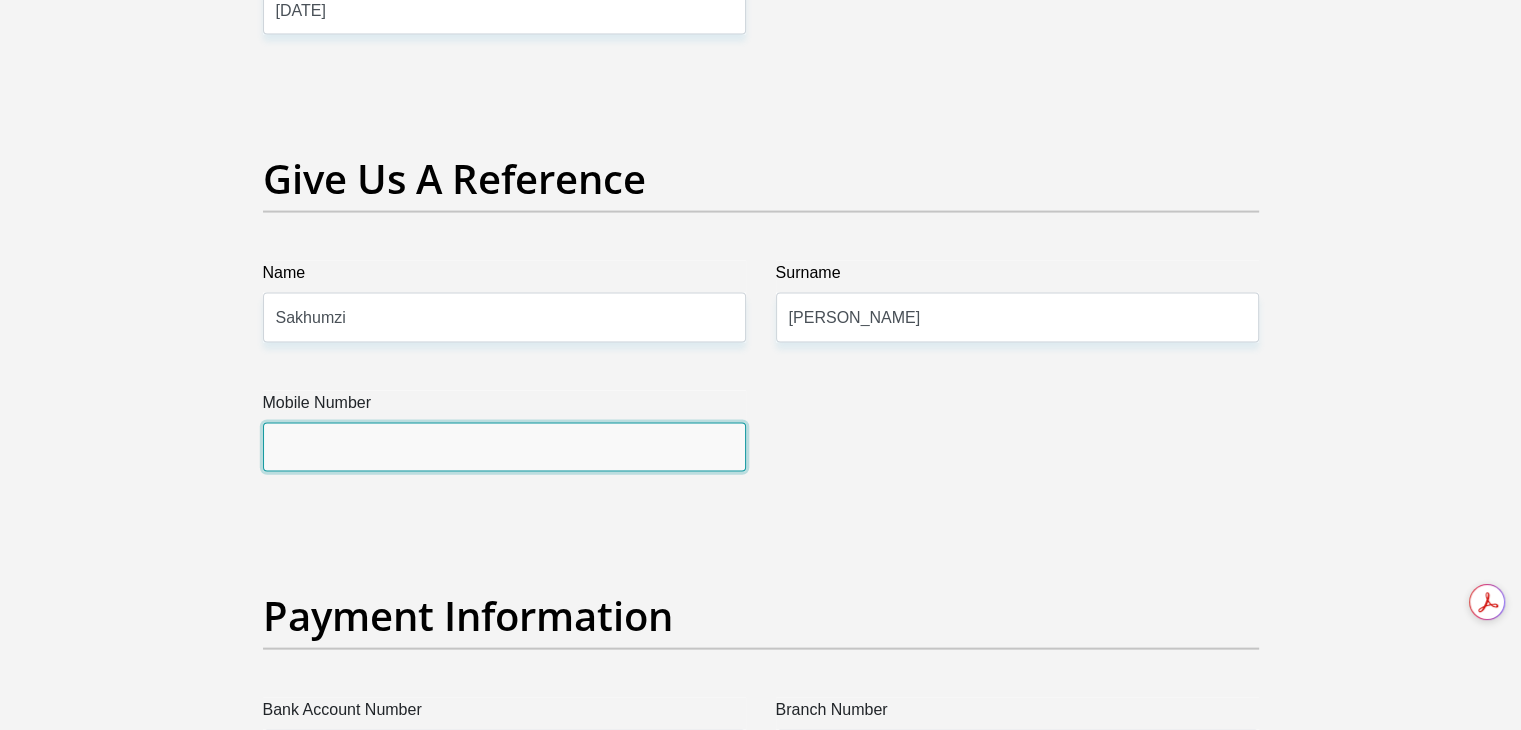 click on "Mobile Number" at bounding box center [504, 447] 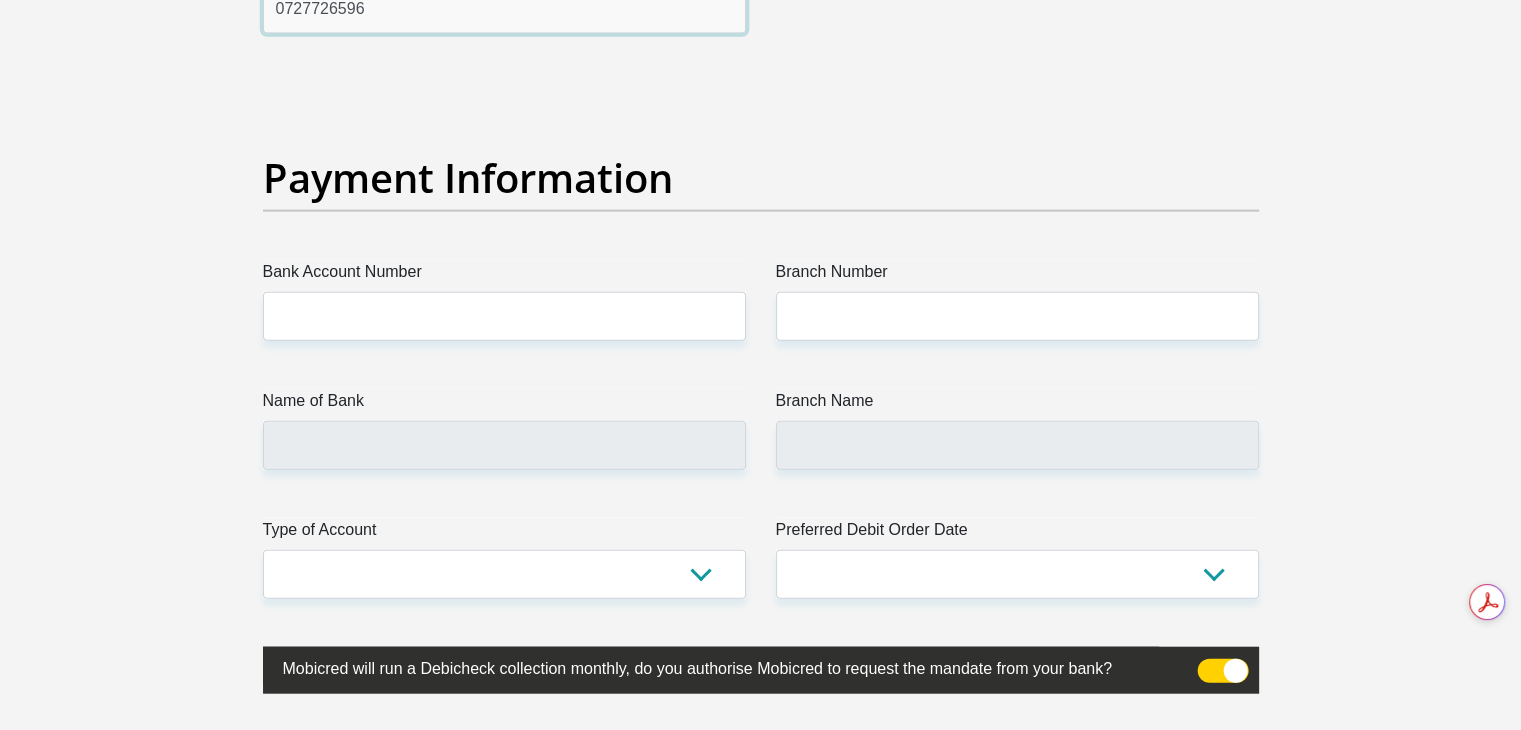 scroll, scrollTop: 4628, scrollLeft: 0, axis: vertical 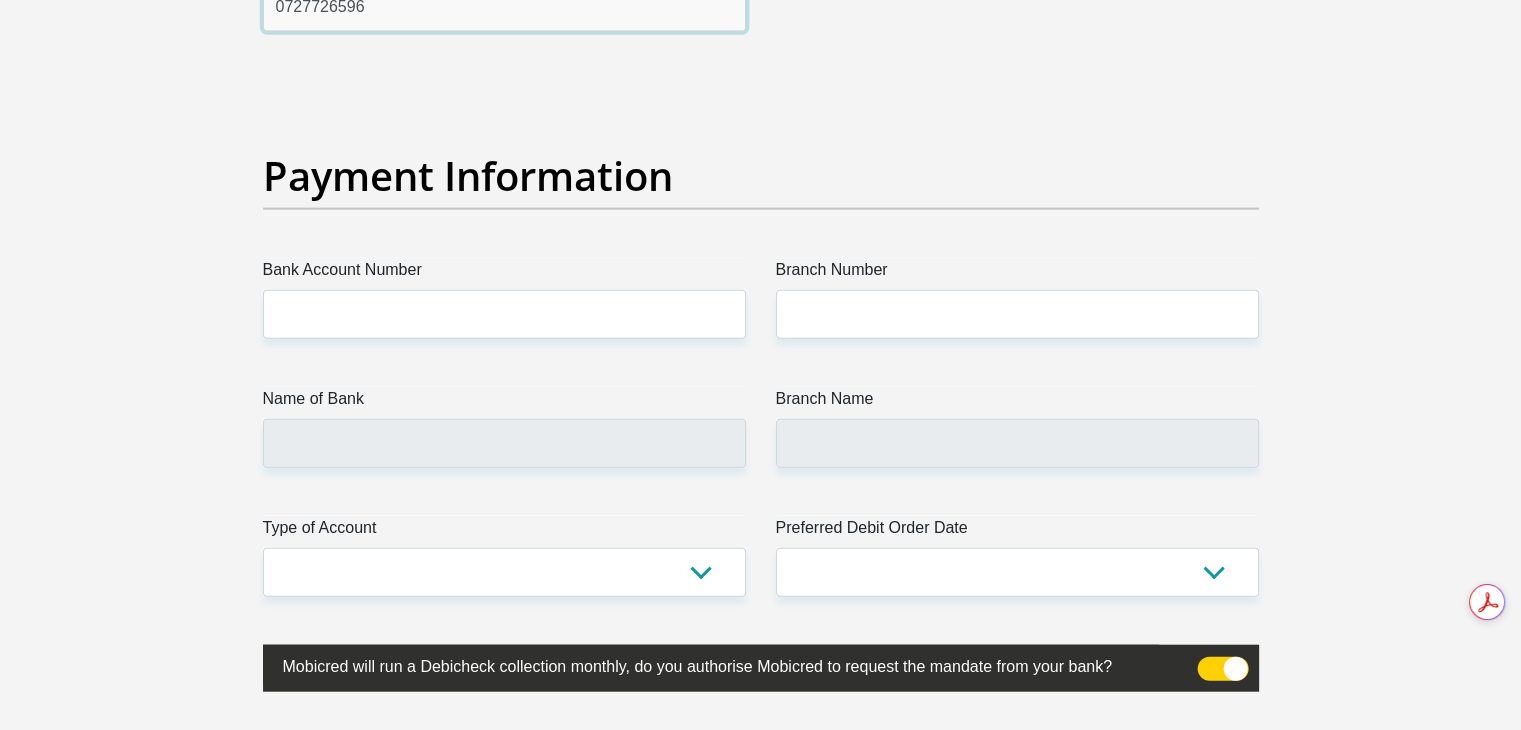 type on "0727726596" 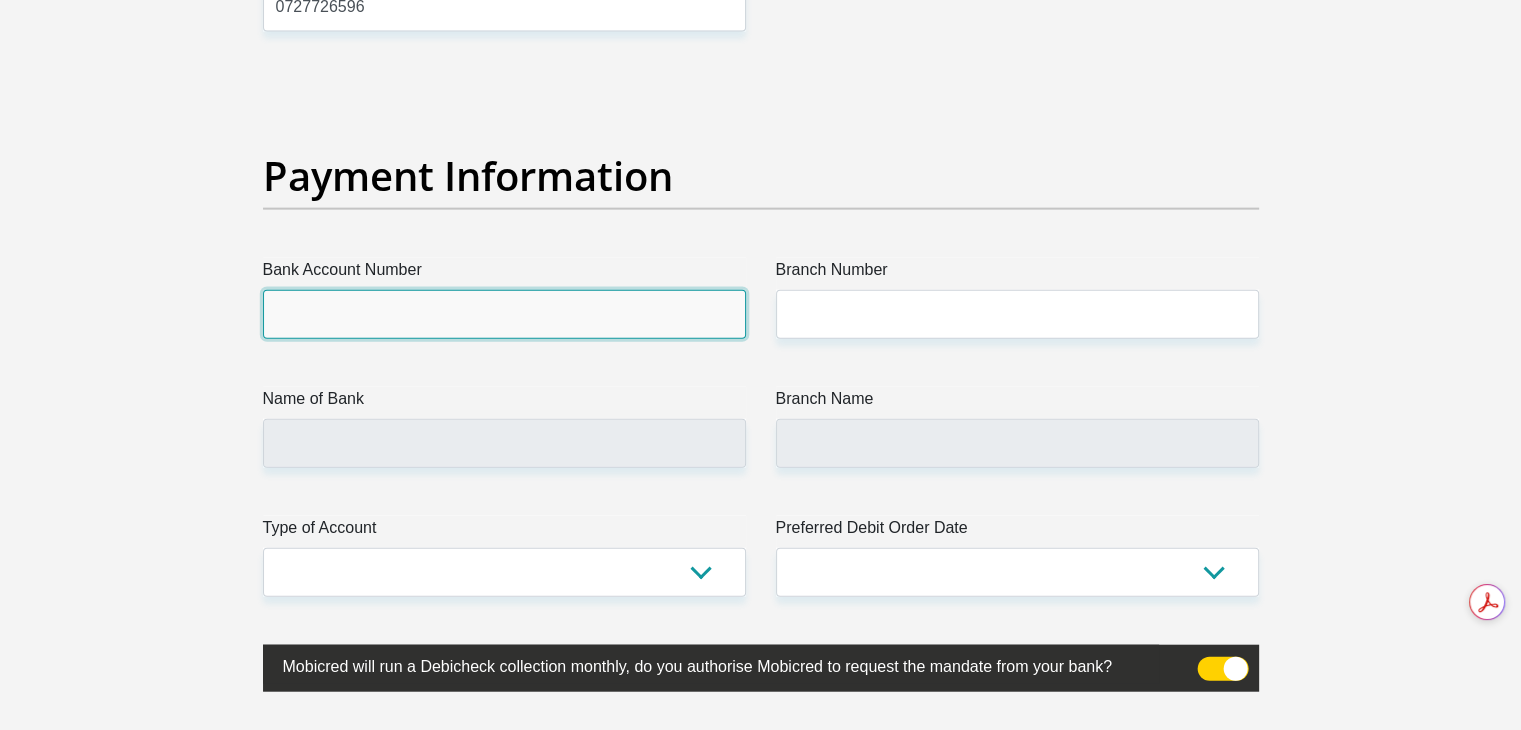 click on "Bank Account Number" at bounding box center [504, 314] 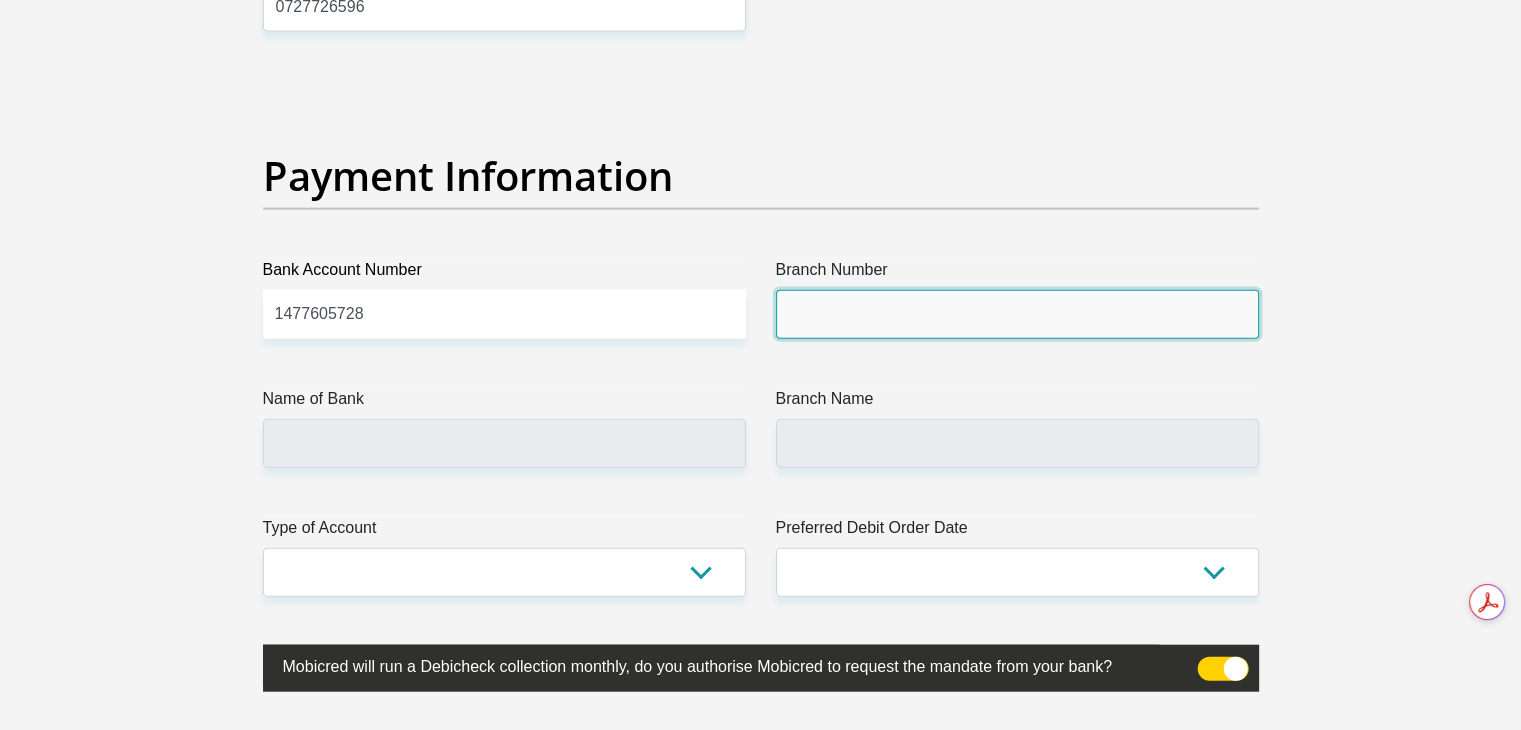 click on "Branch Number" at bounding box center (1017, 314) 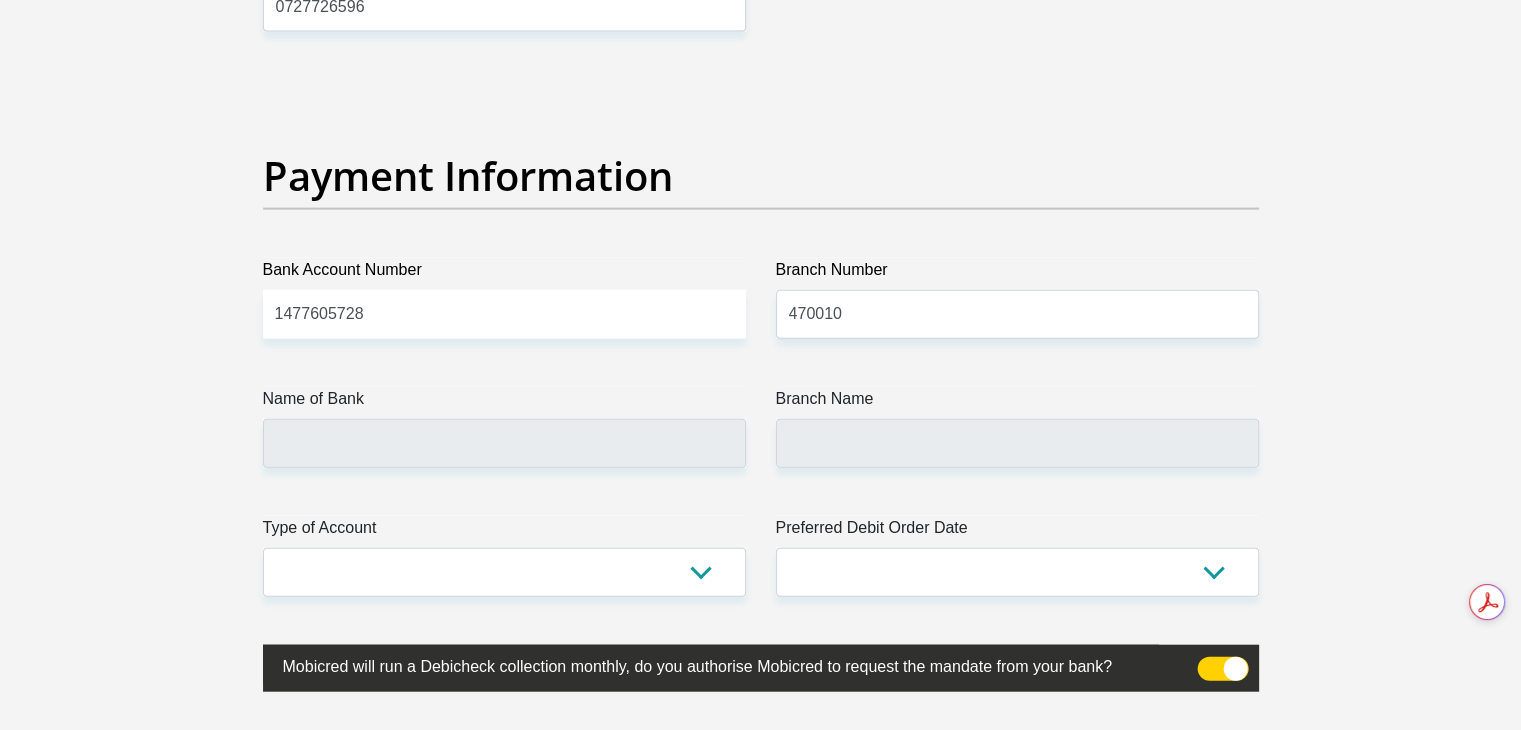 click on "Title
Mr
Ms
Mrs
Dr
Other
First Name
Yamkela
Surname
Banjwa
ID Number
9809141419080
Please input valid ID number
Race
Black
Coloured
Indian
White
Other
Contact Number
0834231069
Please input valid contact number
Nationality
South Africa
Afghanistan
Aland Islands  Albania  Algeria" at bounding box center (761, -996) 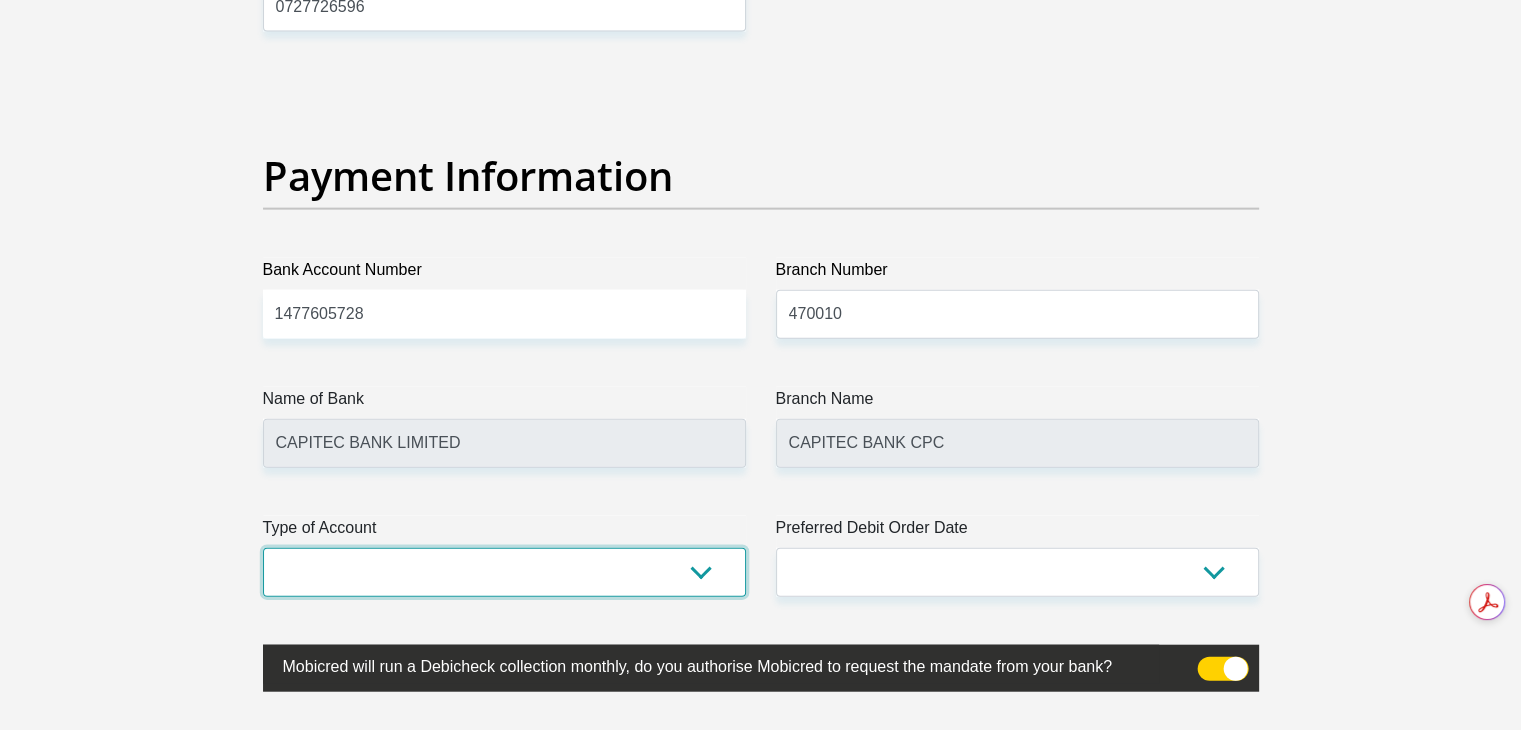 click on "Cheque
Savings" at bounding box center (504, 572) 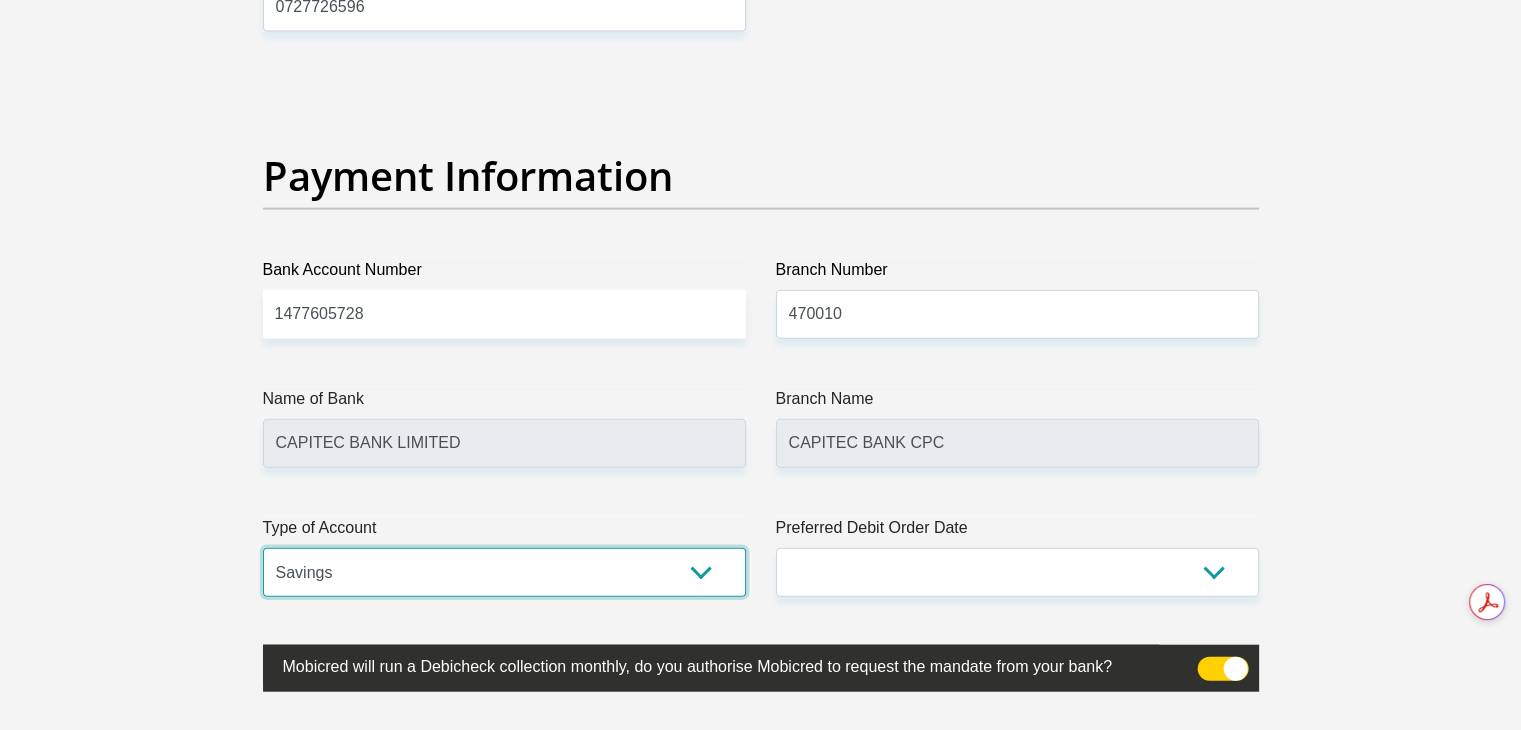click on "Cheque
Savings" at bounding box center [504, 572] 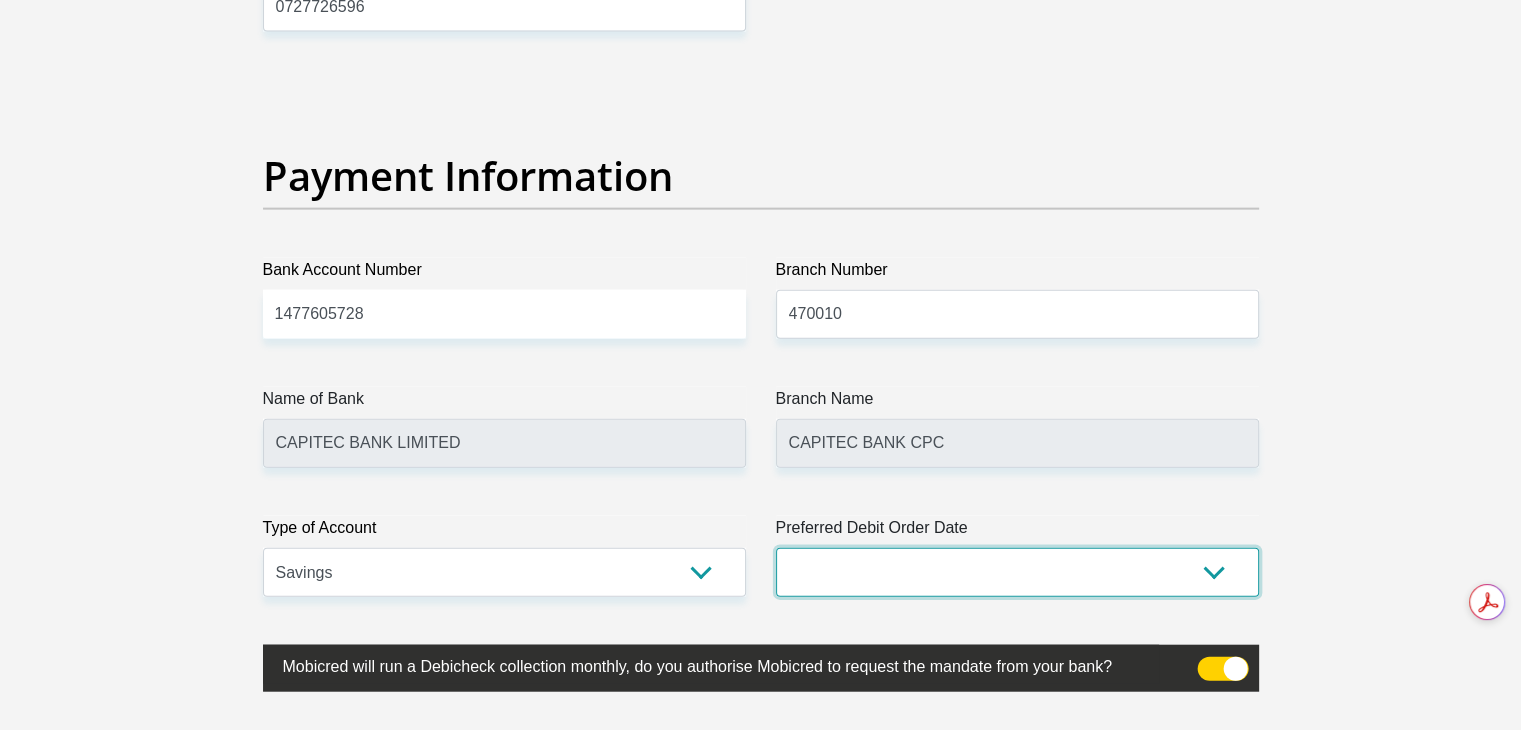 click on "1st
2nd
3rd
4th
5th
7th
18th
19th
20th
21st
22nd
23rd
24th
25th
26th
27th
28th
29th
30th" at bounding box center [1017, 572] 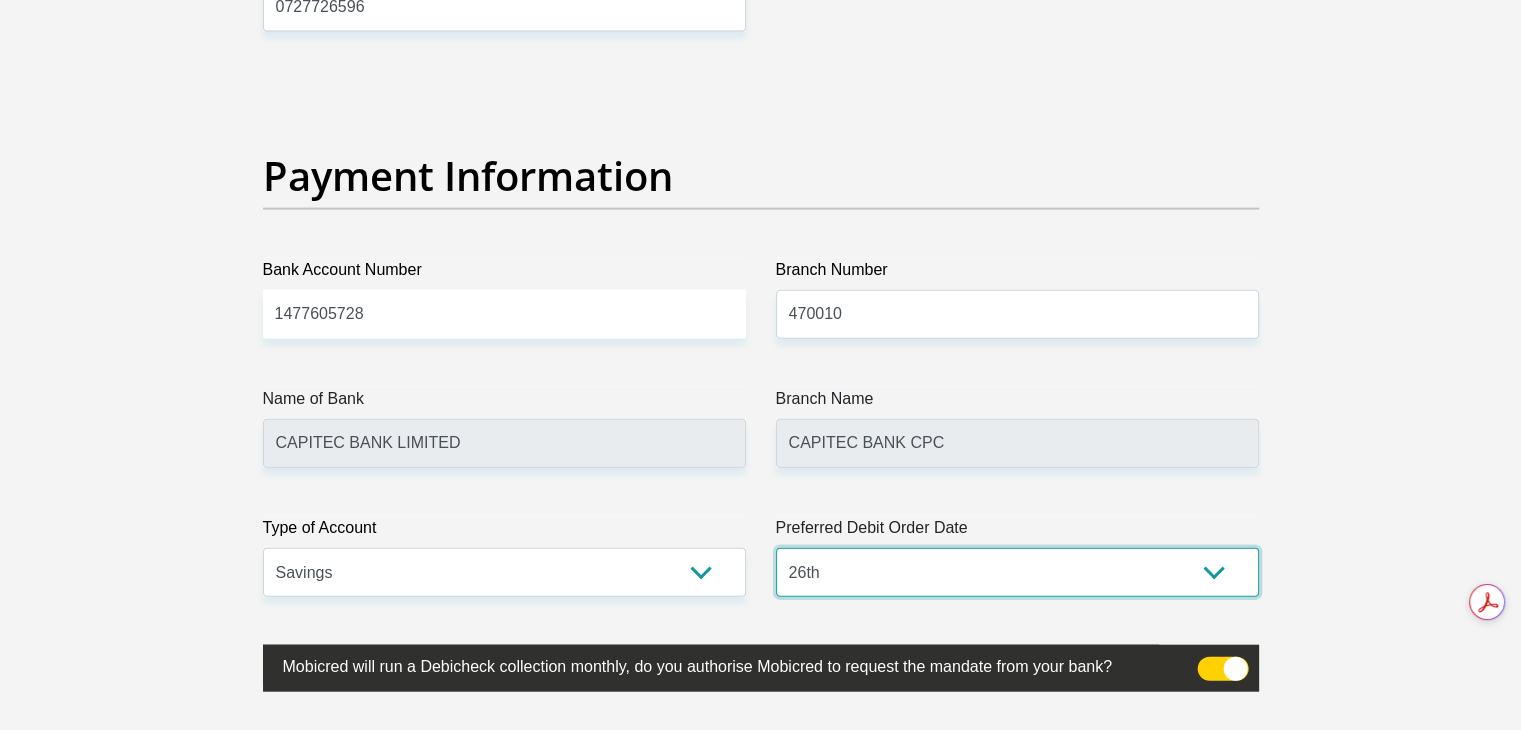 click on "1st
2nd
3rd
4th
5th
7th
18th
19th
20th
21st
22nd
23rd
24th
25th
26th
27th
28th
29th
30th" at bounding box center [1017, 572] 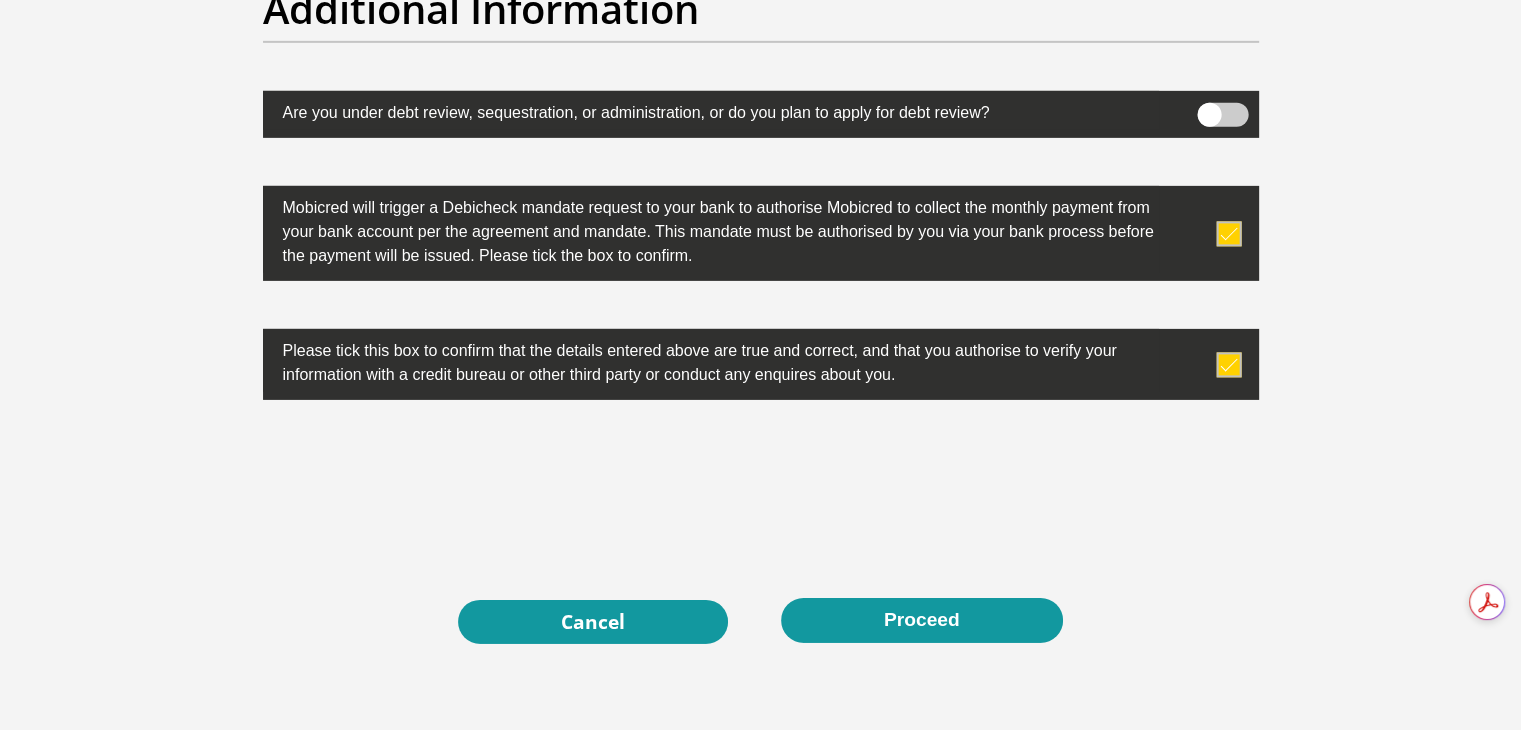 scroll, scrollTop: 6432, scrollLeft: 0, axis: vertical 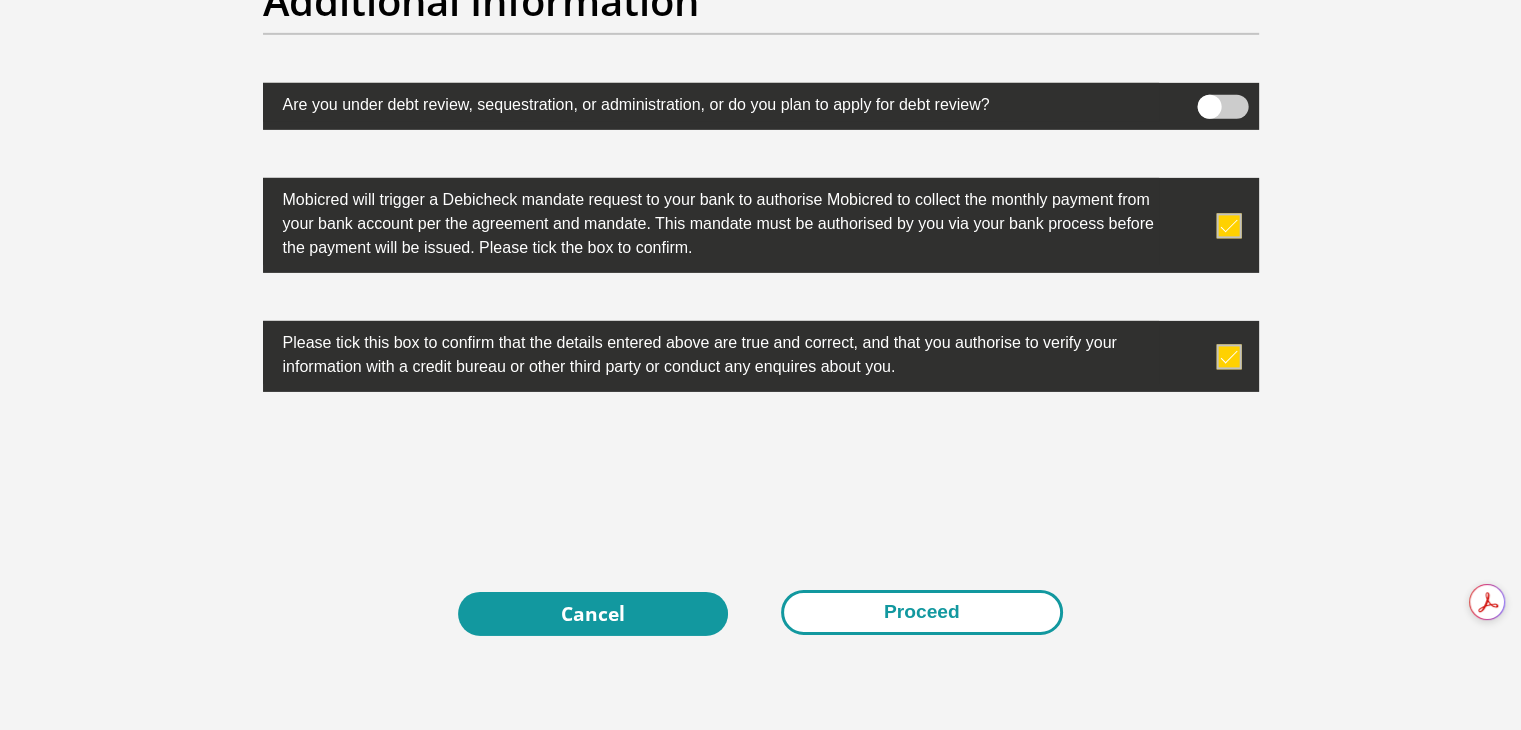 click on "Proceed" at bounding box center [922, 612] 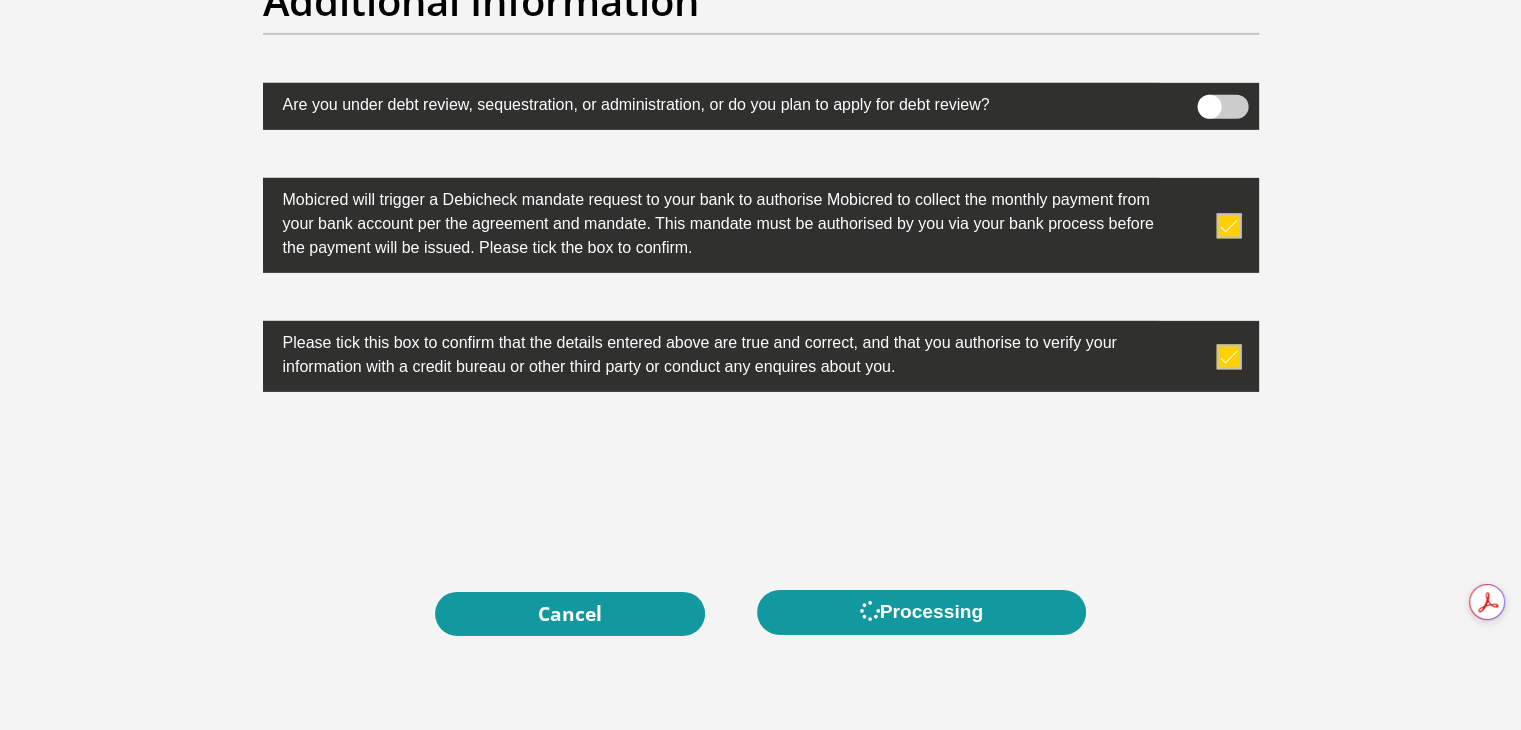 scroll, scrollTop: 0, scrollLeft: 0, axis: both 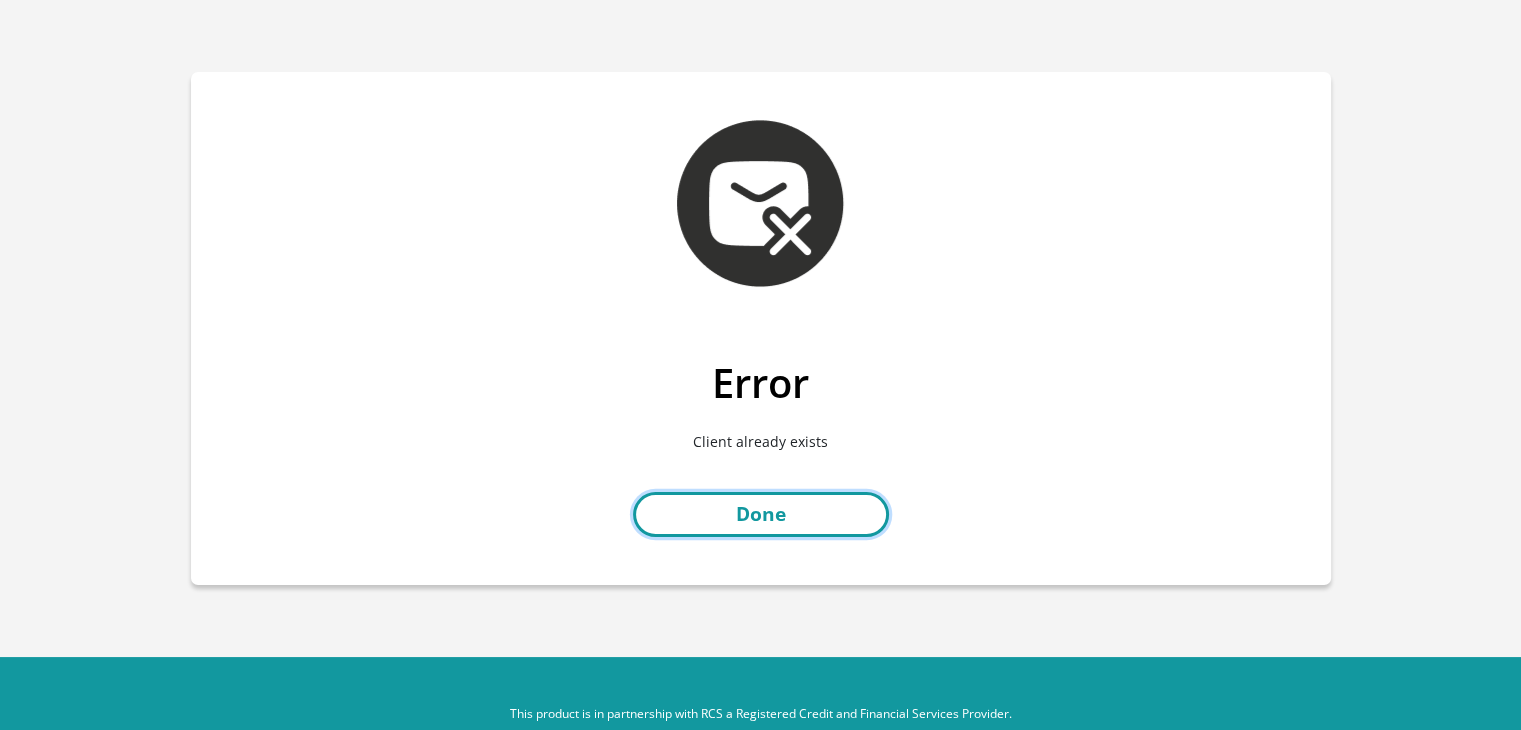 click on "Done" at bounding box center [761, 514] 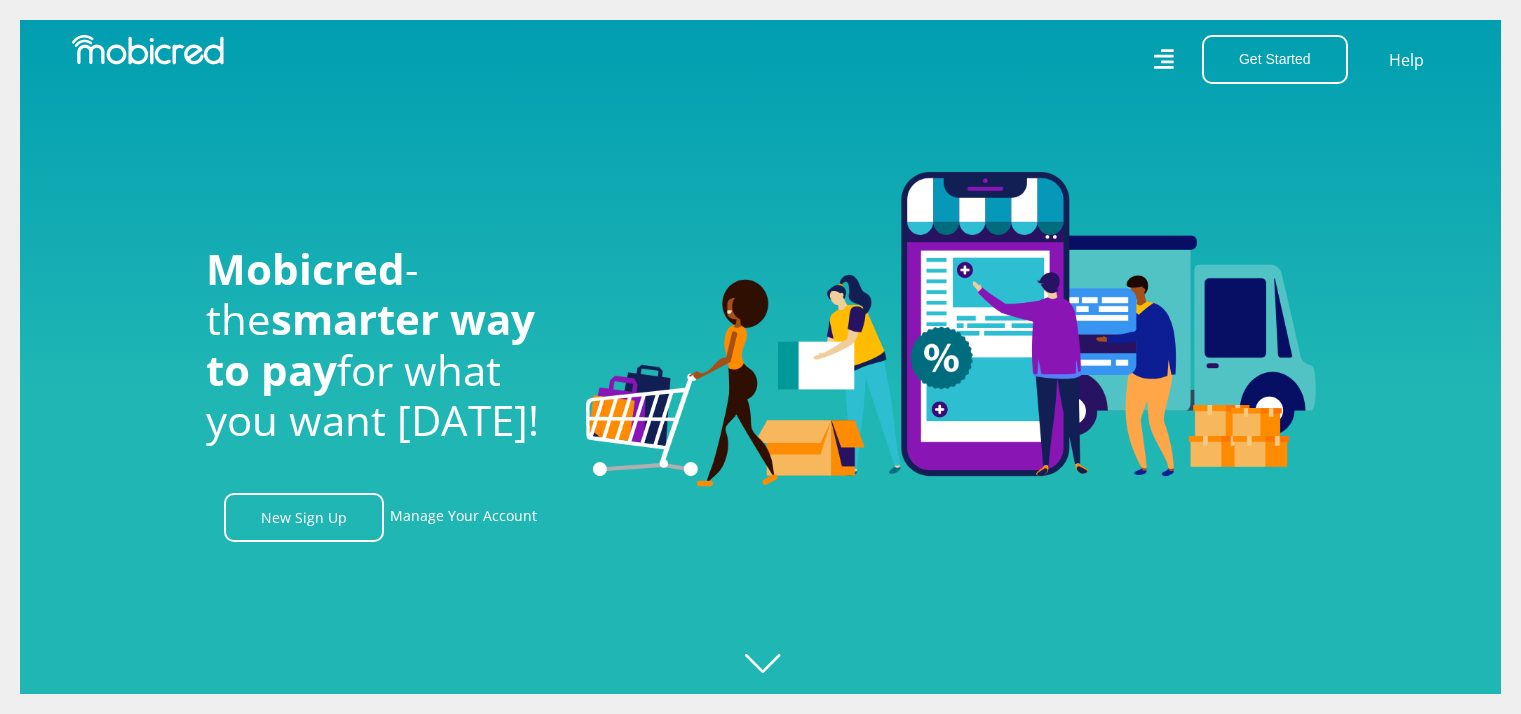 scroll, scrollTop: 0, scrollLeft: 0, axis: both 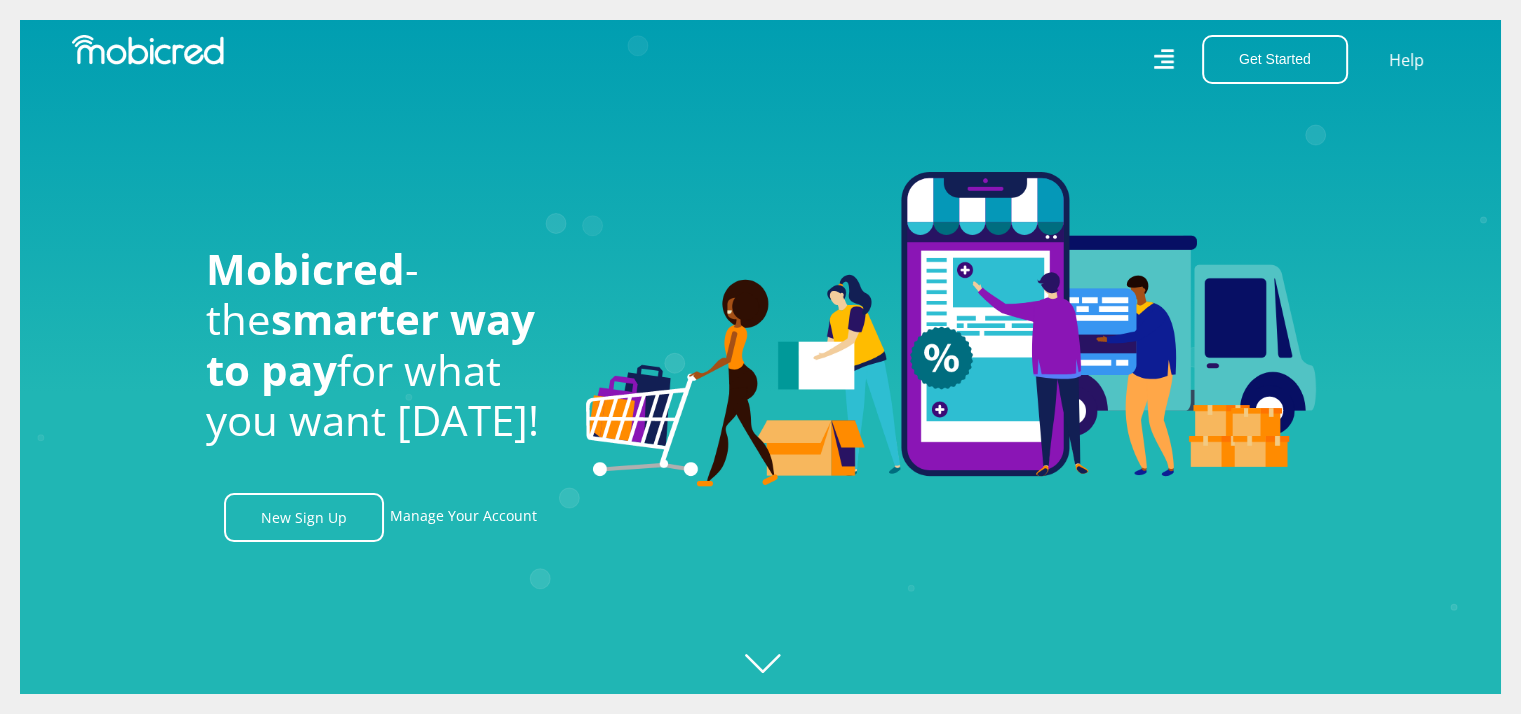 click 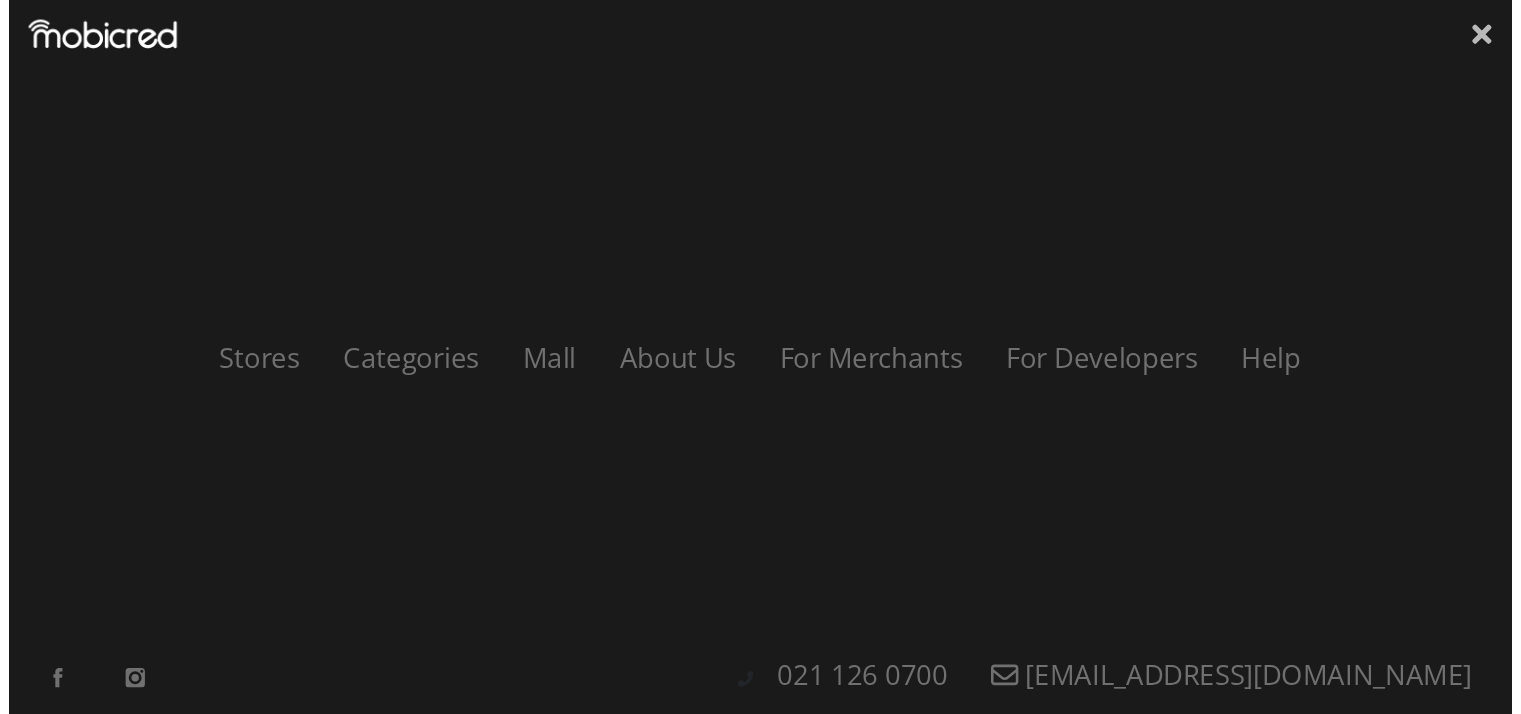 scroll, scrollTop: 0, scrollLeft: 4560, axis: horizontal 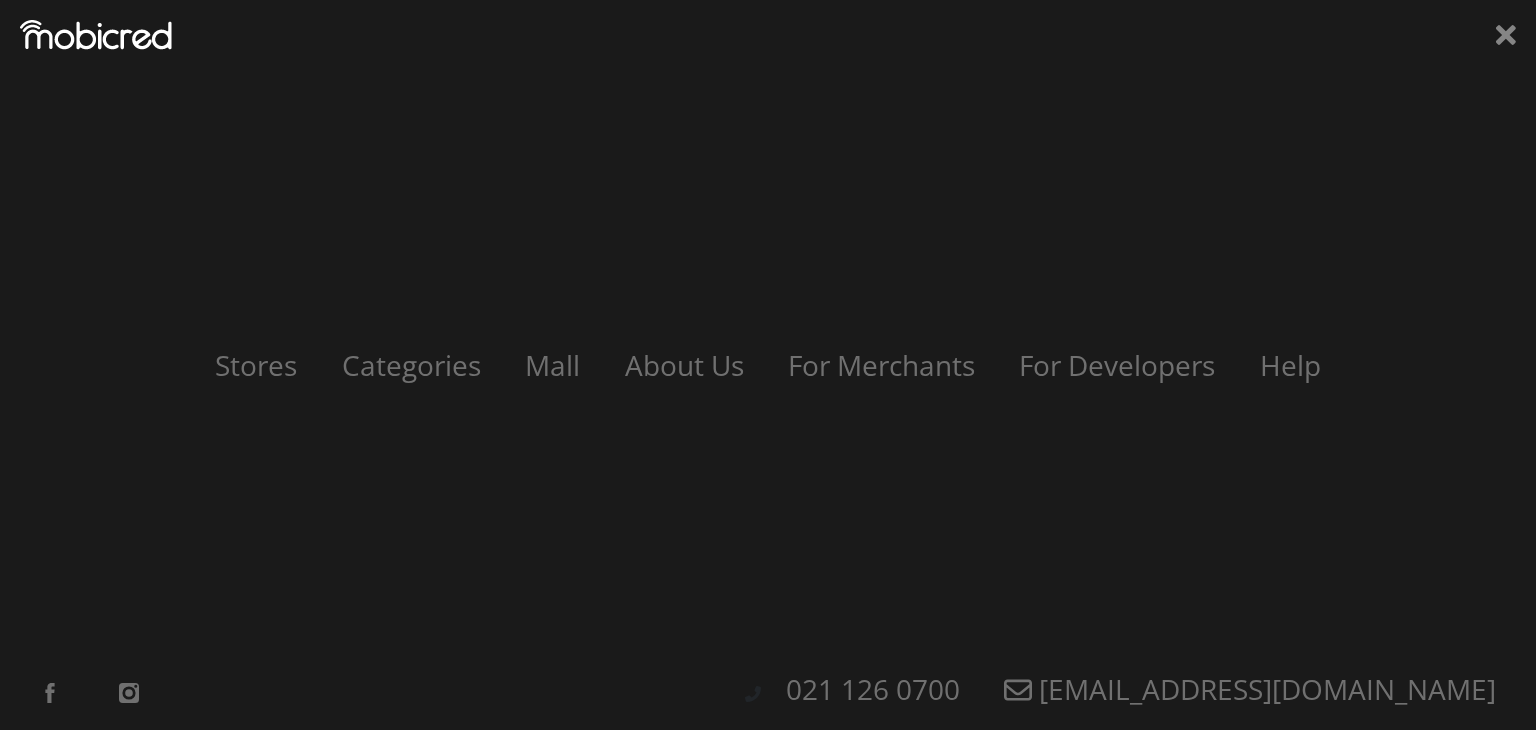 click on "Stores
Categories
Mall
About Us
For Merchants
For Developers
Help
Sign Up
Sign In
021 126 0700
customerservice@mobicred.co.za" at bounding box center [768, 365] 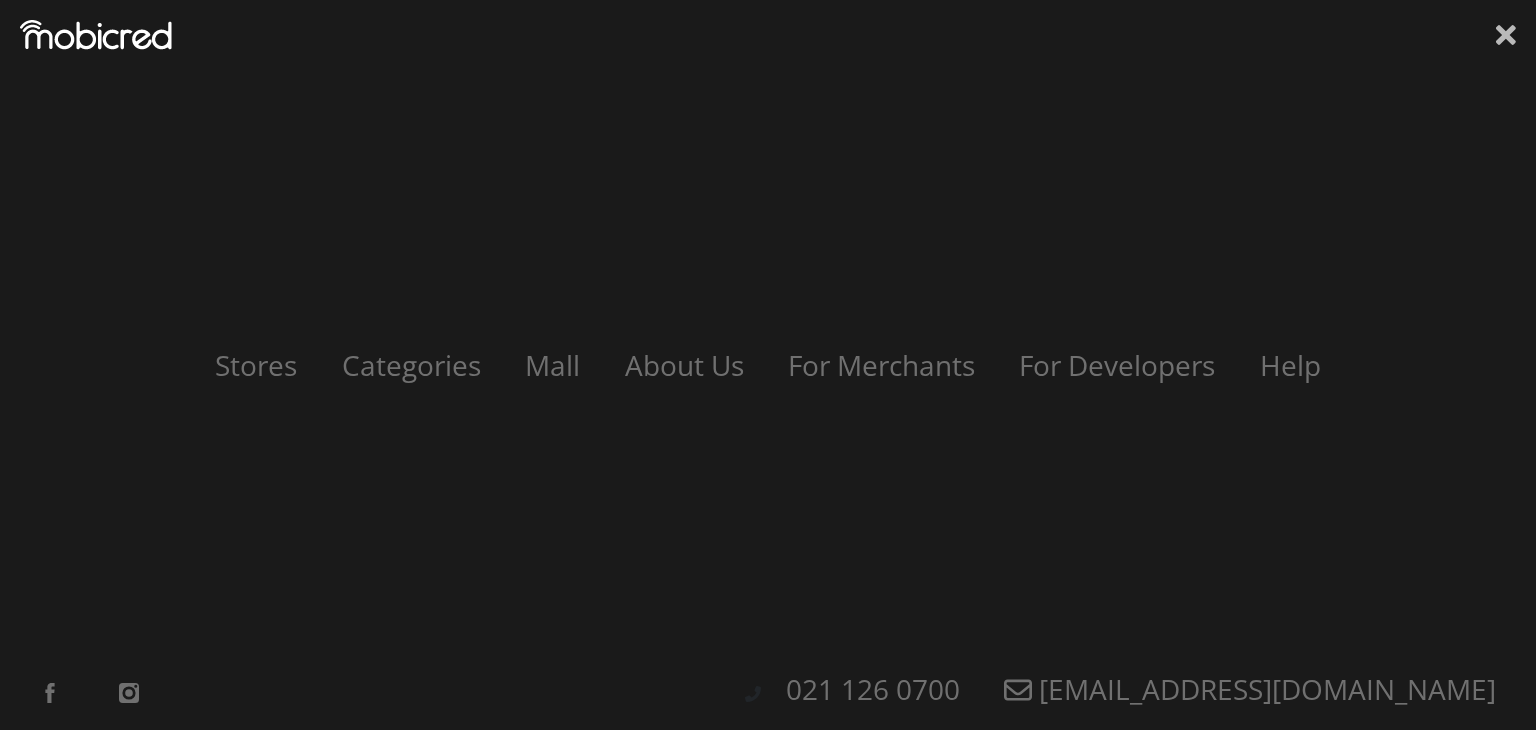 click 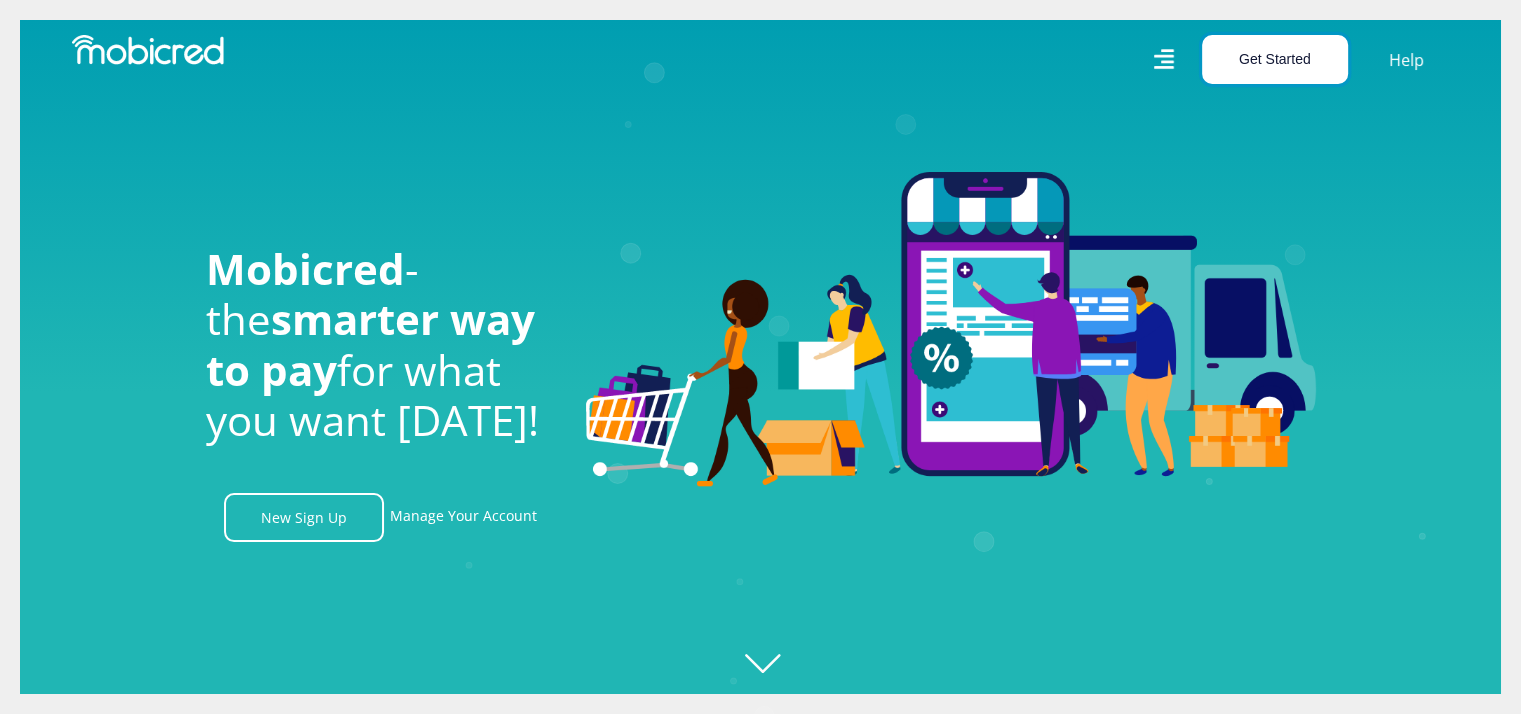 click on "Get Started" at bounding box center (1275, 59) 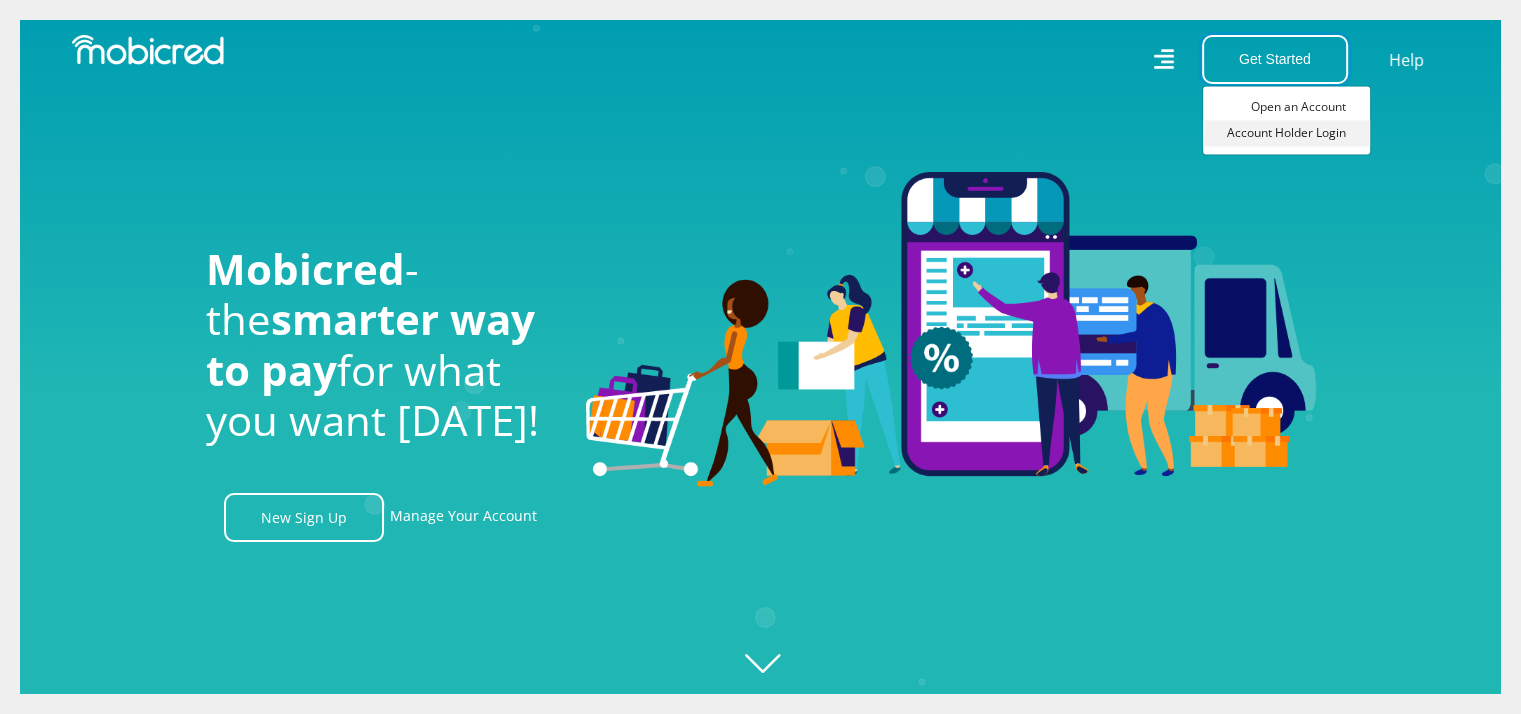 scroll, scrollTop: 0, scrollLeft: 0, axis: both 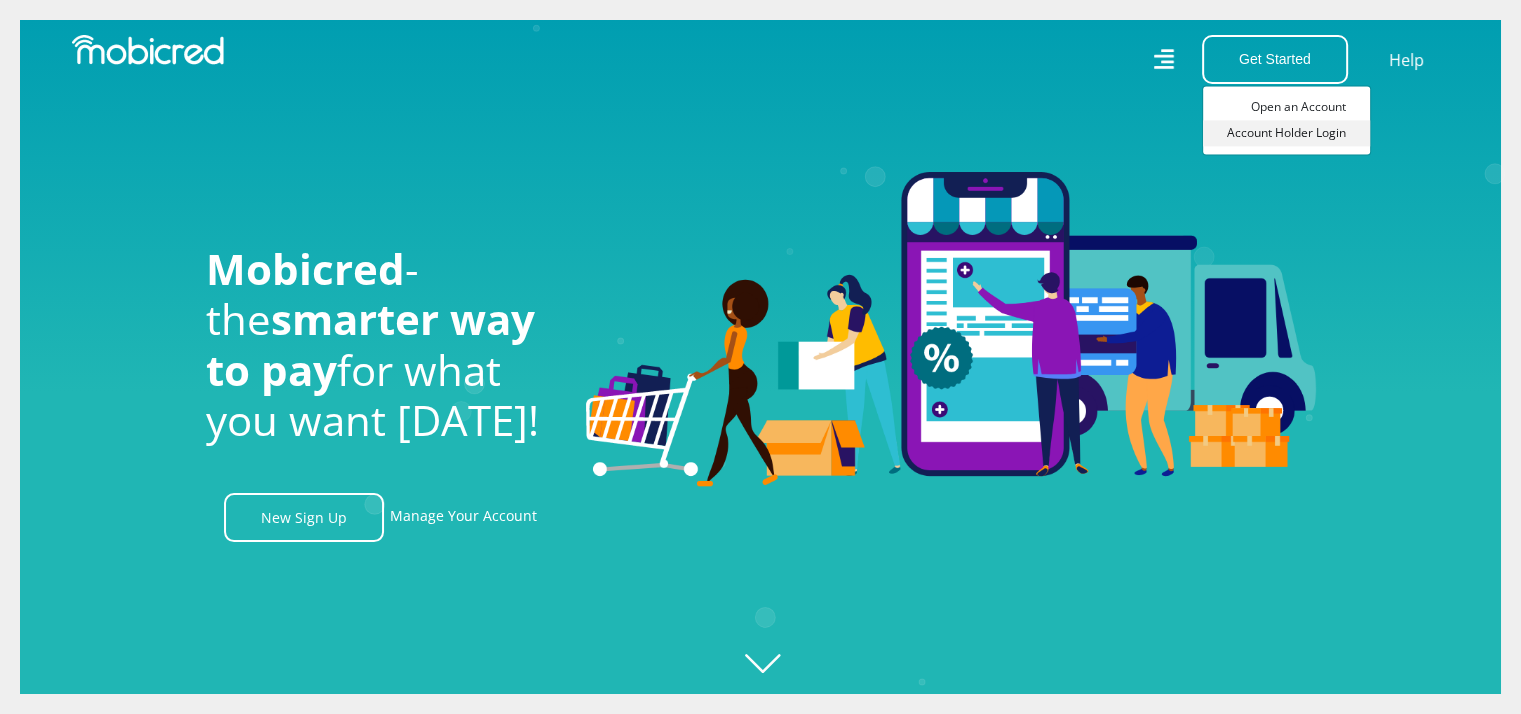 click on "Account Holder Login" at bounding box center [1286, 133] 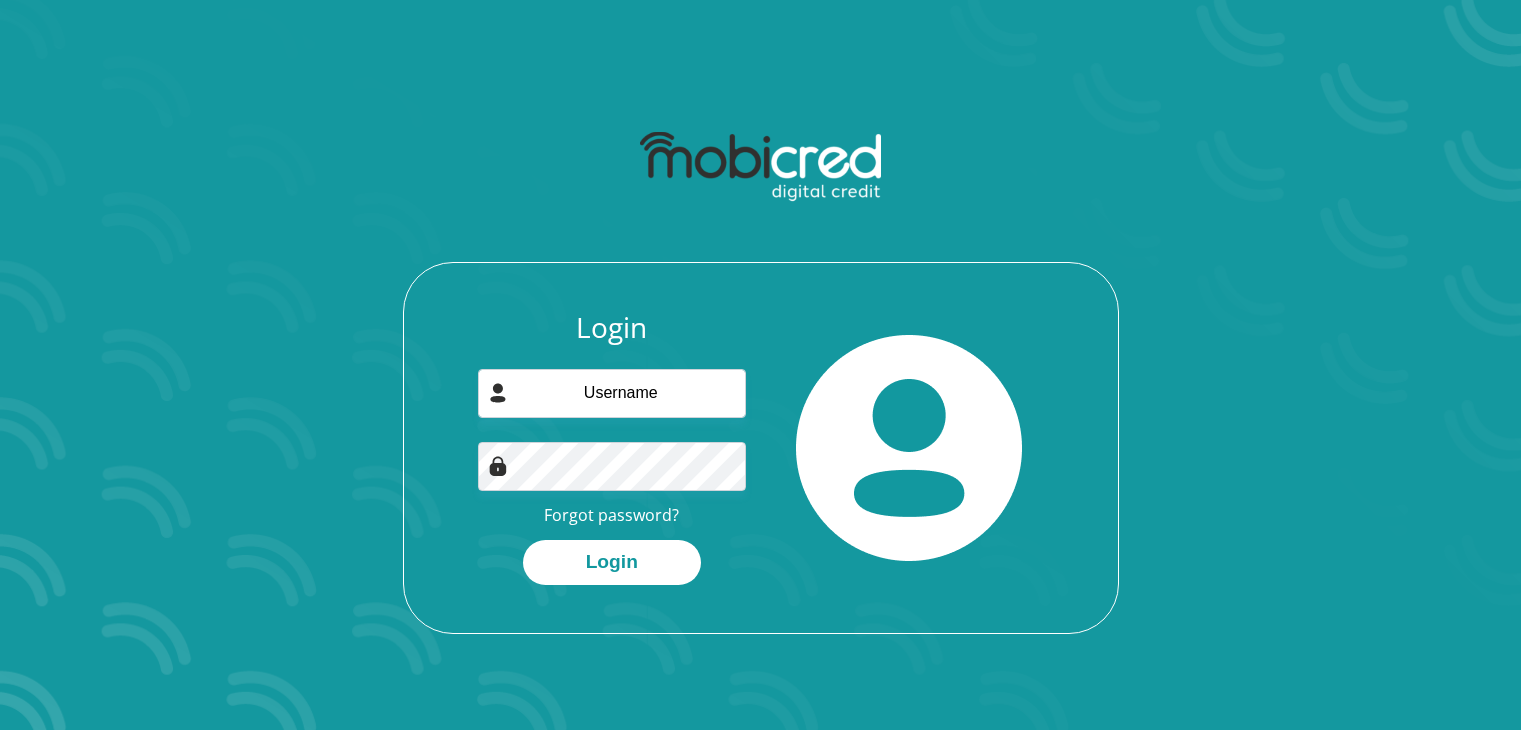 scroll, scrollTop: 0, scrollLeft: 0, axis: both 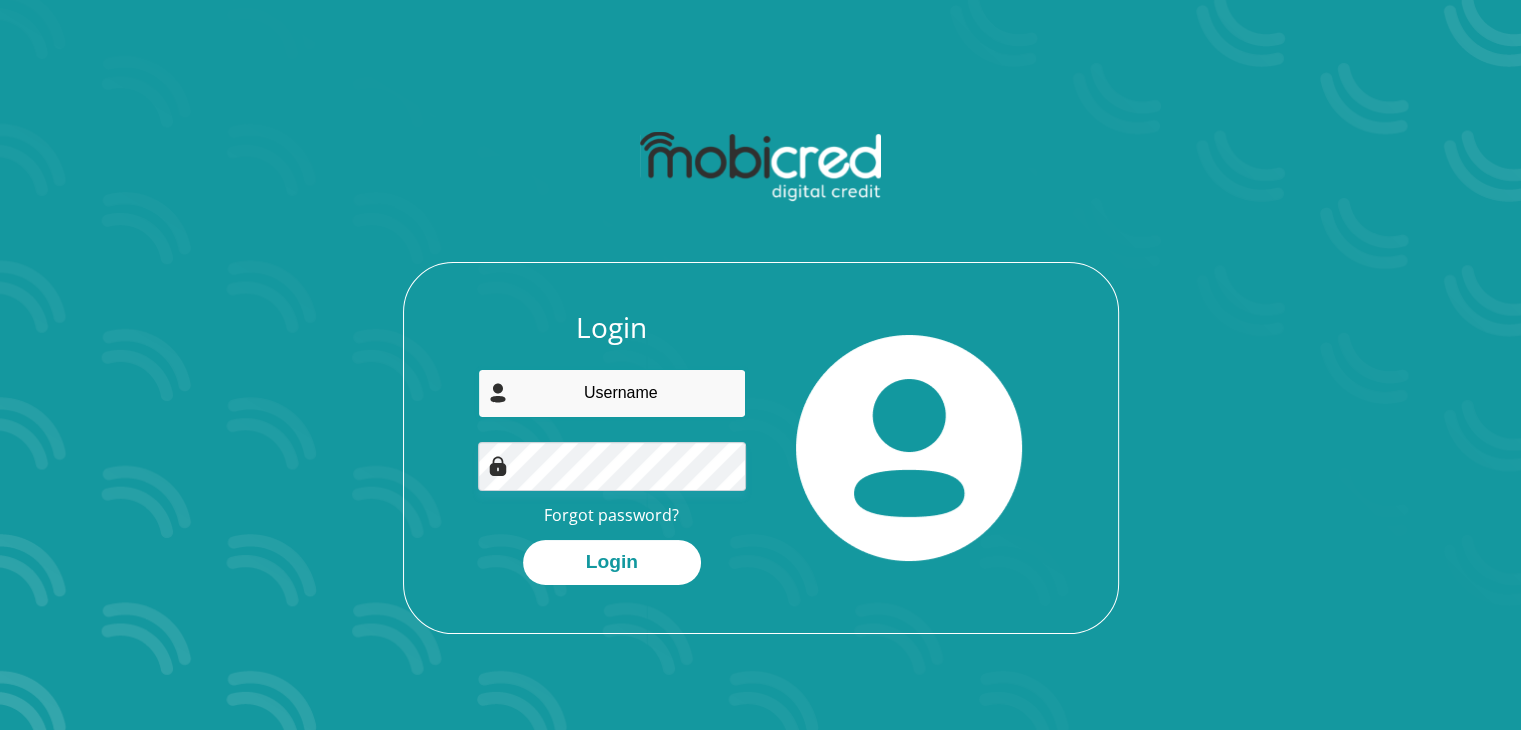 click at bounding box center [612, 393] 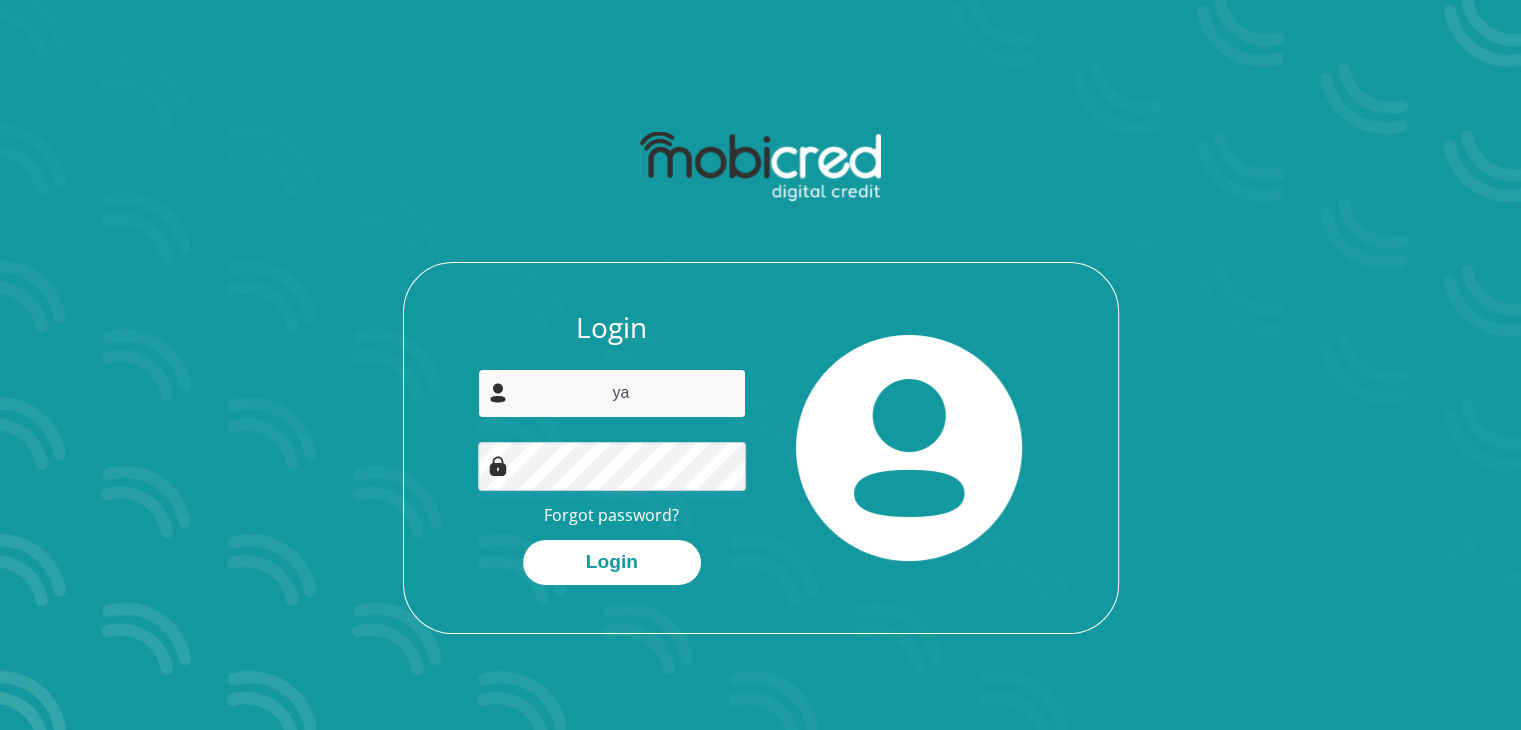type on "y" 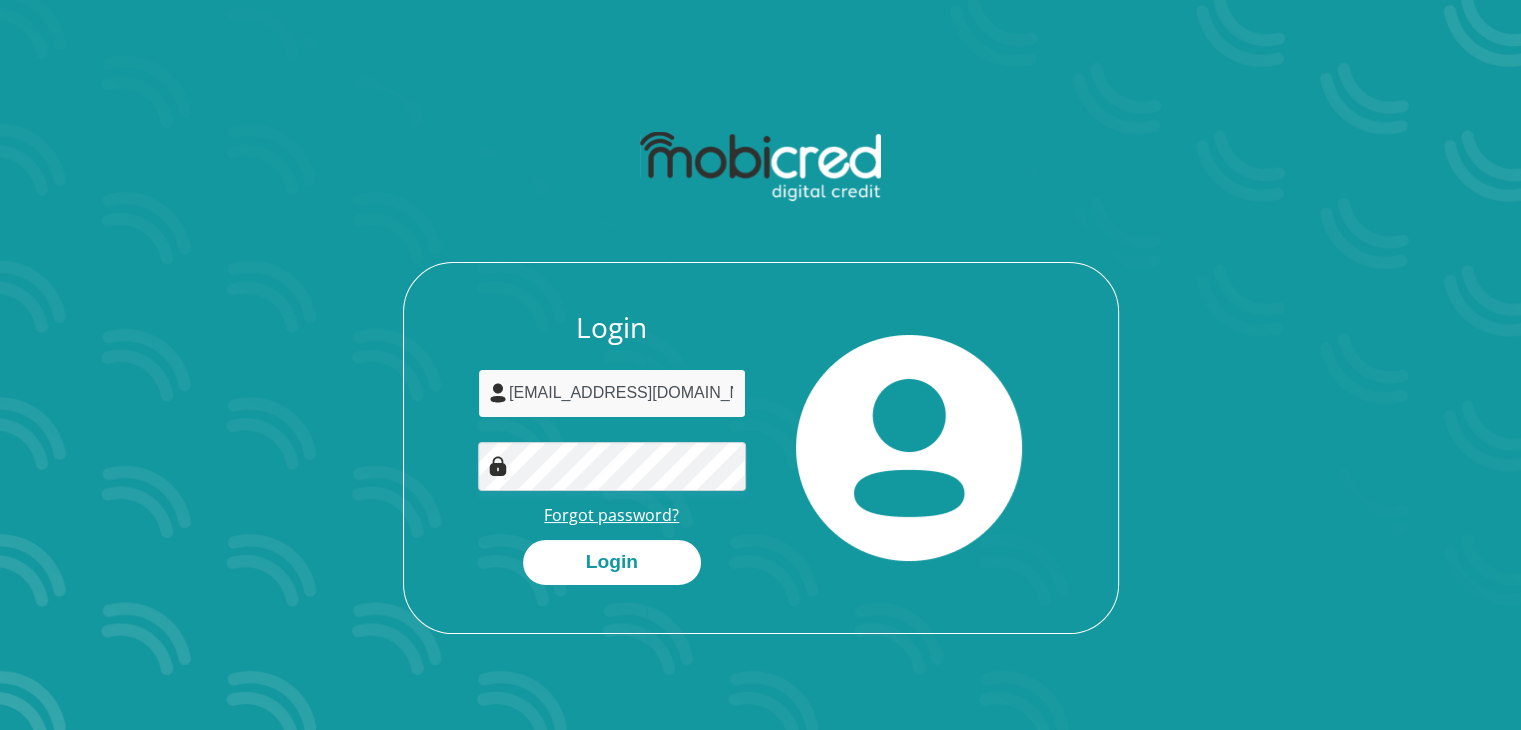 type on "[EMAIL_ADDRESS][DOMAIN_NAME]" 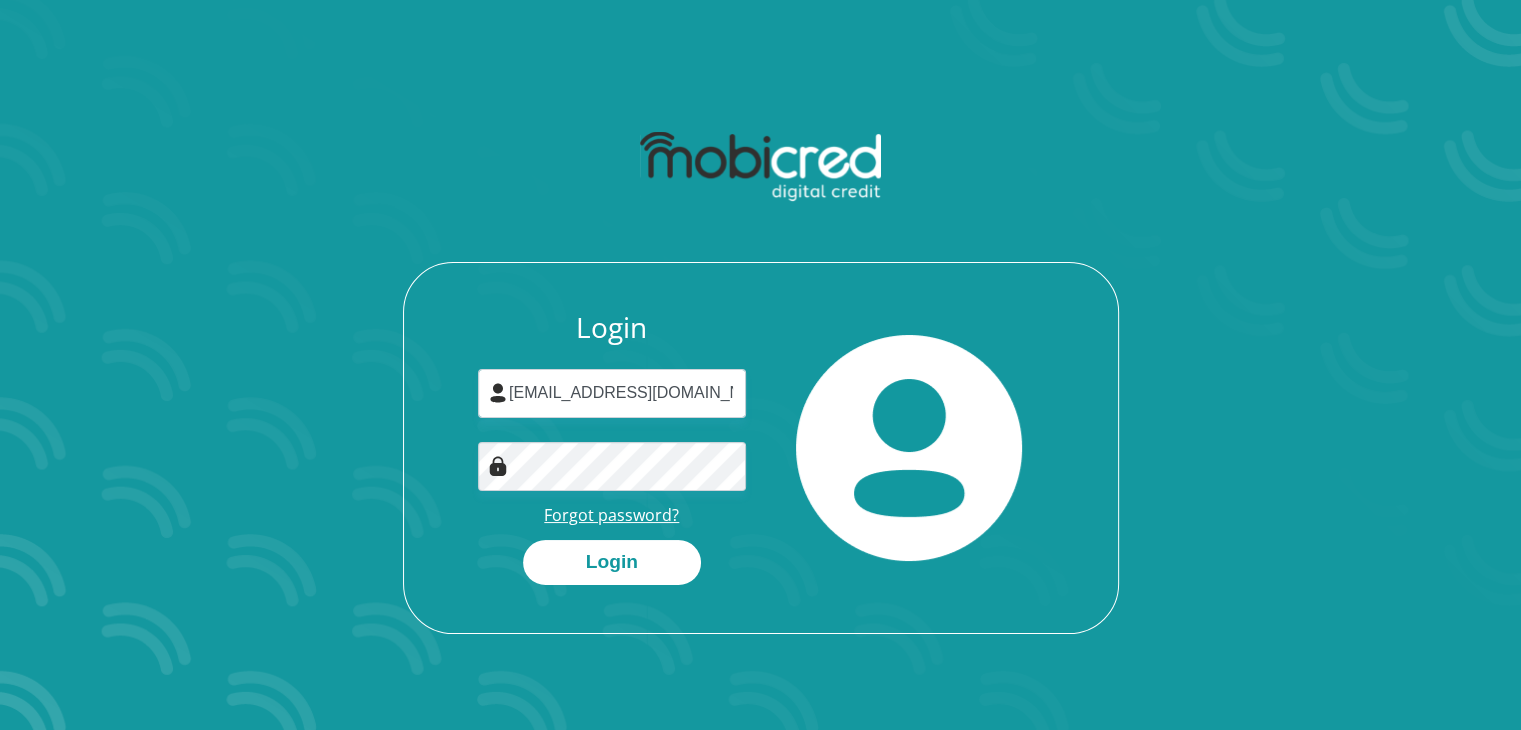click on "Forgot password?" at bounding box center [611, 515] 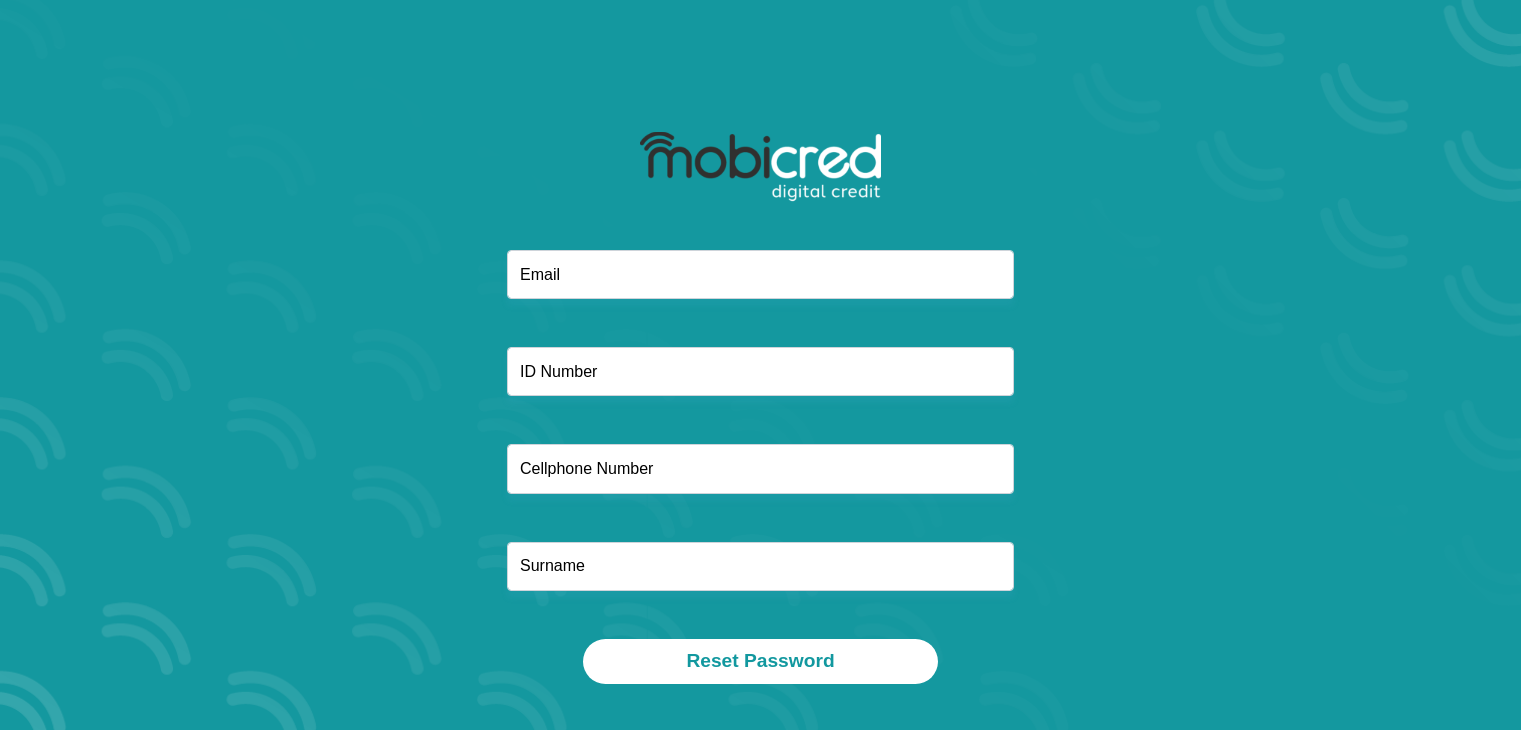 scroll, scrollTop: 0, scrollLeft: 0, axis: both 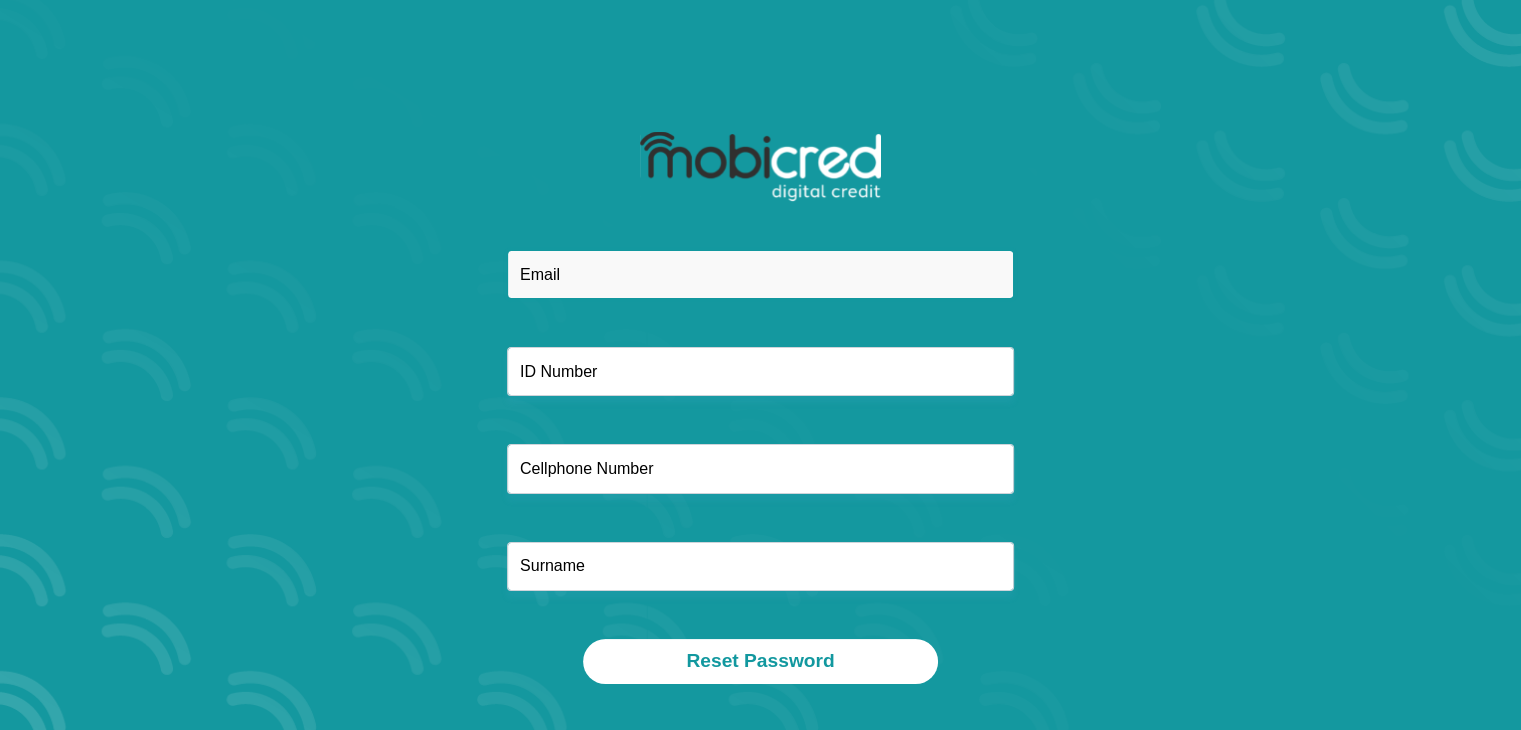 click at bounding box center (760, 274) 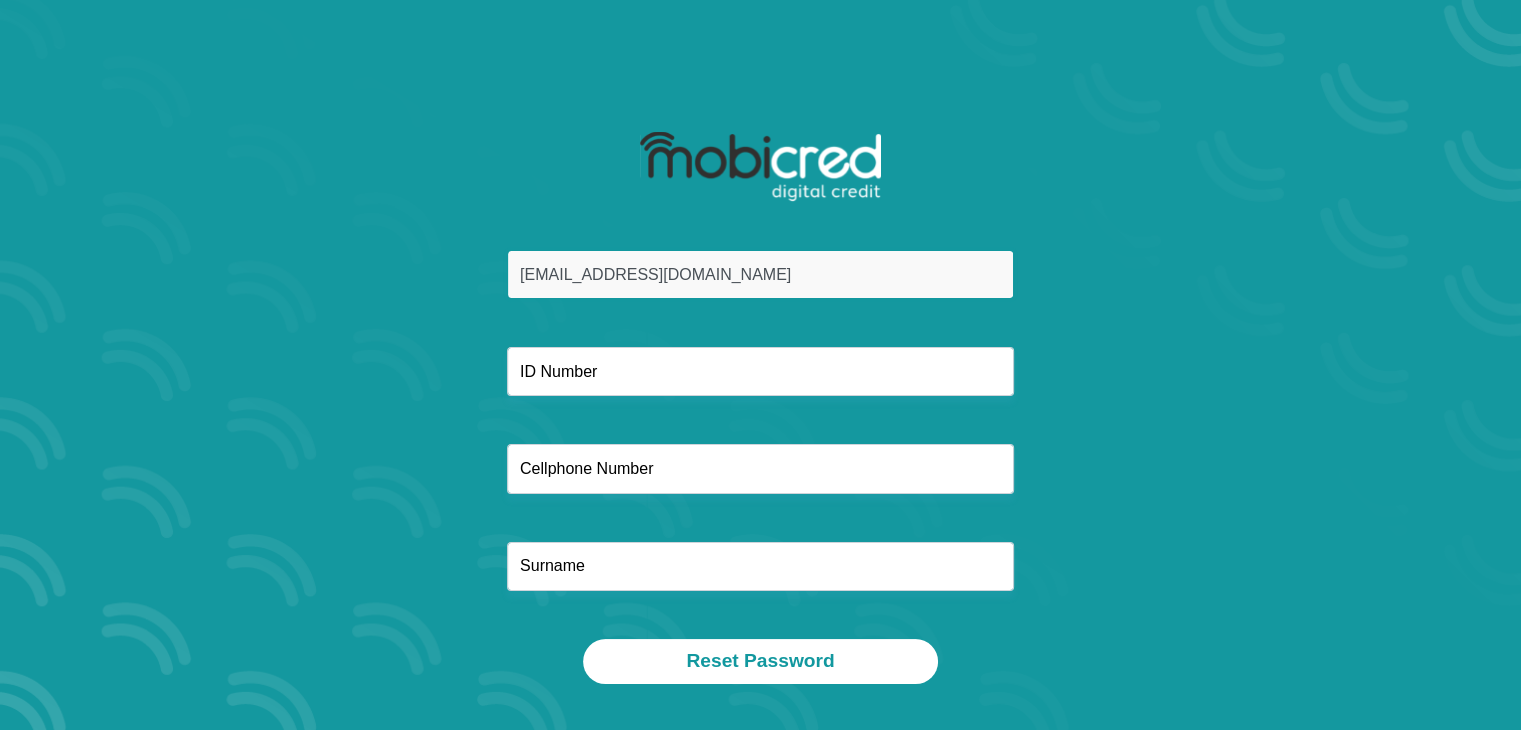type on "[EMAIL_ADDRESS][DOMAIN_NAME]" 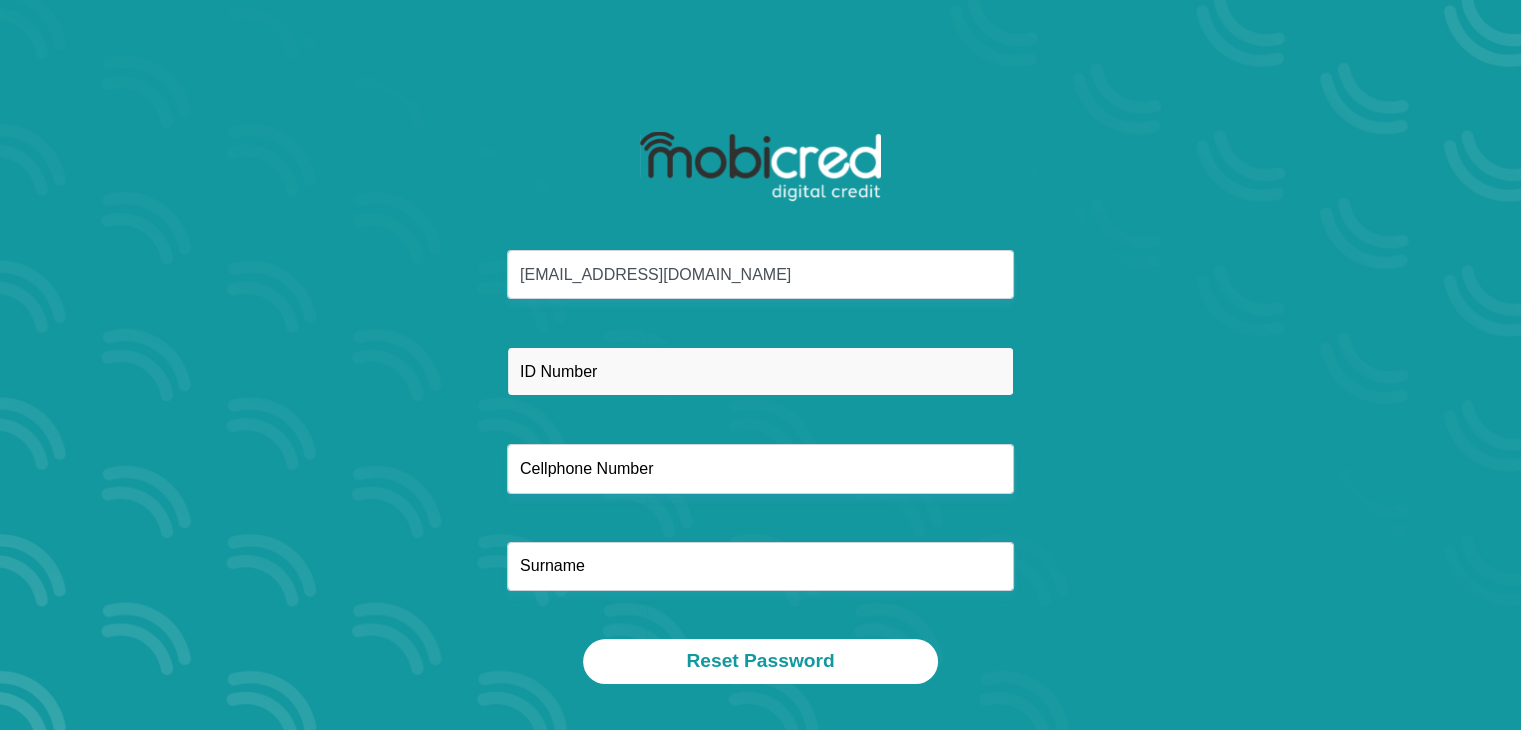 click at bounding box center (760, 371) 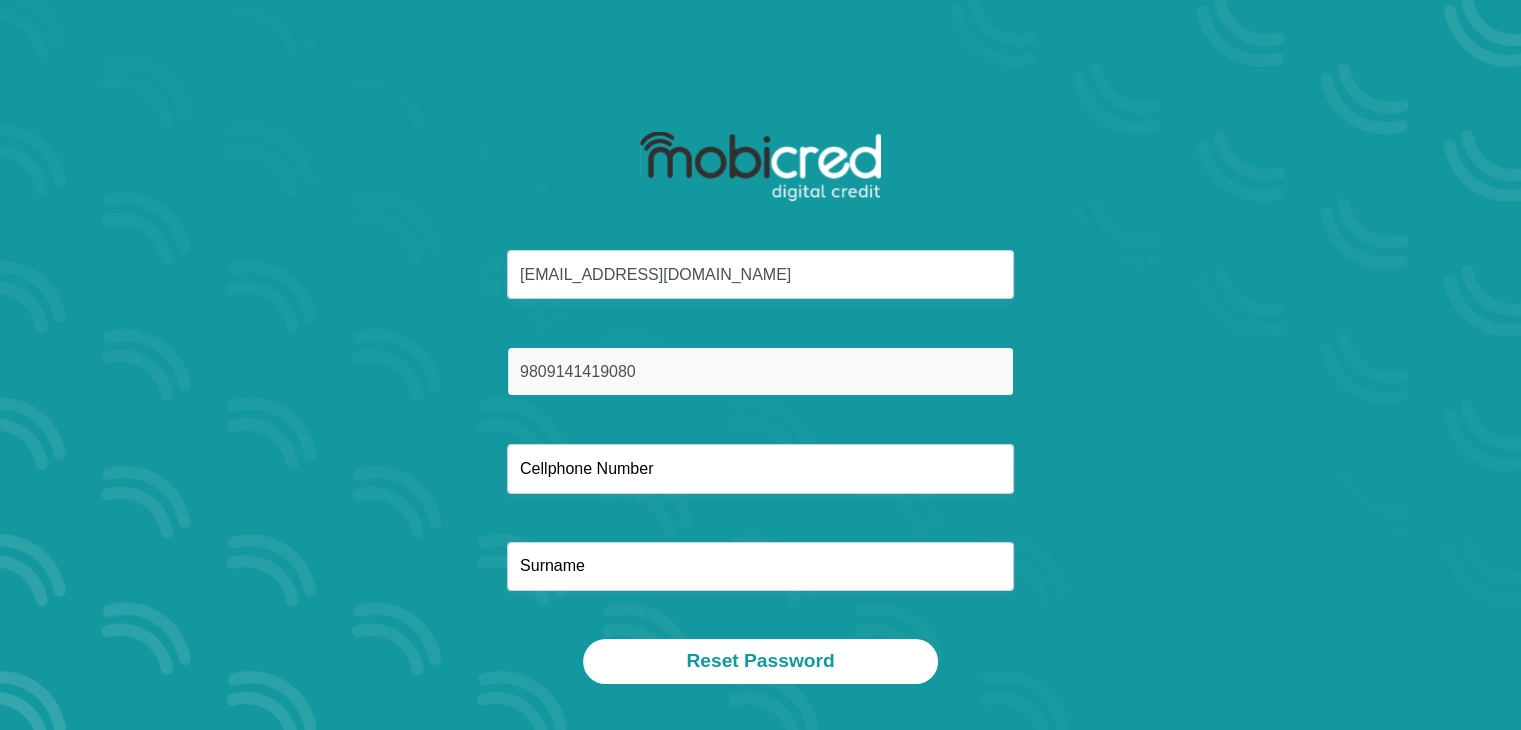 type on "9809141419080" 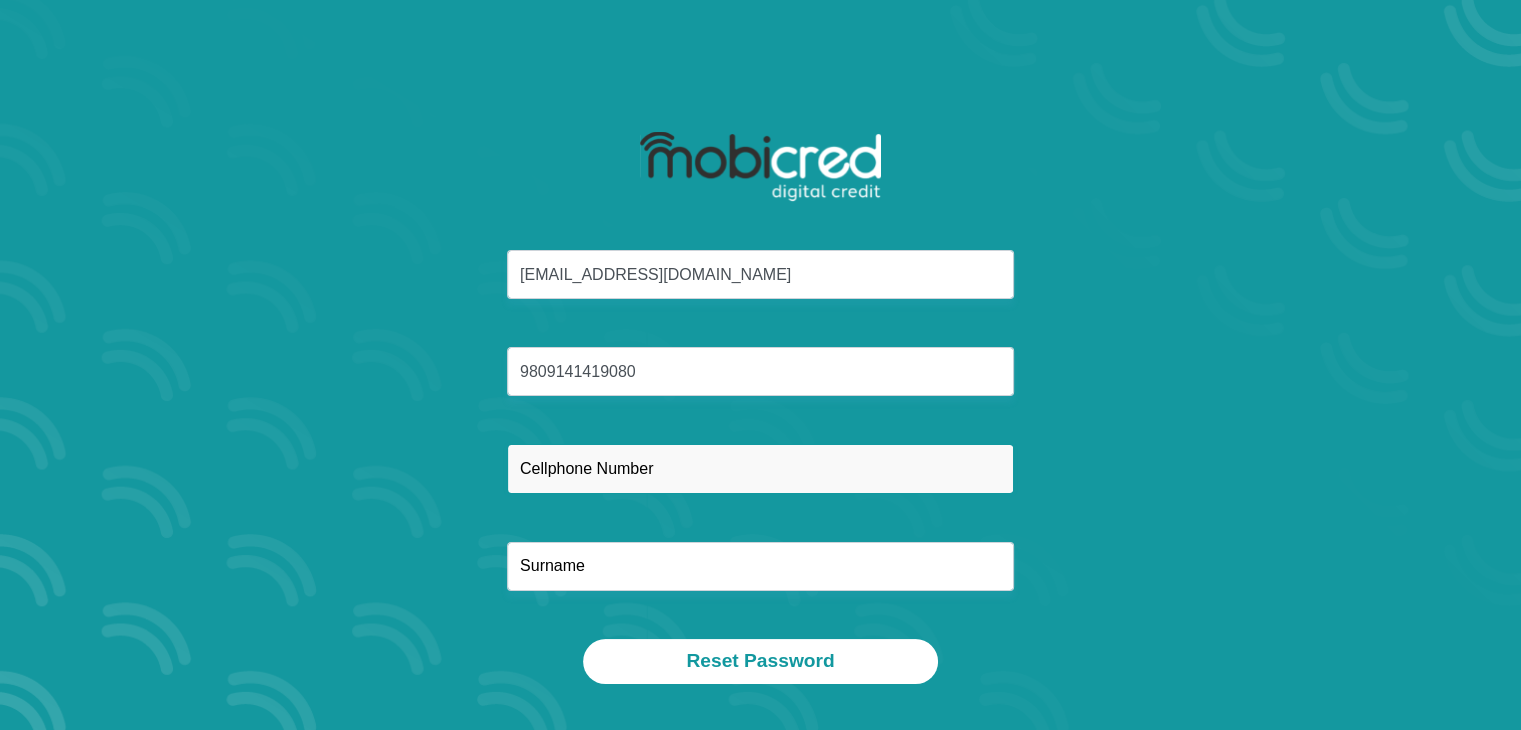 click at bounding box center [760, 468] 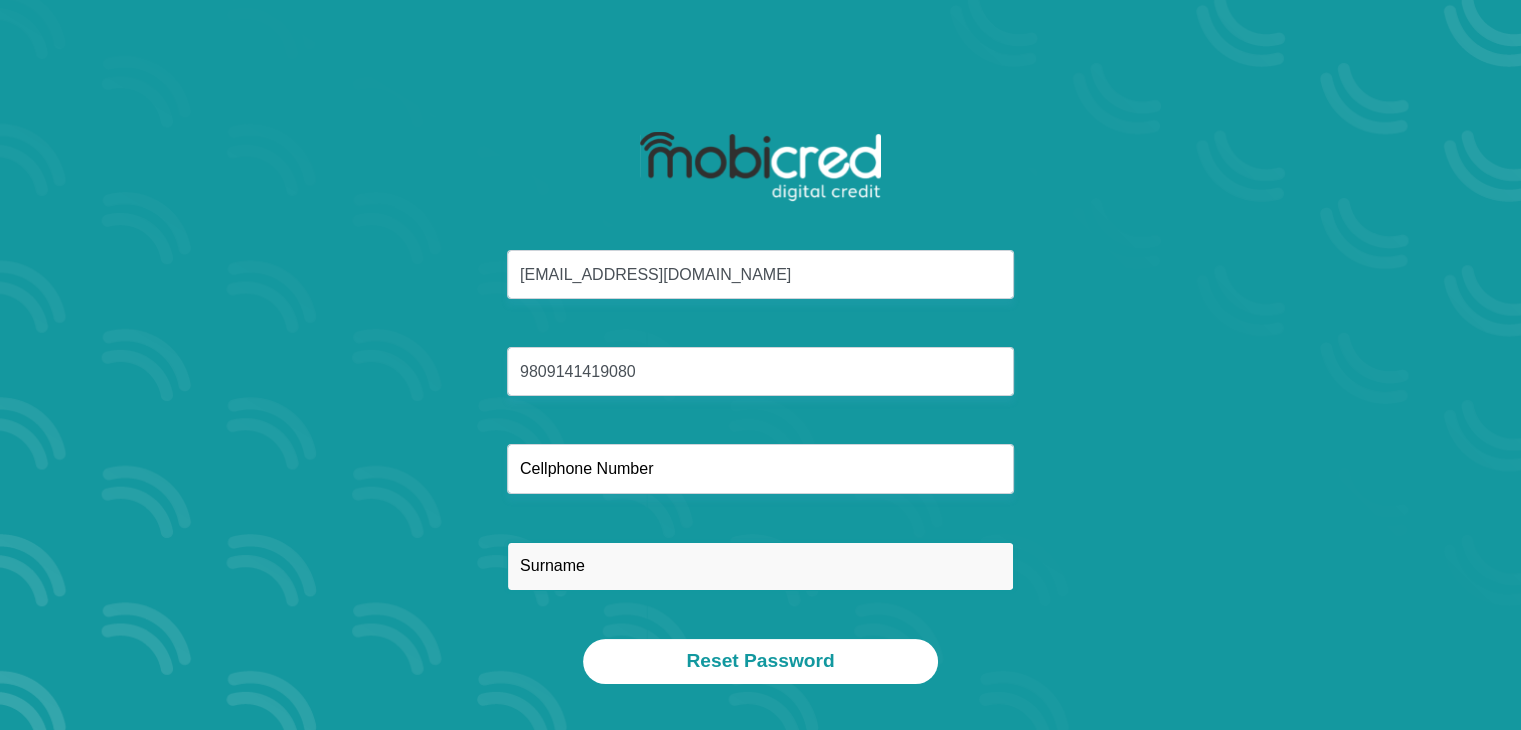 click at bounding box center [760, 566] 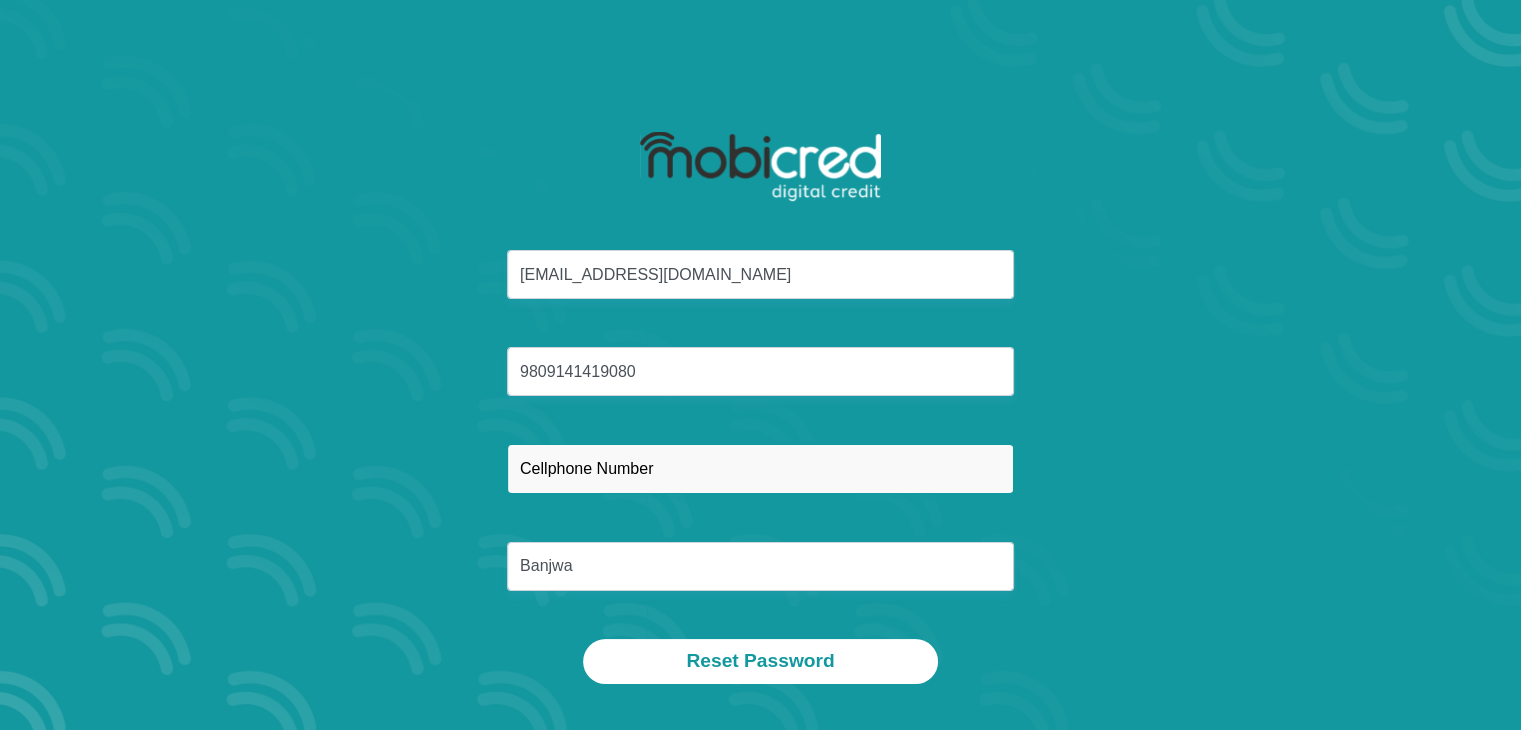 click at bounding box center [760, 468] 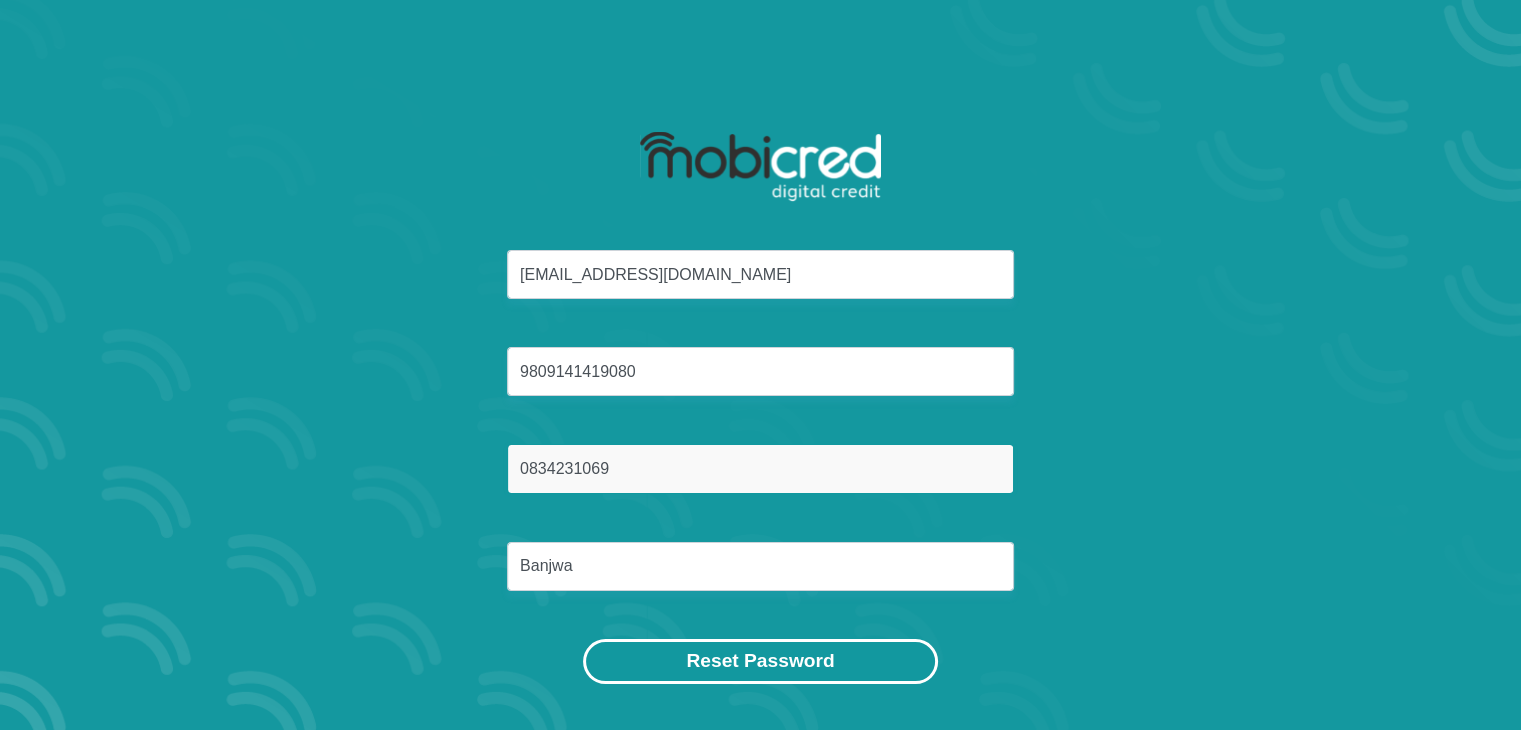 type on "0834231069" 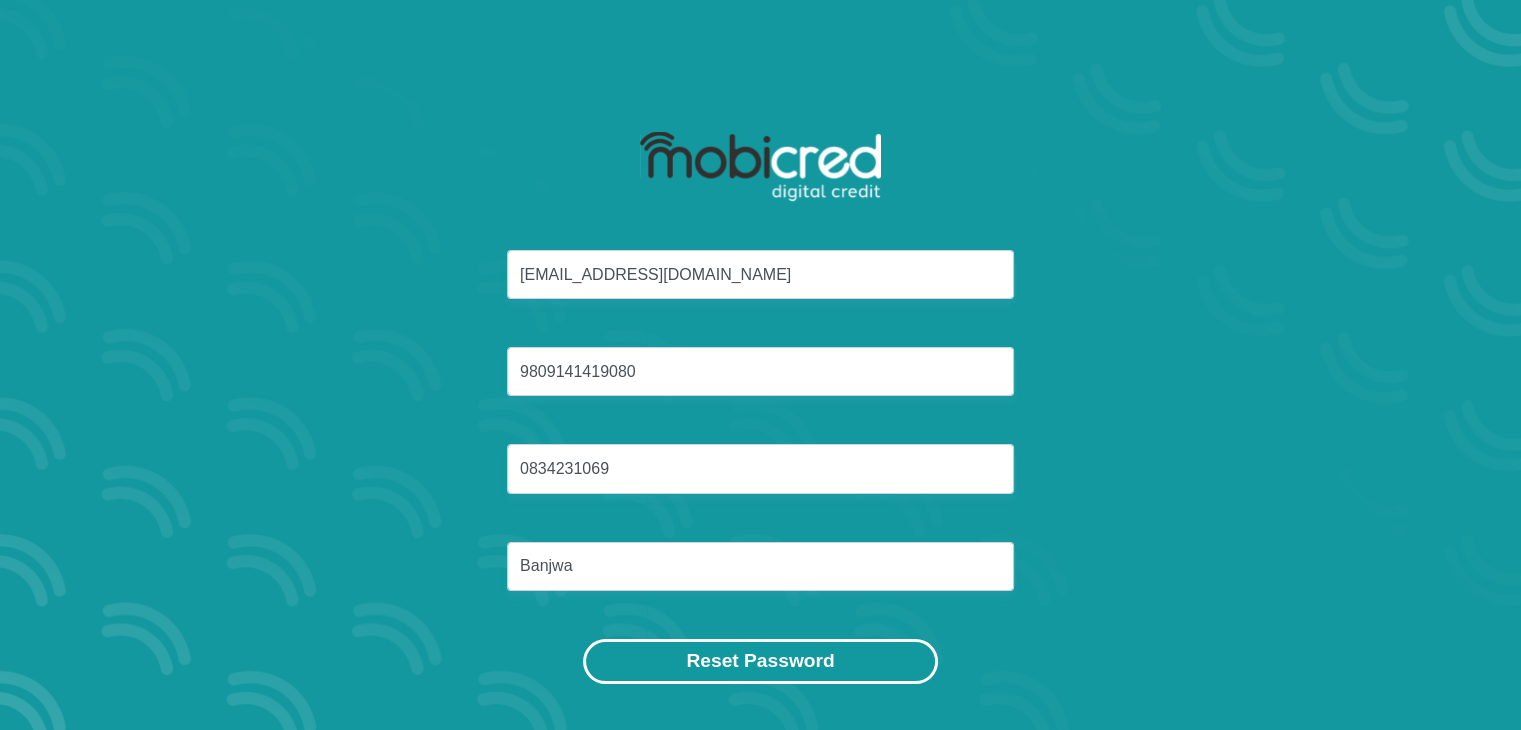 click on "Reset Password" at bounding box center (760, 661) 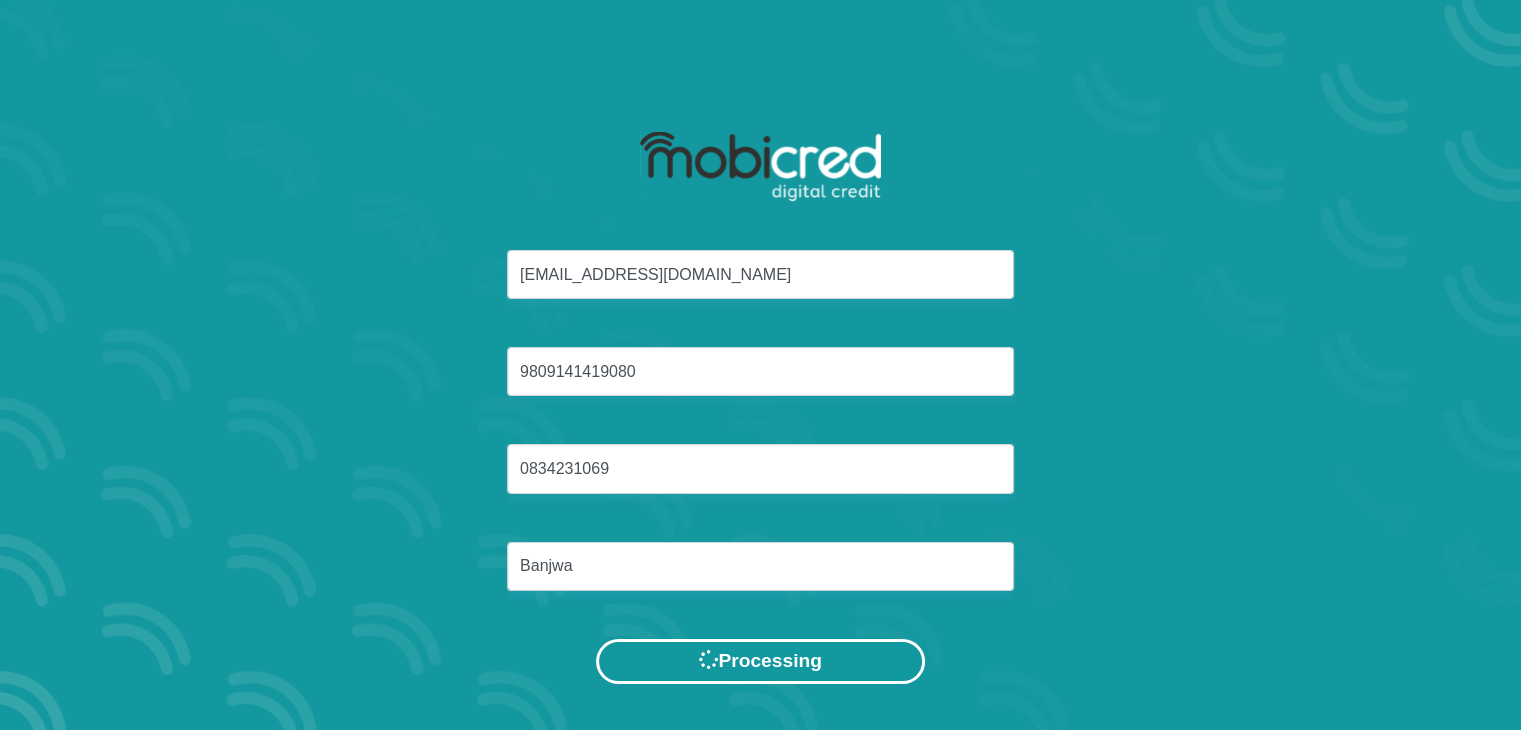 scroll, scrollTop: 0, scrollLeft: 0, axis: both 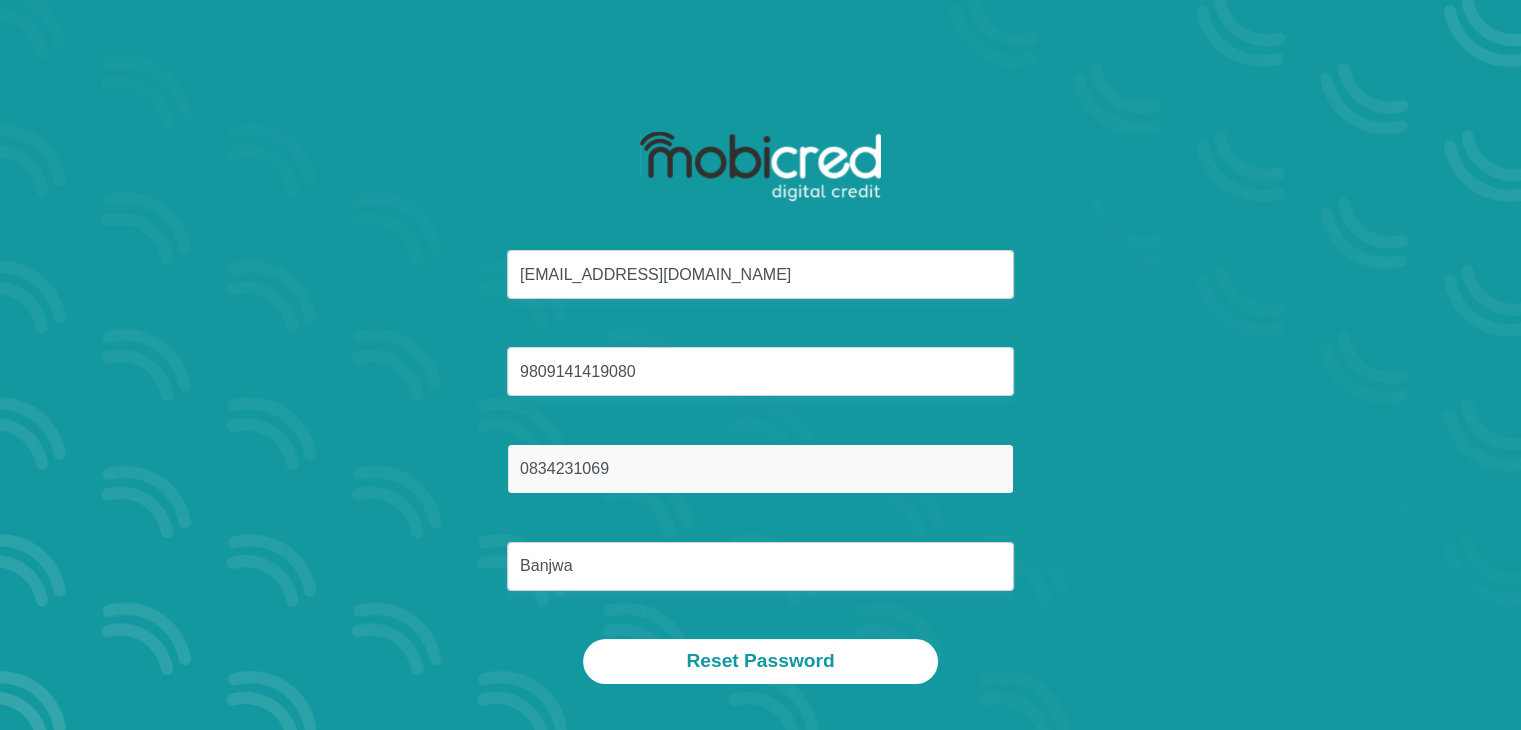 click on "0834231069" at bounding box center [760, 468] 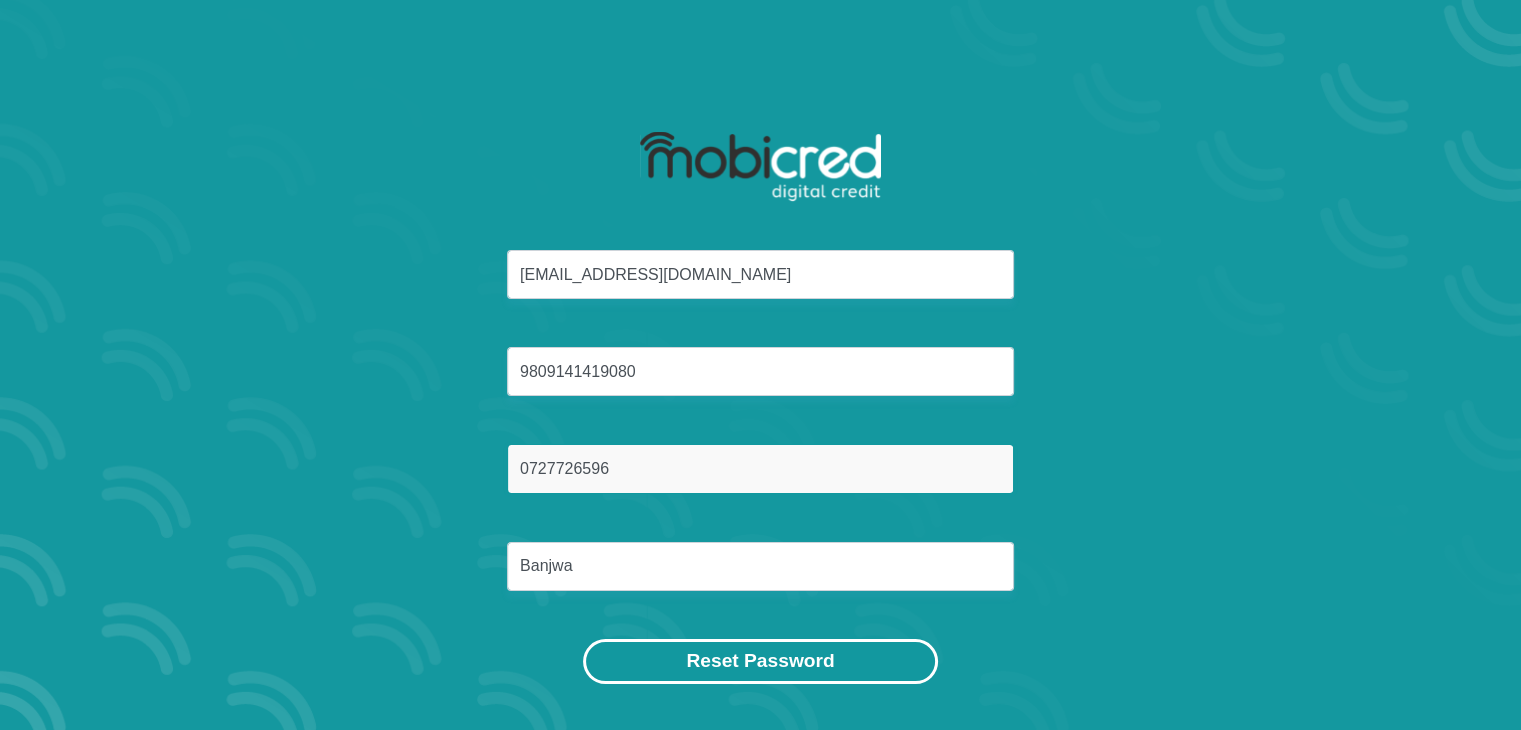 type on "0727726596" 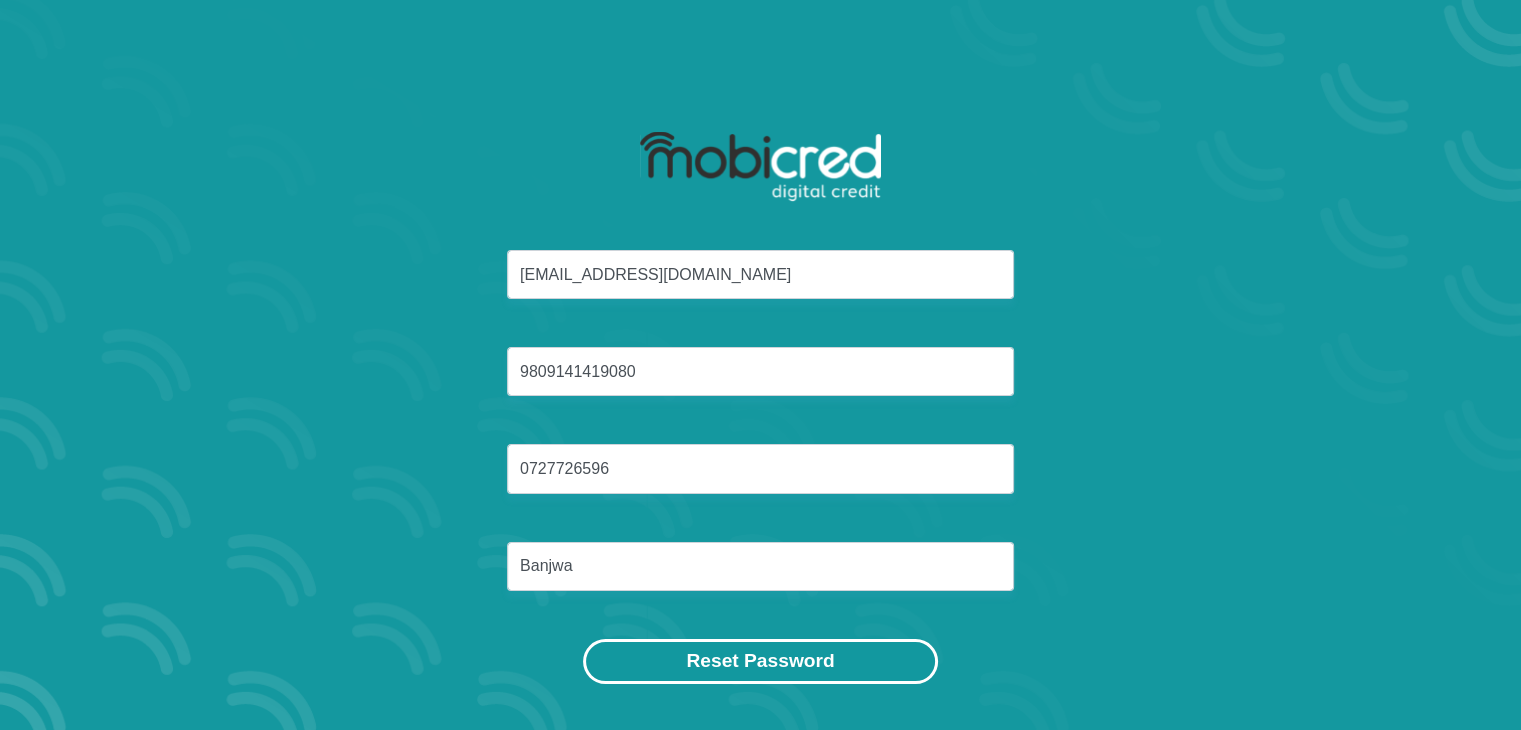 click on "Reset Password" at bounding box center (760, 661) 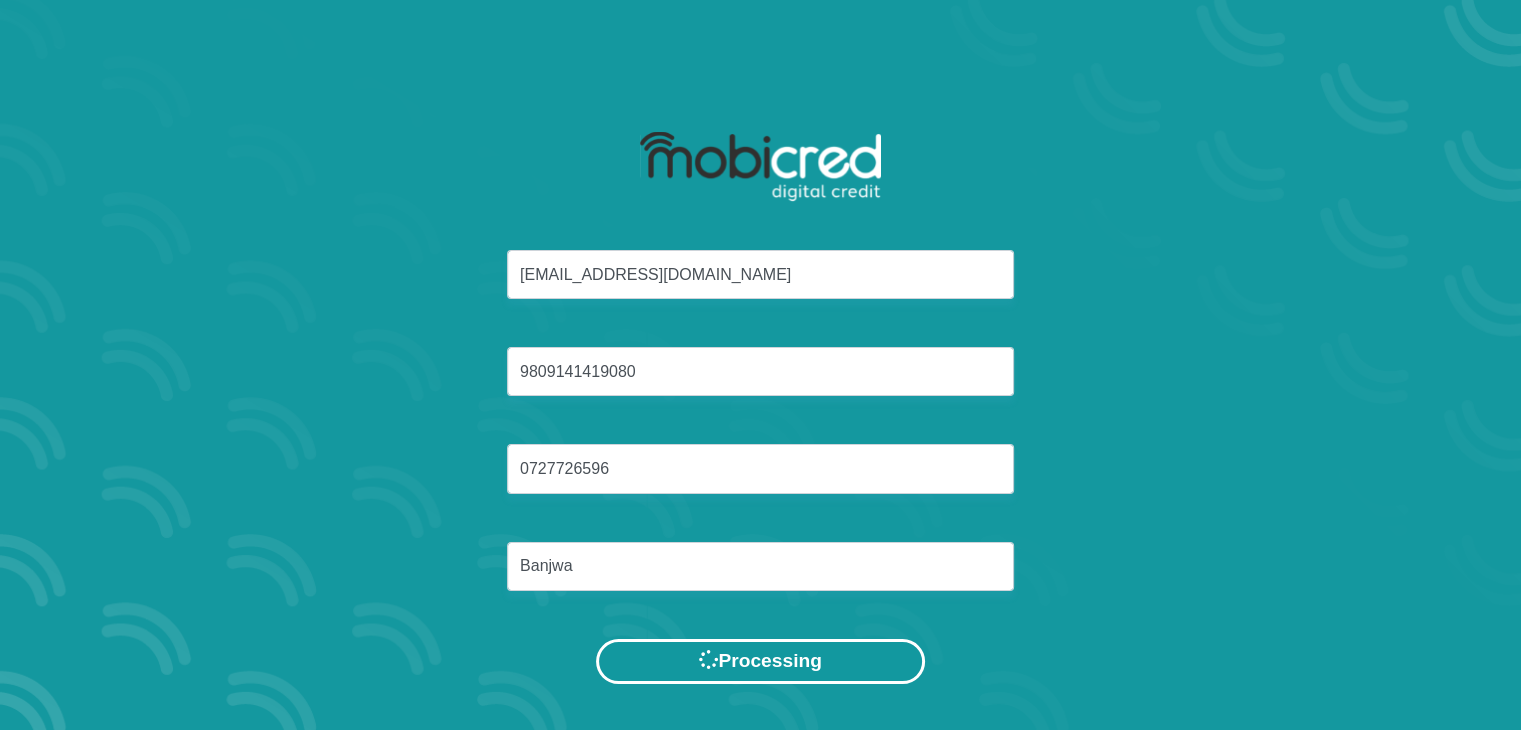 scroll, scrollTop: 0, scrollLeft: 0, axis: both 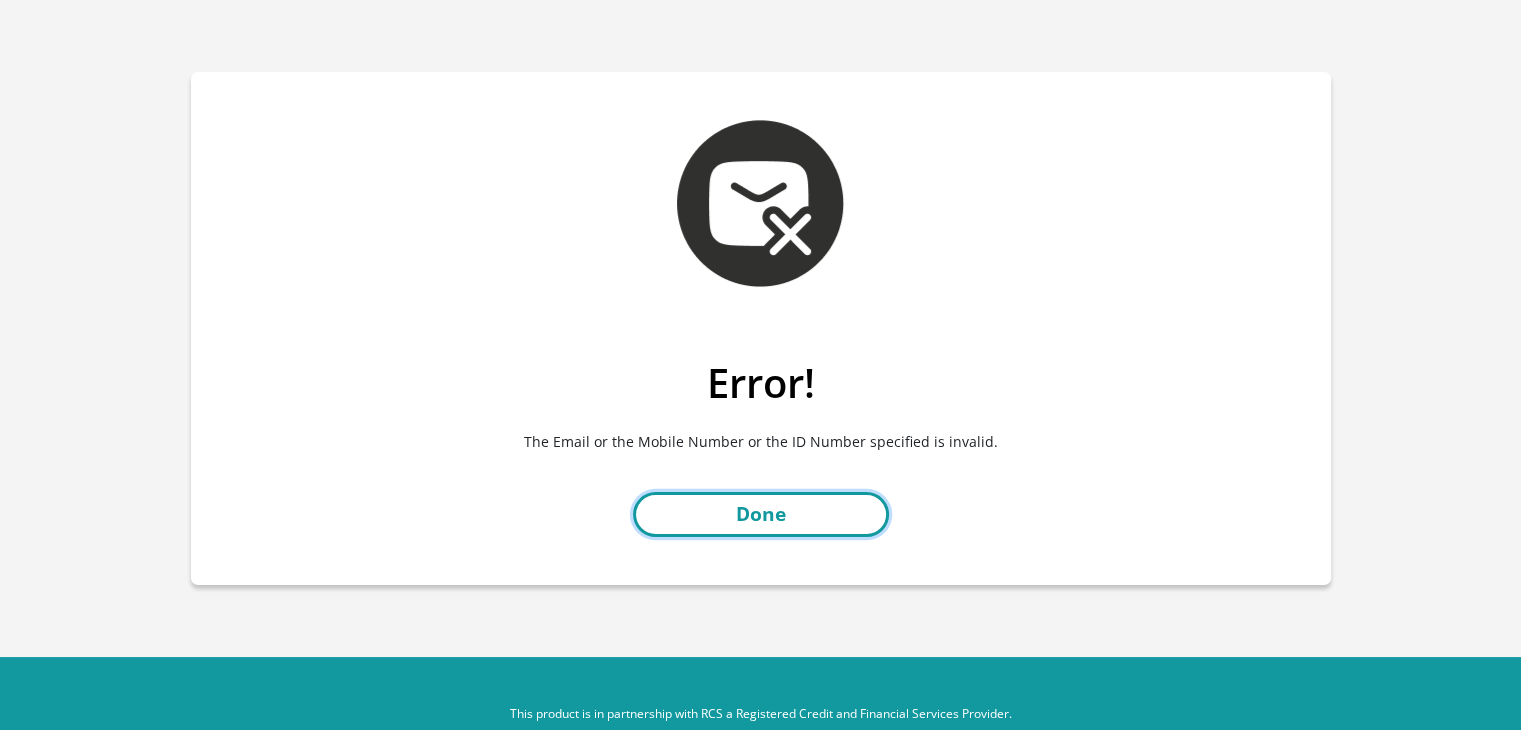 click on "Done" at bounding box center [761, 514] 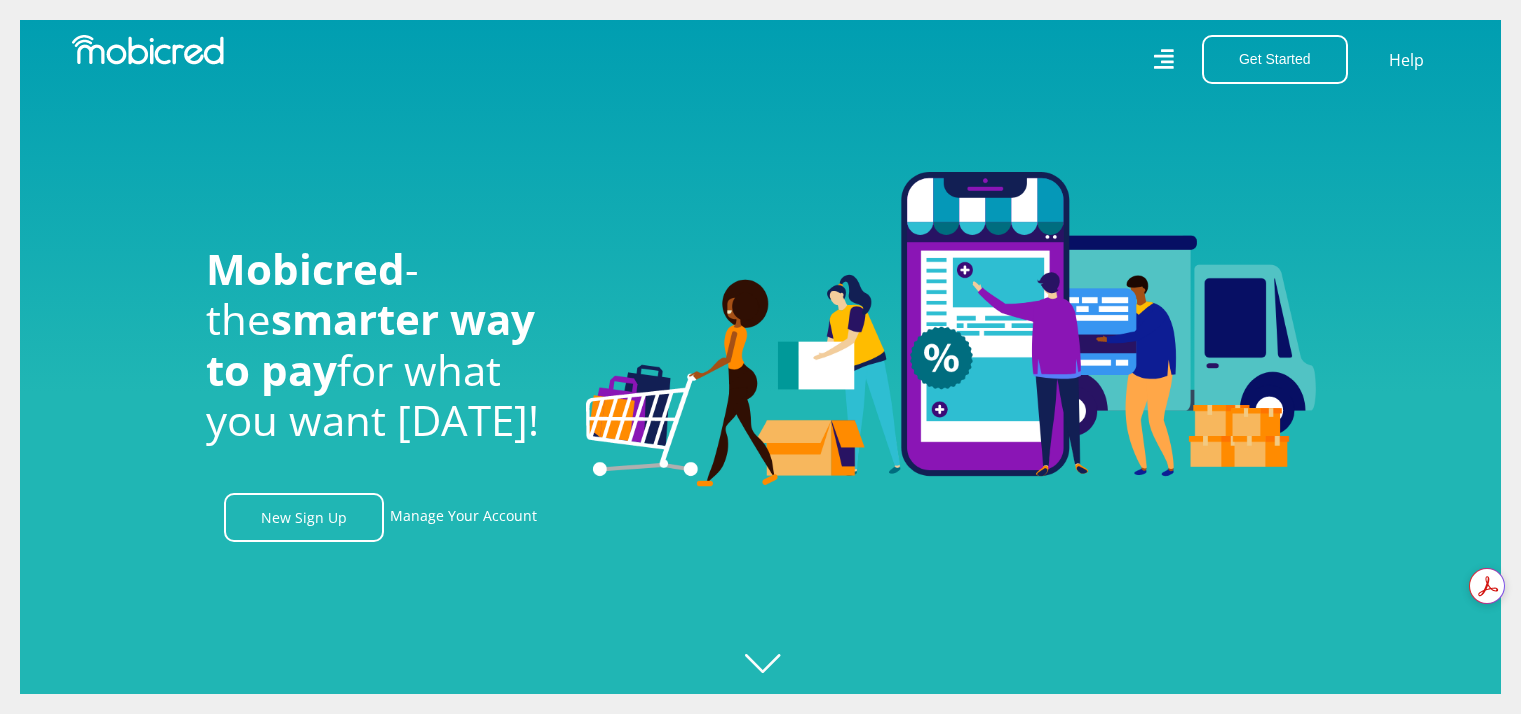 scroll, scrollTop: 0, scrollLeft: 0, axis: both 